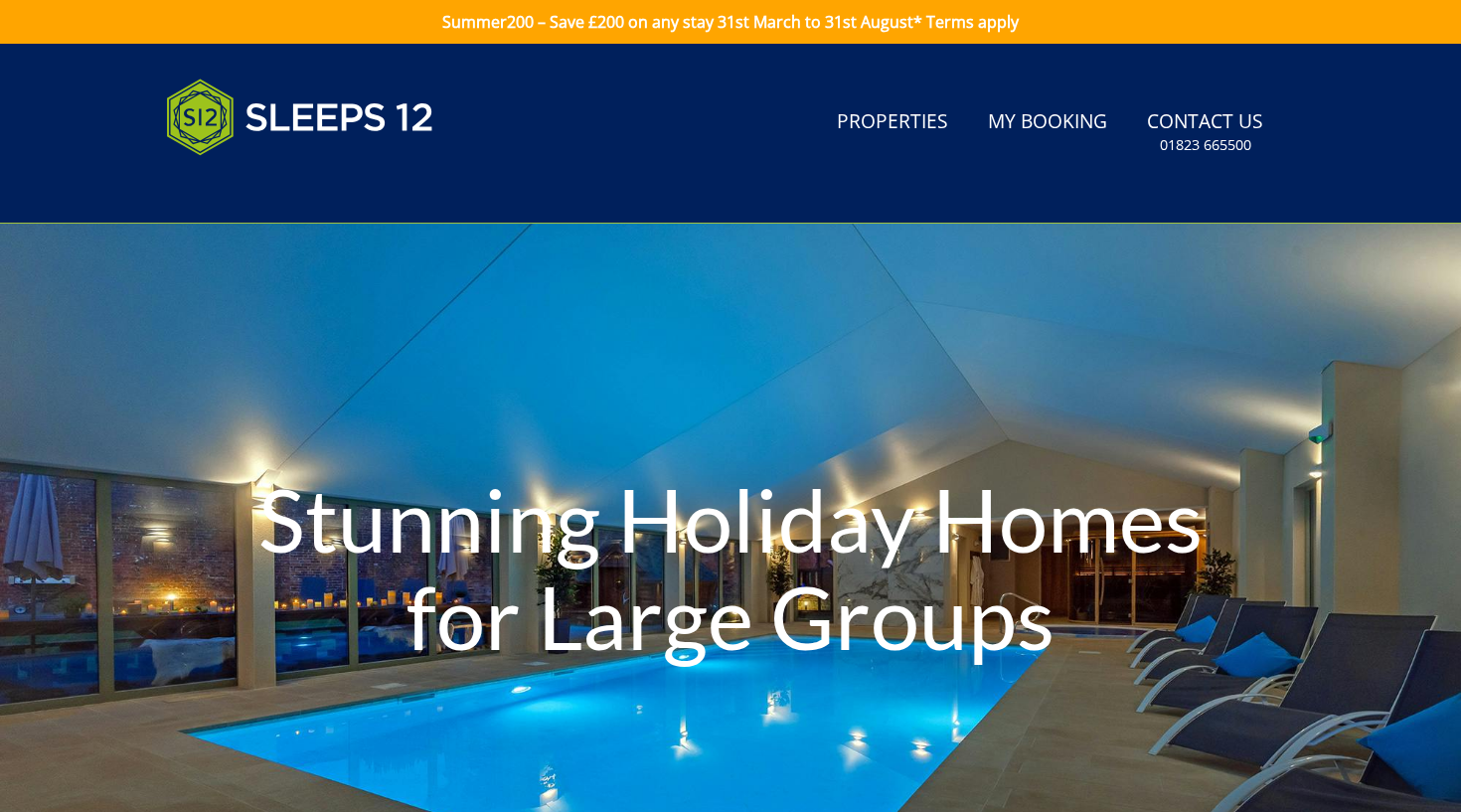 scroll, scrollTop: 0, scrollLeft: 0, axis: both 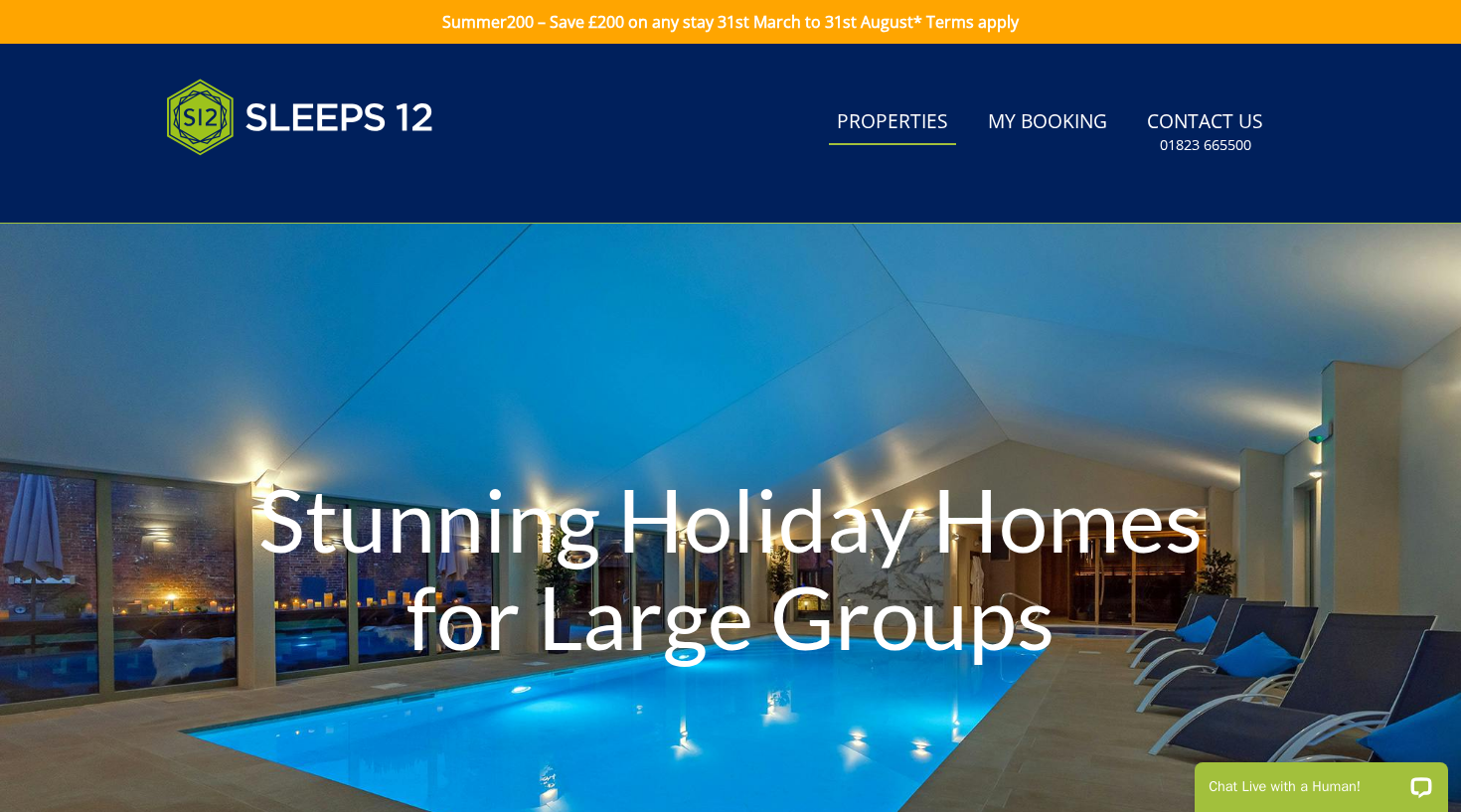 click on "Properties" at bounding box center [893, 122] 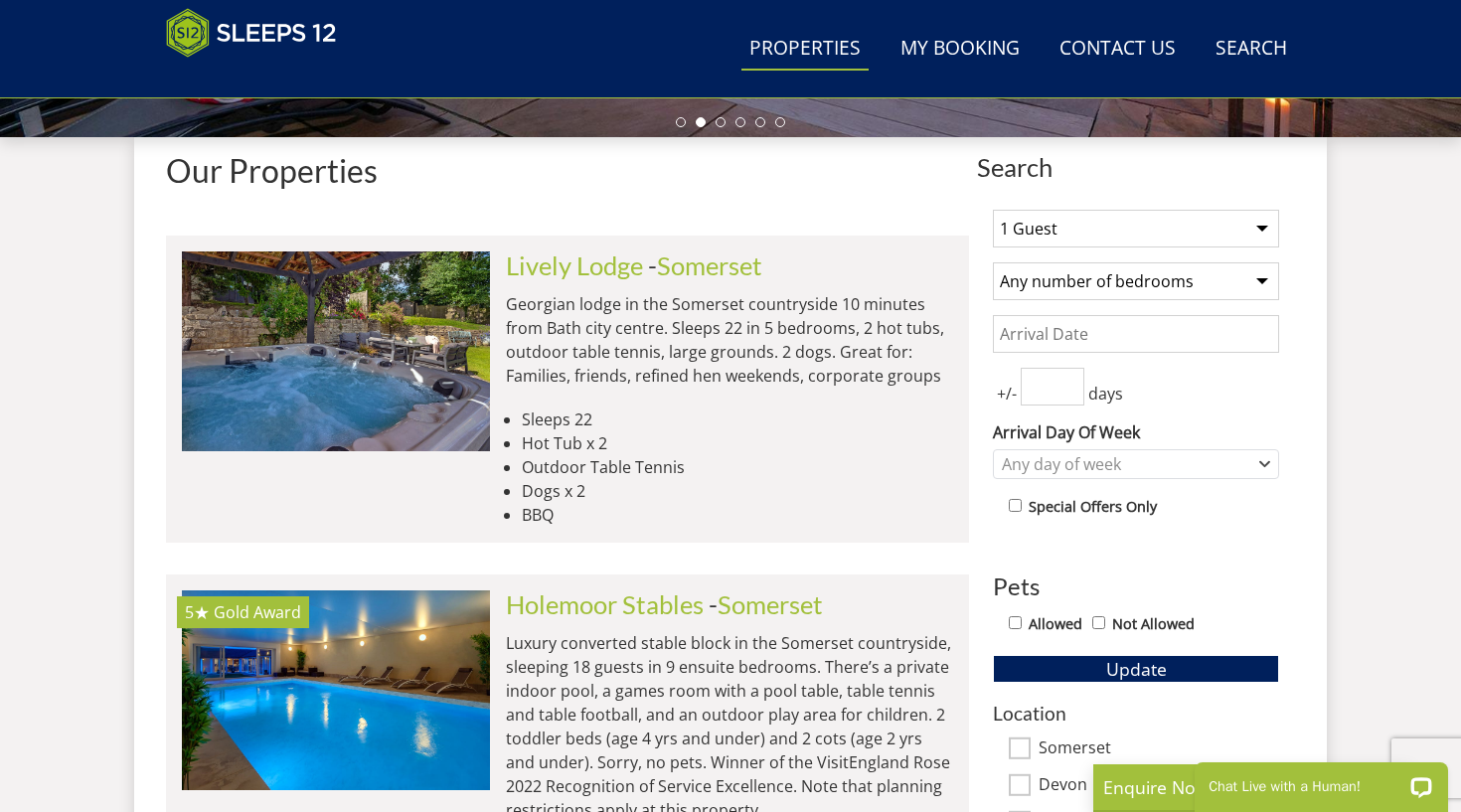 scroll, scrollTop: 710, scrollLeft: 0, axis: vertical 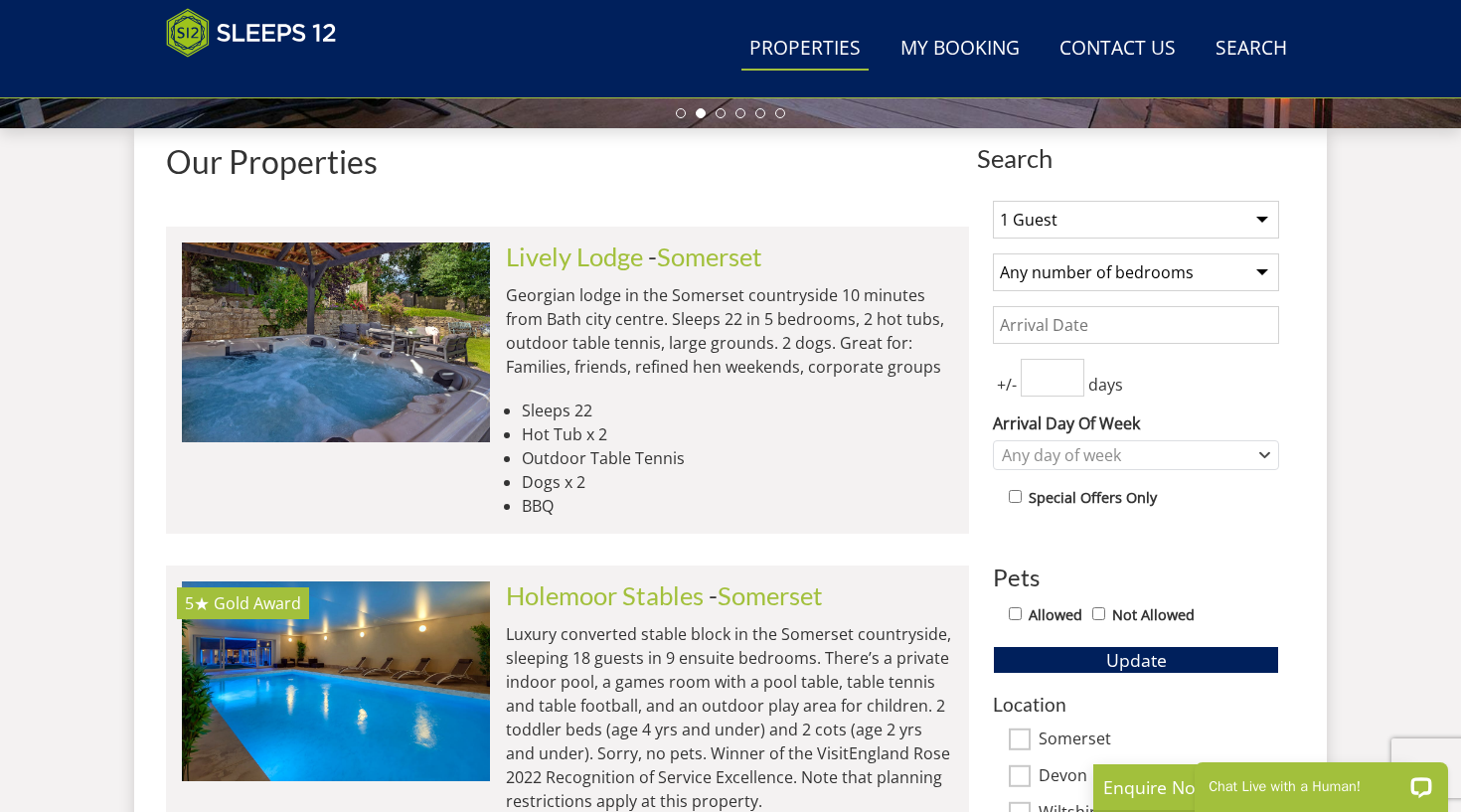 select on "15" 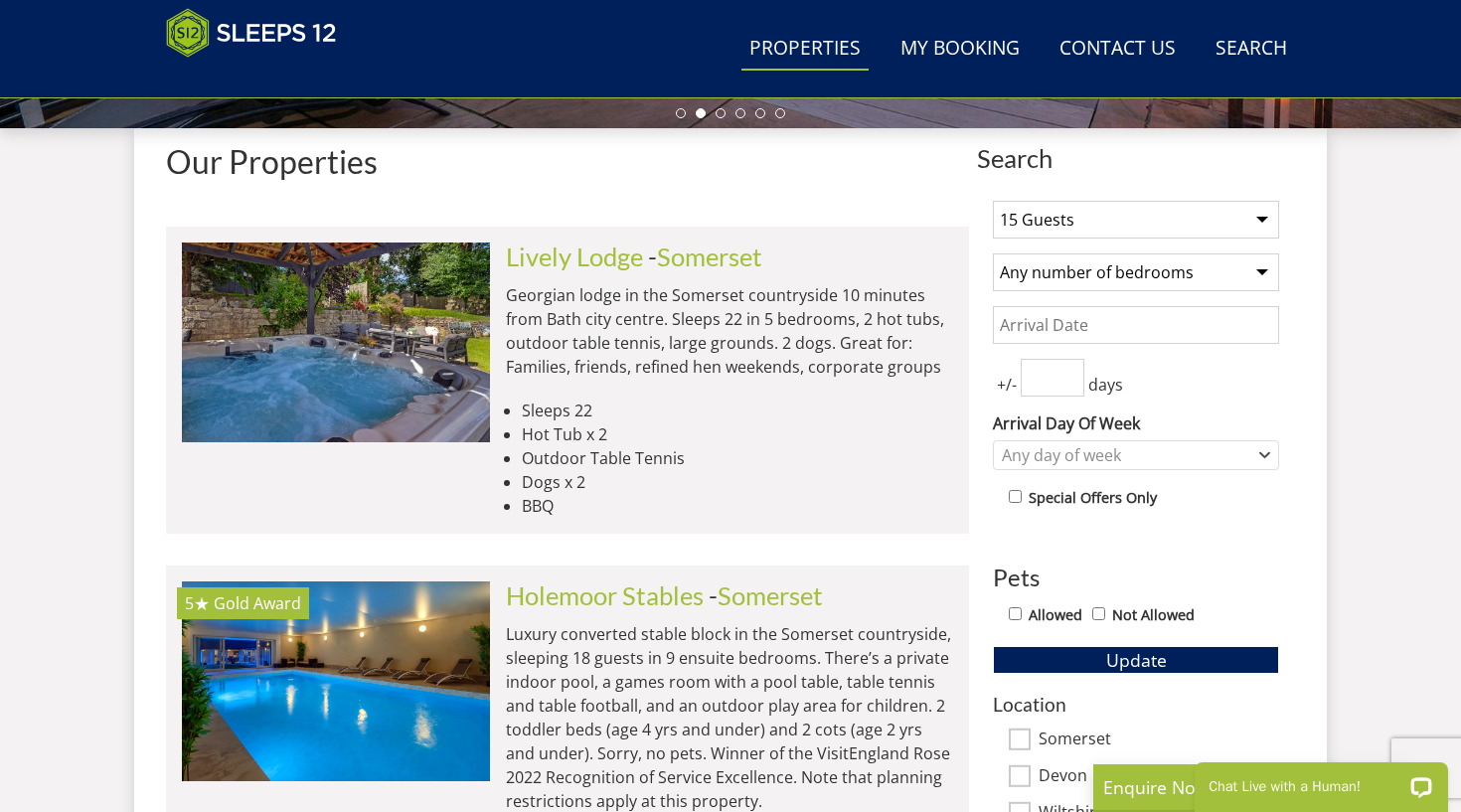 select on "7" 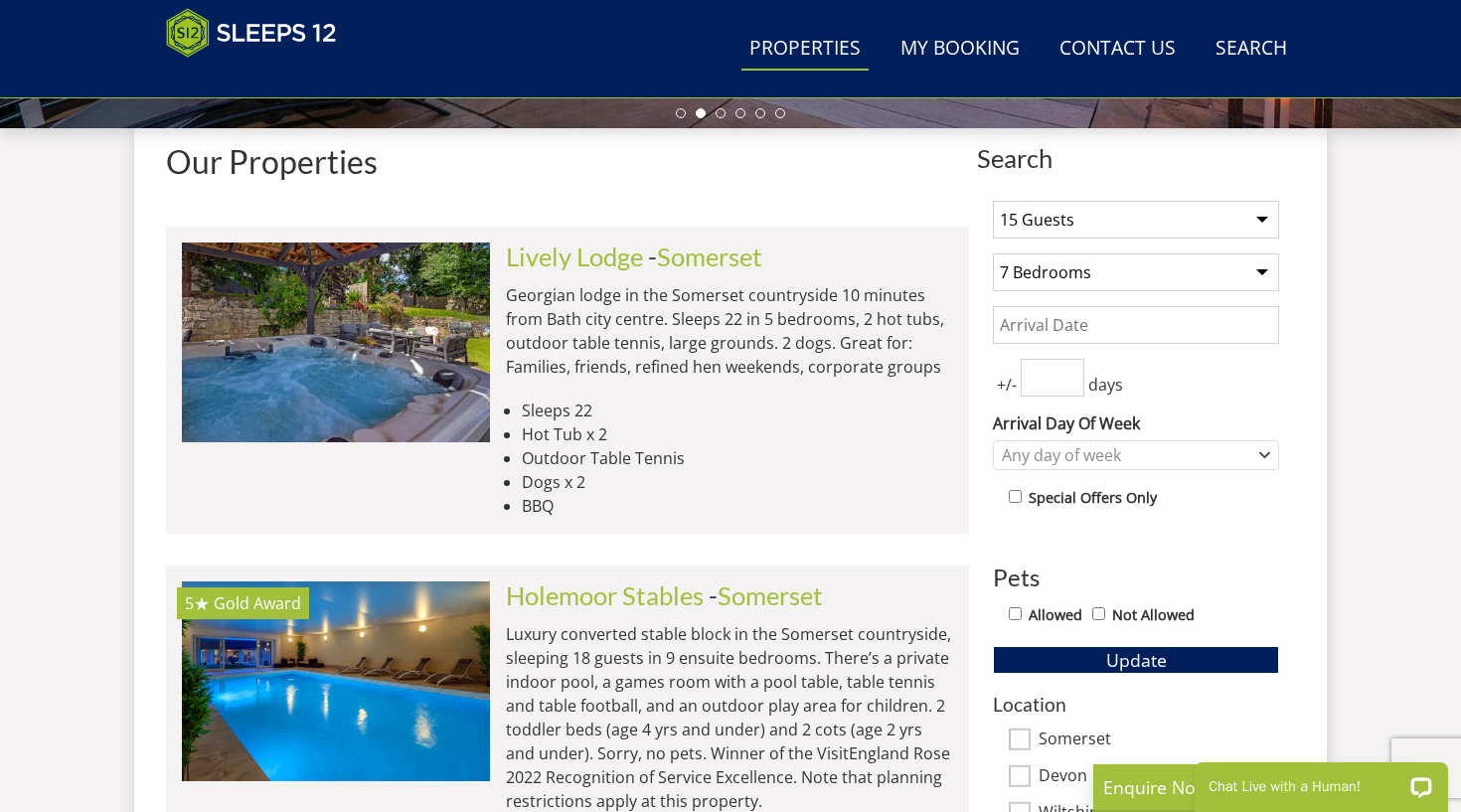 click on "1 Guest
2 Guests
3 Guests
4 Guests
5 Guests
6 Guests
7 Guests
8 Guests
9 Guests
10 Guests
11 Guests
12 Guests
13 Guests
14 Guests
15 Guests
16 Guests
17 Guests
18 Guests
19 Guests
20 Guests
21 Guests
22 Guests
23 Guests
24 Guests
25 Guests
26 Guests
27 Guests
28 Guests
29 Guests
30 Guests
31 Guests
32 Guests
33 Guests
34 Guests
35 Guests
36 Guests
37 Guests
38 Guests
39 Guests
40 Guests
41 Guests
42 Guests
43 Guests
44 Guests
45 Guests
46 Guests
47 Guests
48 Guests
49 Guests
50 Guests
Any number of bedrooms
3 Bedrooms
4 Bedrooms
5 Bedrooms
6 Bedrooms
7 Bedrooms
8 Bedrooms
9 Bedrooms
10 Bedrooms
11 Bedrooms
12 Bedrooms
13 Bedrooms
14 Bedrooms
15 Bedrooms
16 Bedrooms
+/-" at bounding box center (1136, 727) 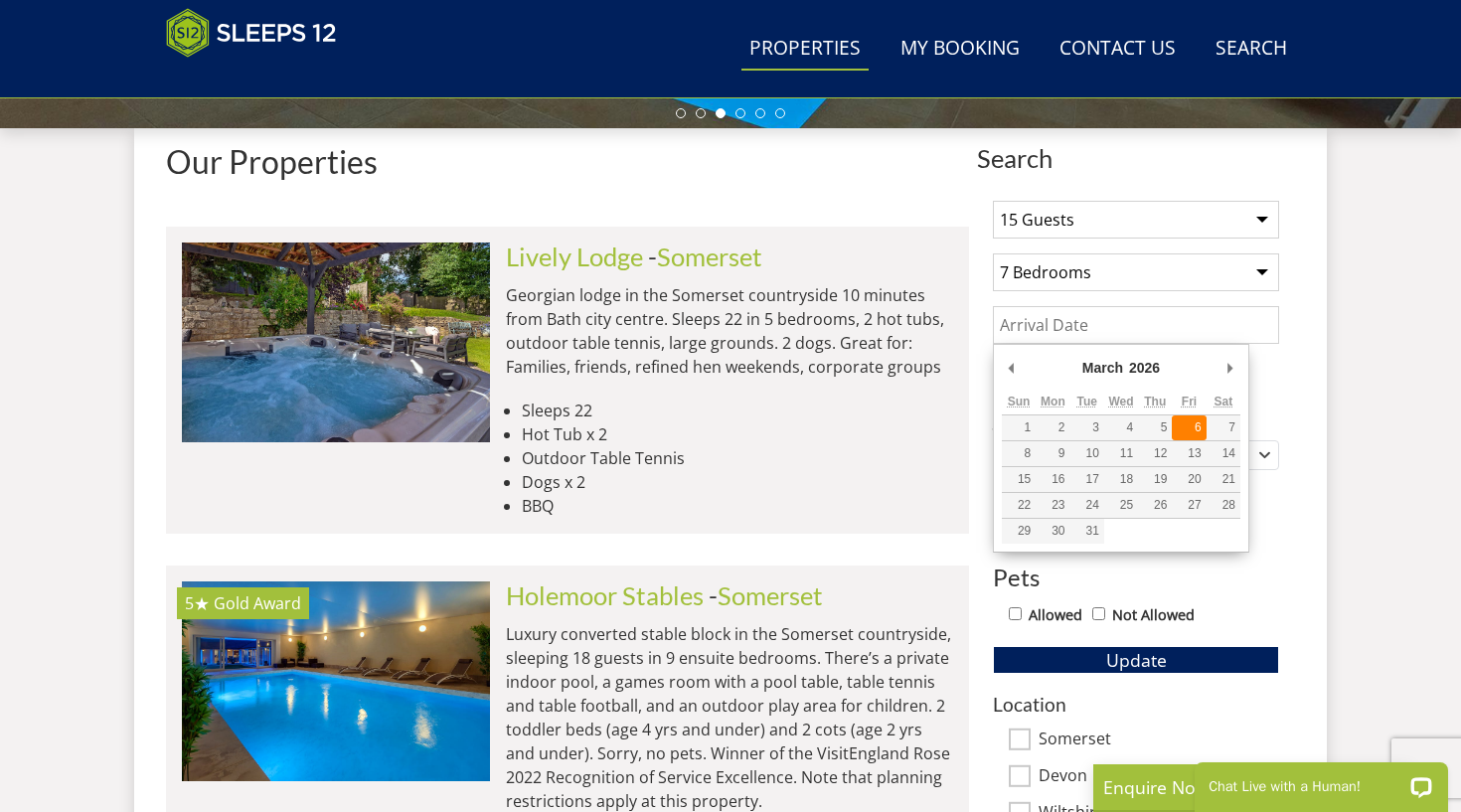type on "06/03/2026" 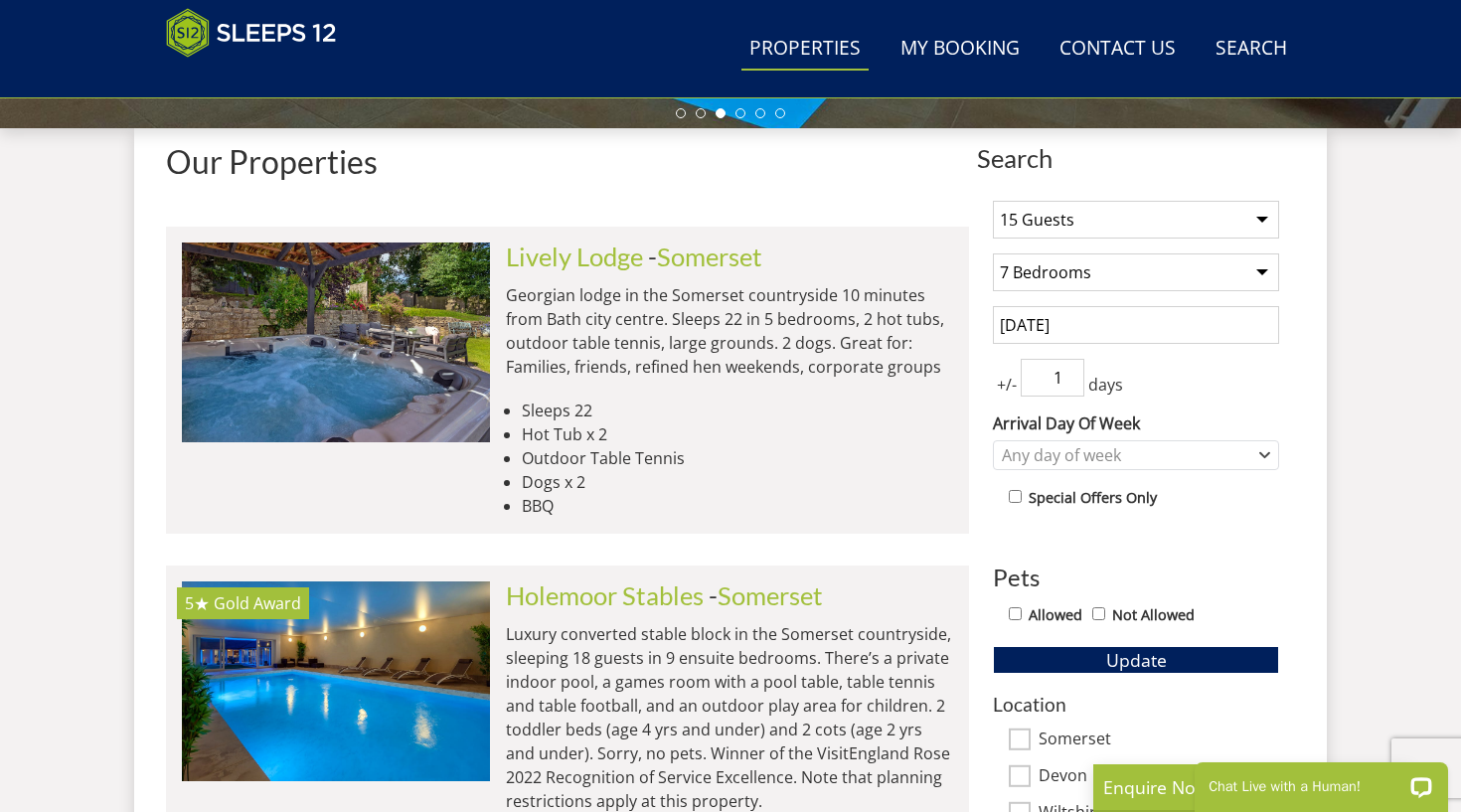 click on "1" at bounding box center [1053, 378] 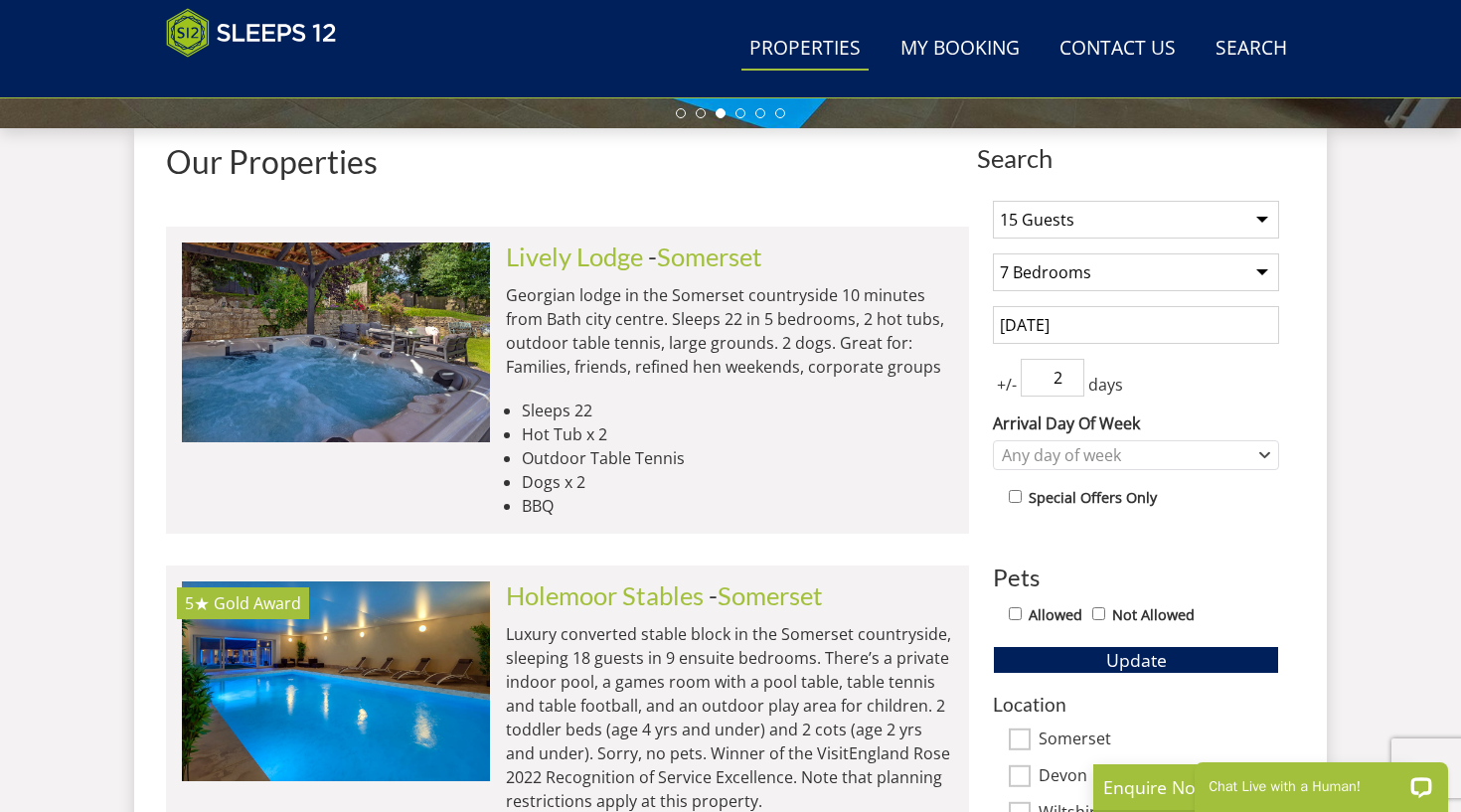 click on "2" at bounding box center [1053, 378] 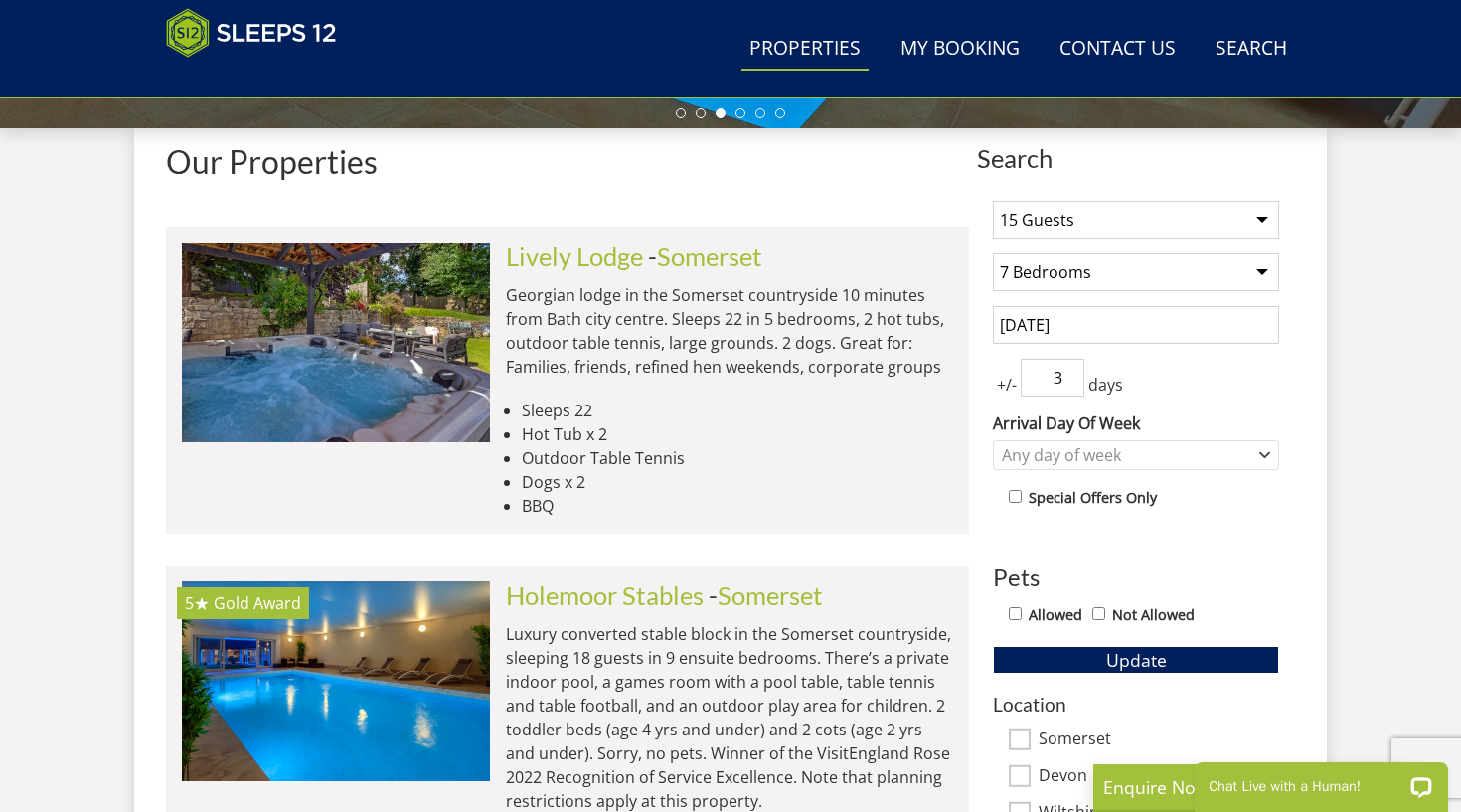 click on "3" at bounding box center (1053, 378) 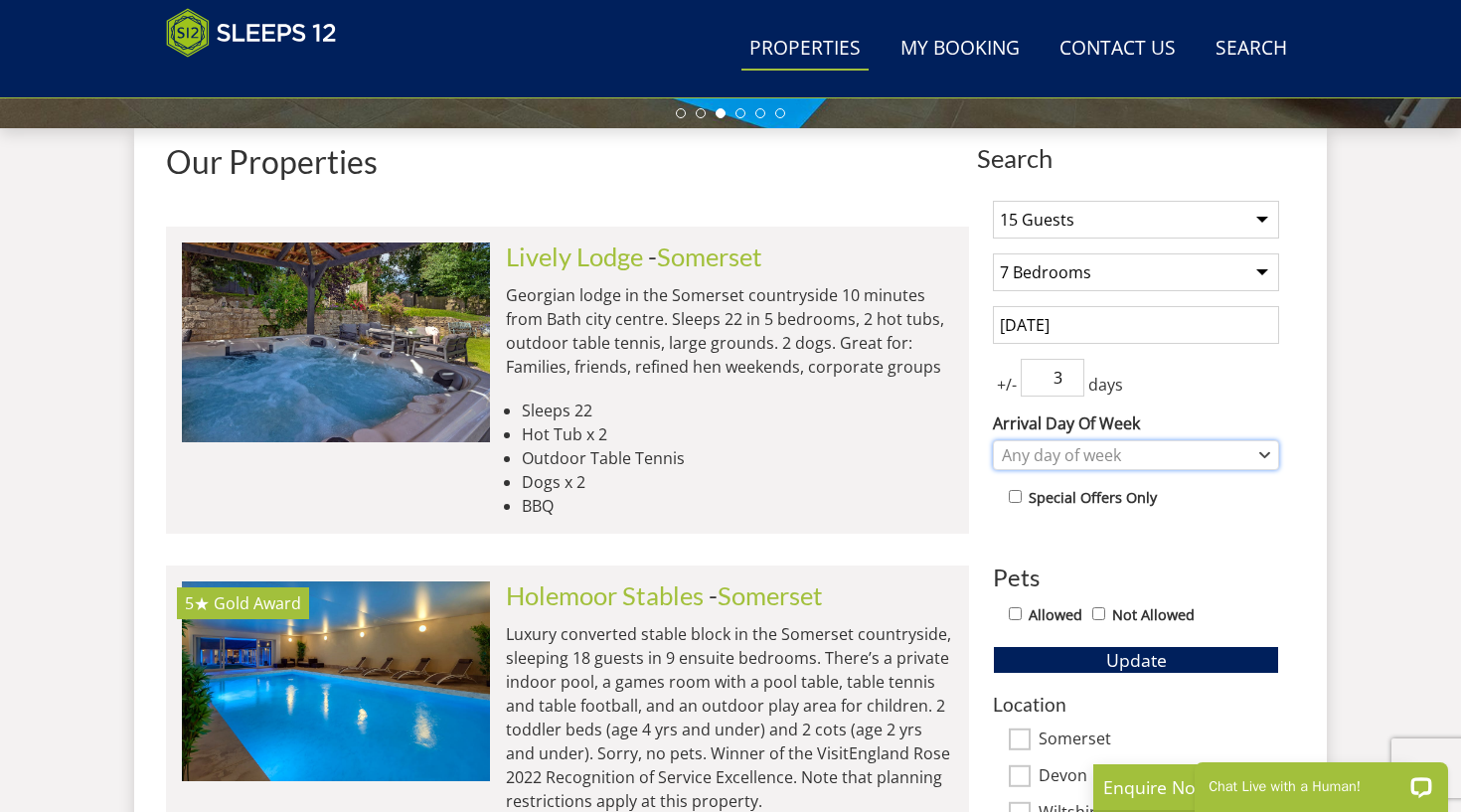 click on "Any day of week" at bounding box center [1125, 455] 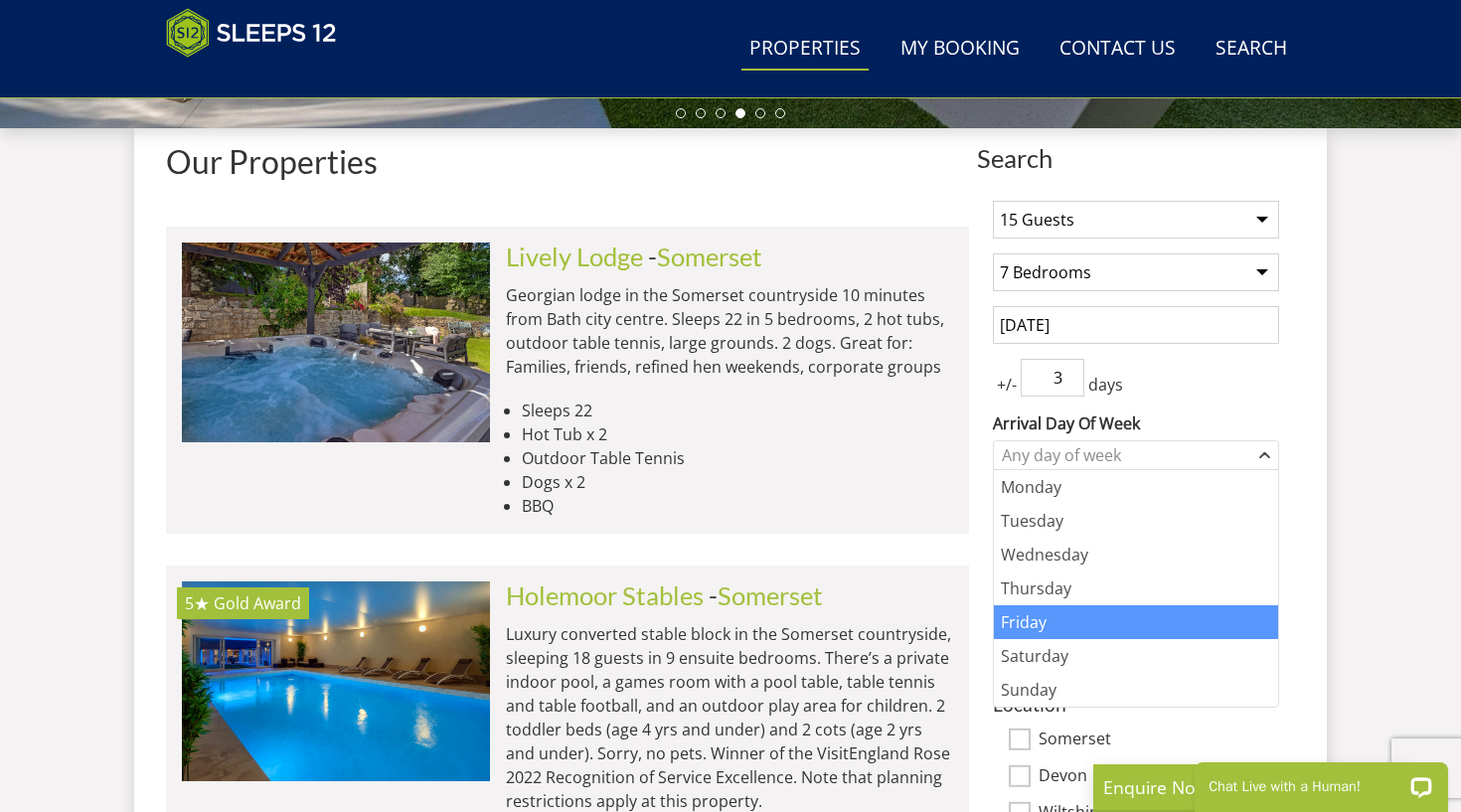 click on "Friday" at bounding box center (1136, 622) 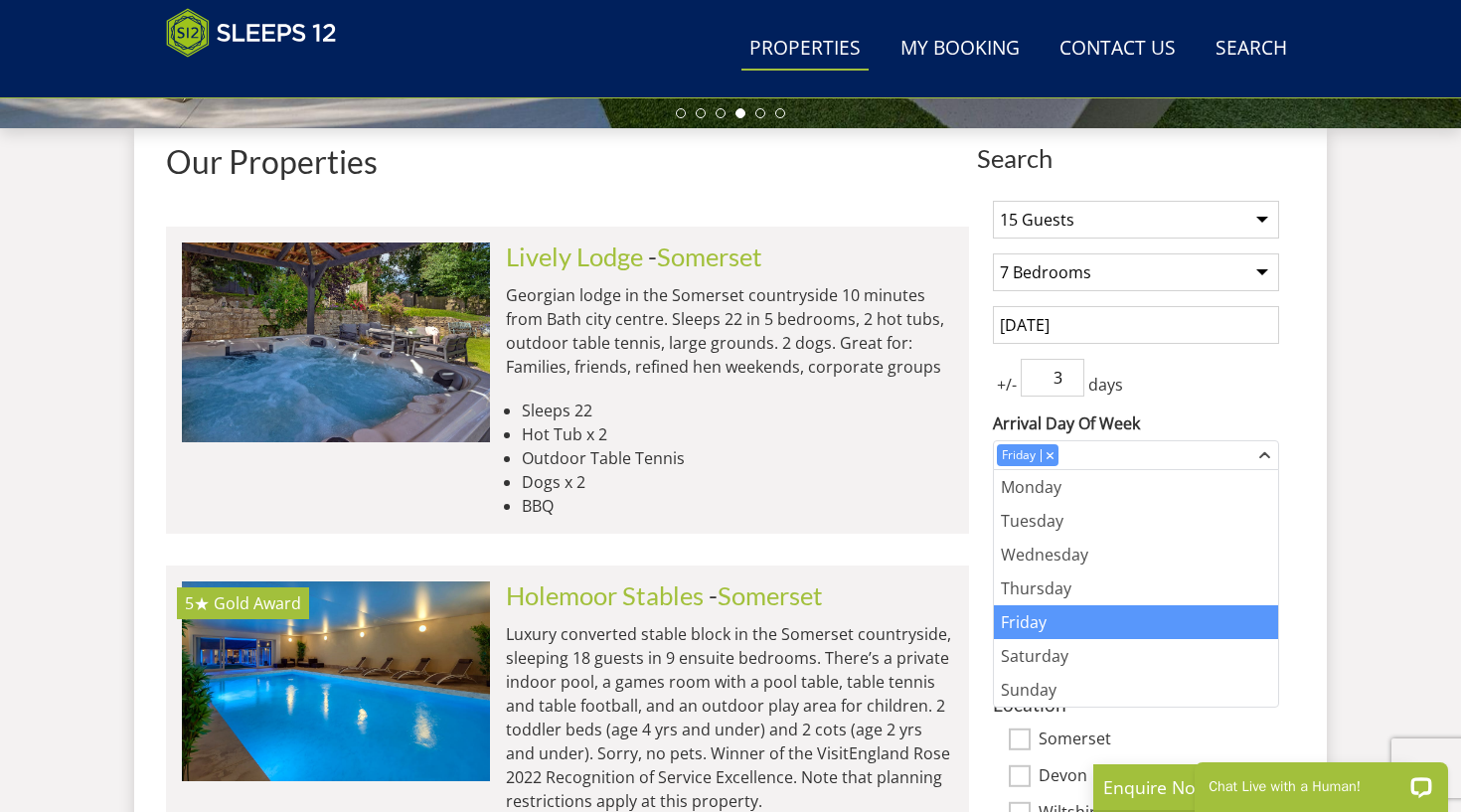 click on "1 Guest
2 Guests
3 Guests
4 Guests
5 Guests
6 Guests
7 Guests
8 Guests
9 Guests
10 Guests
11 Guests
12 Guests
13 Guests
14 Guests
15 Guests
16 Guests
17 Guests
18 Guests
19 Guests
20 Guests
21 Guests
22 Guests
23 Guests
24 Guests
25 Guests
26 Guests
27 Guests
28 Guests
29 Guests
30 Guests
31 Guests
32 Guests
33 Guests
34 Guests
35 Guests
36 Guests
37 Guests
38 Guests
39 Guests
40 Guests
41 Guests
42 Guests
43 Guests
44 Guests
45 Guests
46 Guests
47 Guests
48 Guests
49 Guests
50 Guests
Any number of bedrooms
3 Bedrooms
4 Bedrooms
5 Bedrooms
6 Bedrooms
7 Bedrooms
8 Bedrooms
9 Bedrooms
10 Bedrooms
11 Bedrooms
12 Bedrooms
13 Bedrooms
14 Bedrooms
15 Bedrooms
16 Bedrooms
06/03/2026
+/- 3" at bounding box center [1136, 727] 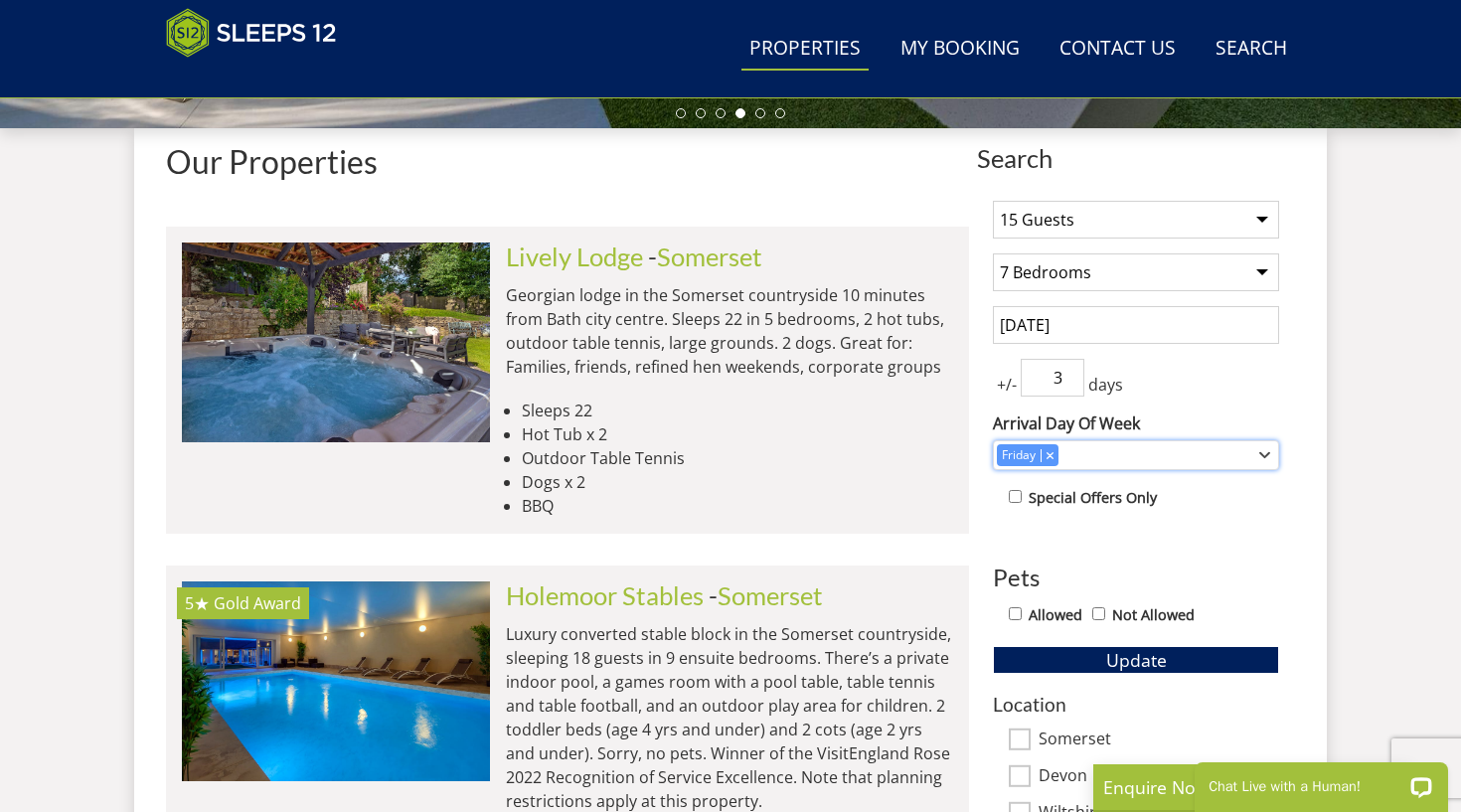 click on "Friday" at bounding box center (1125, 455) 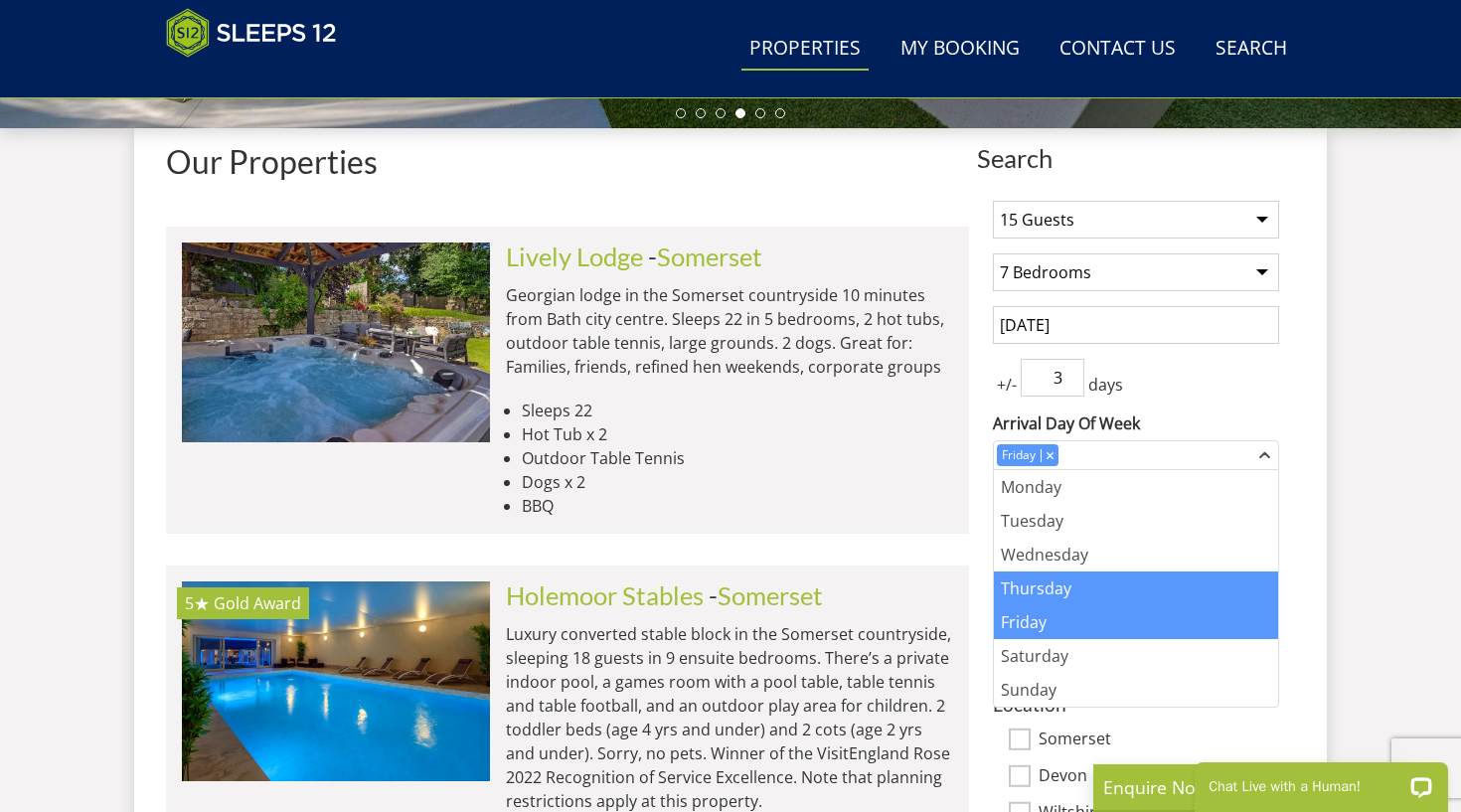 click on "Thursday" at bounding box center [1136, 588] 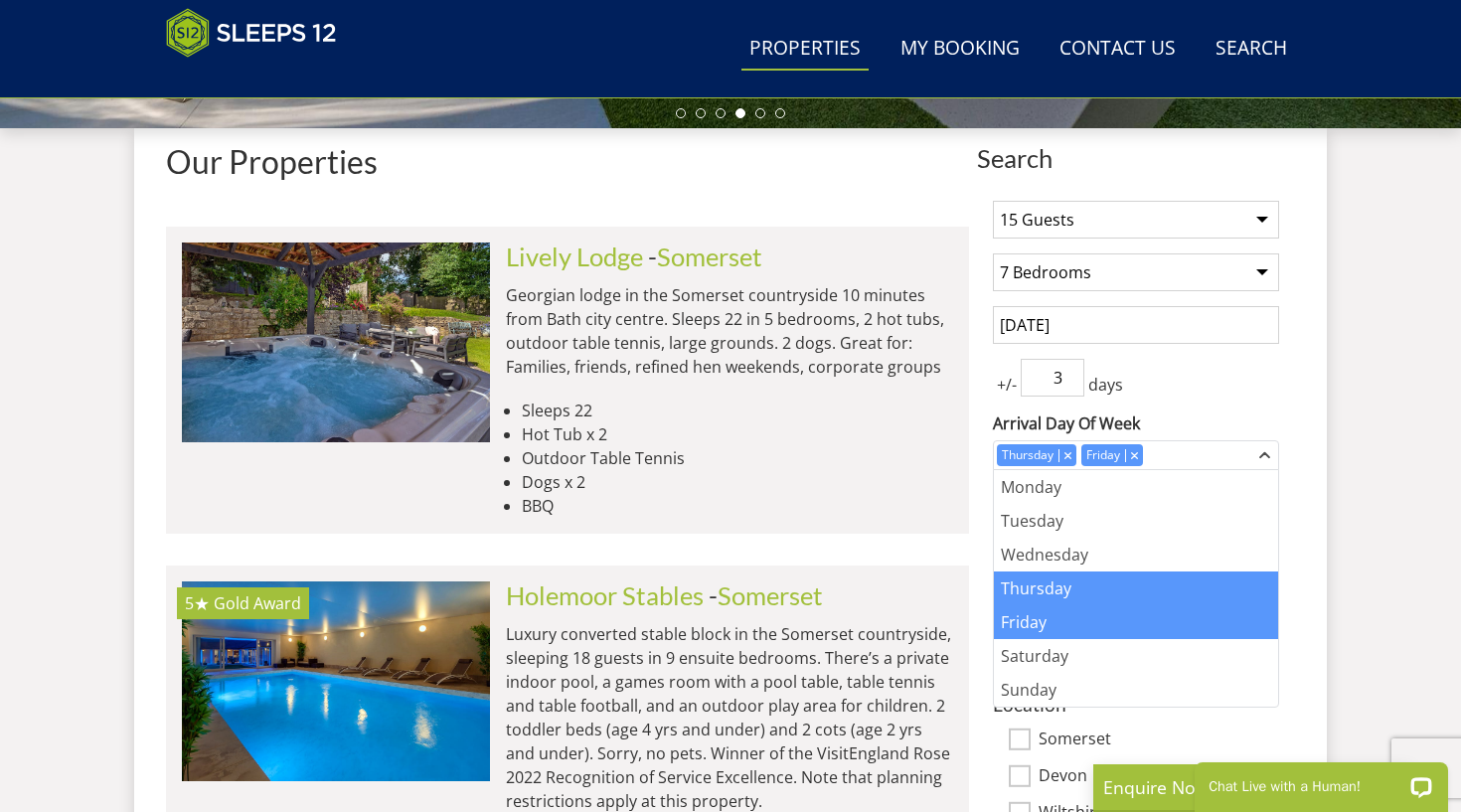 click on "Arrival Day Of Week" at bounding box center [1136, 423] 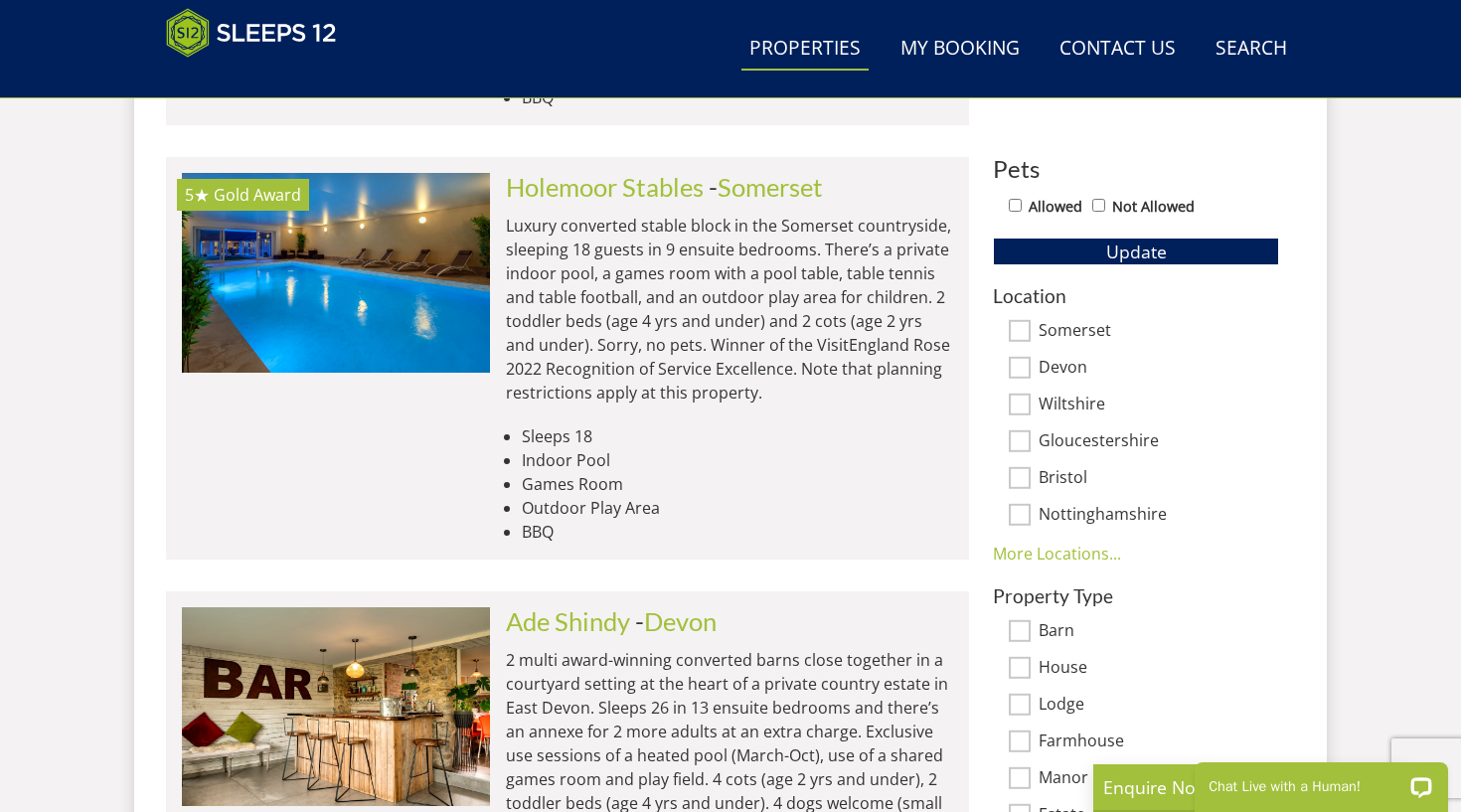scroll, scrollTop: 1165, scrollLeft: 0, axis: vertical 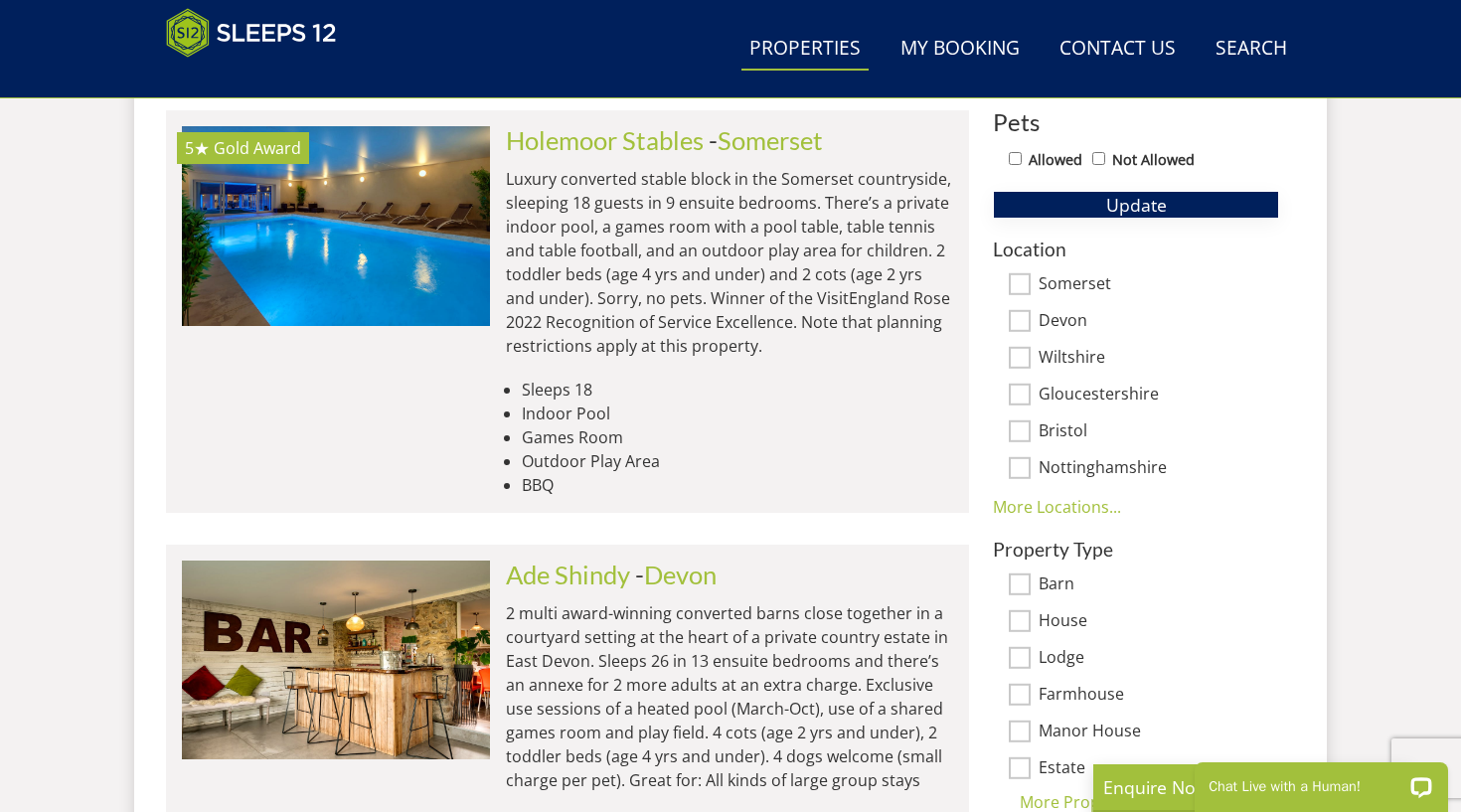 click on "Update" at bounding box center [1136, 205] 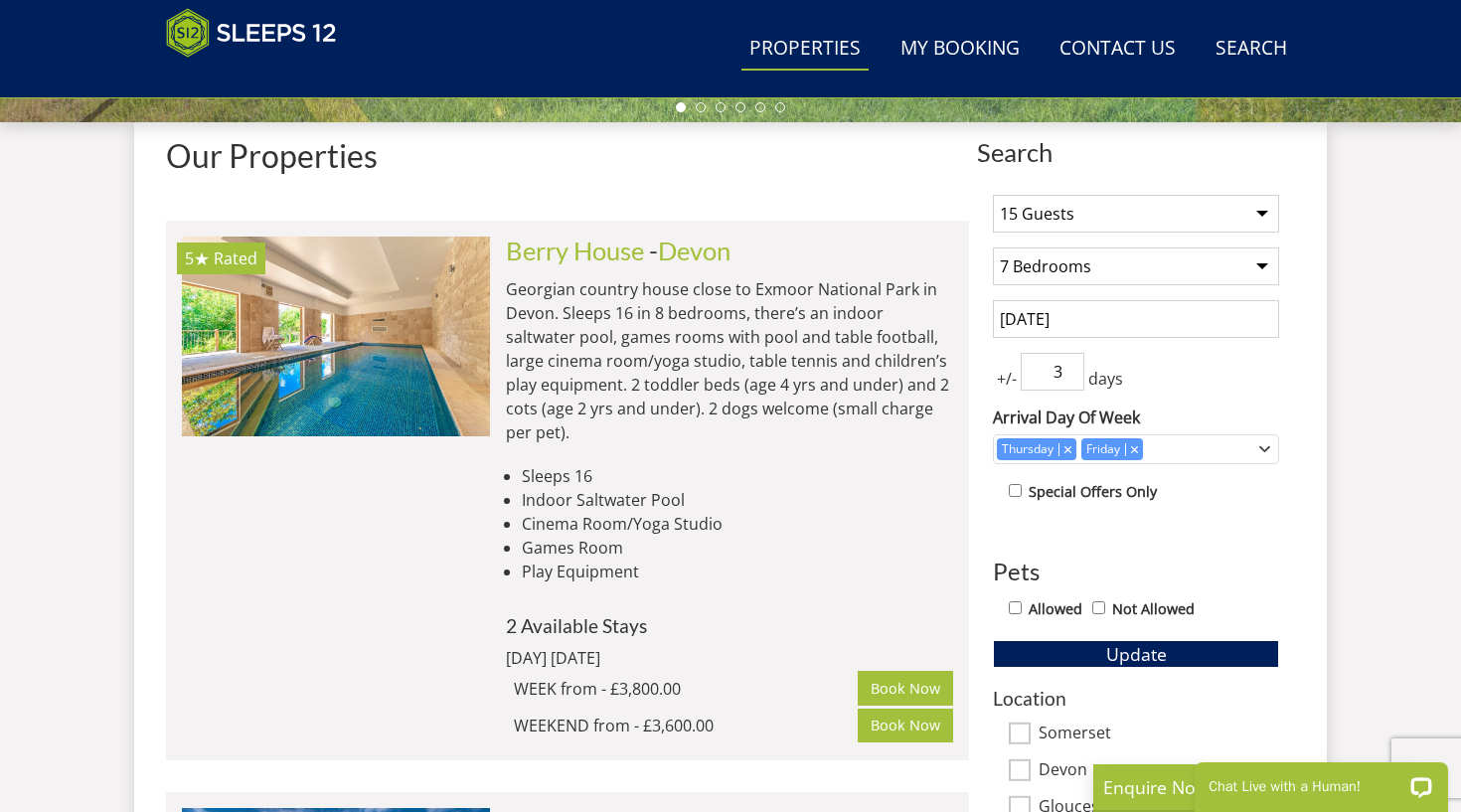 scroll, scrollTop: 746, scrollLeft: 0, axis: vertical 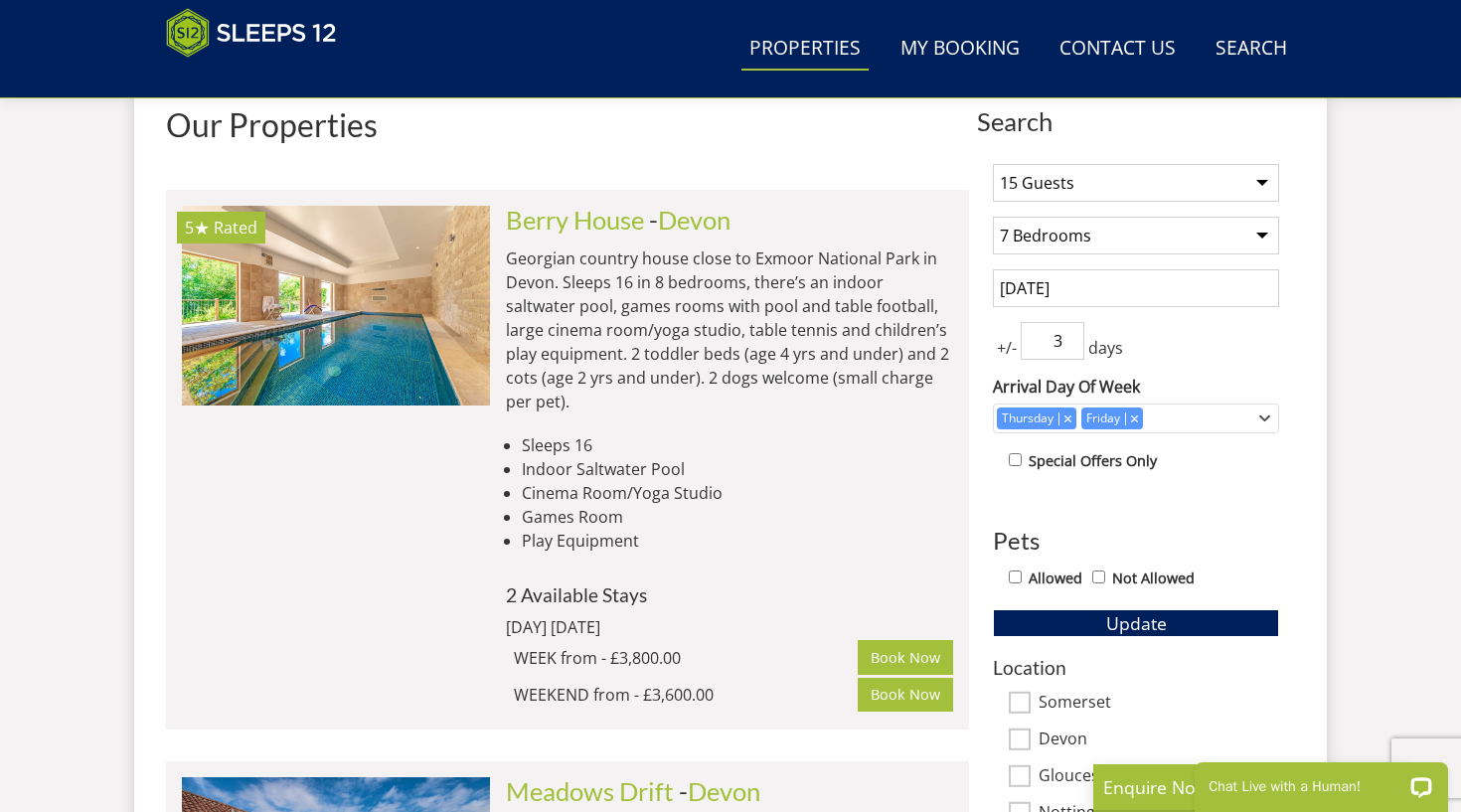 click on "Allowed" at bounding box center (1055, 578) 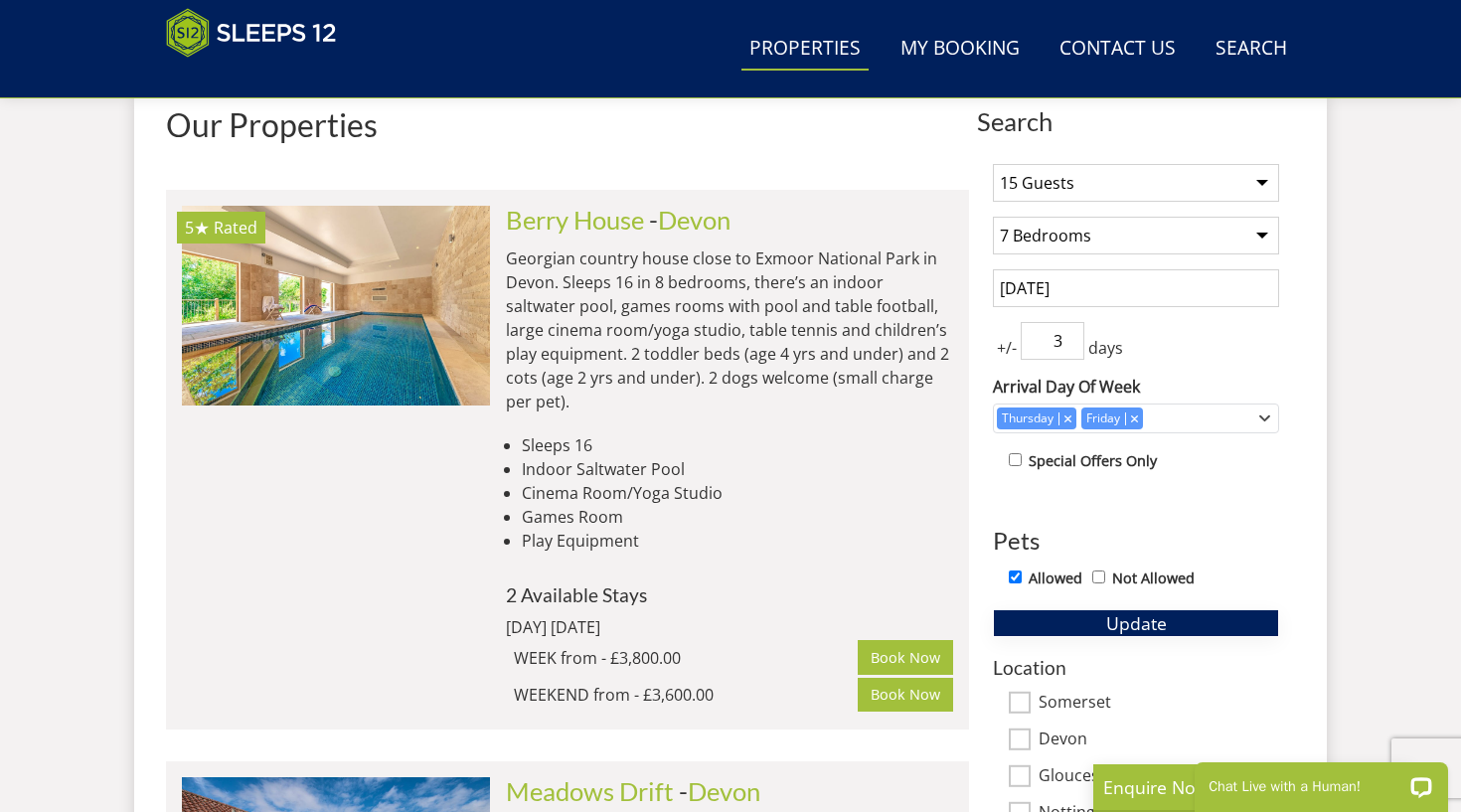click on "Update" at bounding box center (1136, 623) 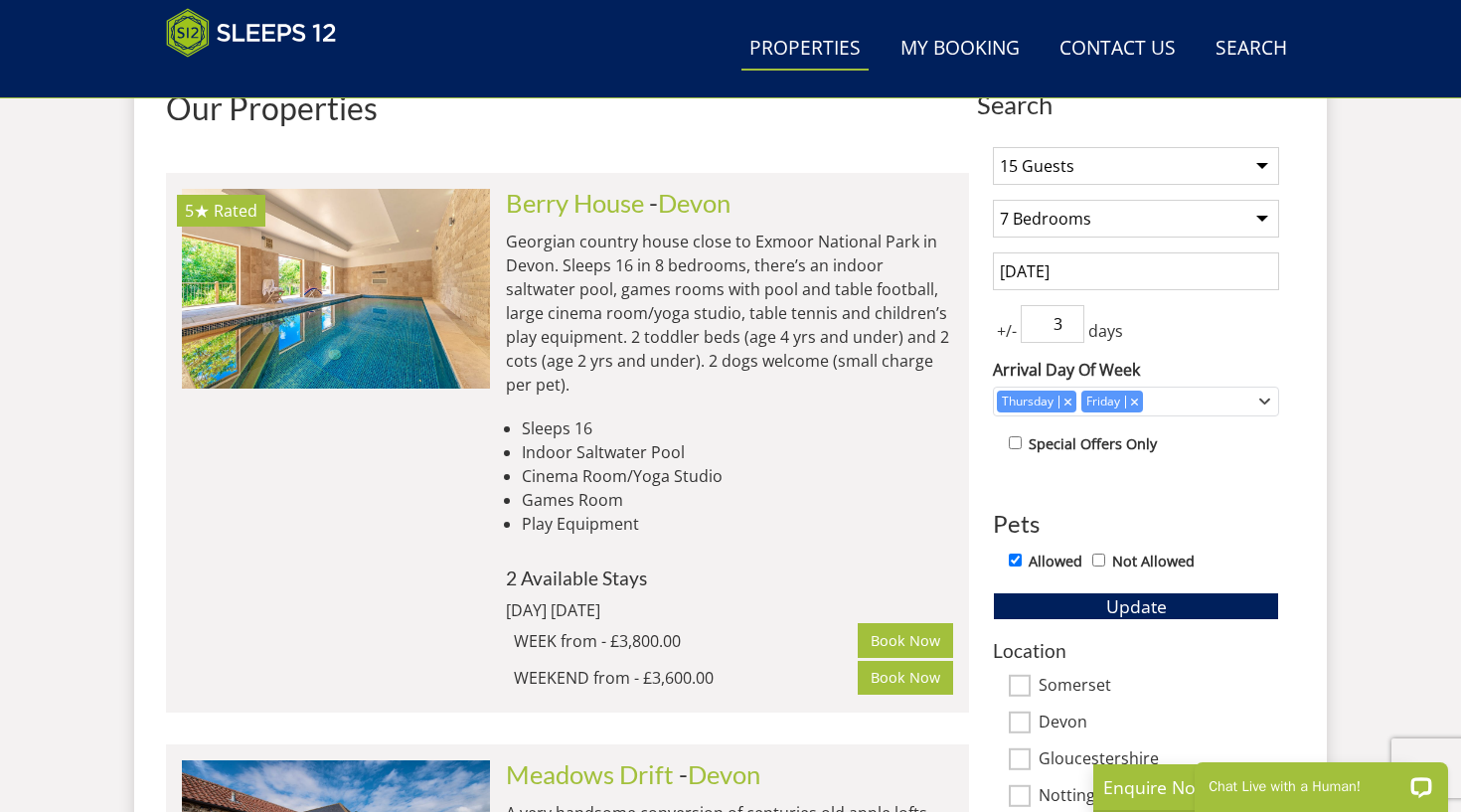 scroll, scrollTop: 774, scrollLeft: 0, axis: vertical 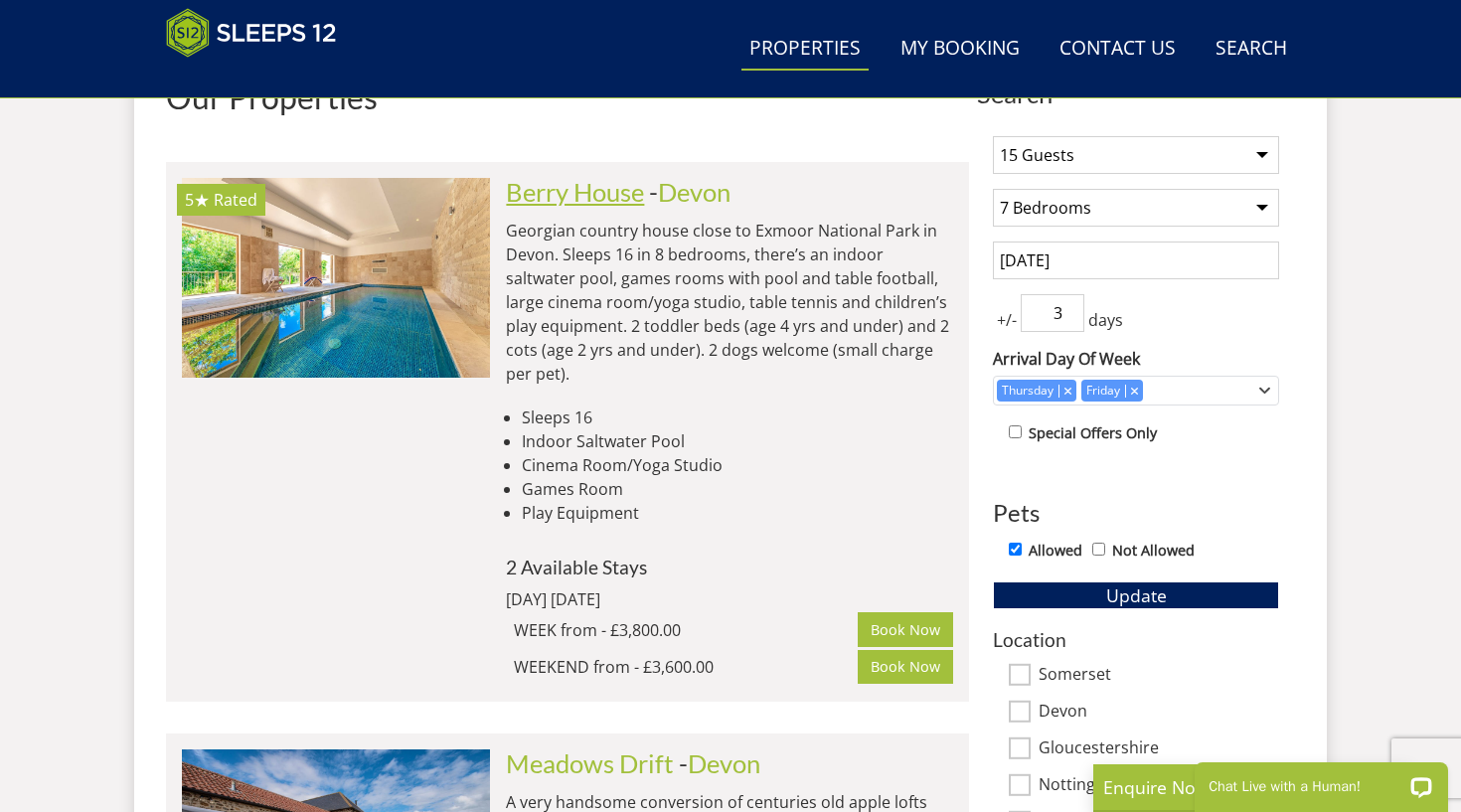 click on "Berry House" at bounding box center (574, 192) 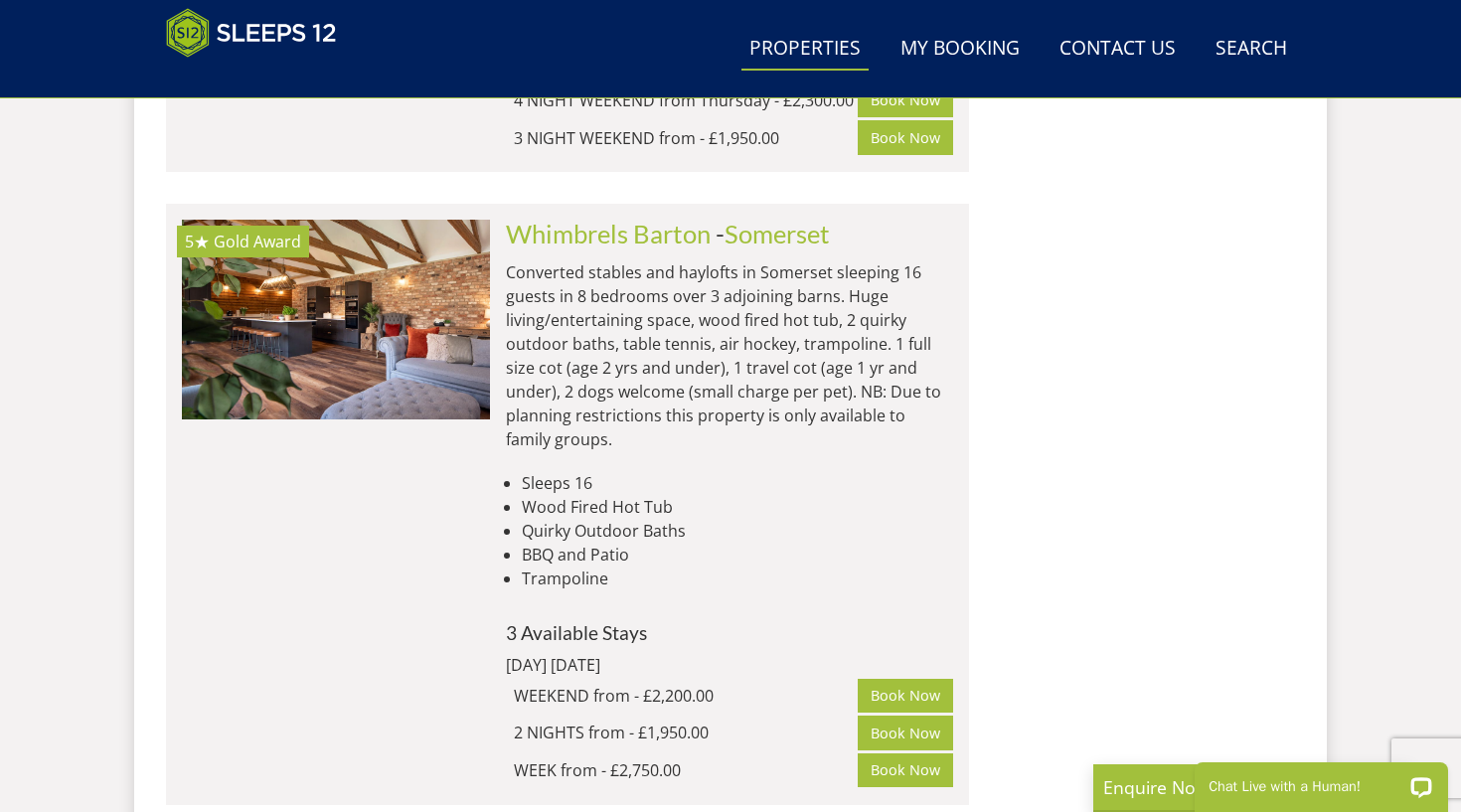 scroll, scrollTop: 2569, scrollLeft: 0, axis: vertical 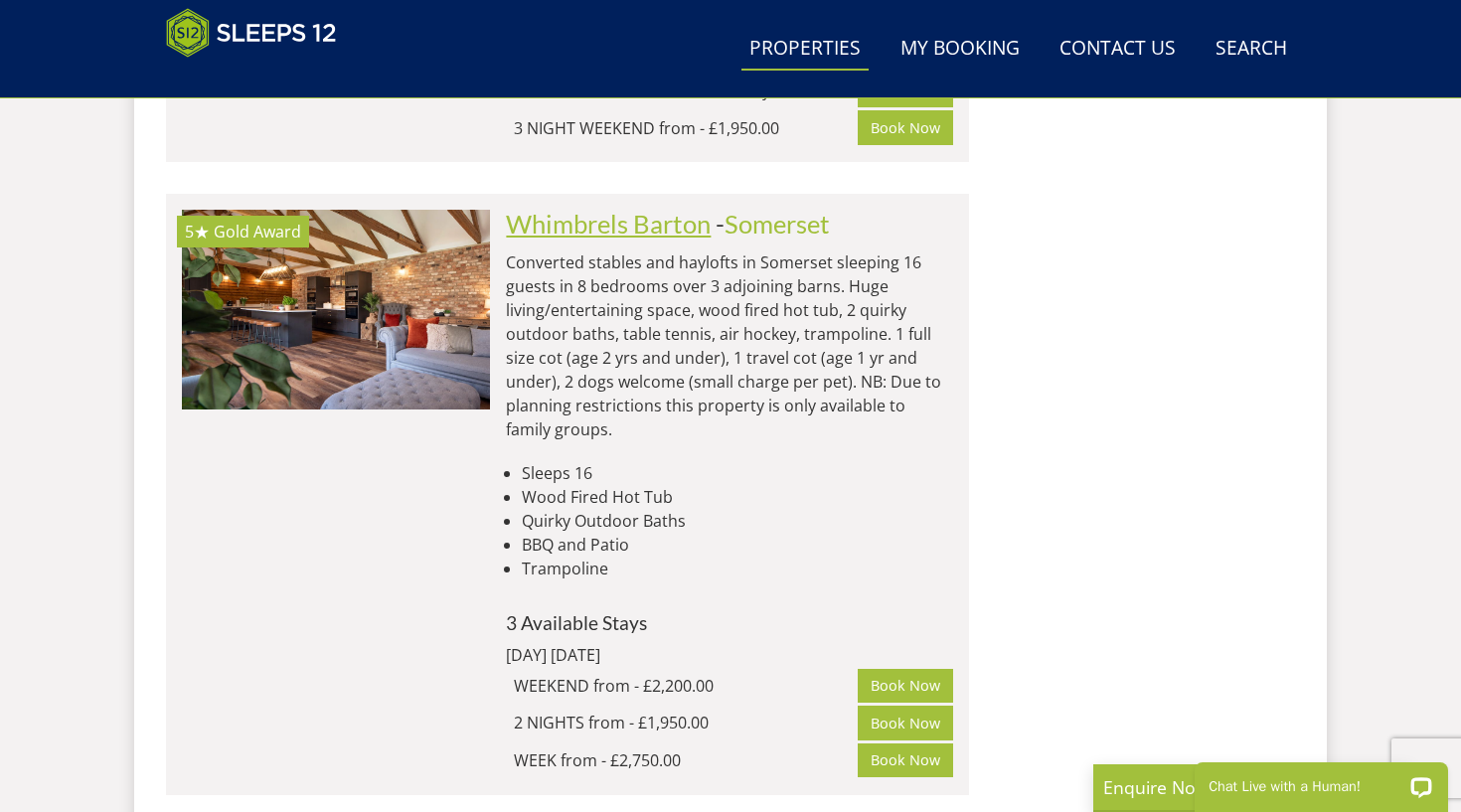 click on "Whimbrels Barton" at bounding box center (608, 224) 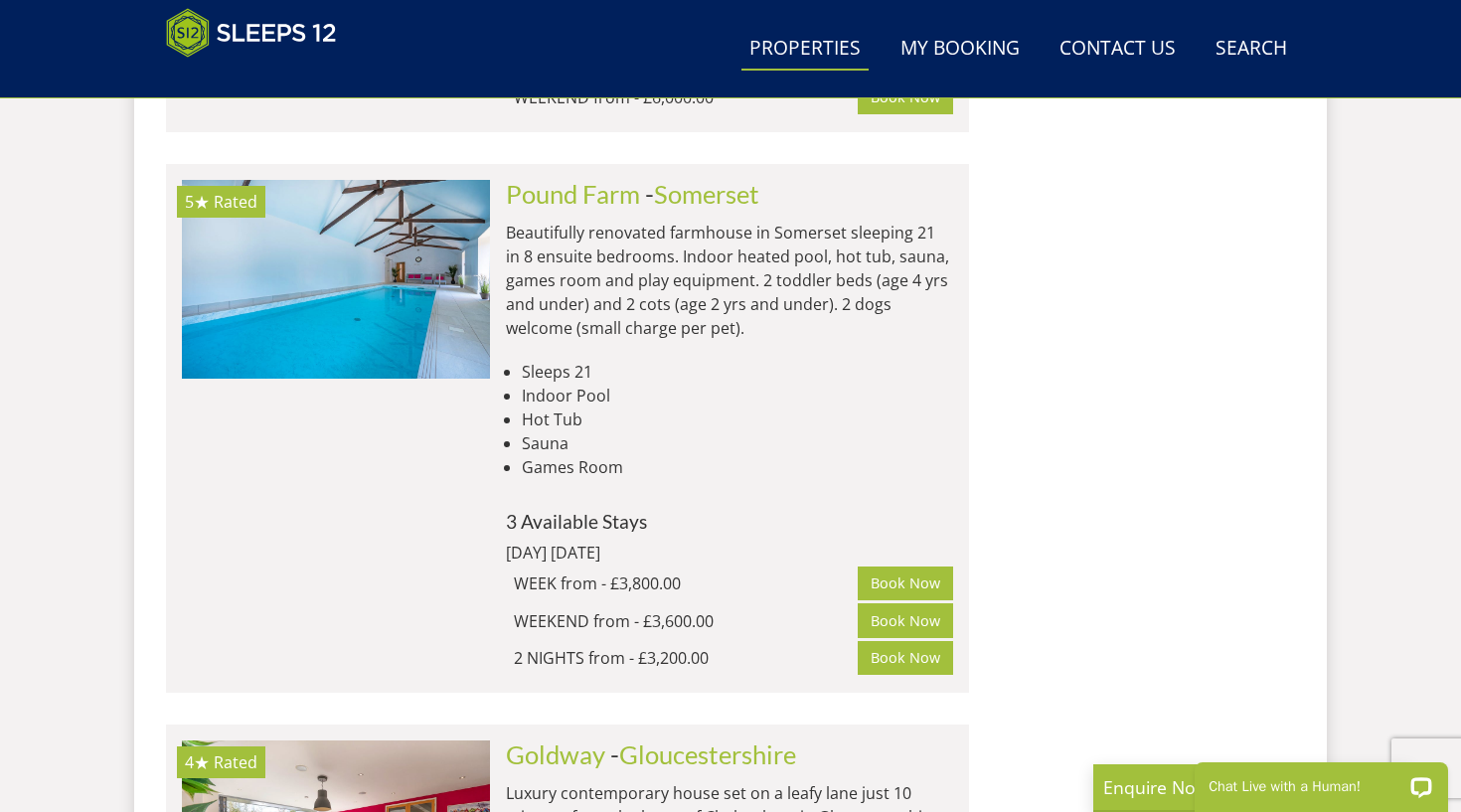 scroll, scrollTop: 5464, scrollLeft: 0, axis: vertical 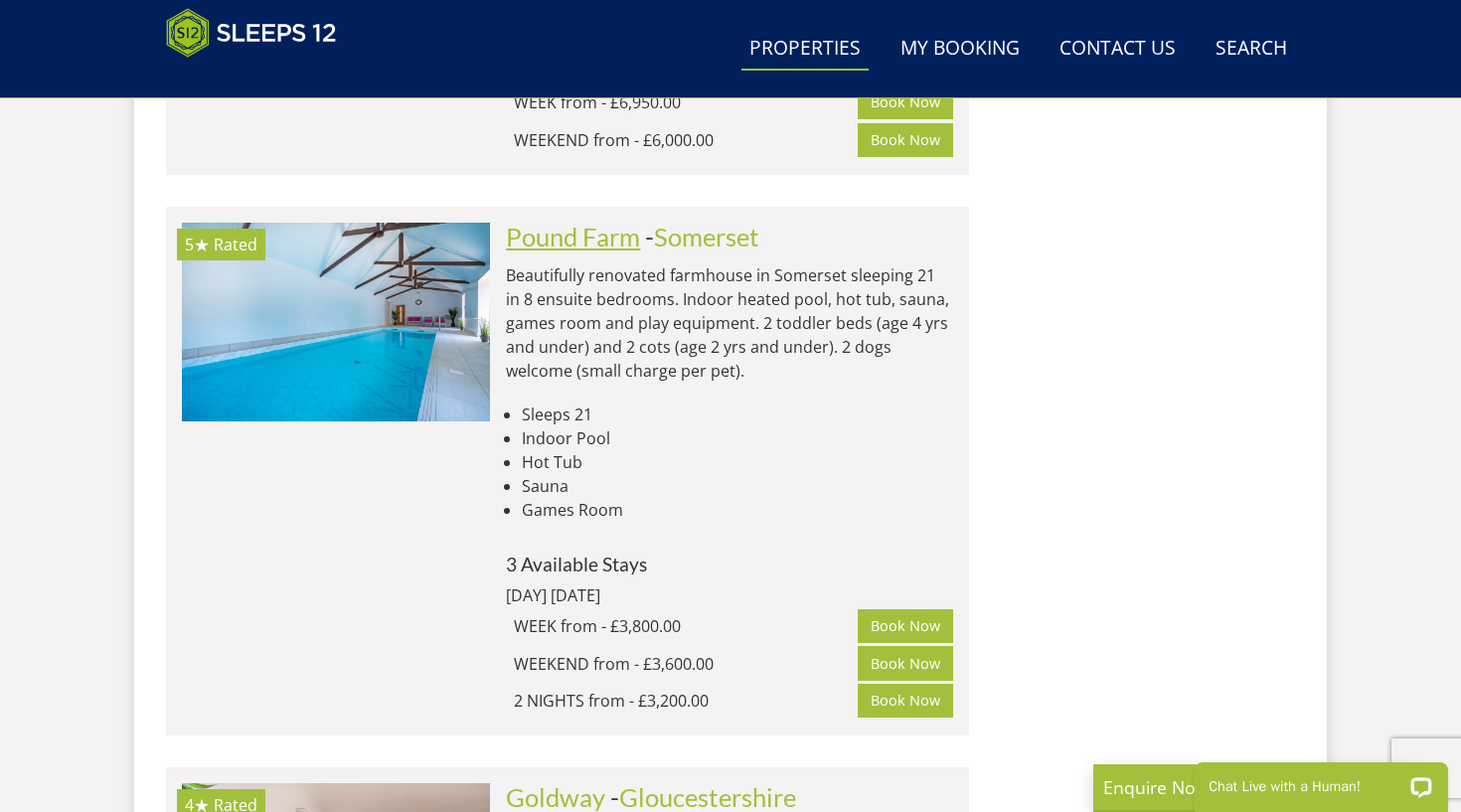 click on "Pound Farm" at bounding box center [572, 237] 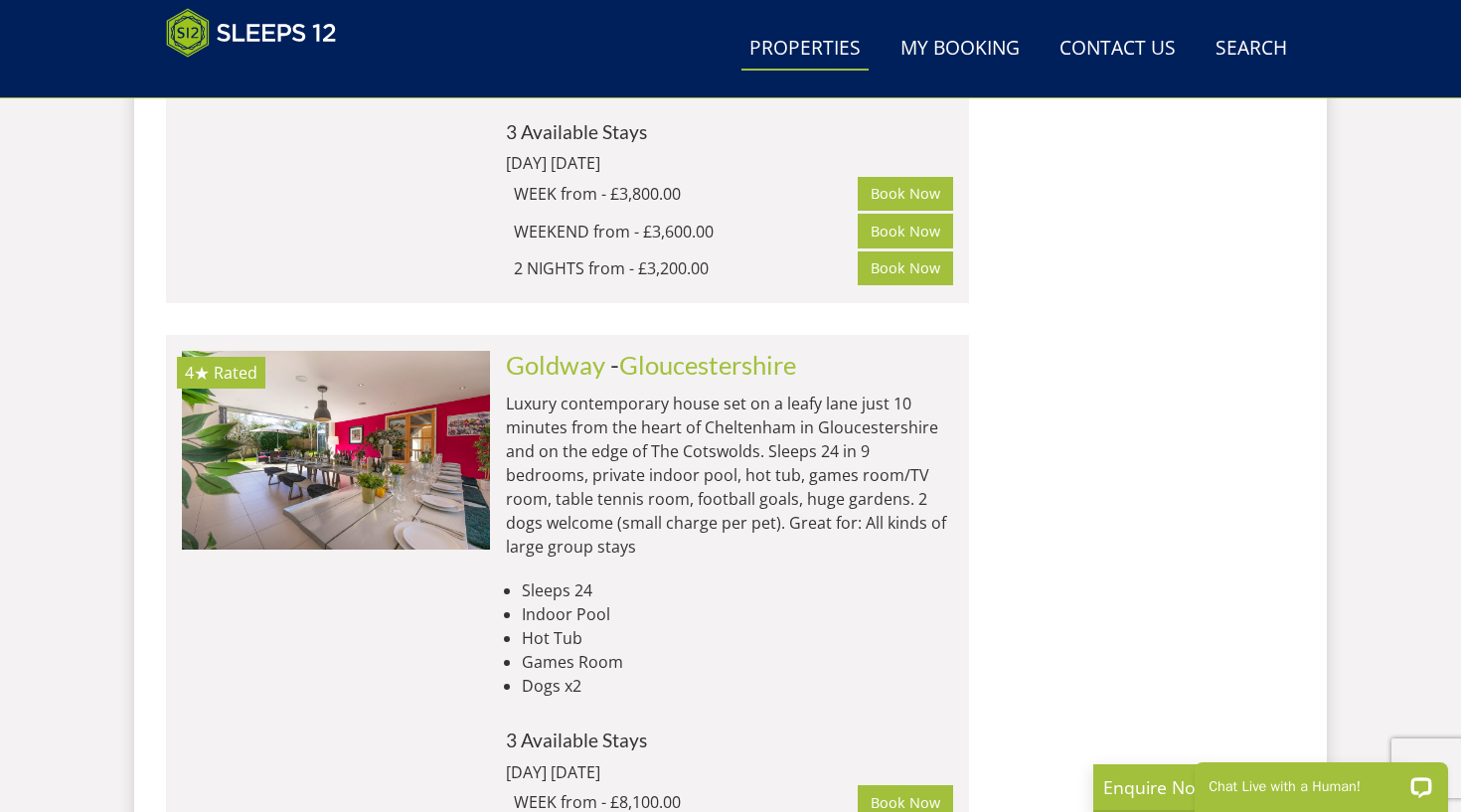scroll, scrollTop: 5898, scrollLeft: 0, axis: vertical 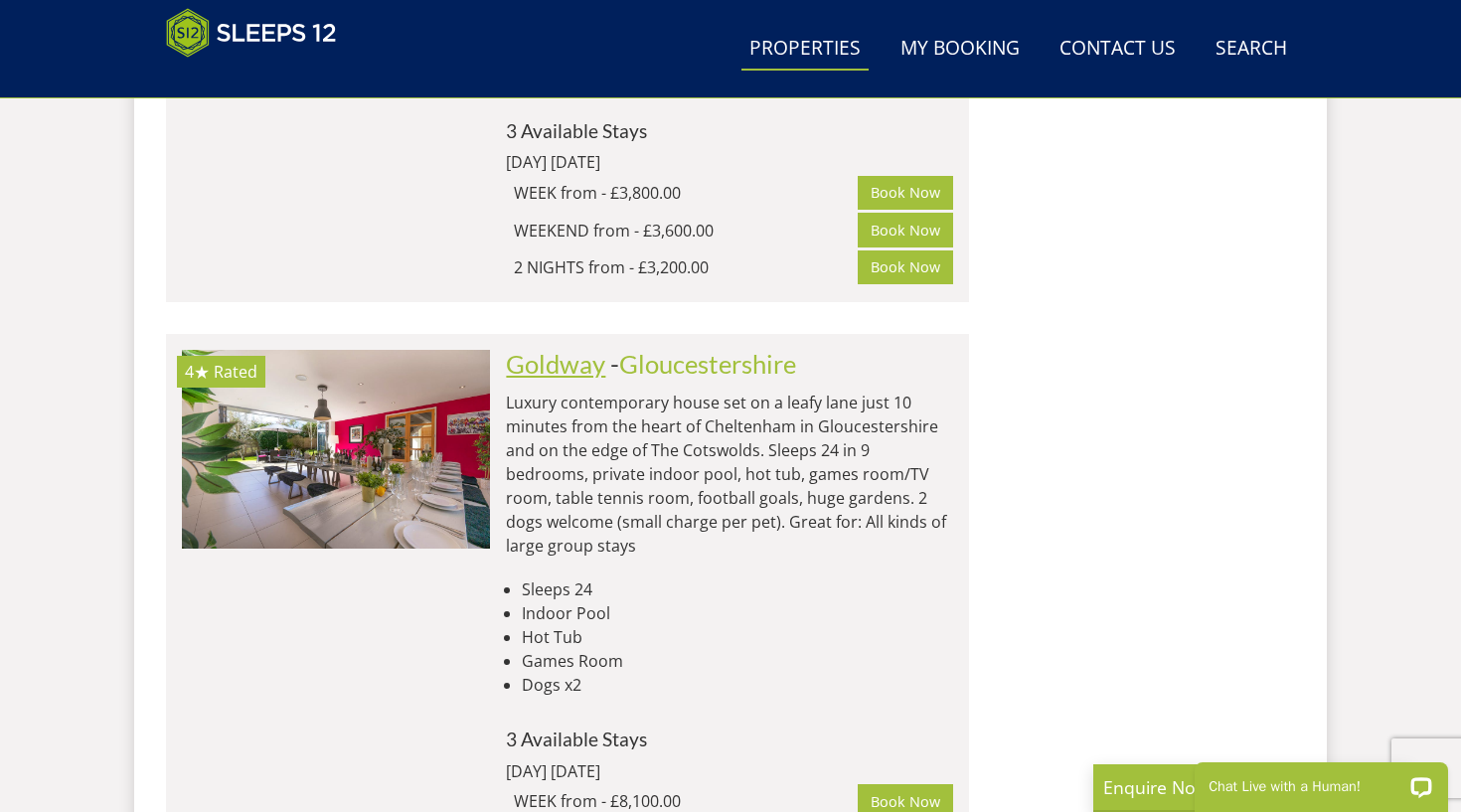 click on "Goldway" at bounding box center [556, 364] 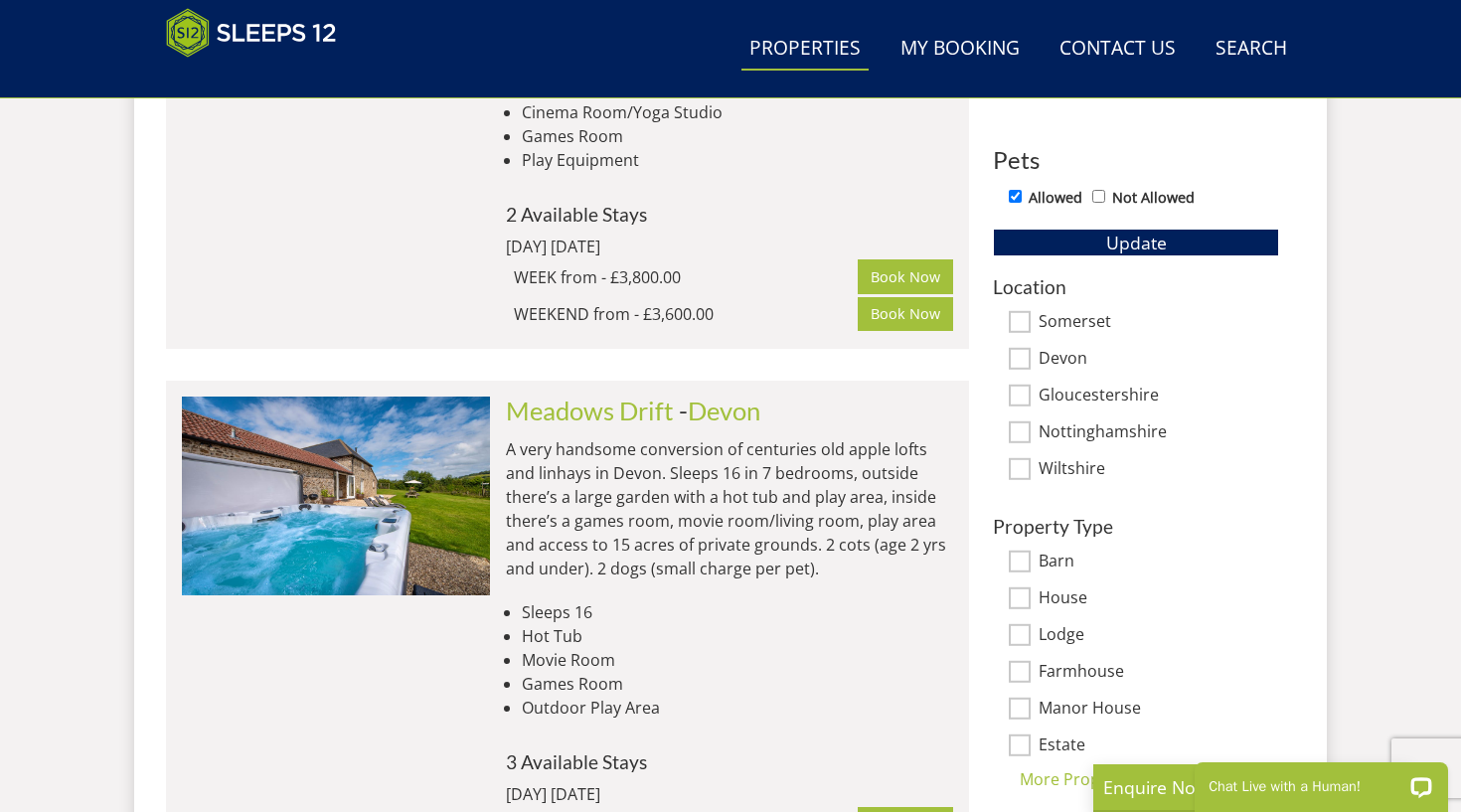 scroll, scrollTop: 1233, scrollLeft: 0, axis: vertical 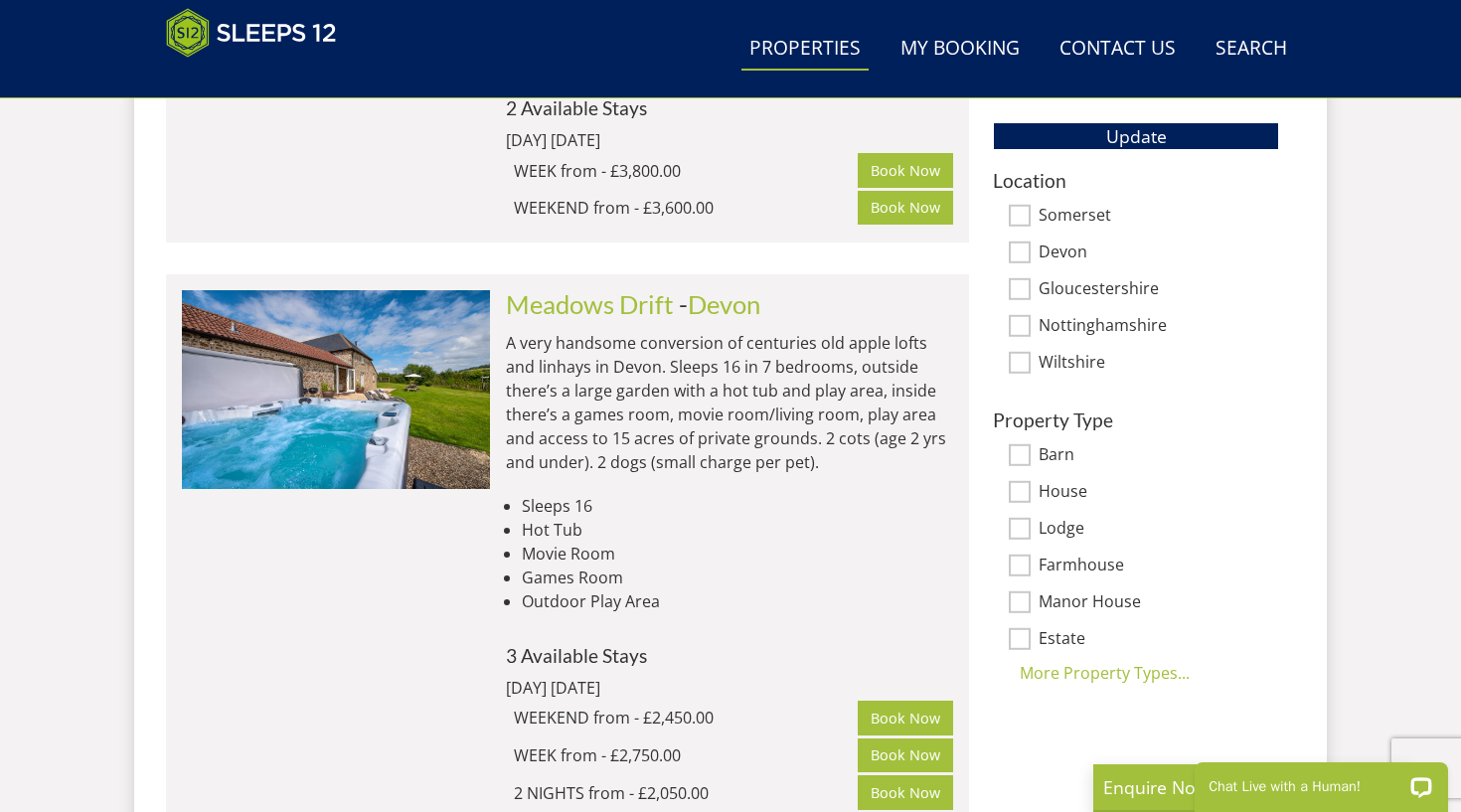 click on "Gloucestershire" at bounding box center (1159, 290) 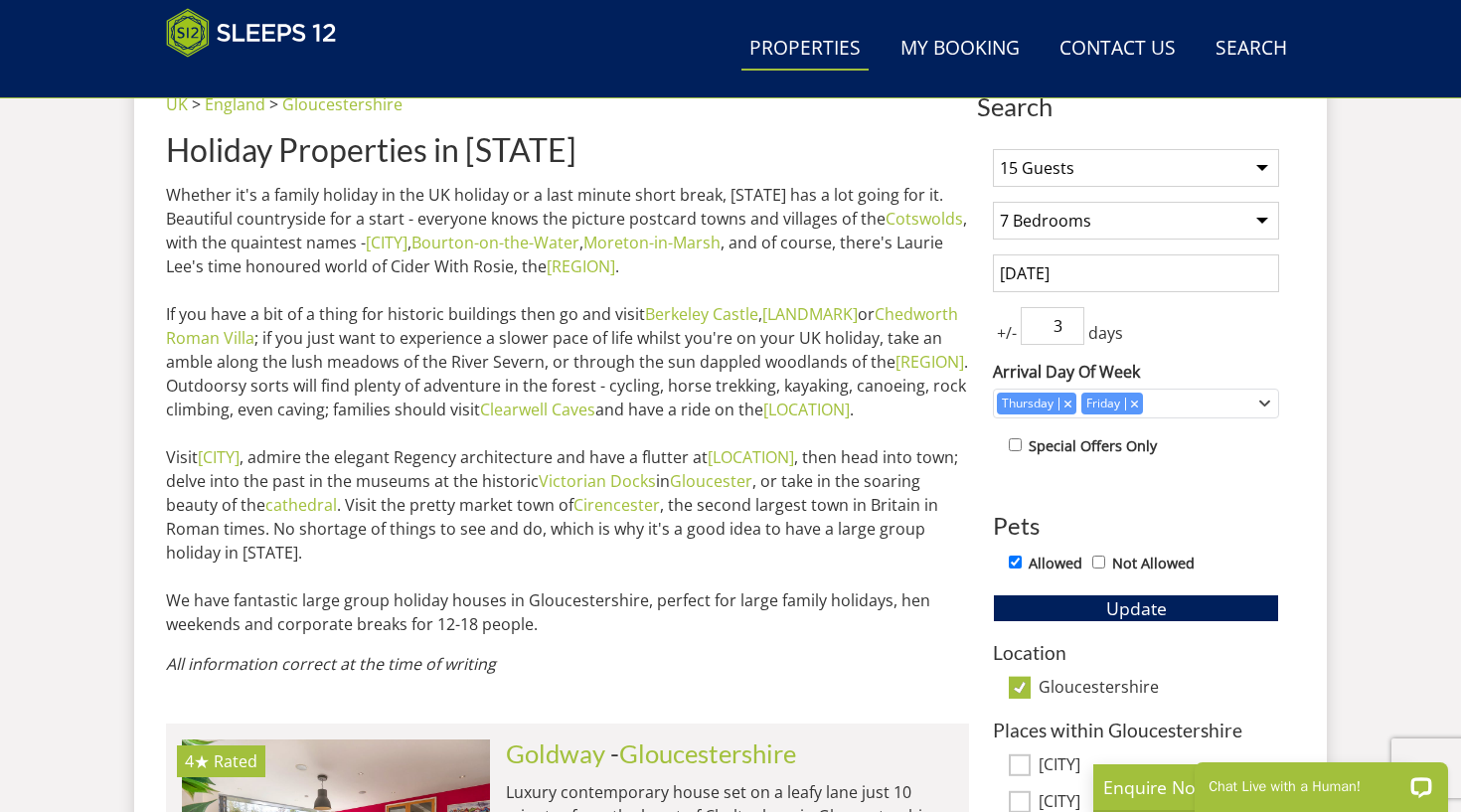 scroll, scrollTop: 812, scrollLeft: 0, axis: vertical 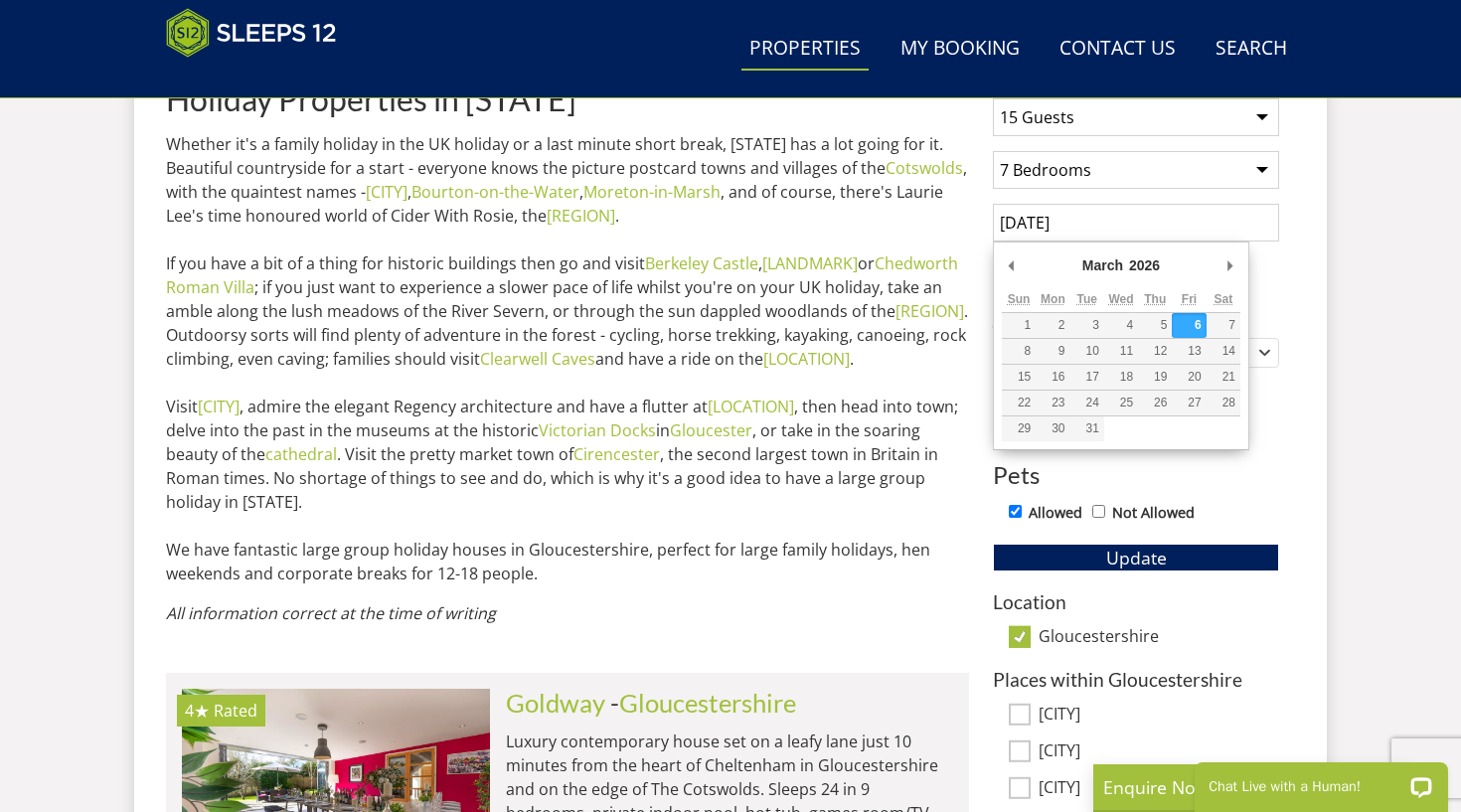 click on "06/03/2026" at bounding box center [1136, 223] 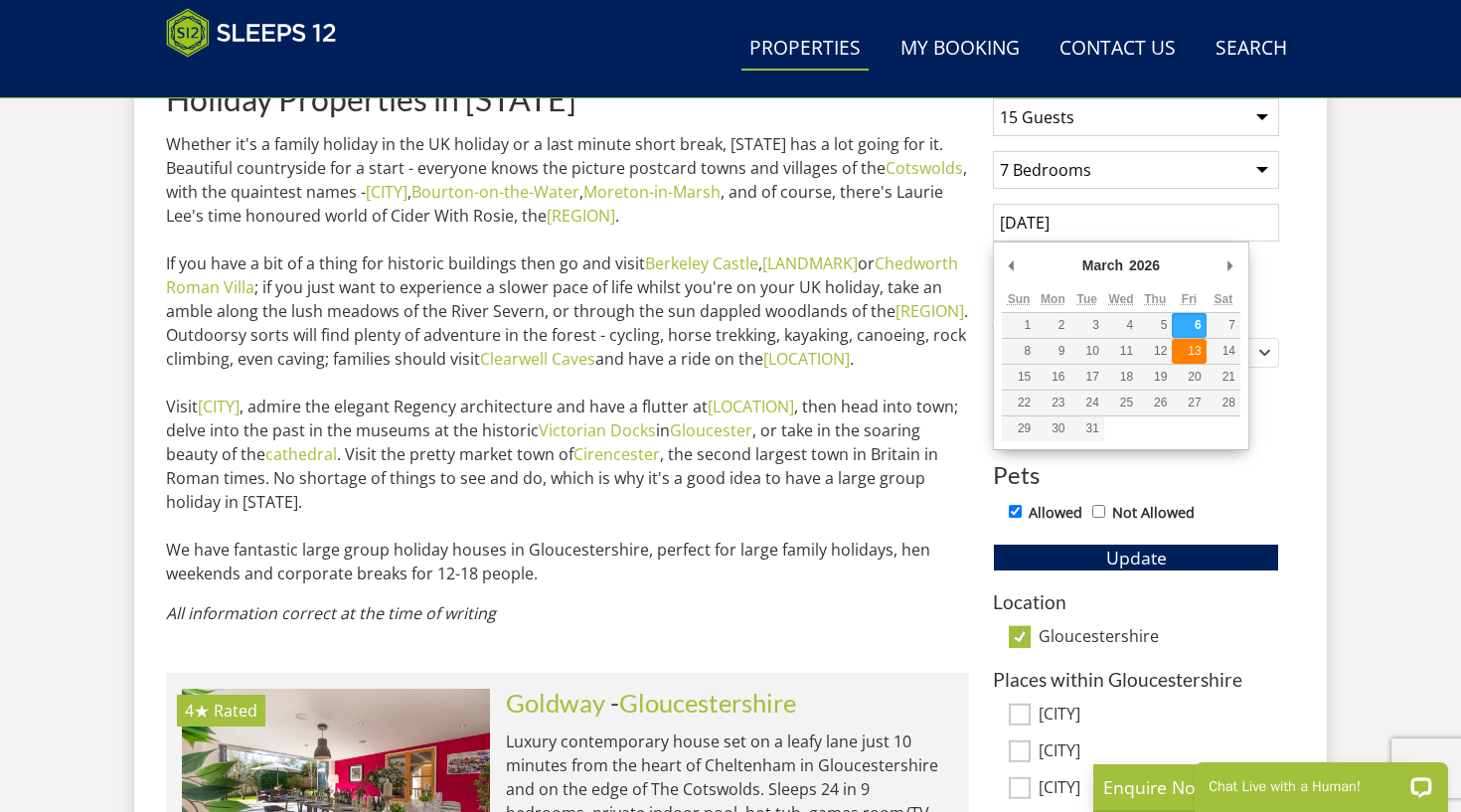 type on "13/03/2026" 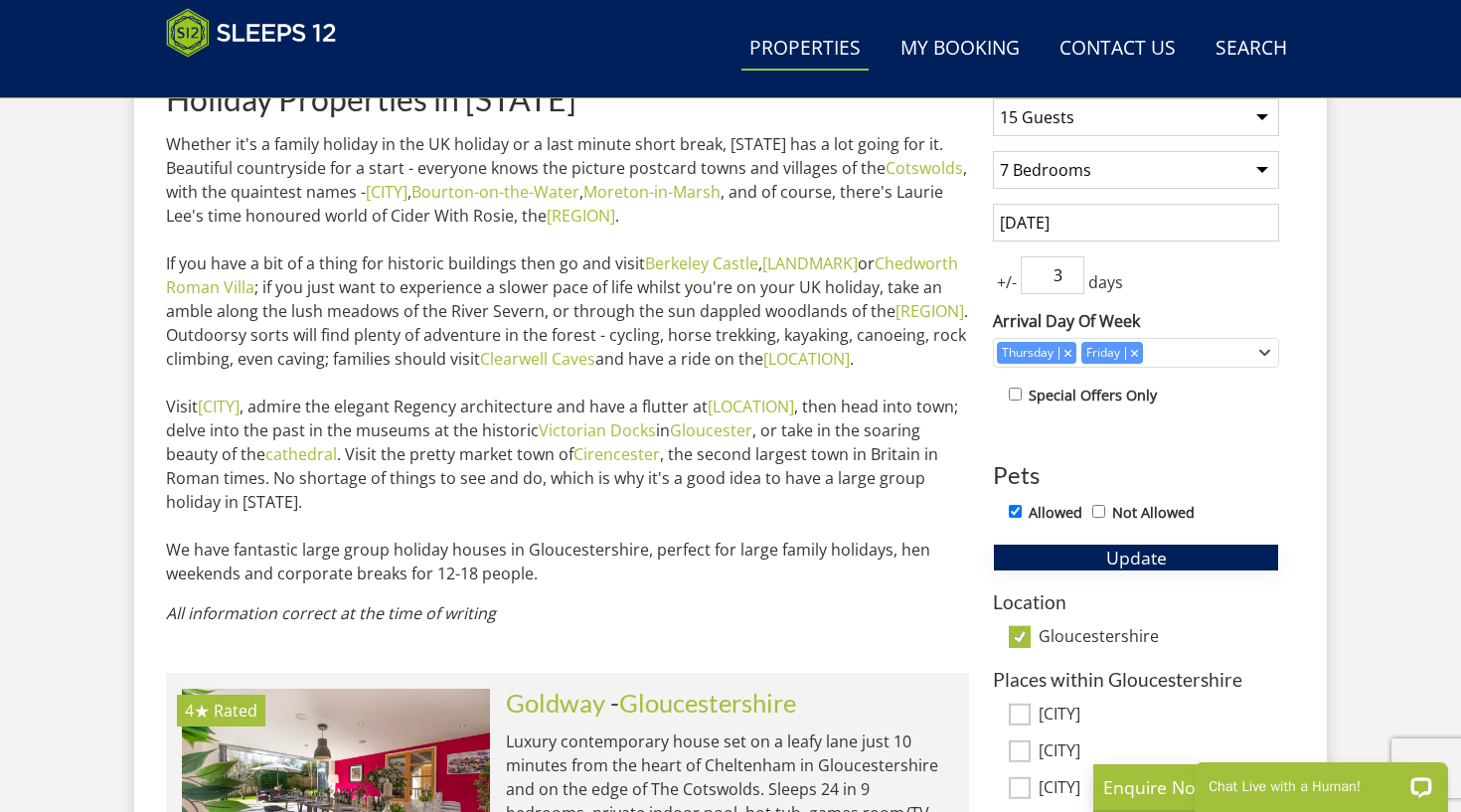 click on "Update" at bounding box center (1136, 558) 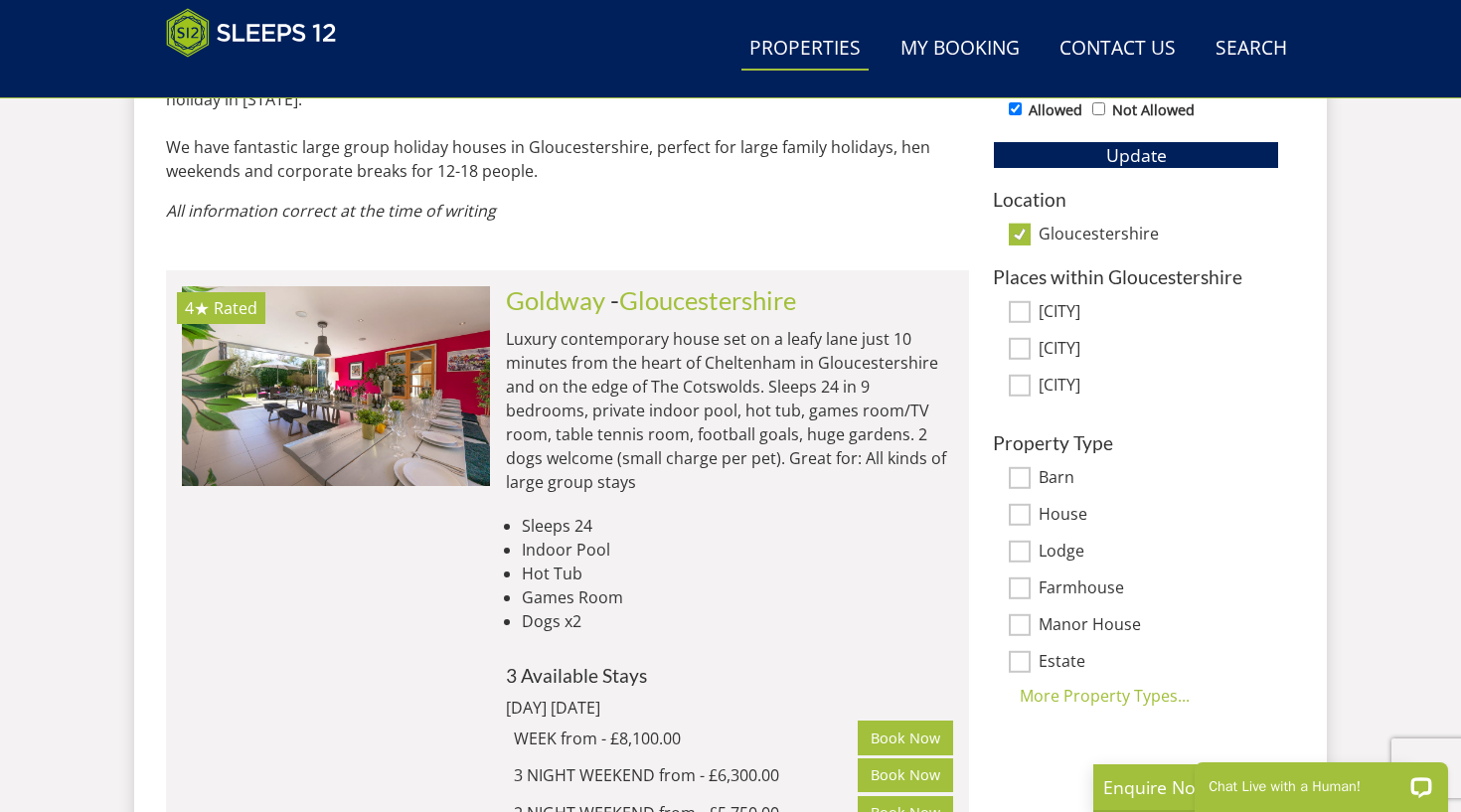 scroll, scrollTop: 1206, scrollLeft: 0, axis: vertical 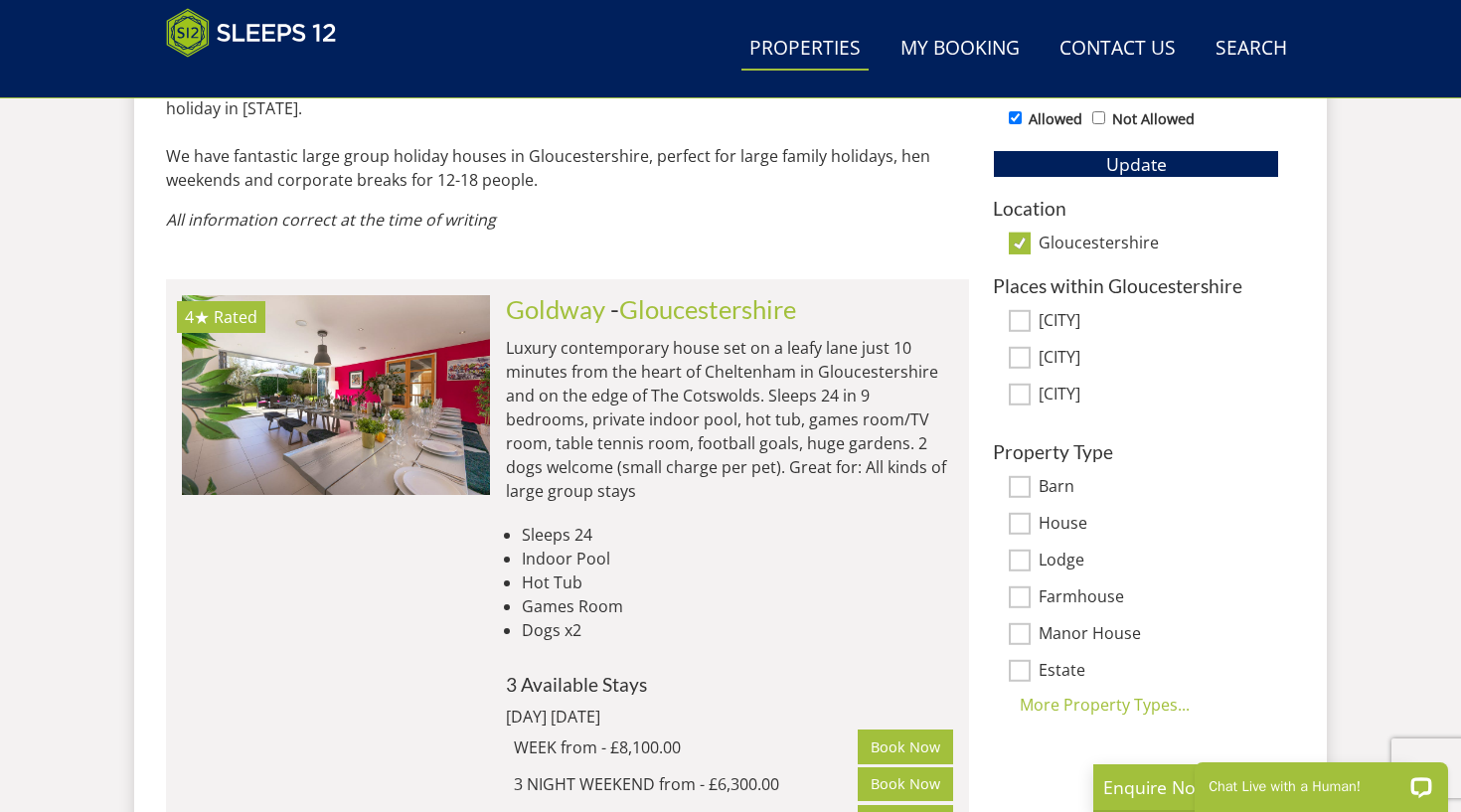 click on "Gloucestershire" at bounding box center (1159, 244) 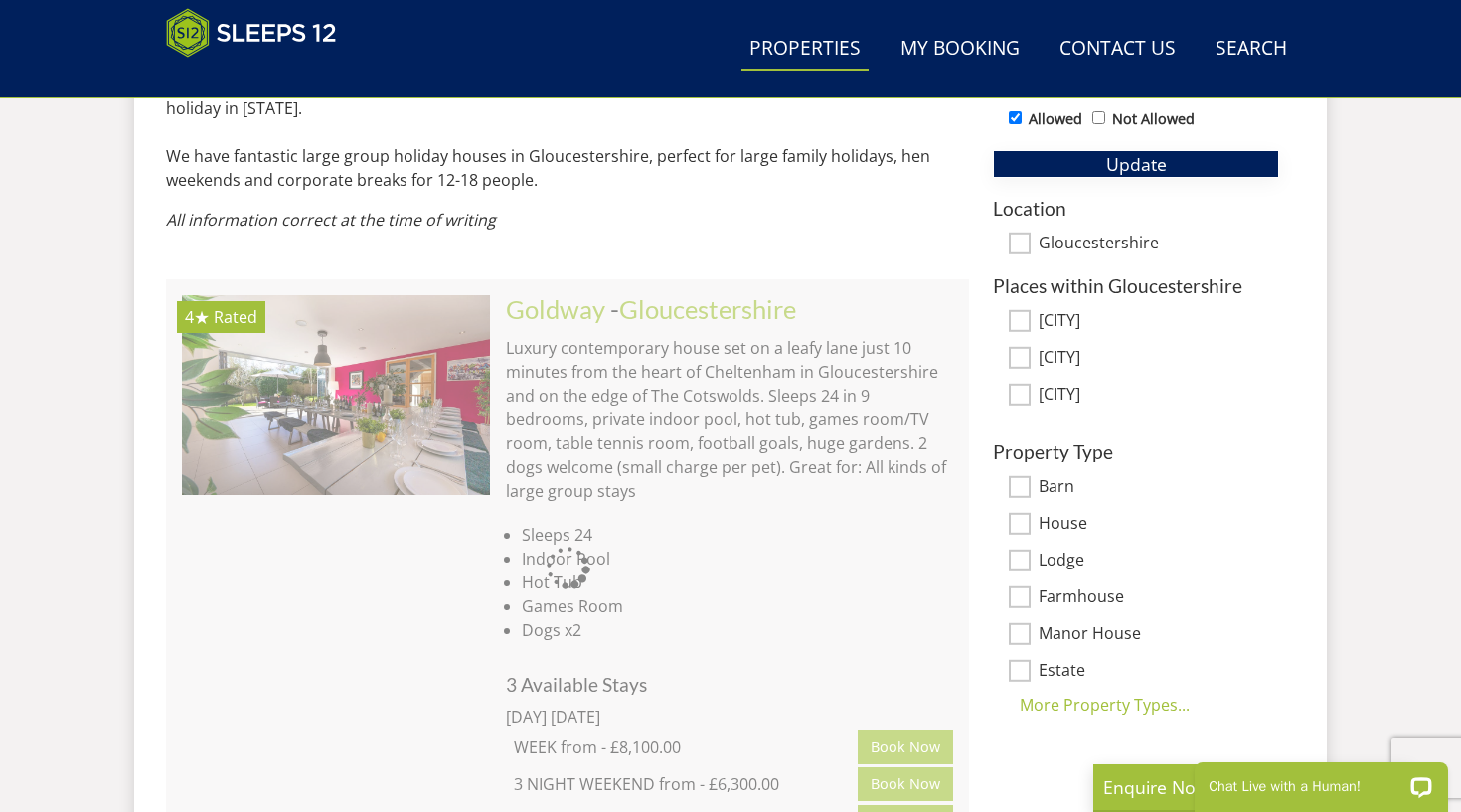 click on "Update" at bounding box center (1136, 164) 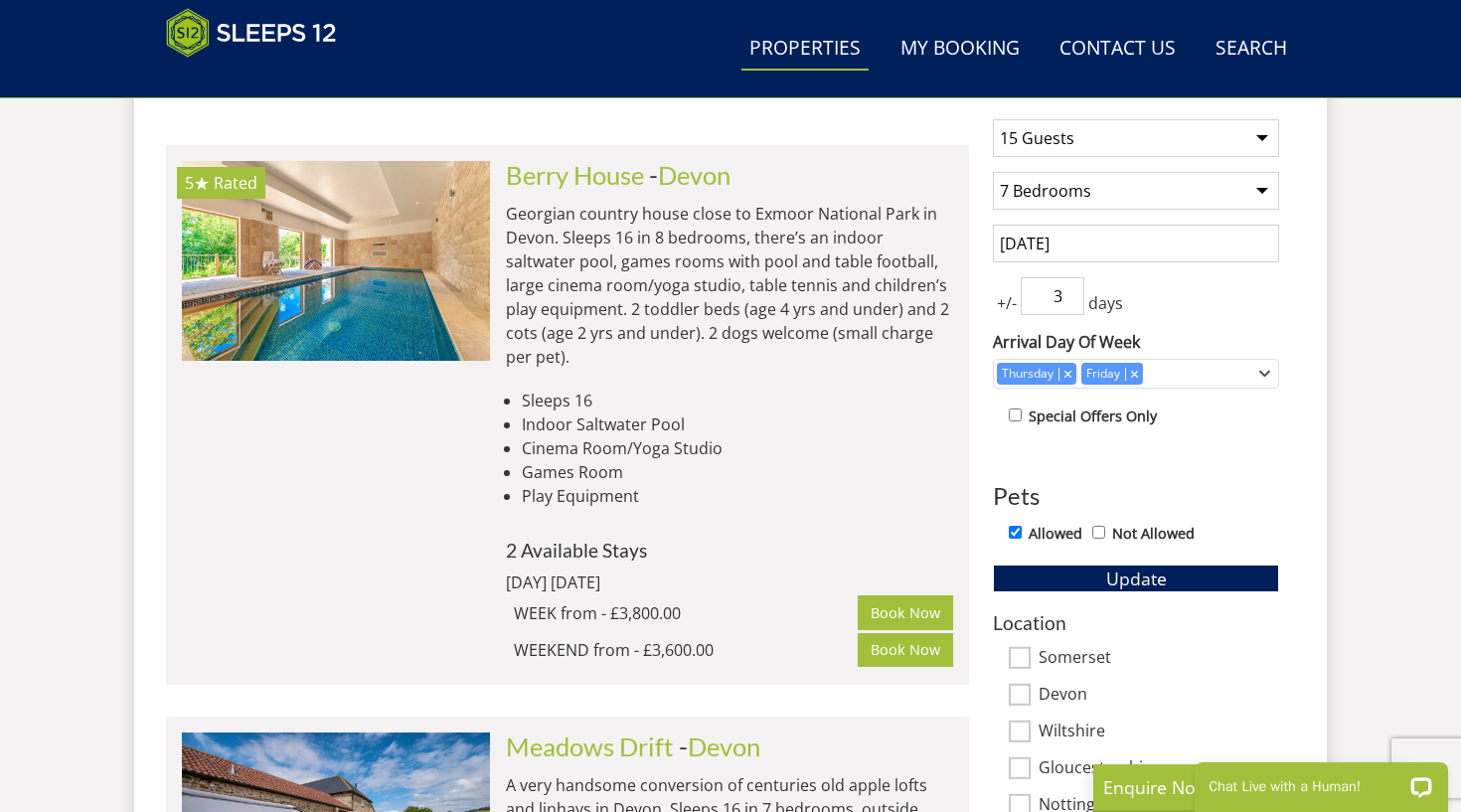 scroll, scrollTop: 773, scrollLeft: 0, axis: vertical 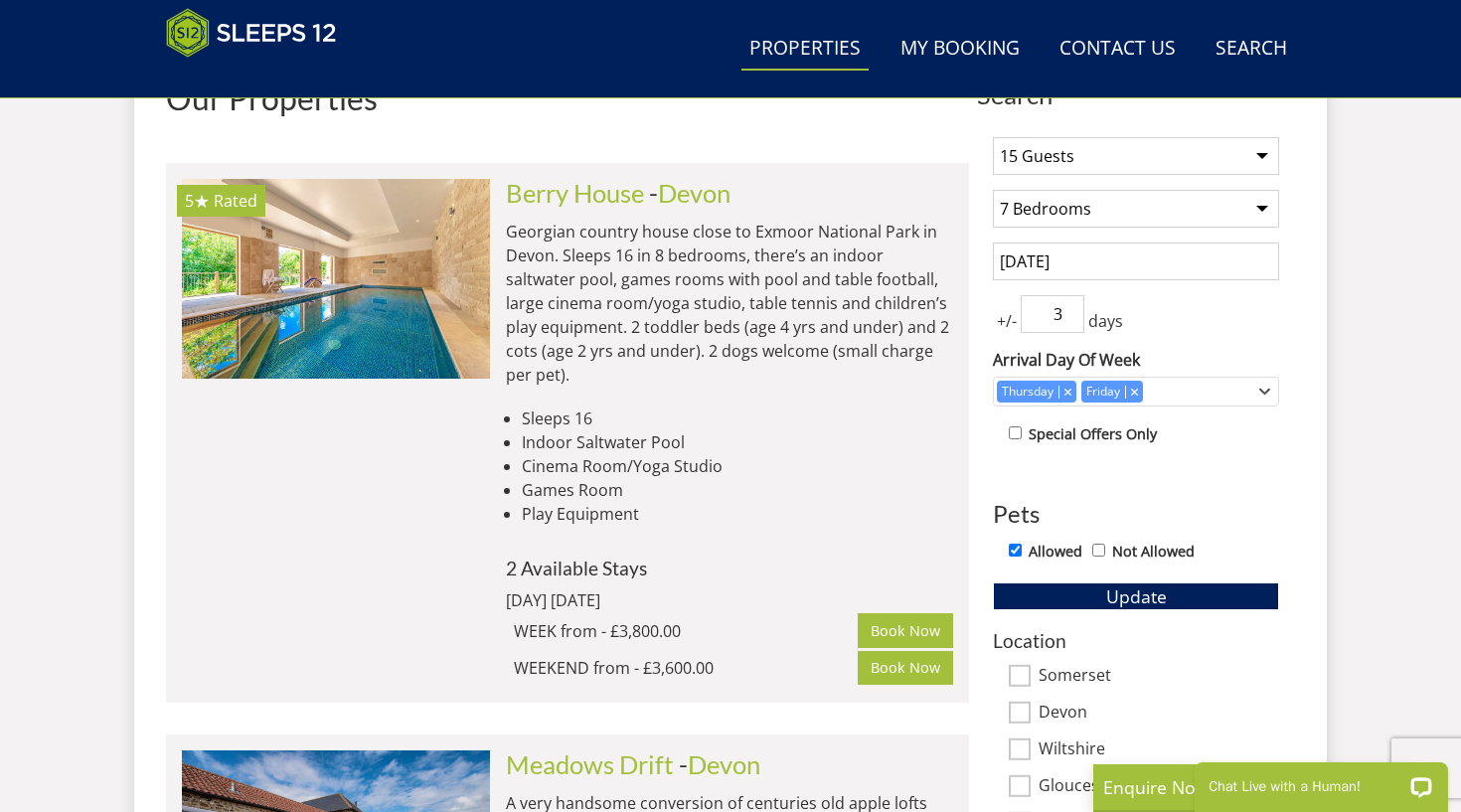 click on "Georgian country house close to Exmoor National Park in Devon. Sleeps 16 in 8 bedrooms, there’s an indoor saltwater pool, games rooms with pool and table football, large cinema room/yoga studio, table tennis and children’s play equipment. 2 toddler beds (age 4 yrs and under) and 2 cots (age 2 yrs and under). 2 dogs welcome (small charge per pet)." at bounding box center [730, 303] 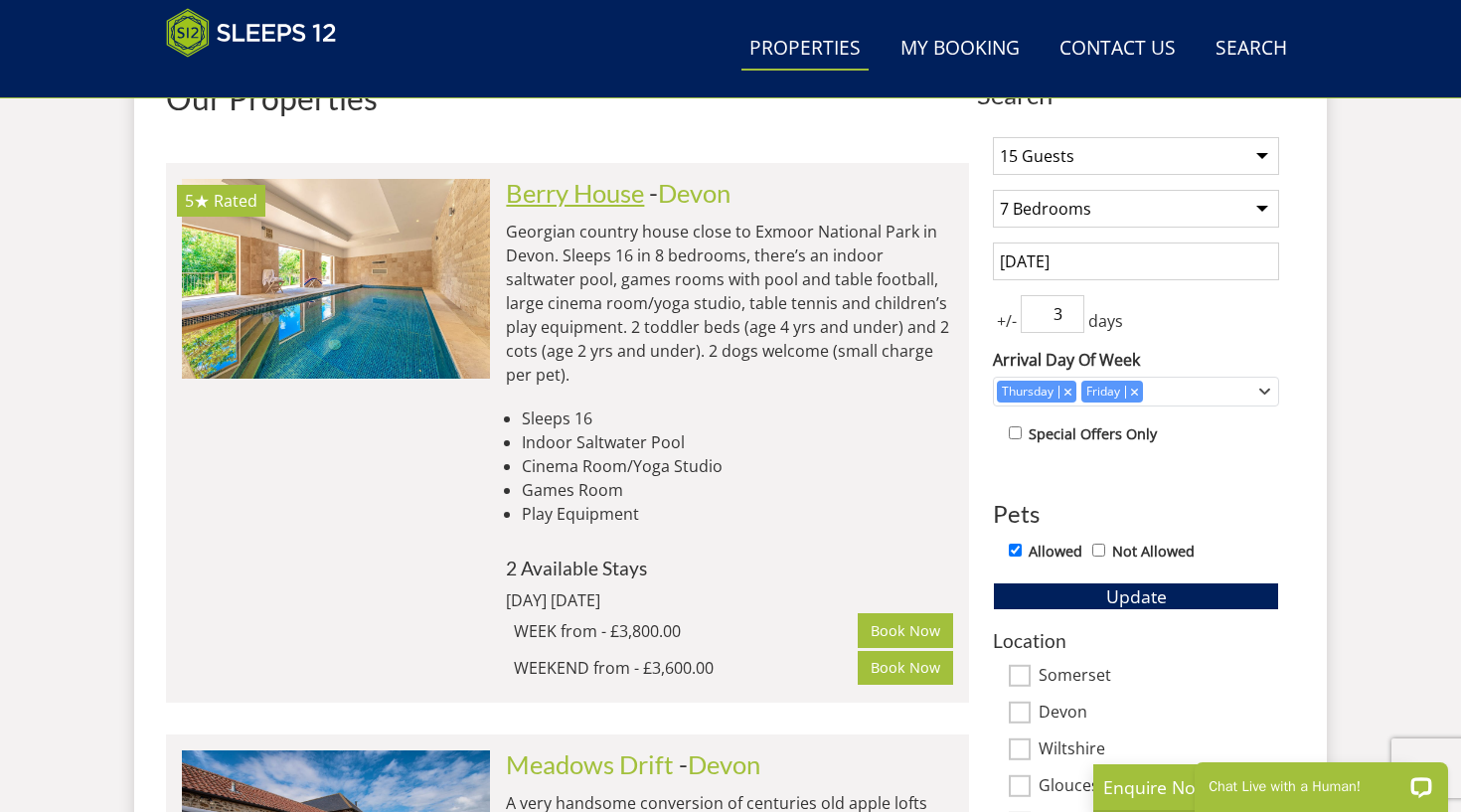 click on "Berry House" at bounding box center [574, 193] 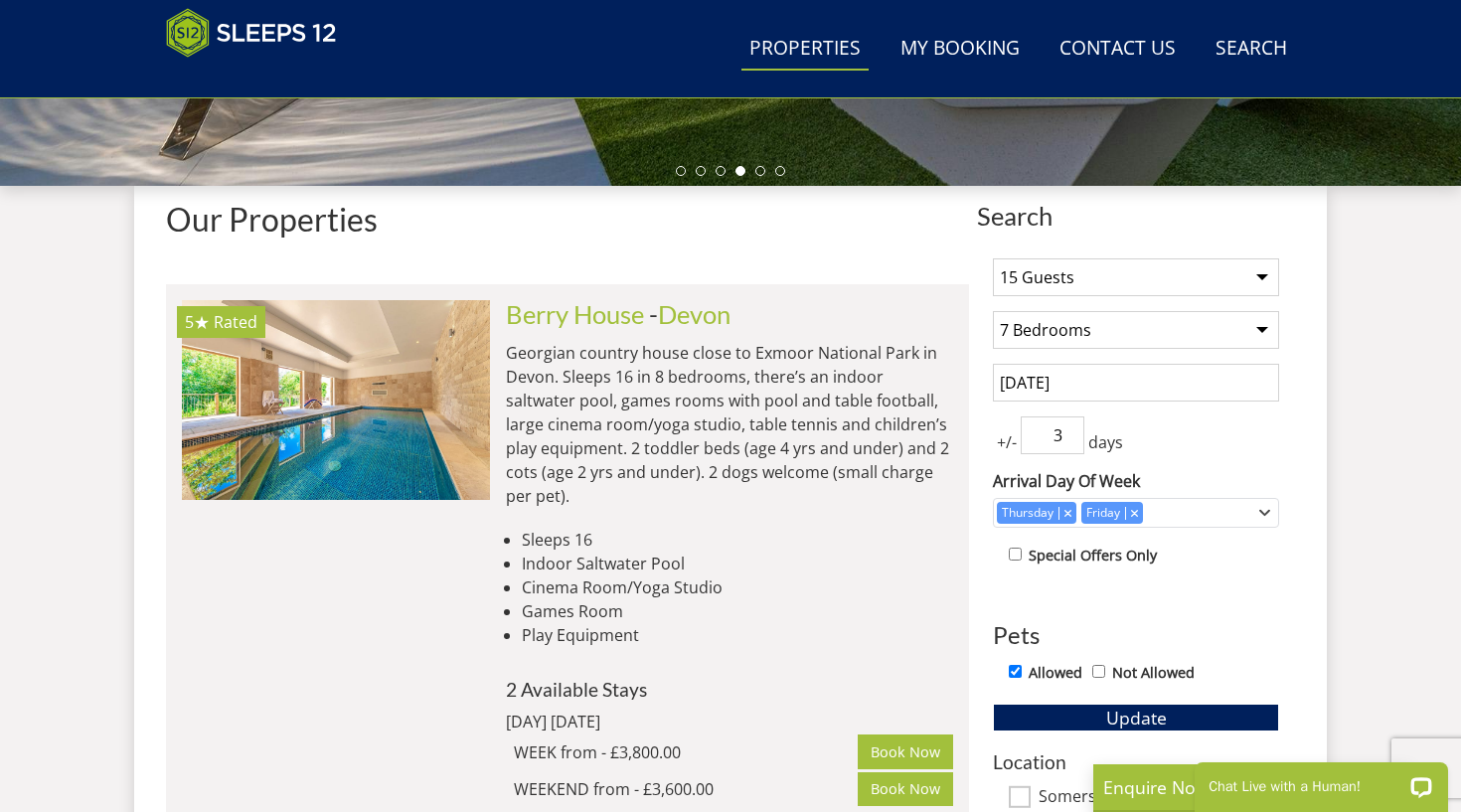 scroll, scrollTop: 656, scrollLeft: 0, axis: vertical 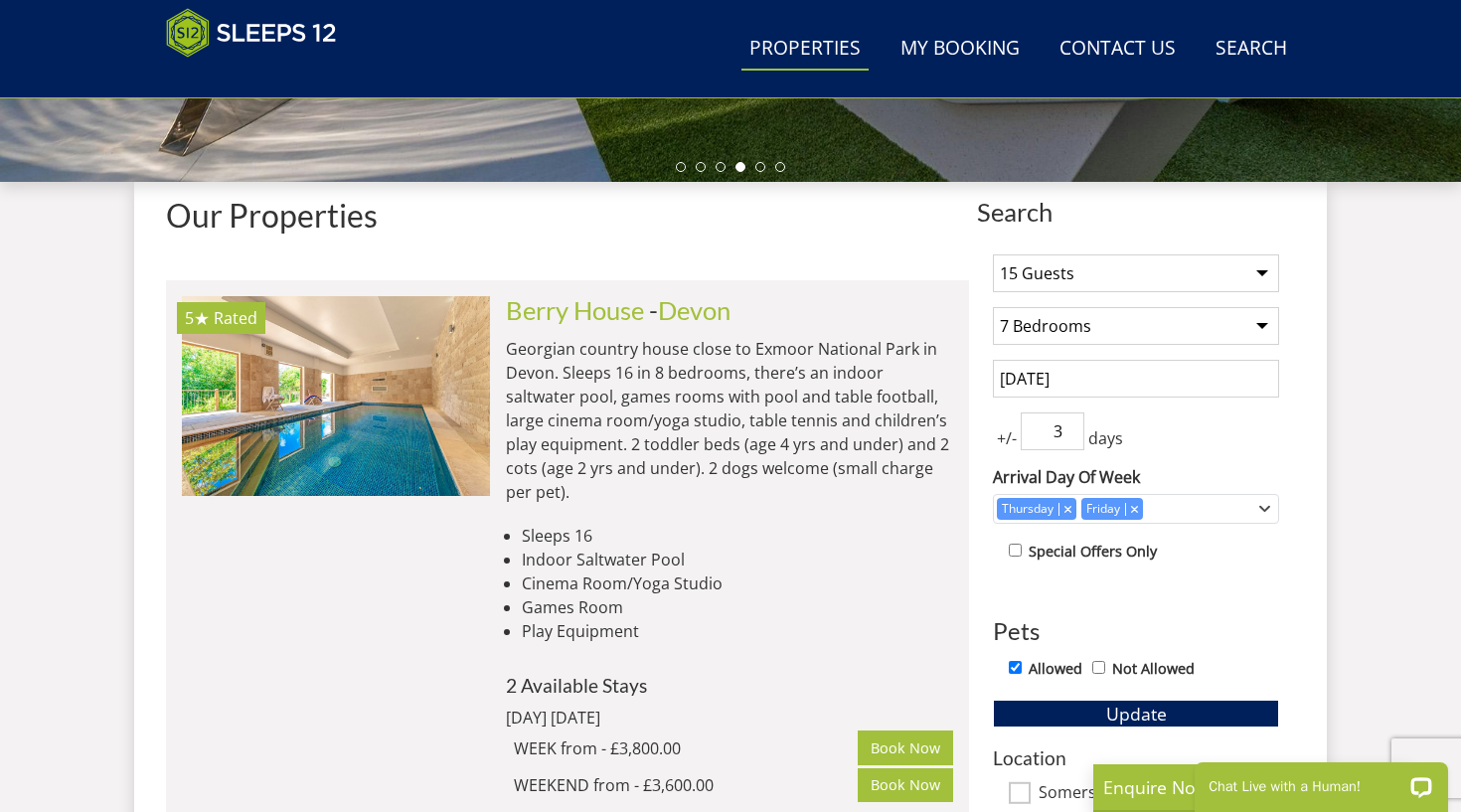 select on "14" 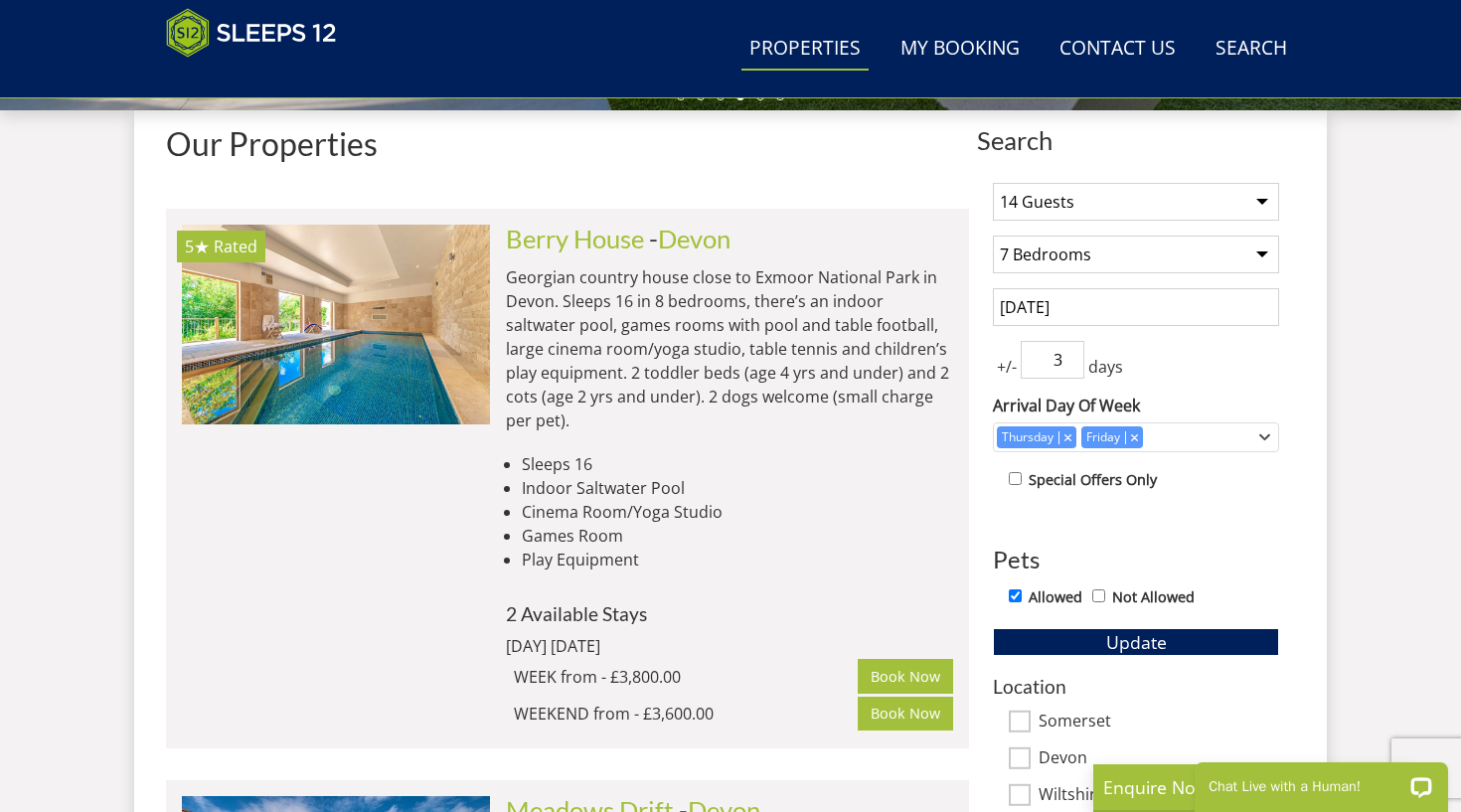 scroll, scrollTop: 841, scrollLeft: 0, axis: vertical 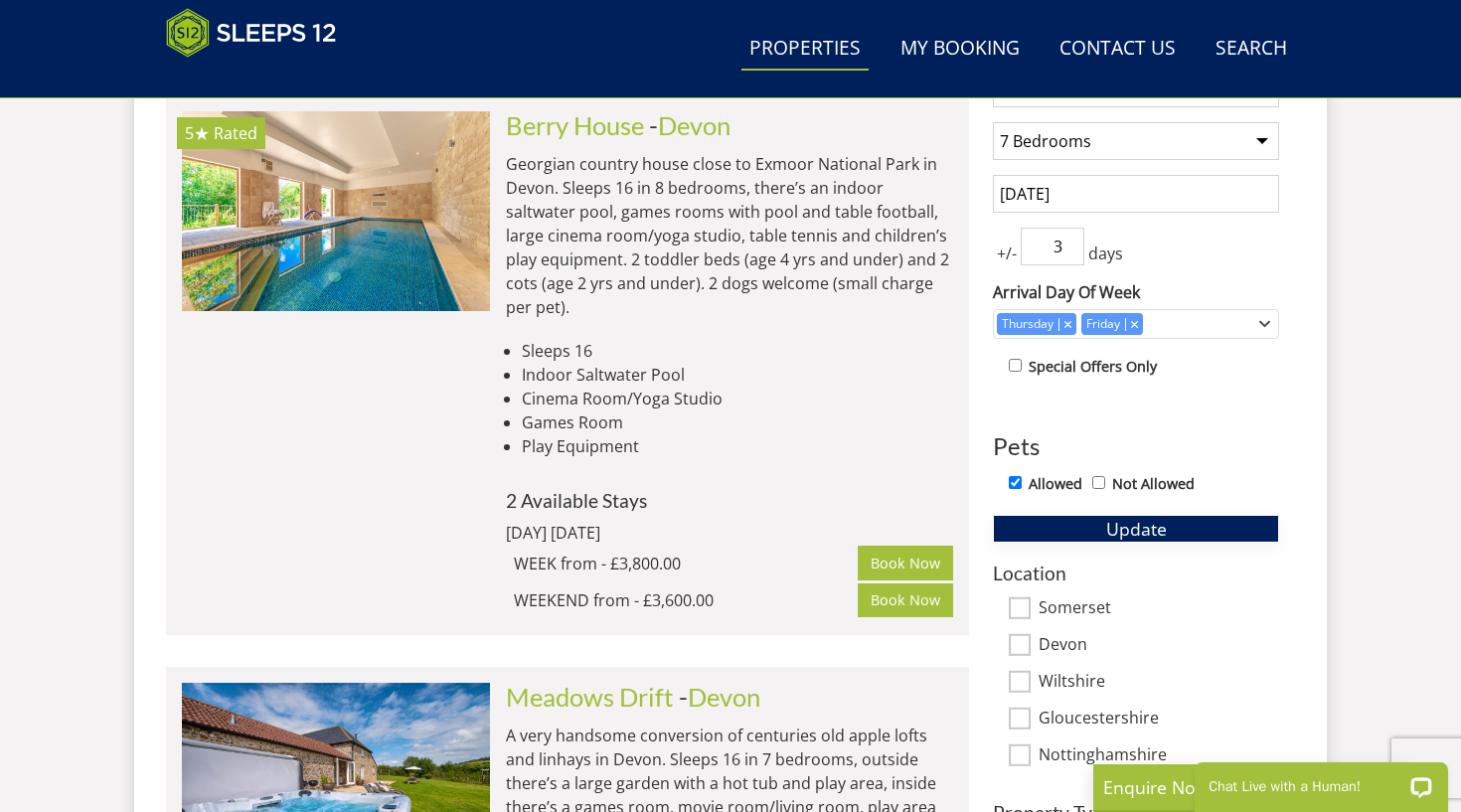 click on "Update" at bounding box center [1136, 529] 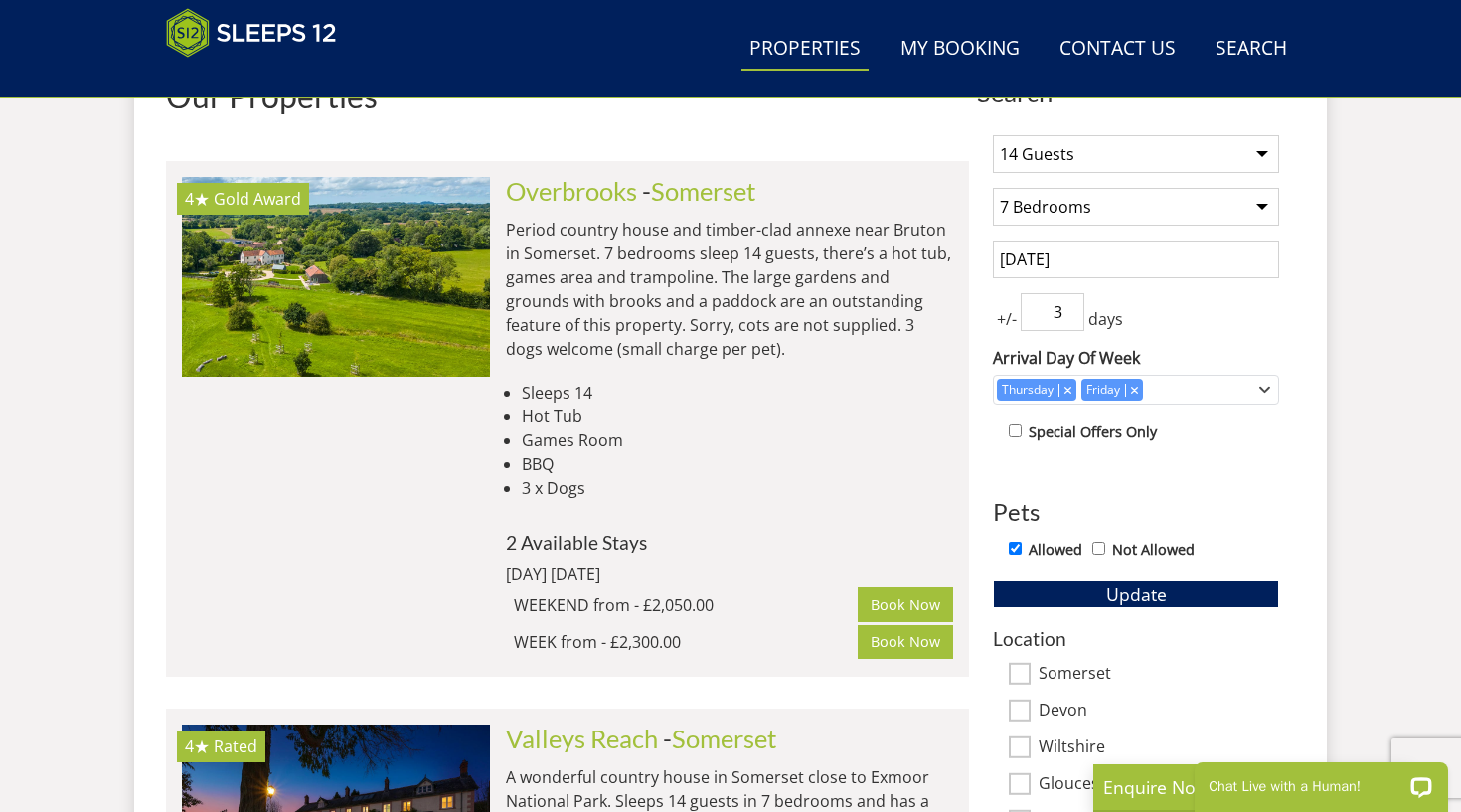 scroll, scrollTop: 761, scrollLeft: 0, axis: vertical 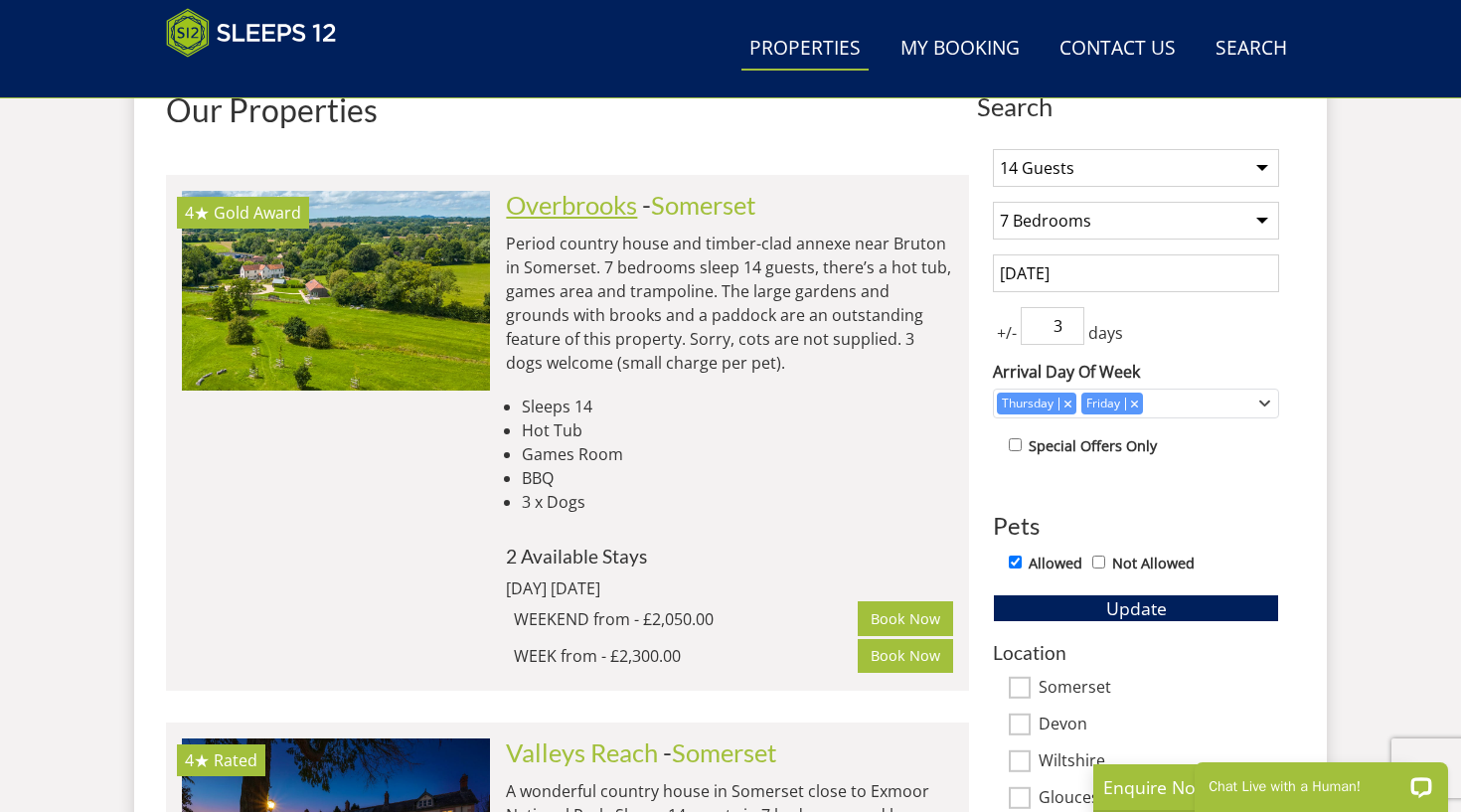 click on "Overbrooks" at bounding box center (571, 205) 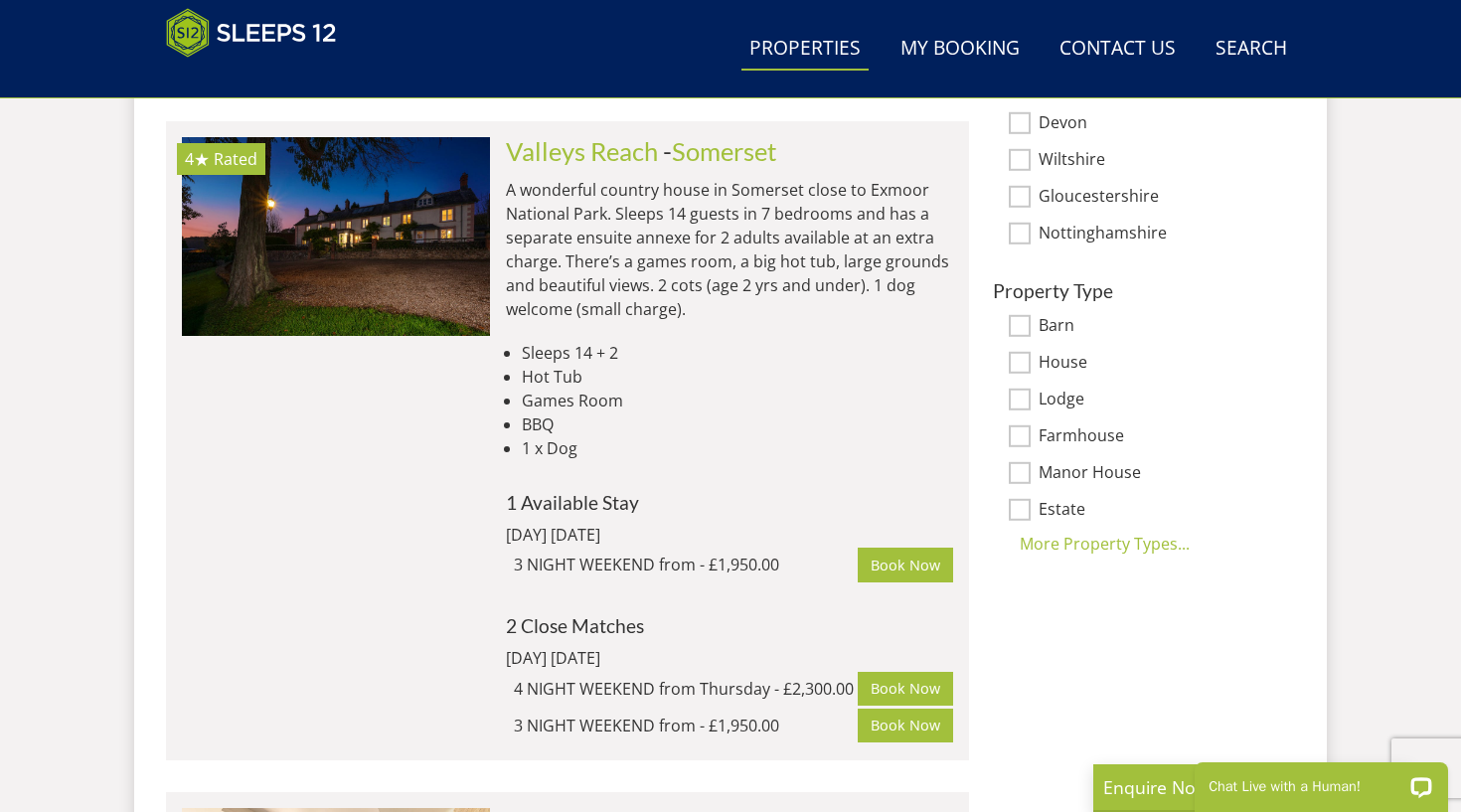 scroll, scrollTop: 1295, scrollLeft: 0, axis: vertical 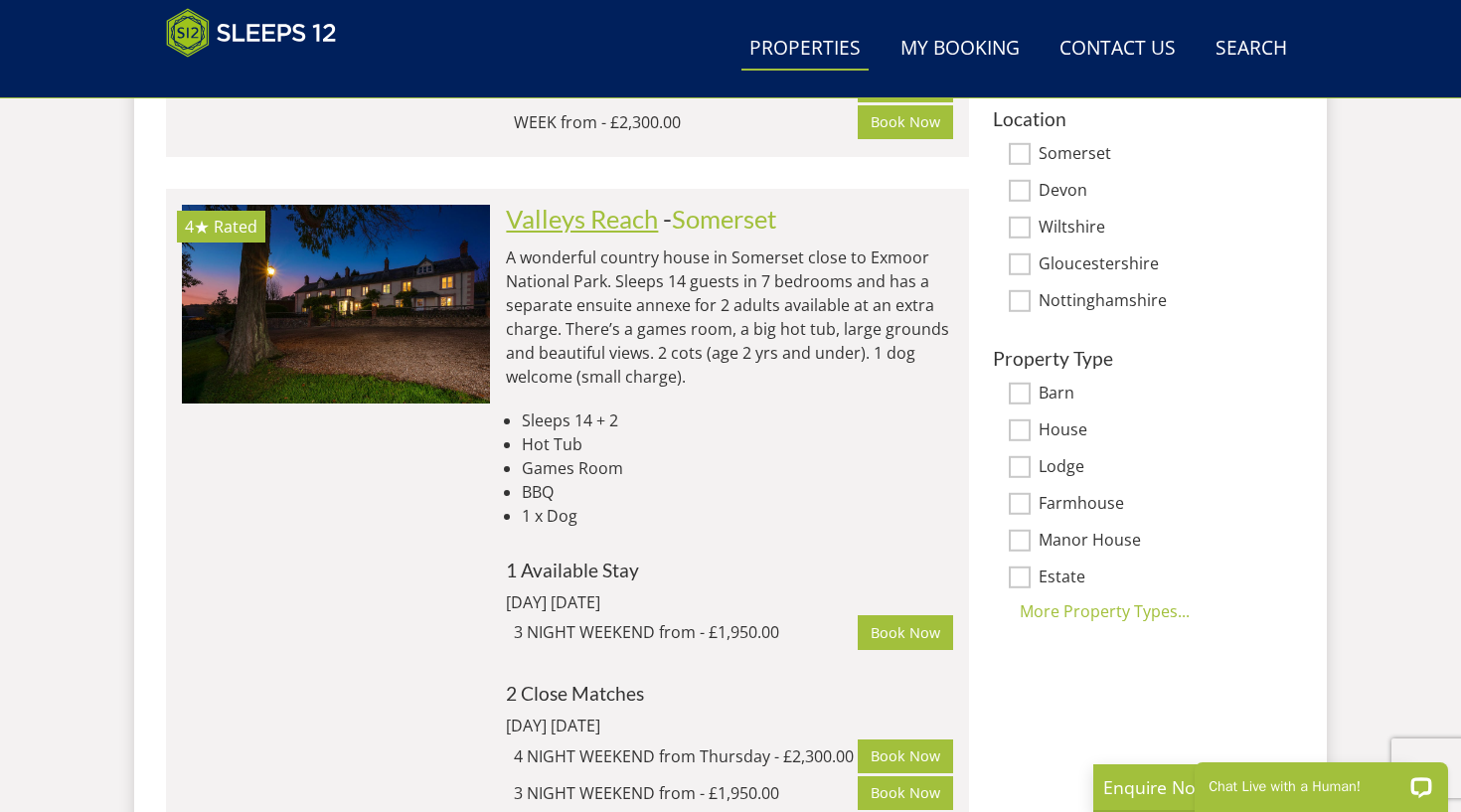 click on "Valleys Reach" at bounding box center (581, 219) 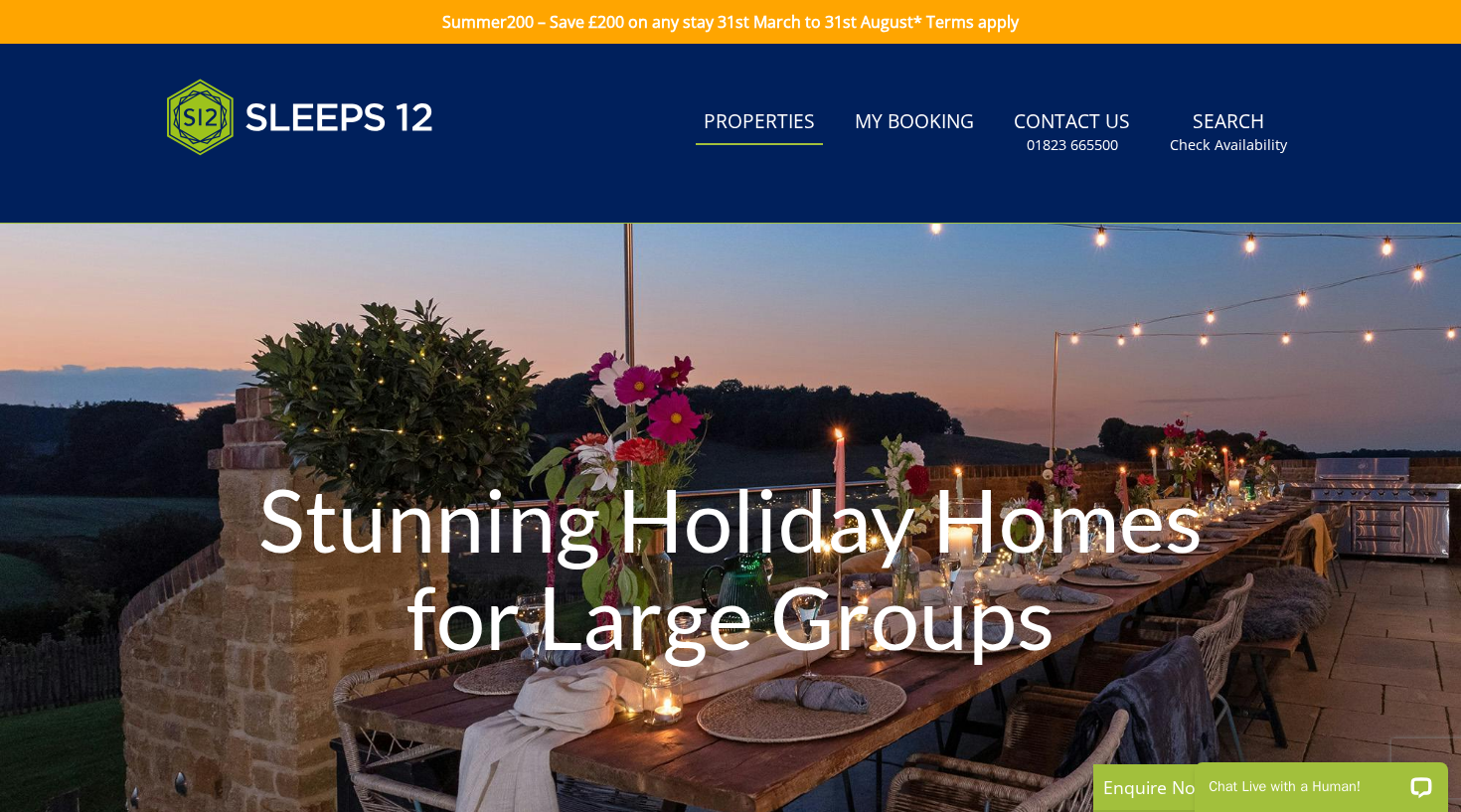 scroll, scrollTop: 0, scrollLeft: 0, axis: both 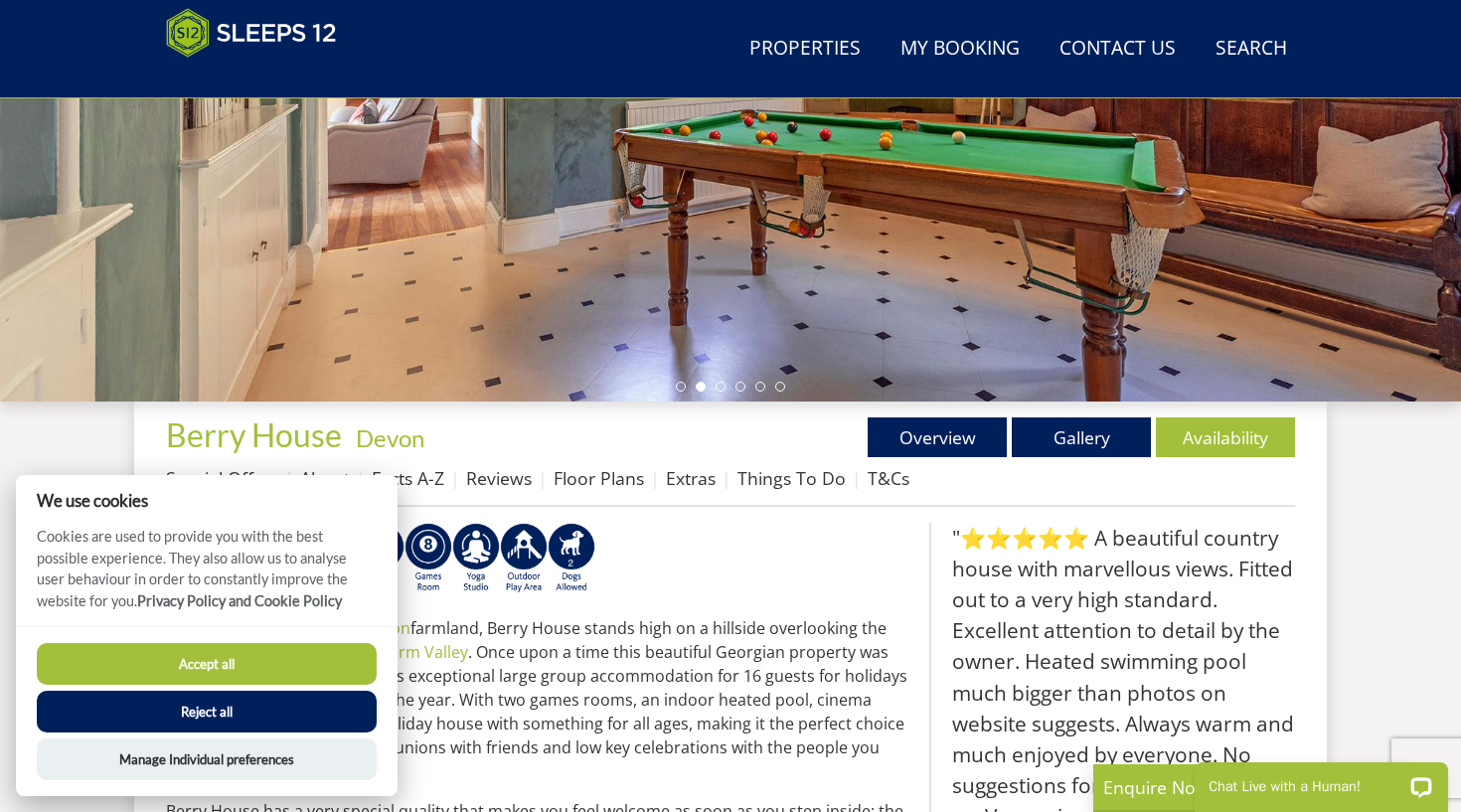 click on "Reject all" at bounding box center (207, 712) 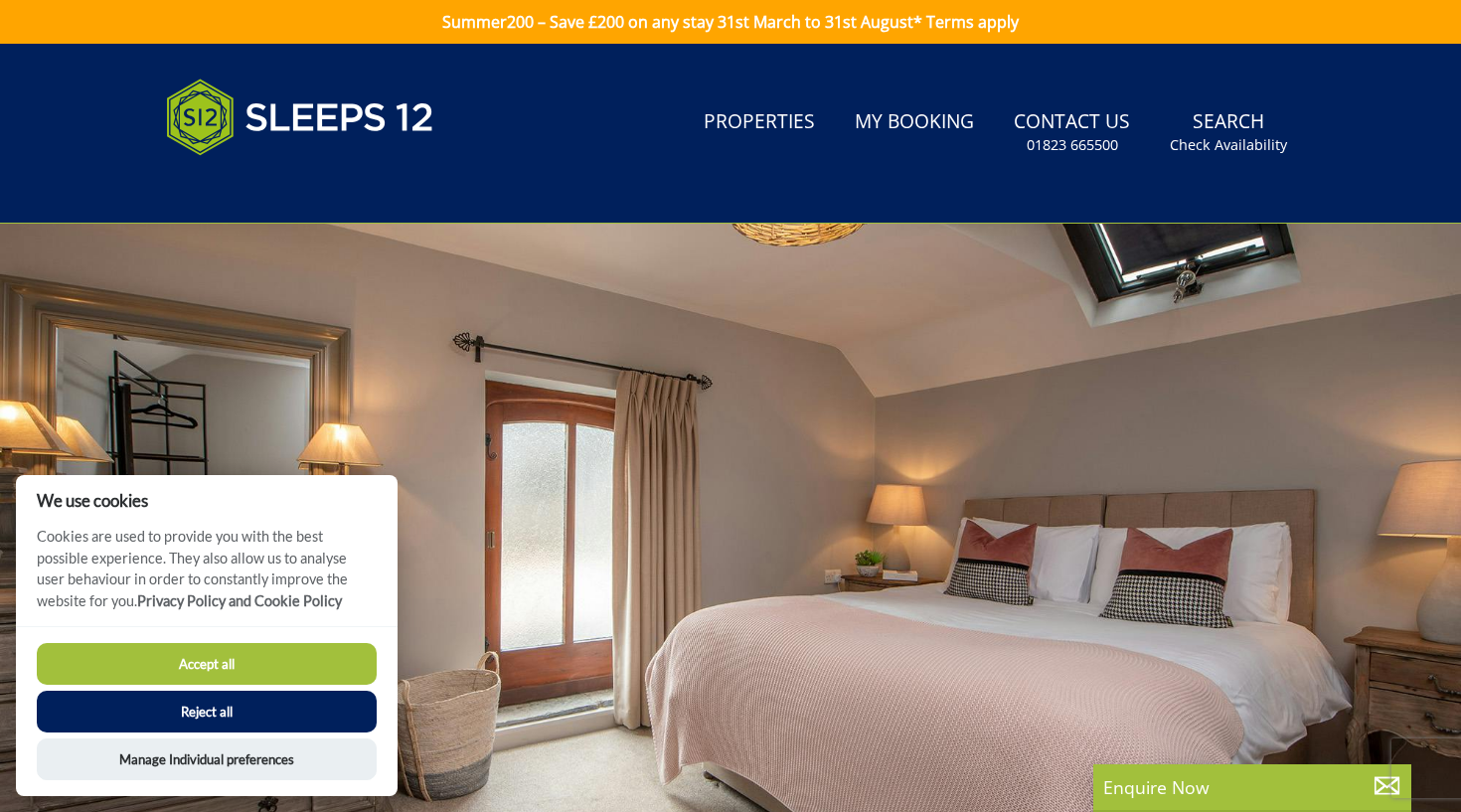 scroll, scrollTop: 0, scrollLeft: 0, axis: both 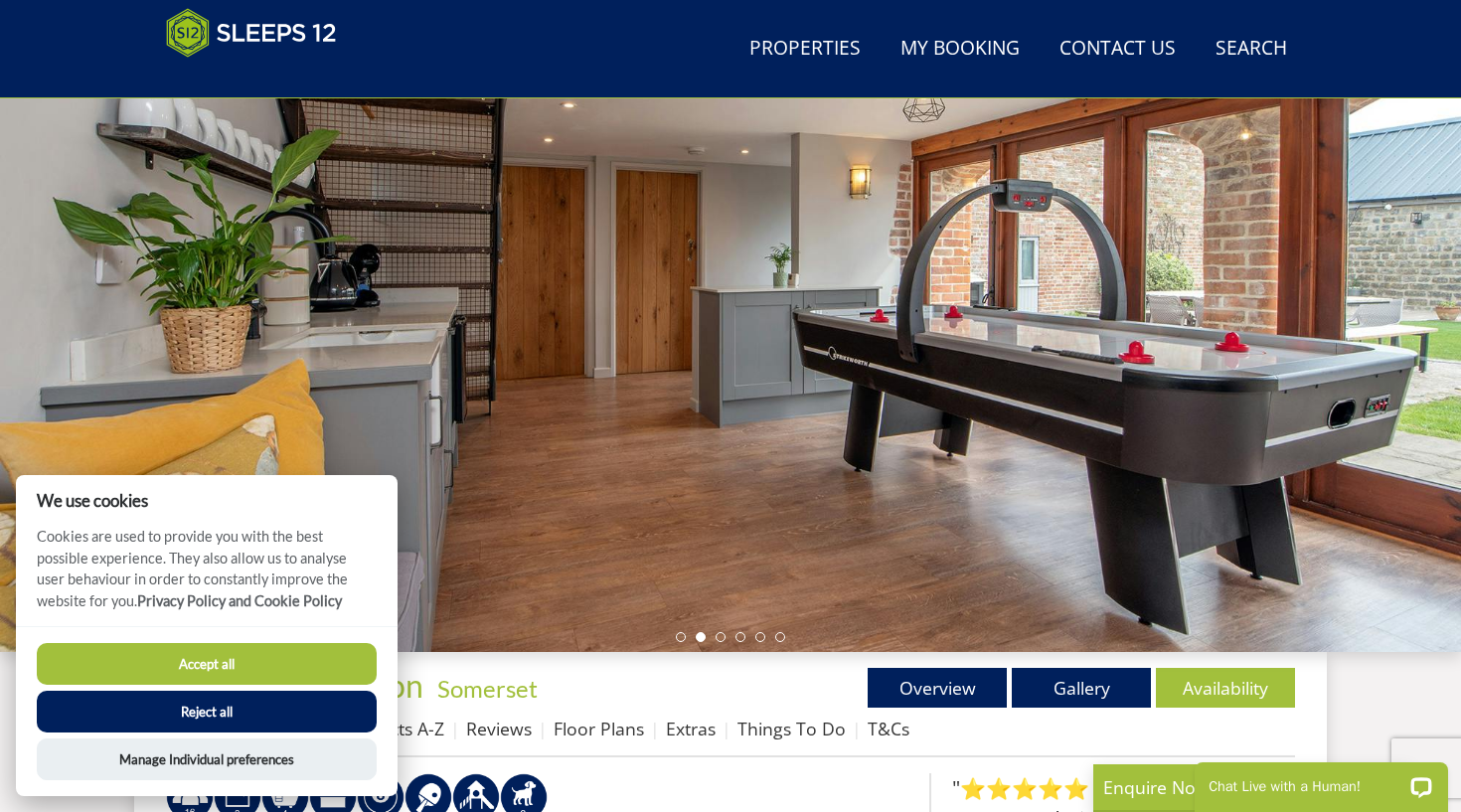 click on "Reject all" at bounding box center (207, 712) 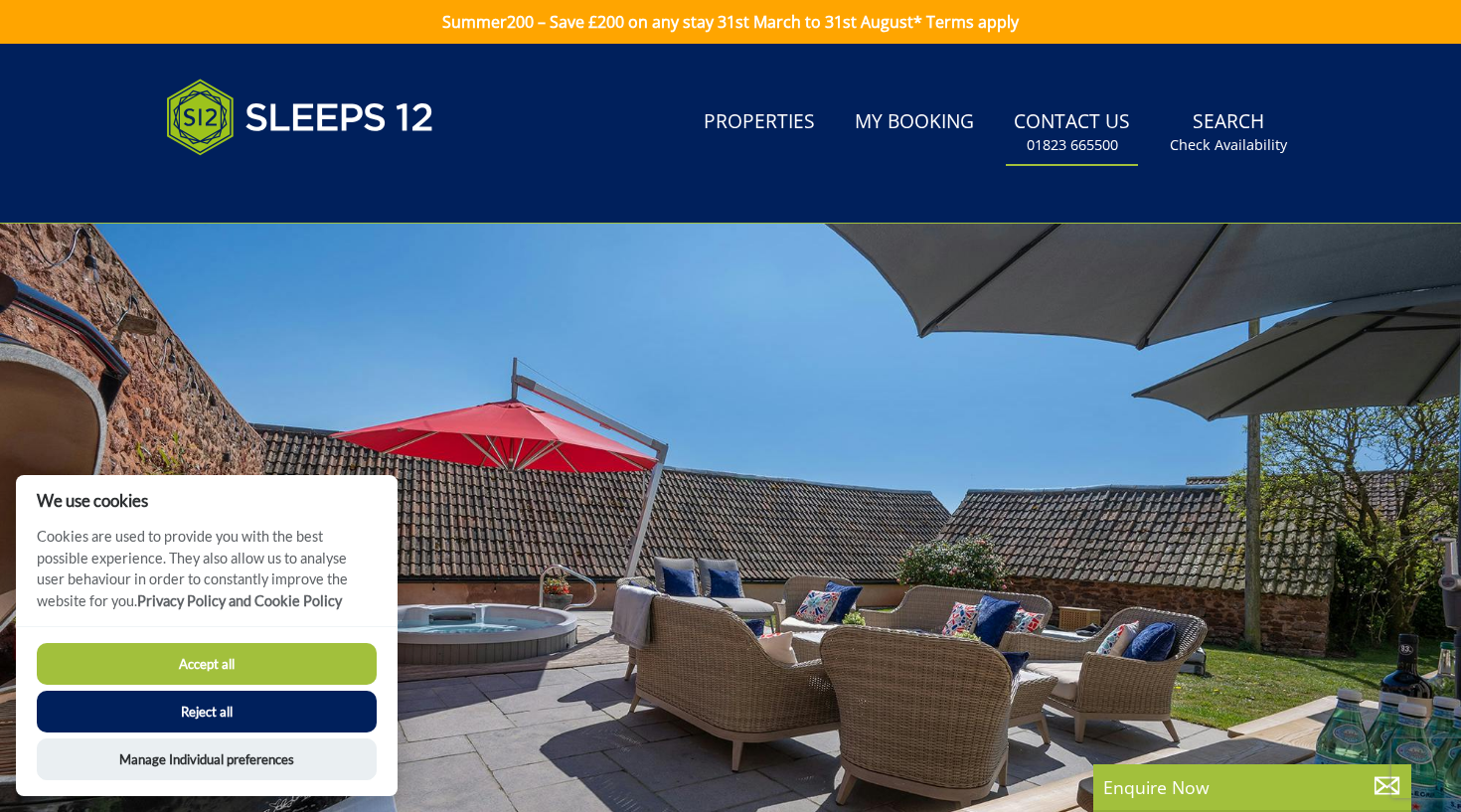 scroll, scrollTop: 0, scrollLeft: 0, axis: both 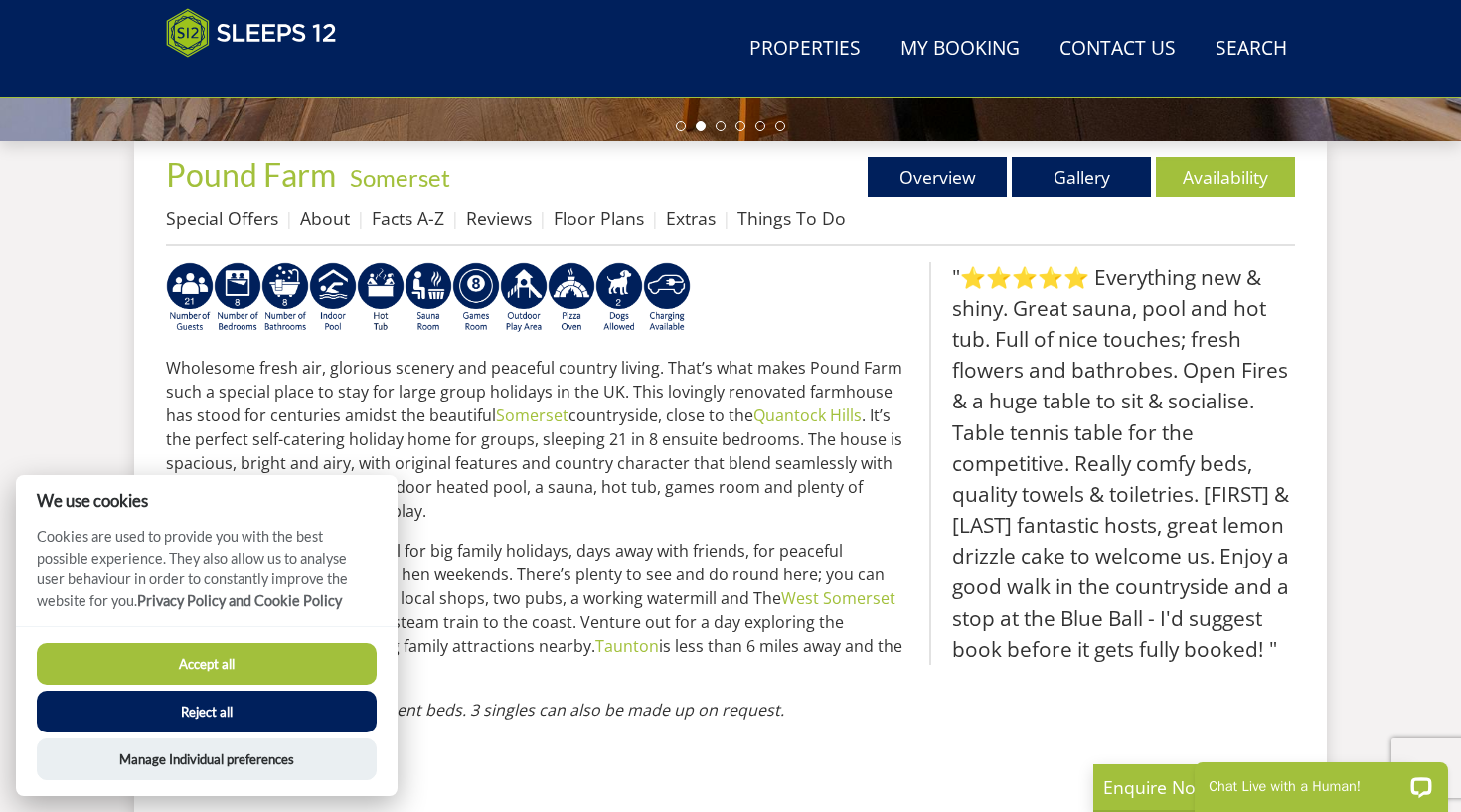 click on "Reject all" at bounding box center [207, 712] 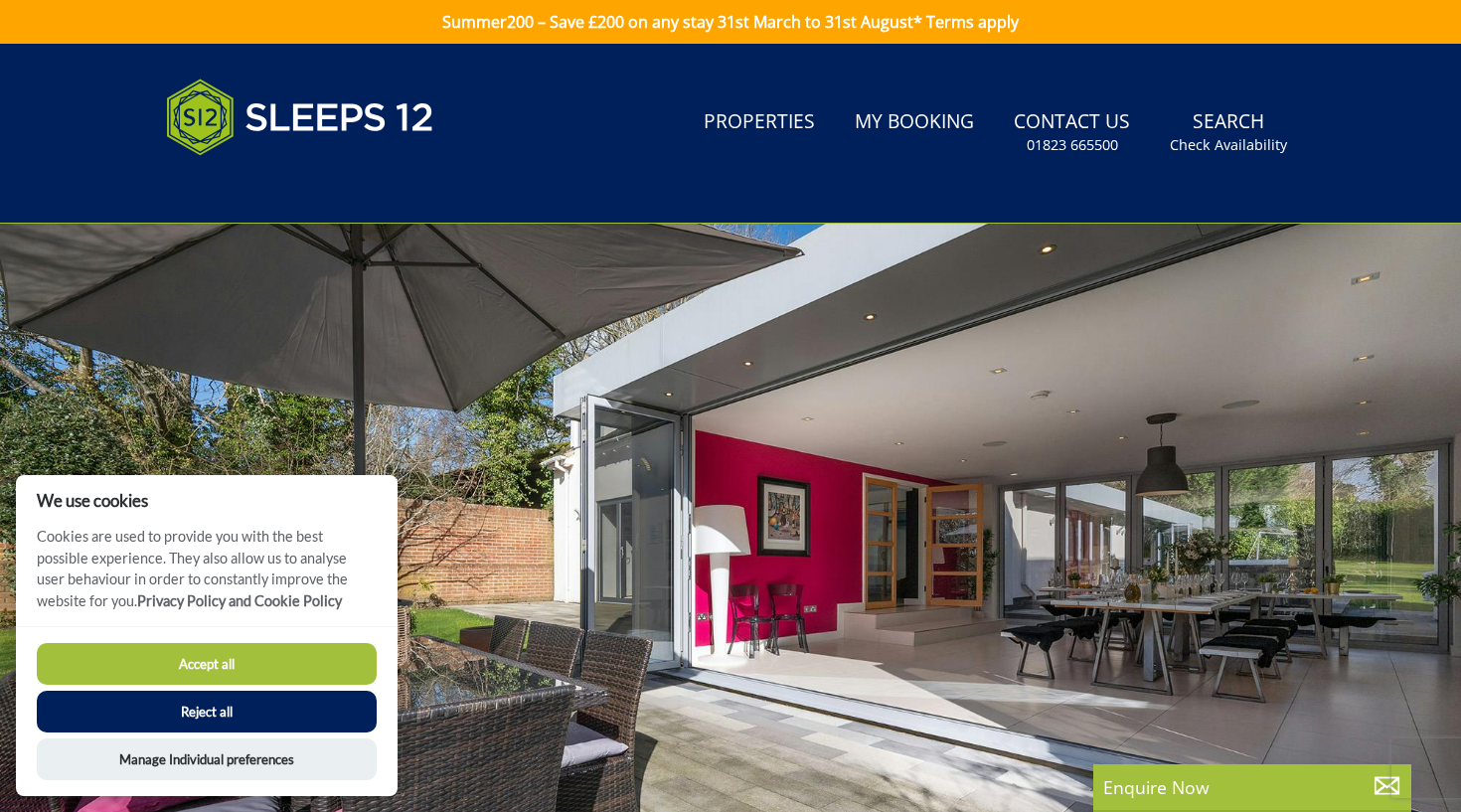 scroll, scrollTop: 0, scrollLeft: 0, axis: both 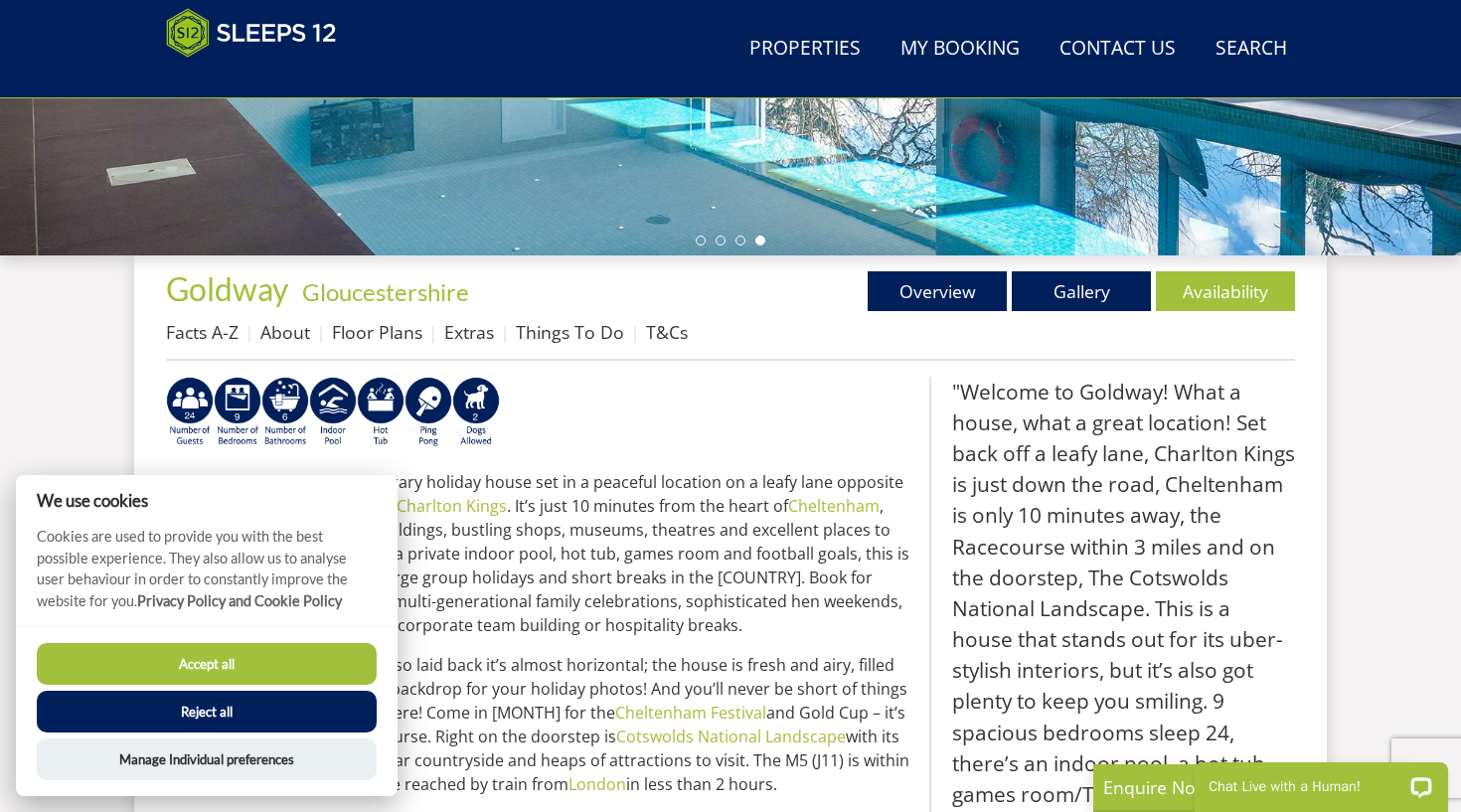 click on "Reject all" at bounding box center (207, 712) 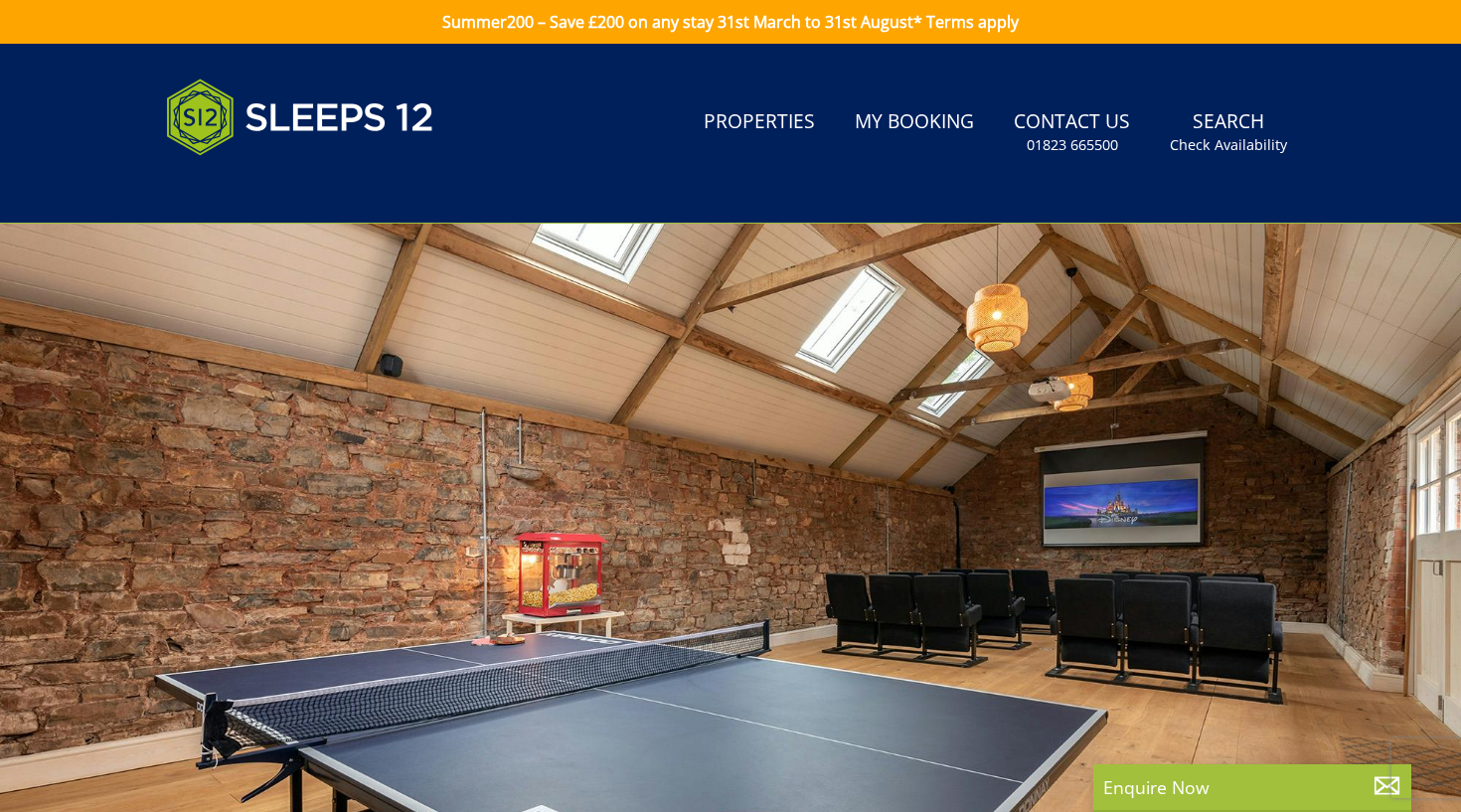 scroll, scrollTop: 51, scrollLeft: 0, axis: vertical 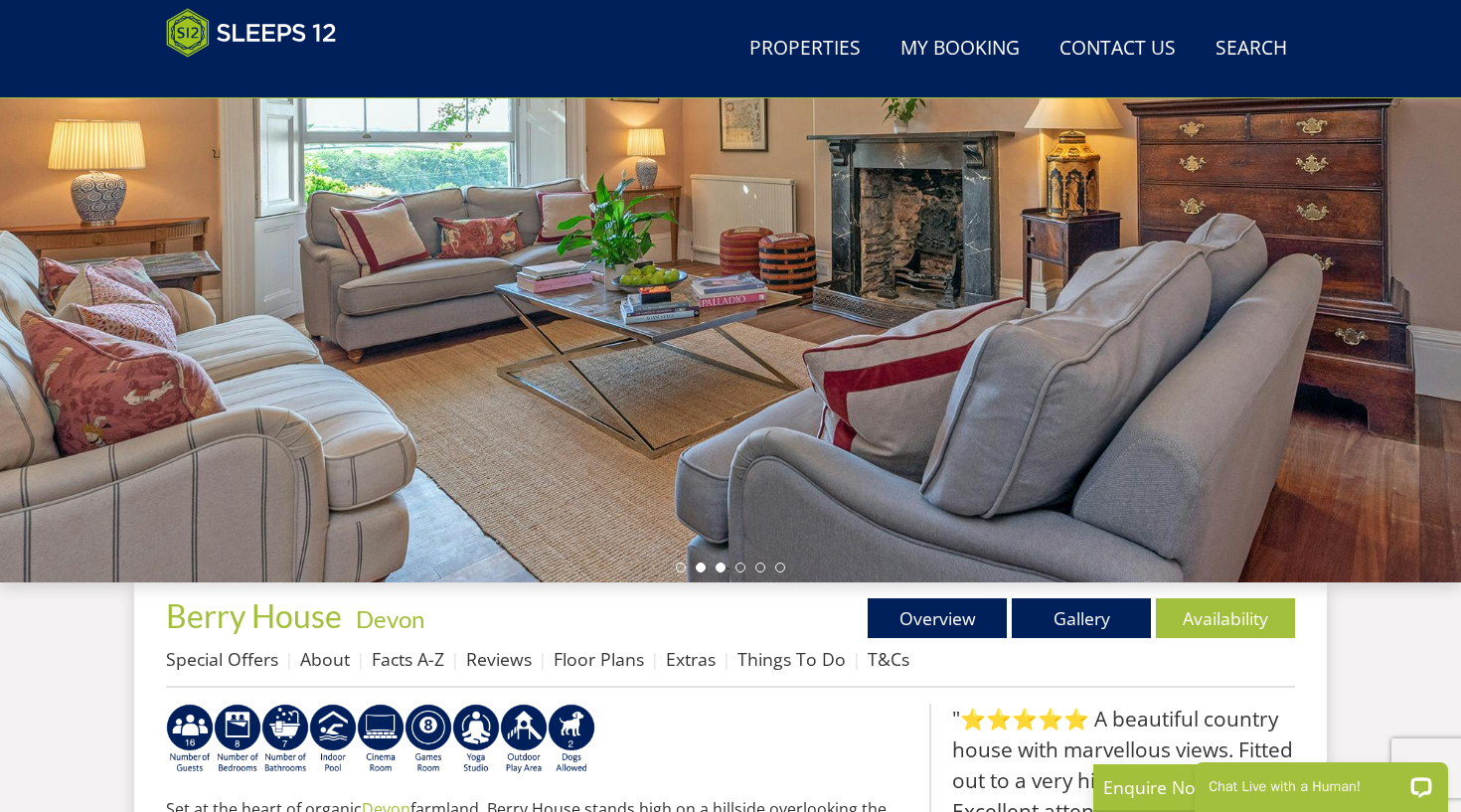 click at bounding box center (721, 568) 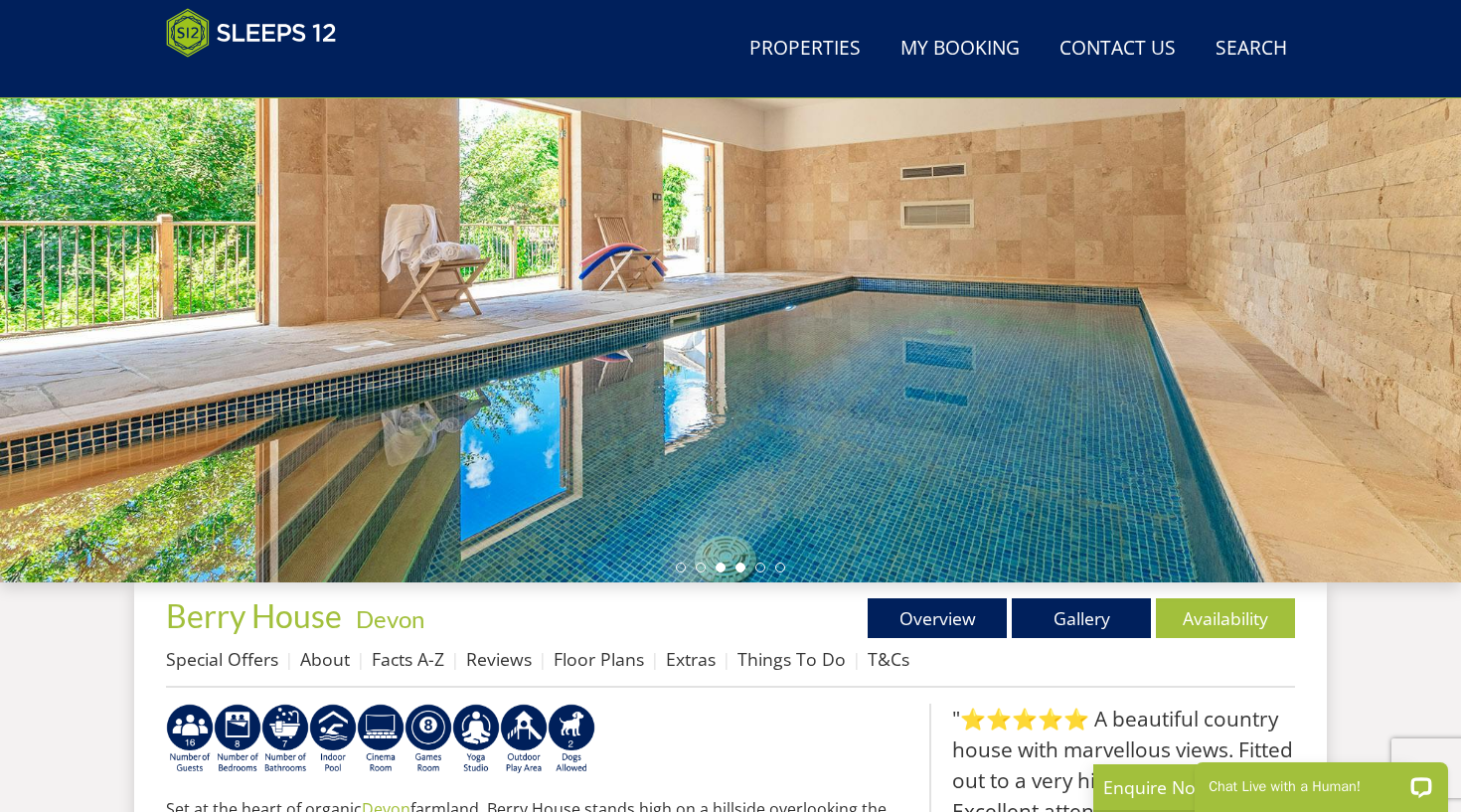 click at bounding box center (740, 568) 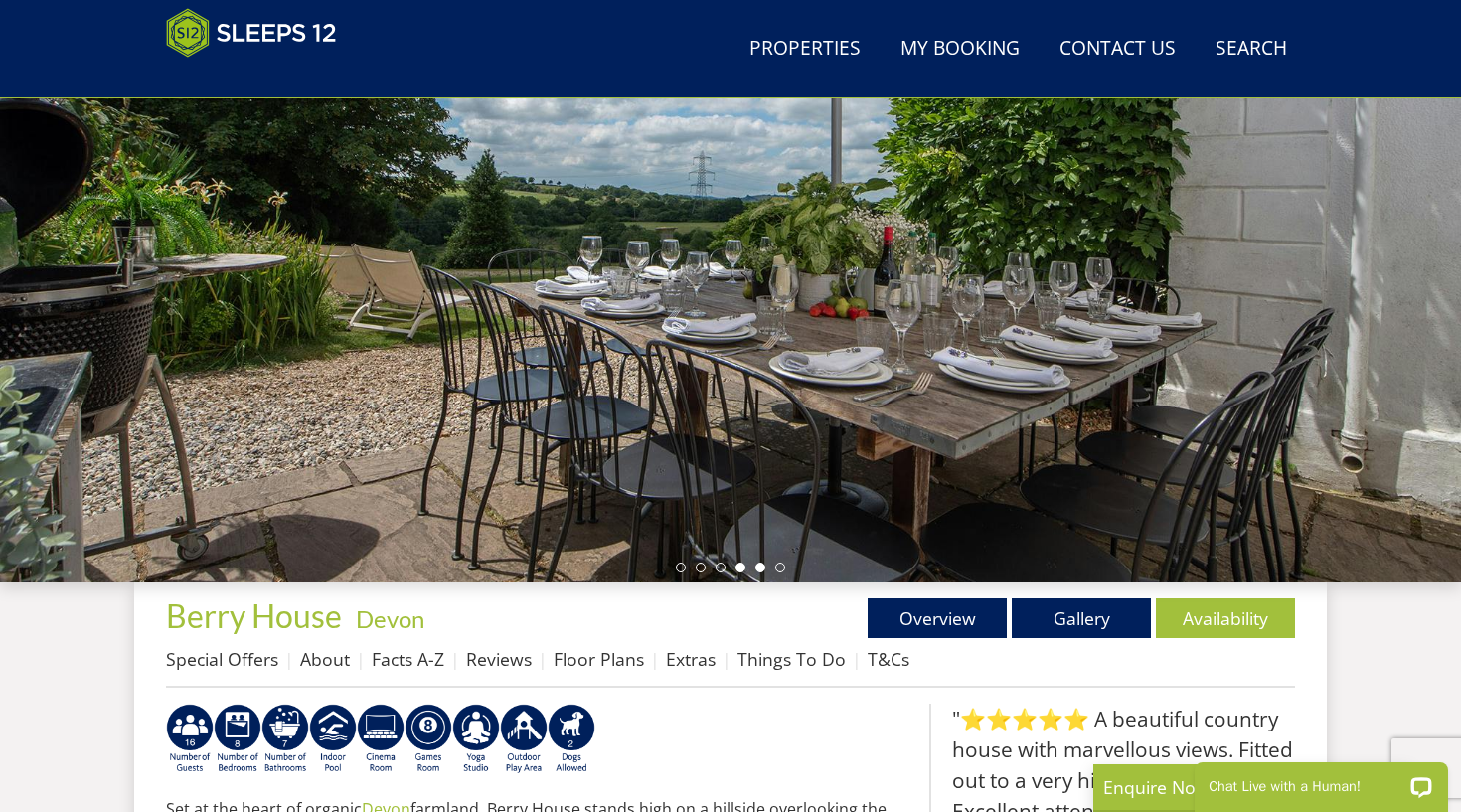 click at bounding box center (760, 568) 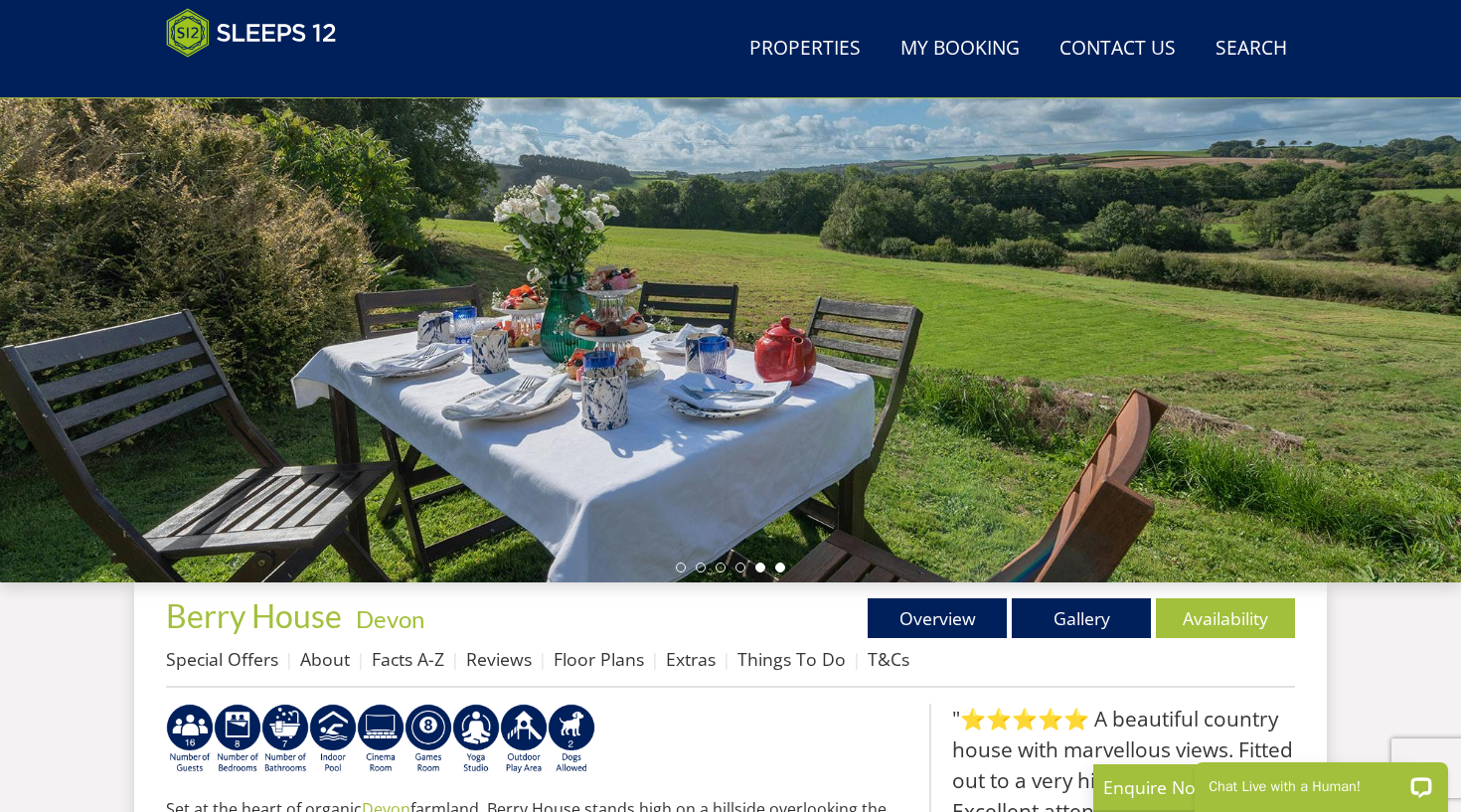 click at bounding box center [780, 568] 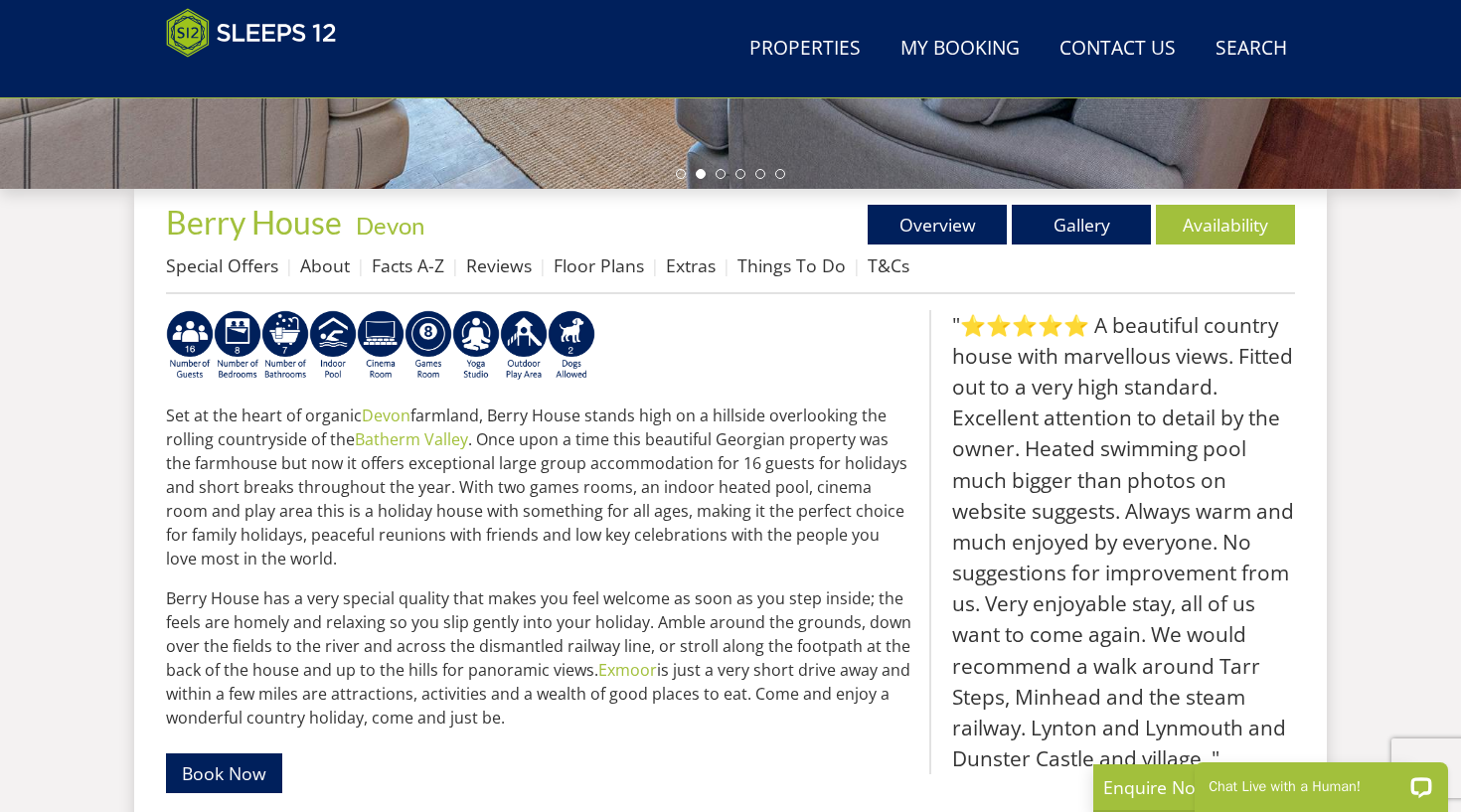 scroll, scrollTop: 594, scrollLeft: 0, axis: vertical 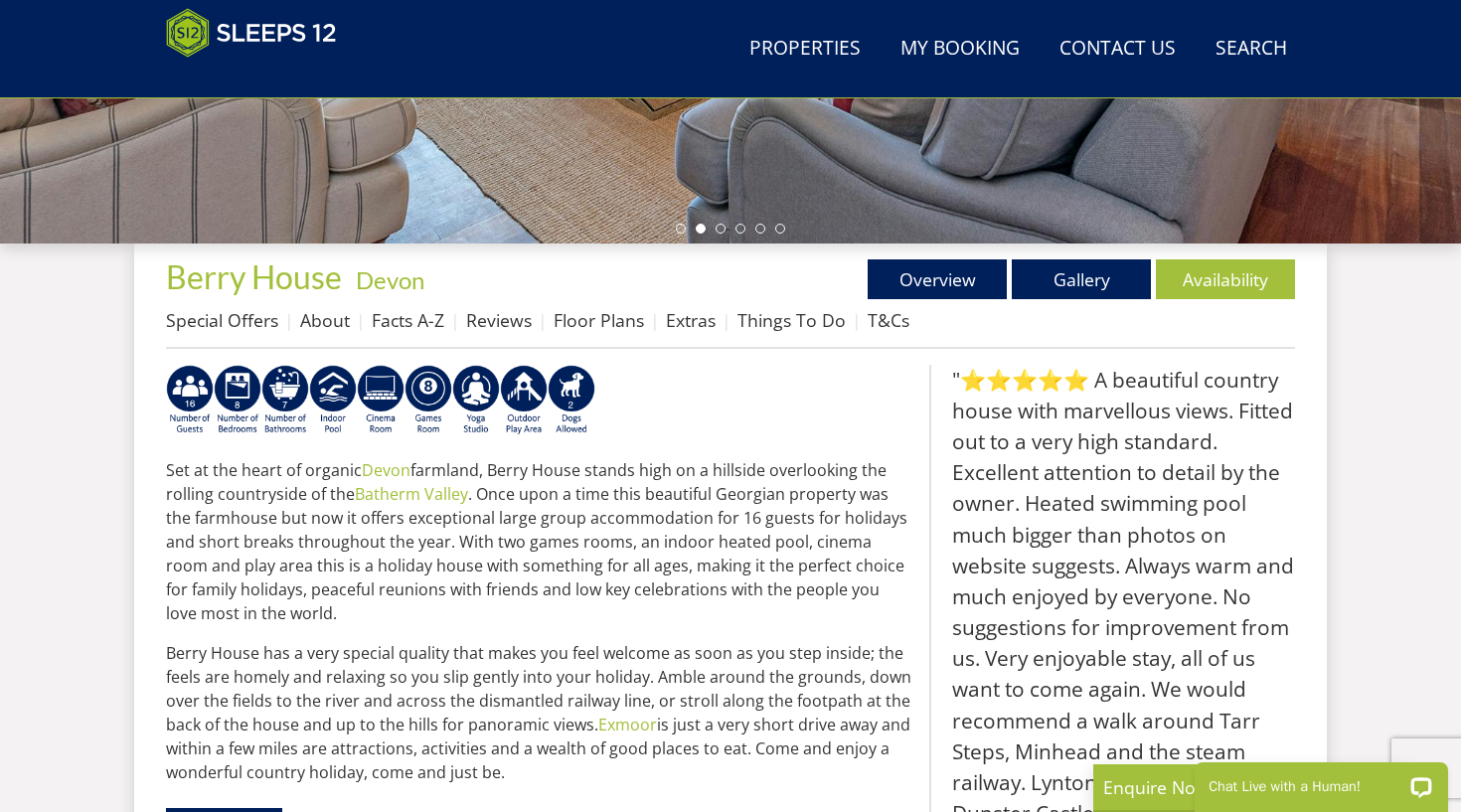 click on "Extras" at bounding box center [702, 320] 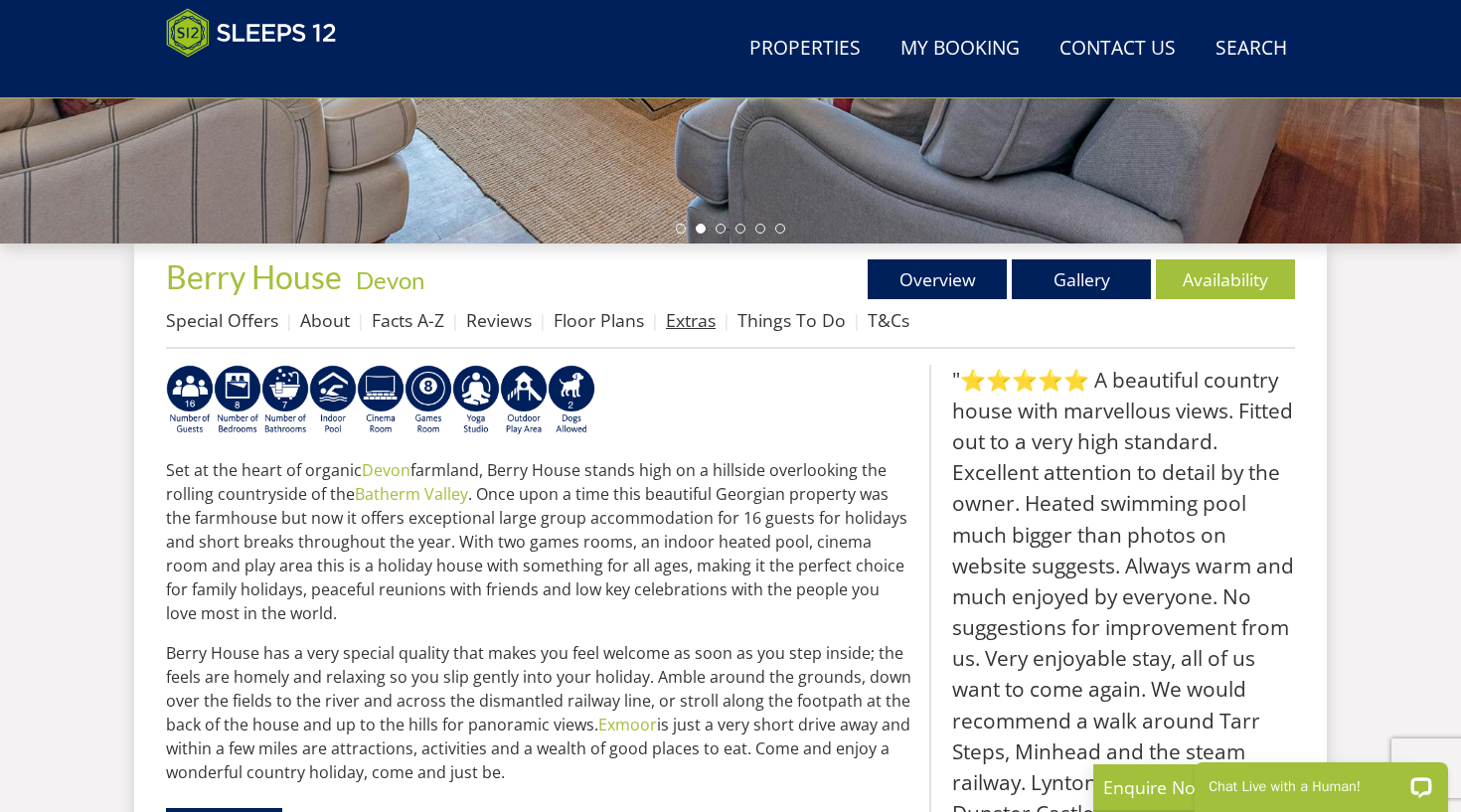 click on "Extras" at bounding box center (691, 320) 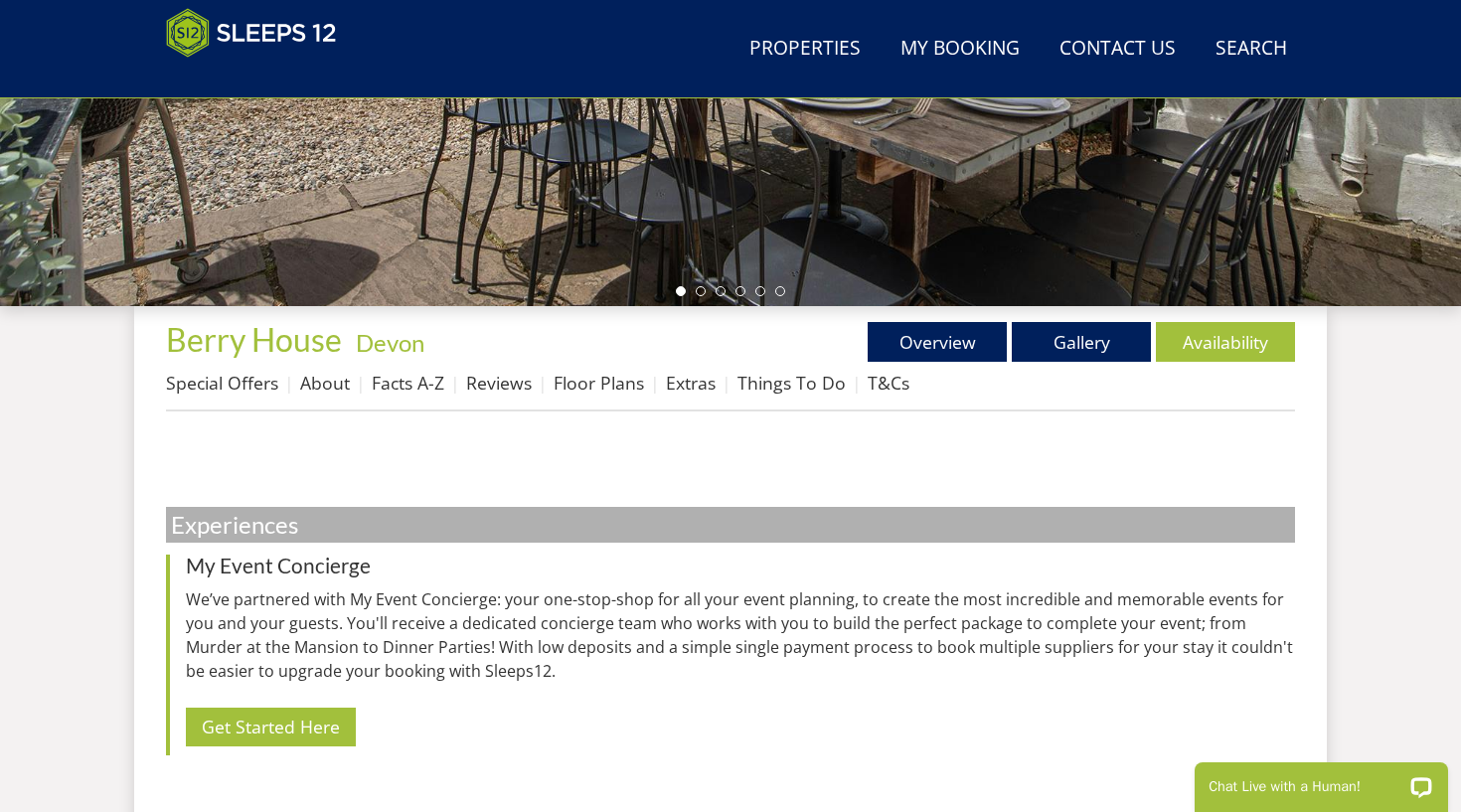 scroll, scrollTop: 0, scrollLeft: 0, axis: both 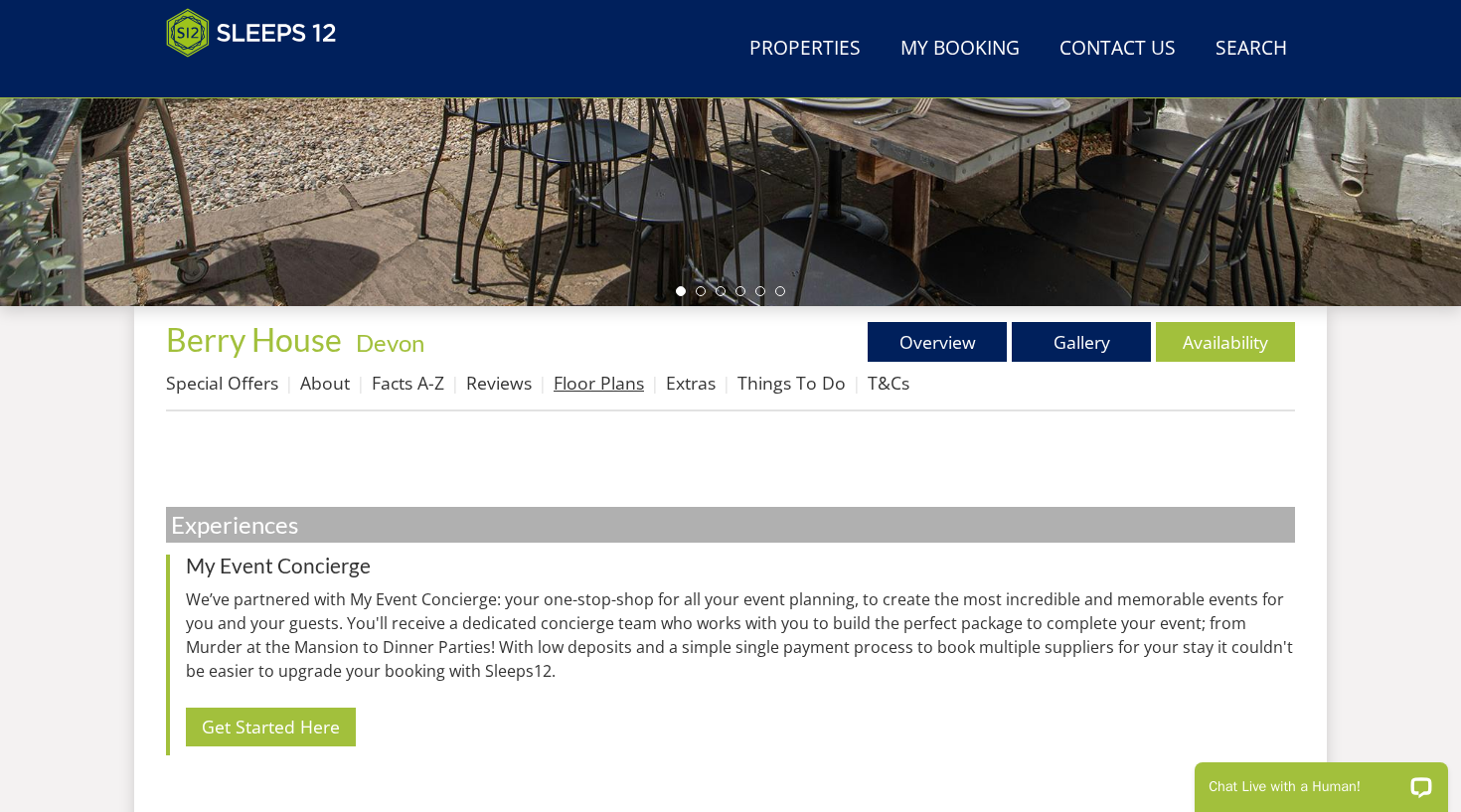 click on "Floor Plans" at bounding box center (598, 383) 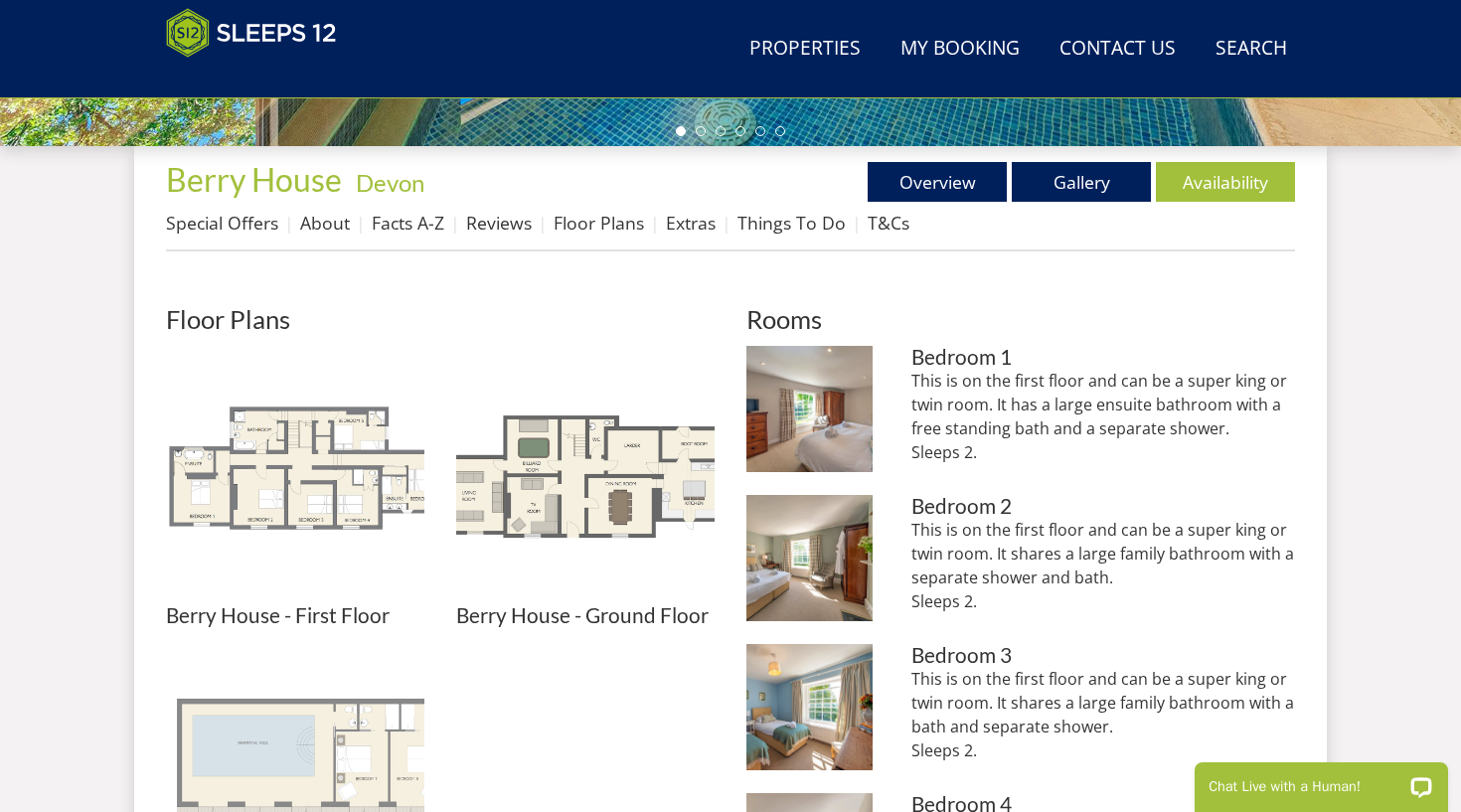 scroll, scrollTop: 737, scrollLeft: 0, axis: vertical 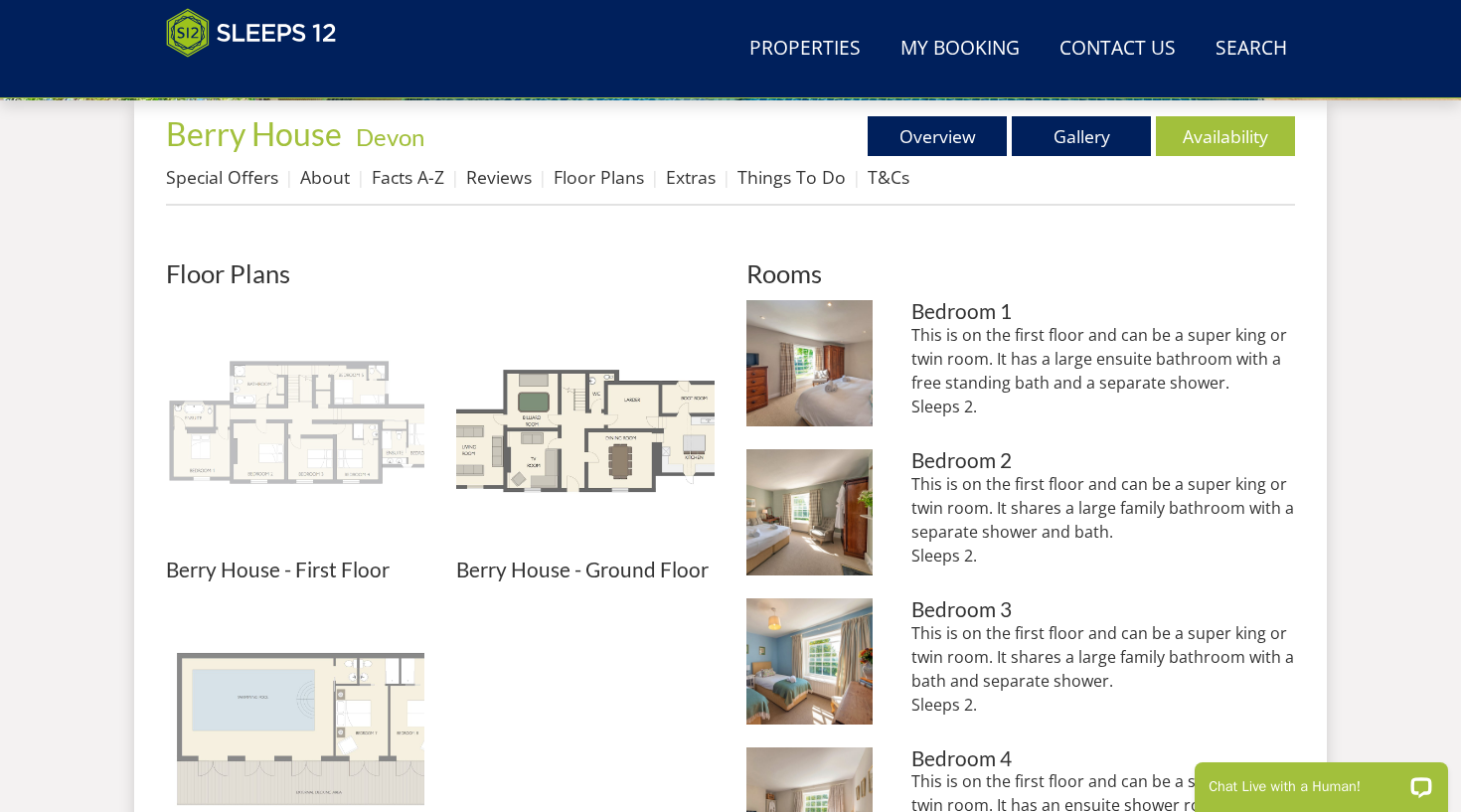 click at bounding box center (295, 429) 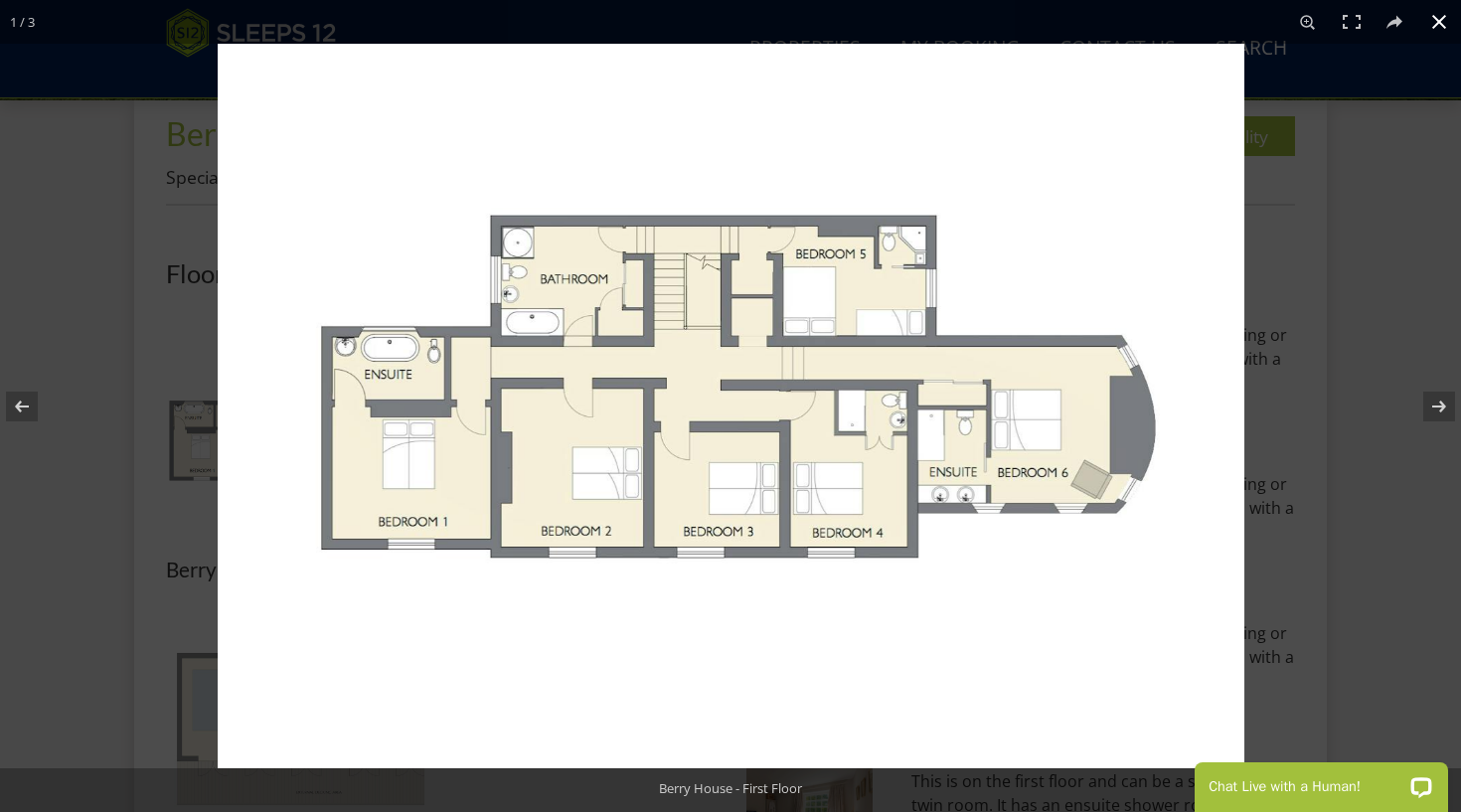 click at bounding box center (730, 406) 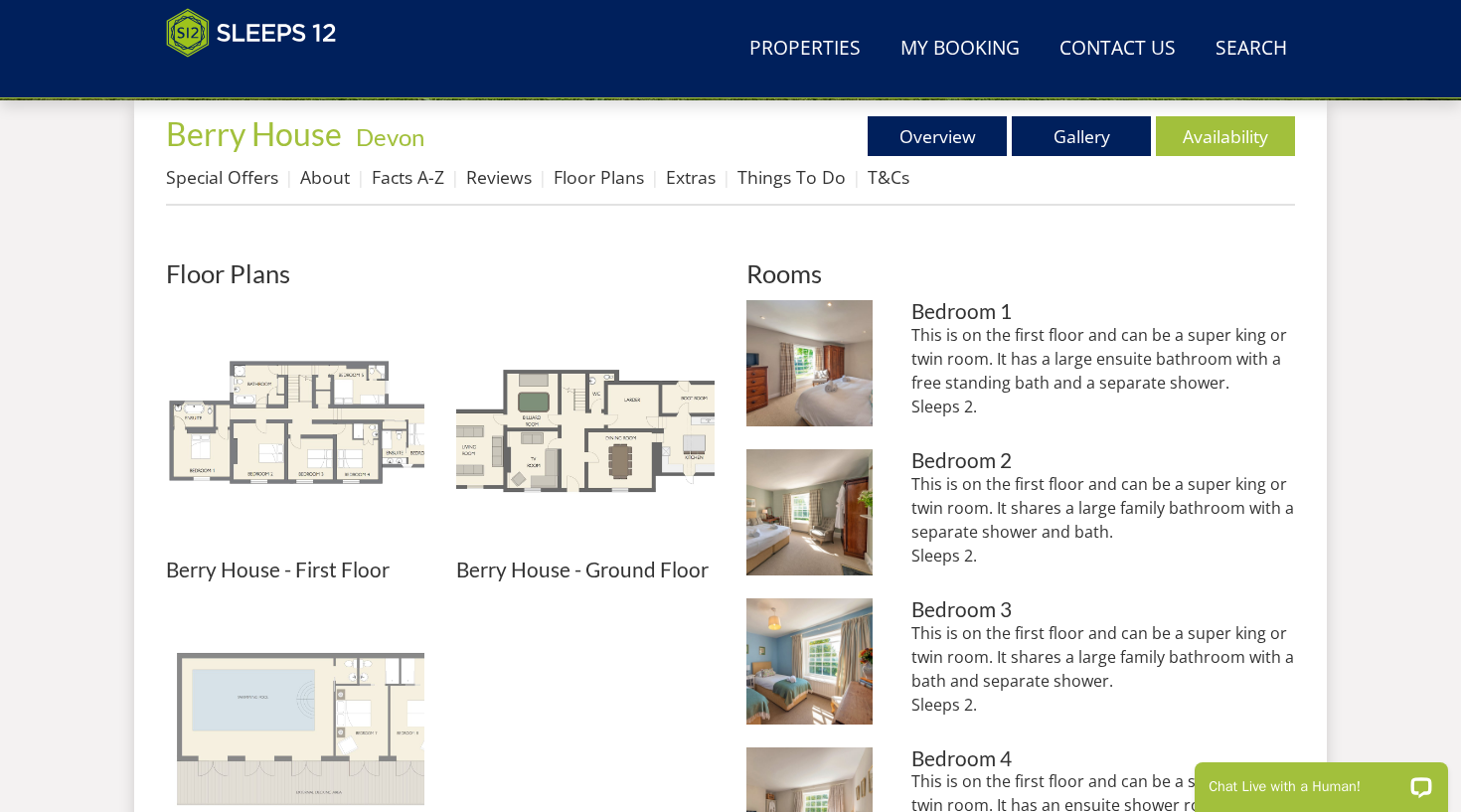 scroll, scrollTop: 755, scrollLeft: 0, axis: vertical 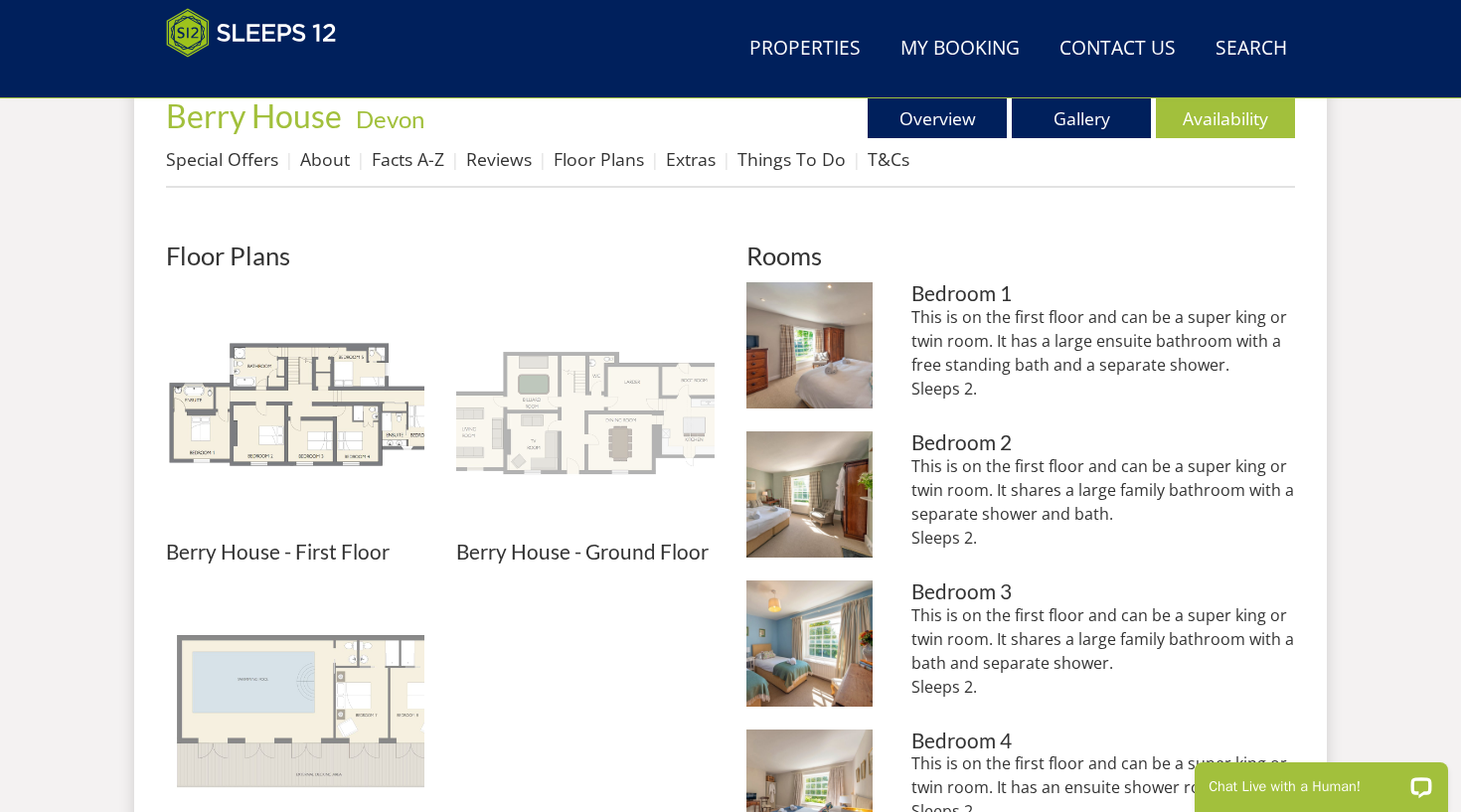 click at bounding box center (585, 411) 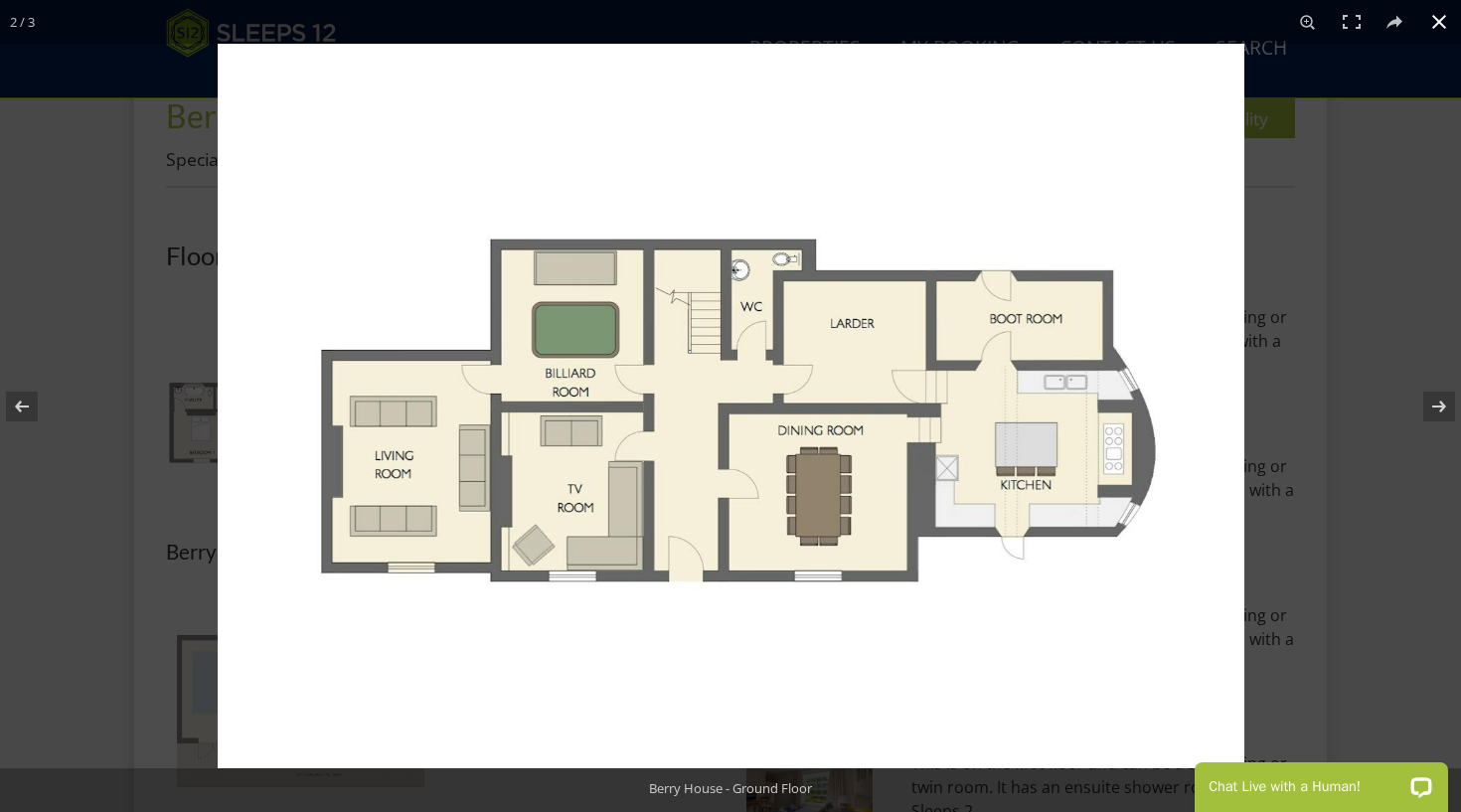 click at bounding box center (730, 406) 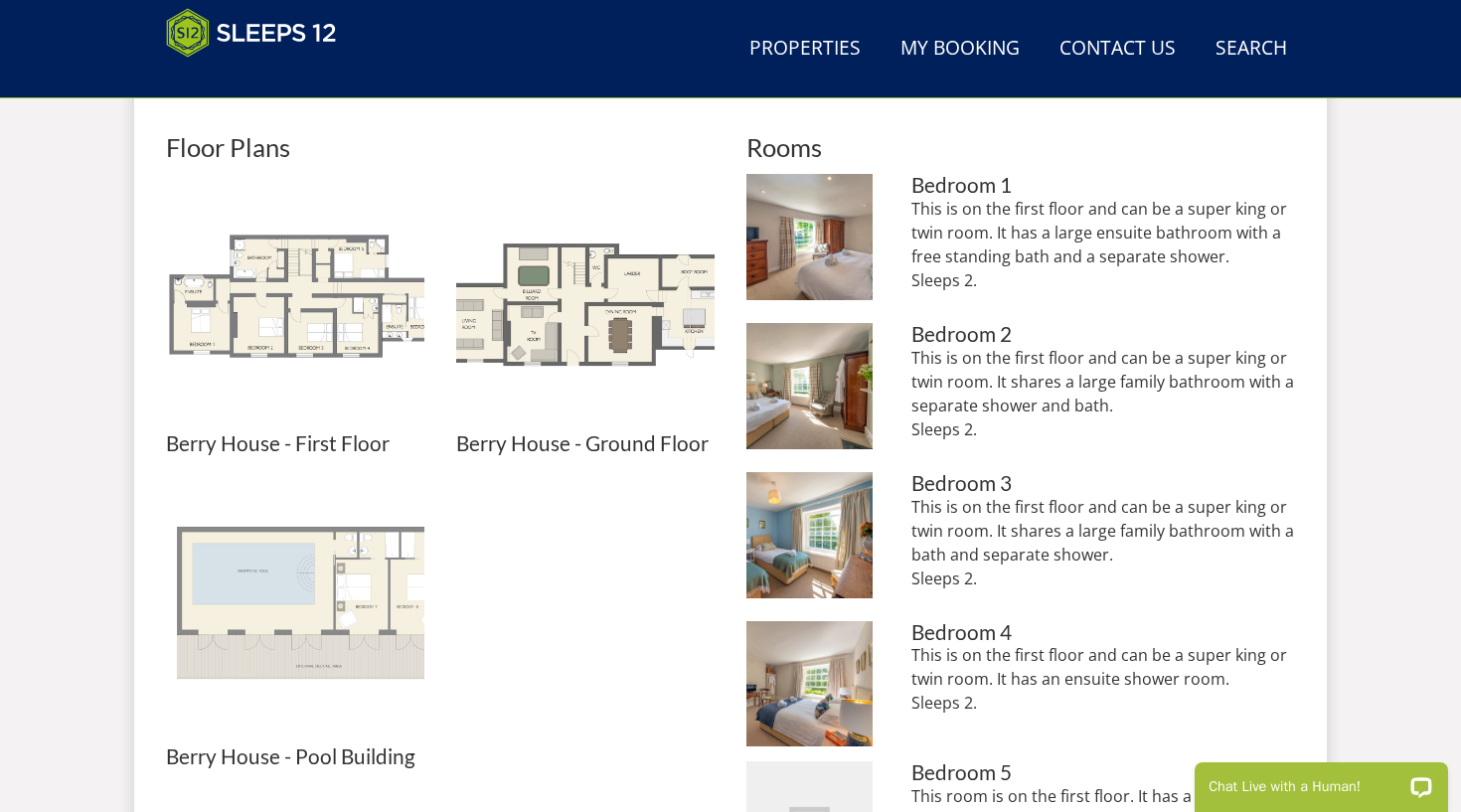 scroll, scrollTop: 869, scrollLeft: 0, axis: vertical 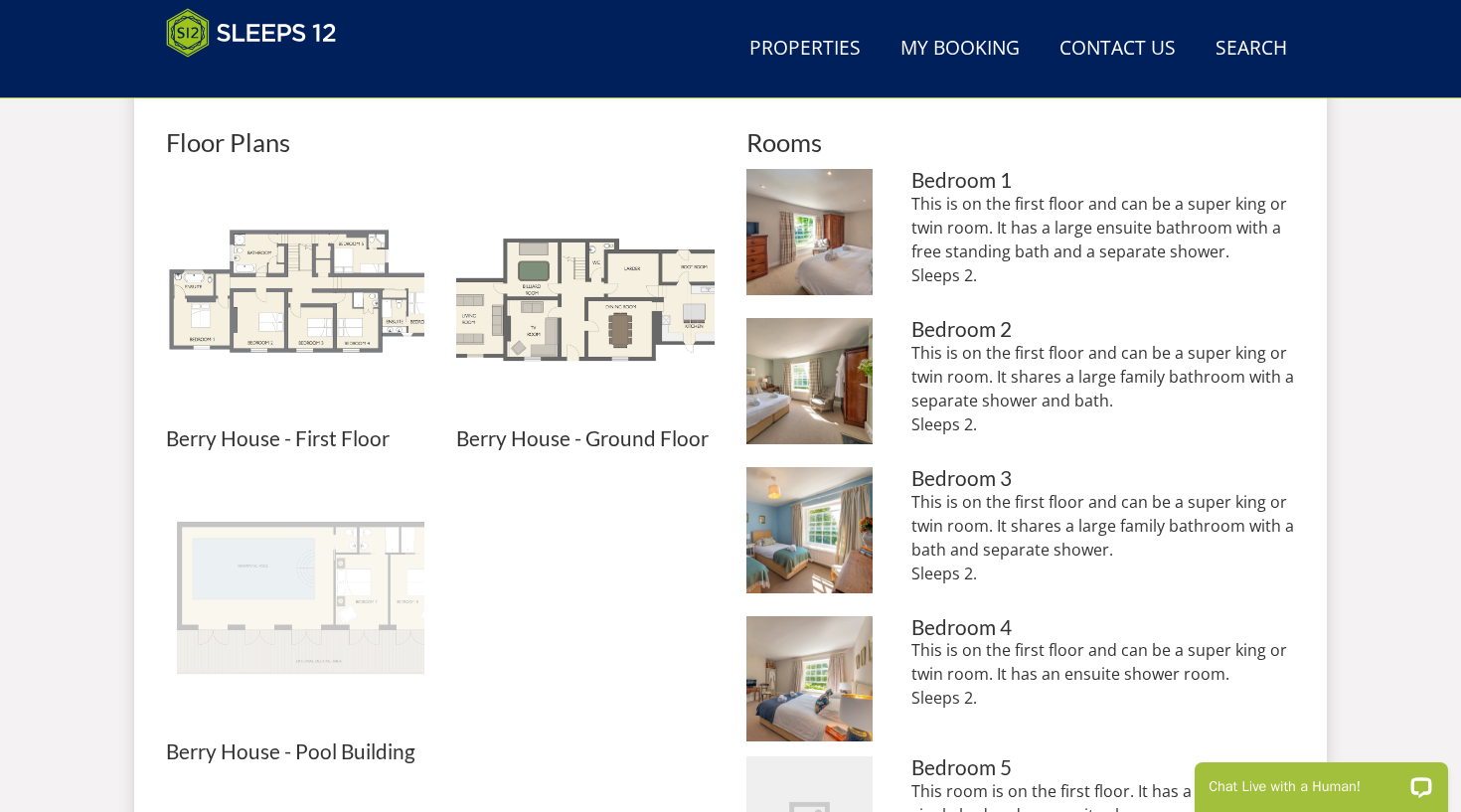 click at bounding box center (295, 611) 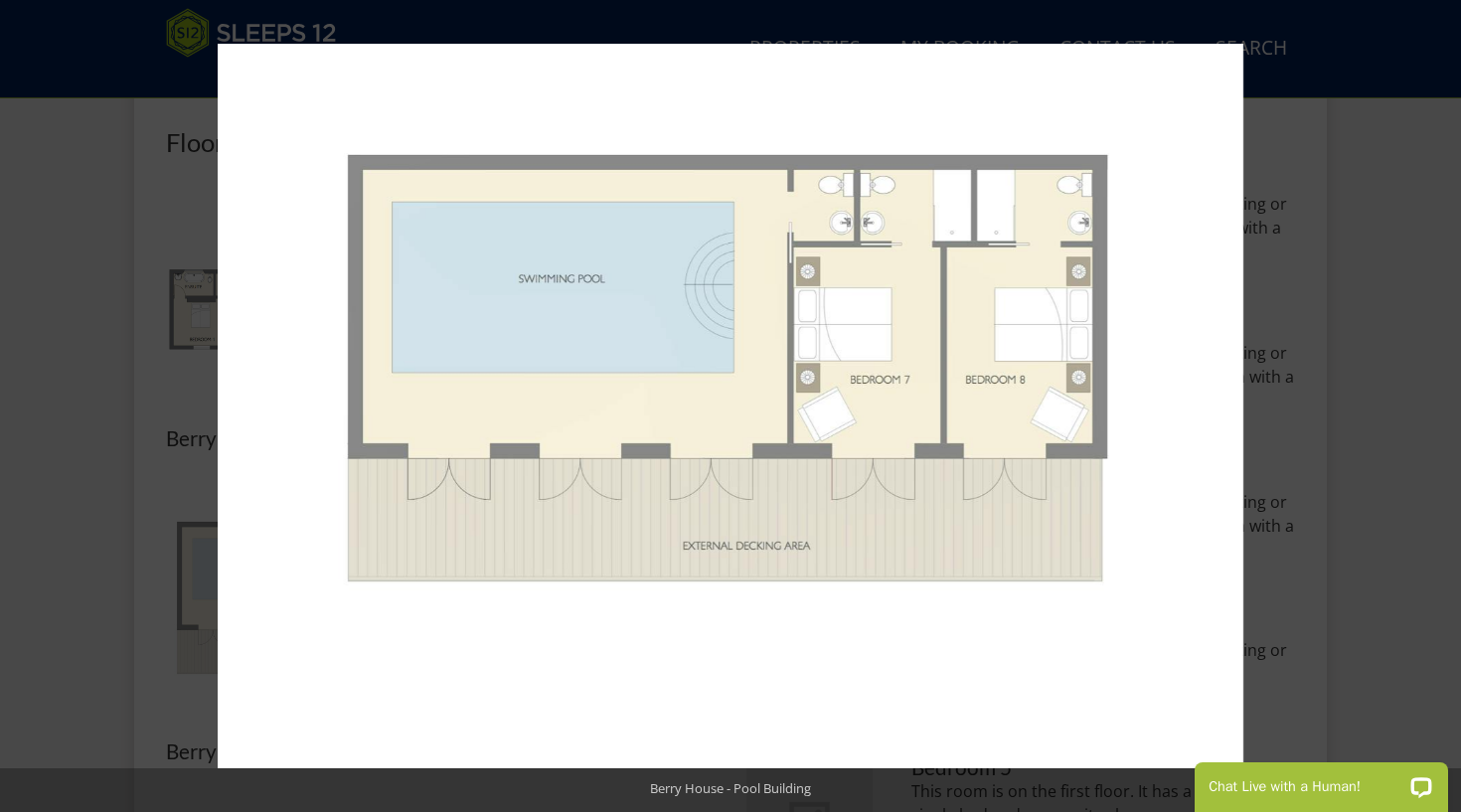 click at bounding box center (730, 406) 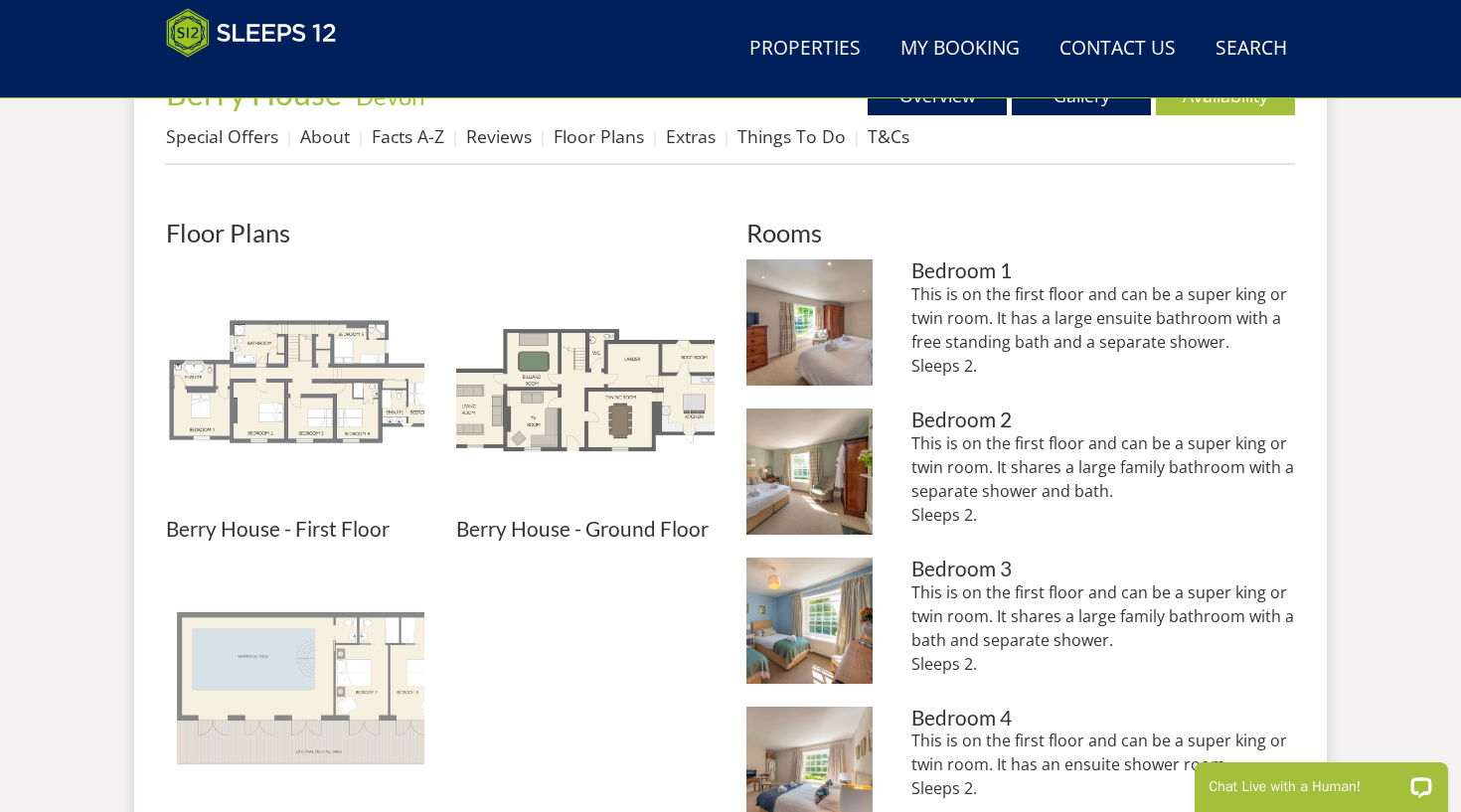 scroll, scrollTop: 818, scrollLeft: 0, axis: vertical 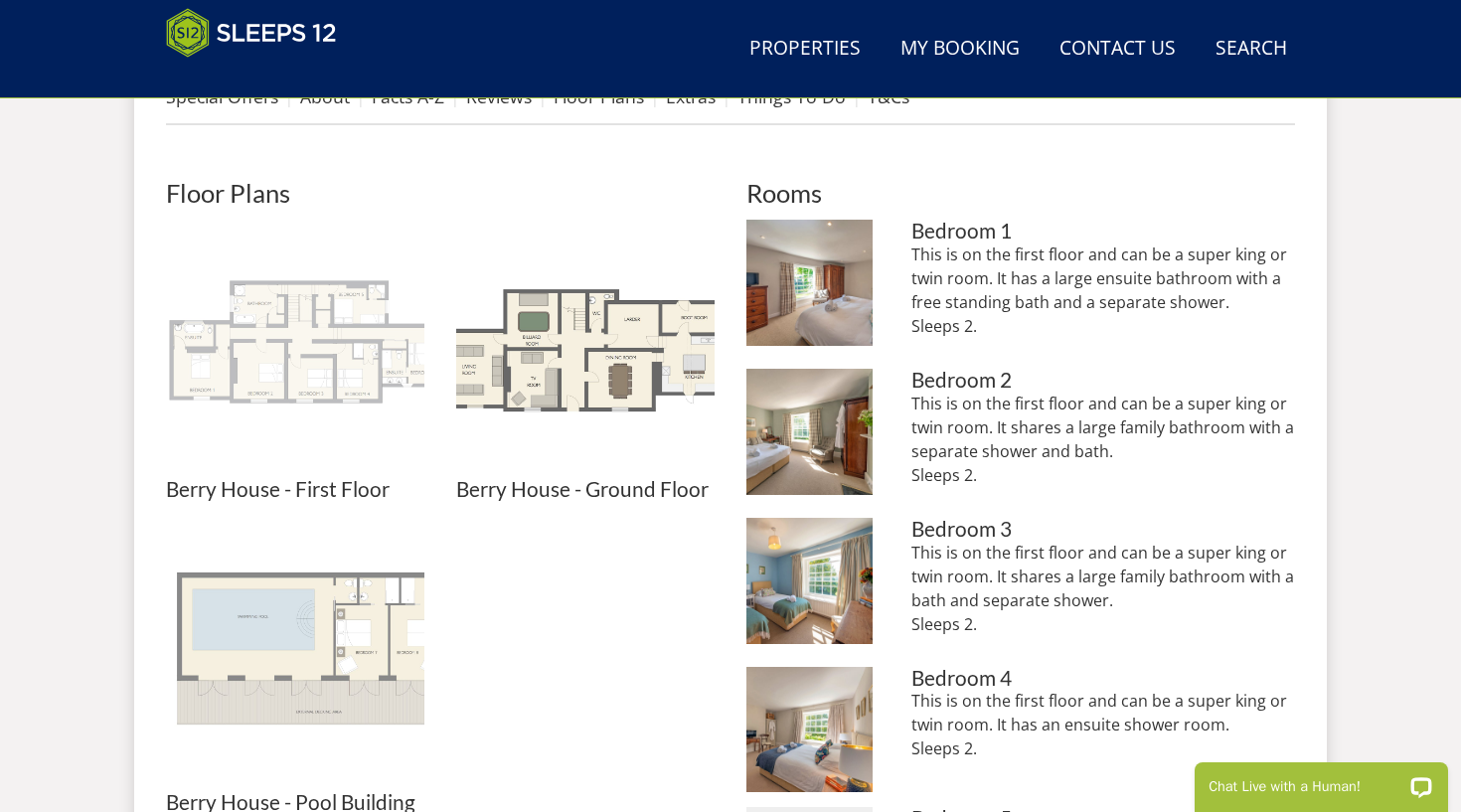 click at bounding box center (295, 349) 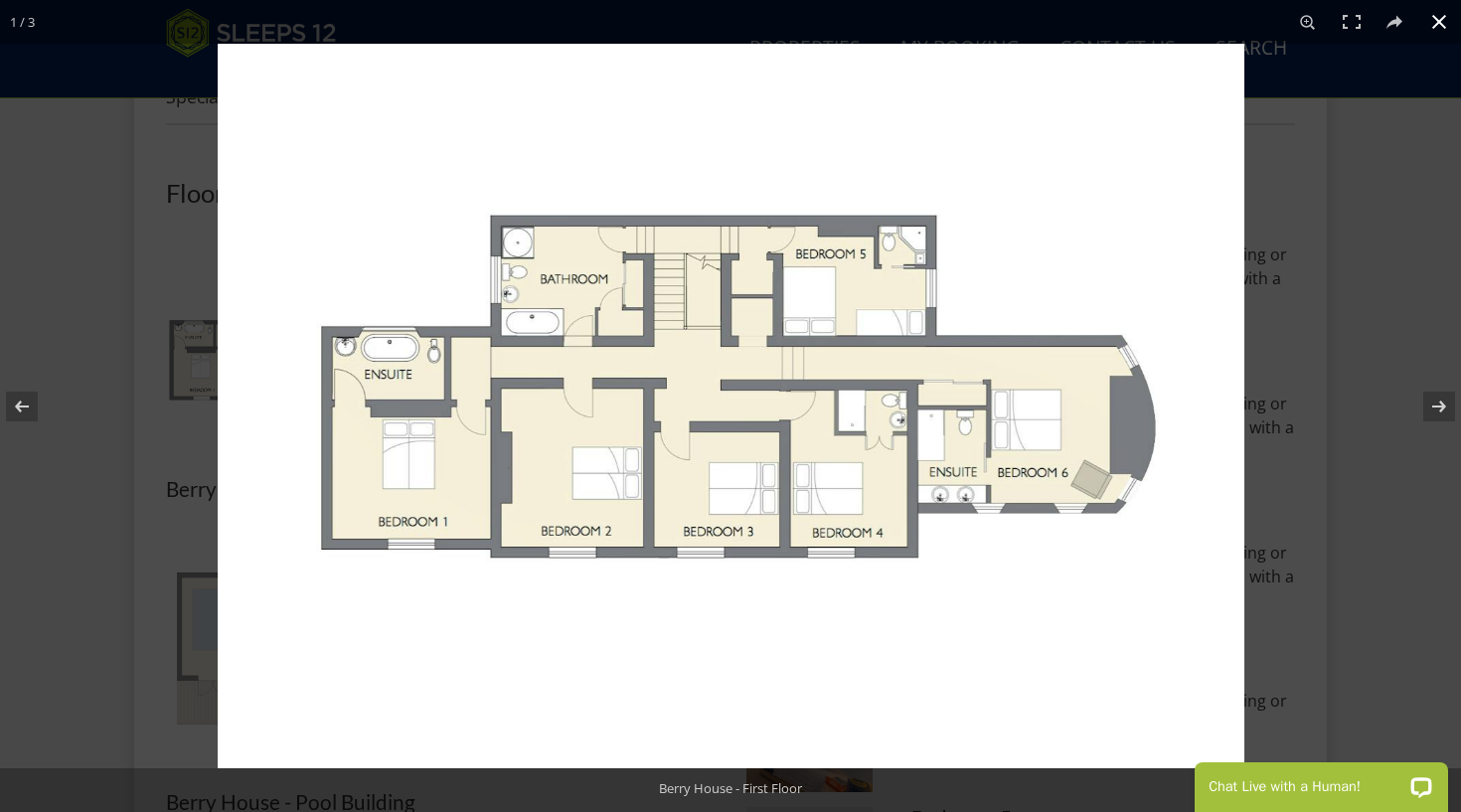click at bounding box center (730, 406) 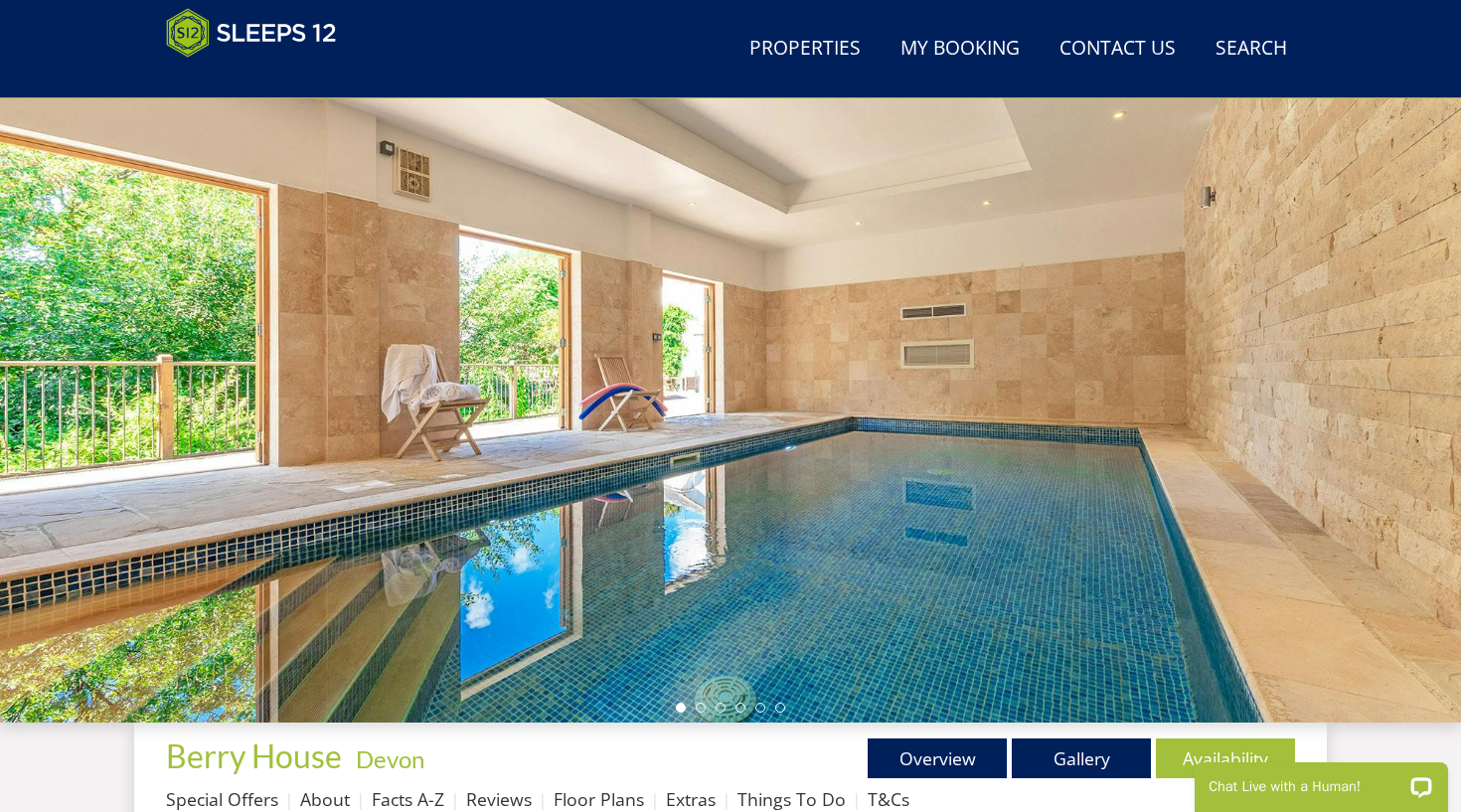 scroll, scrollTop: 115, scrollLeft: 0, axis: vertical 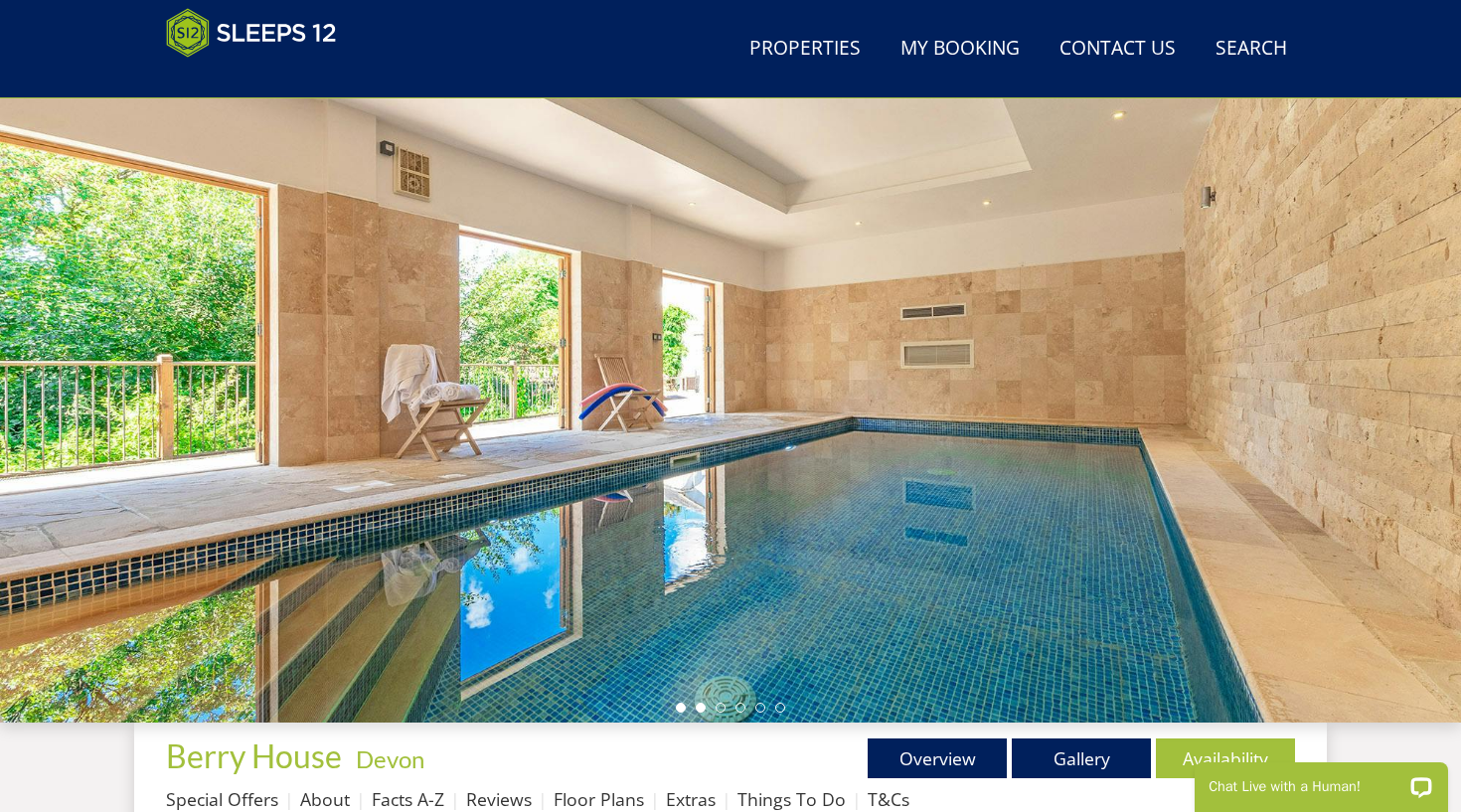 click at bounding box center (701, 708) 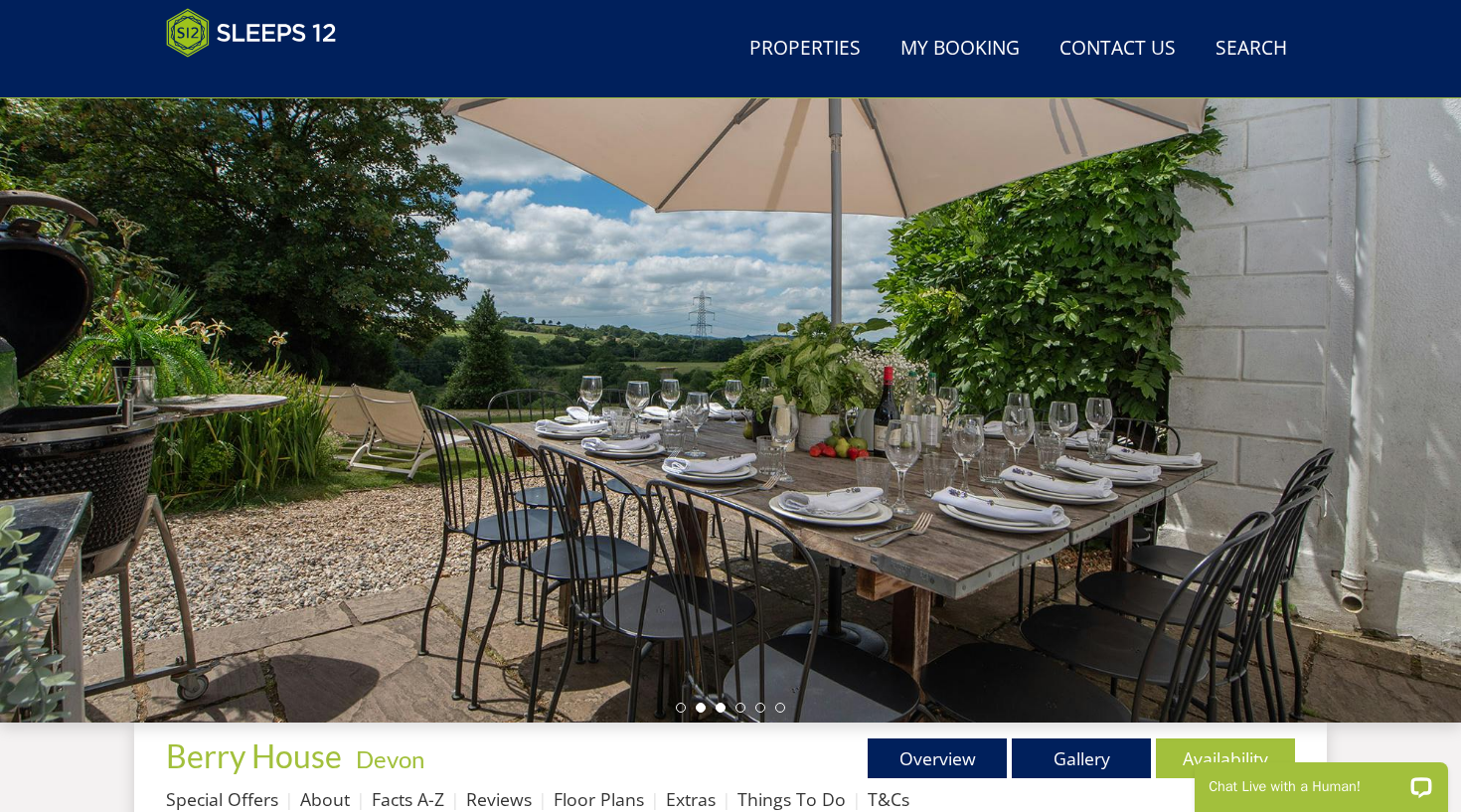 click at bounding box center [721, 708] 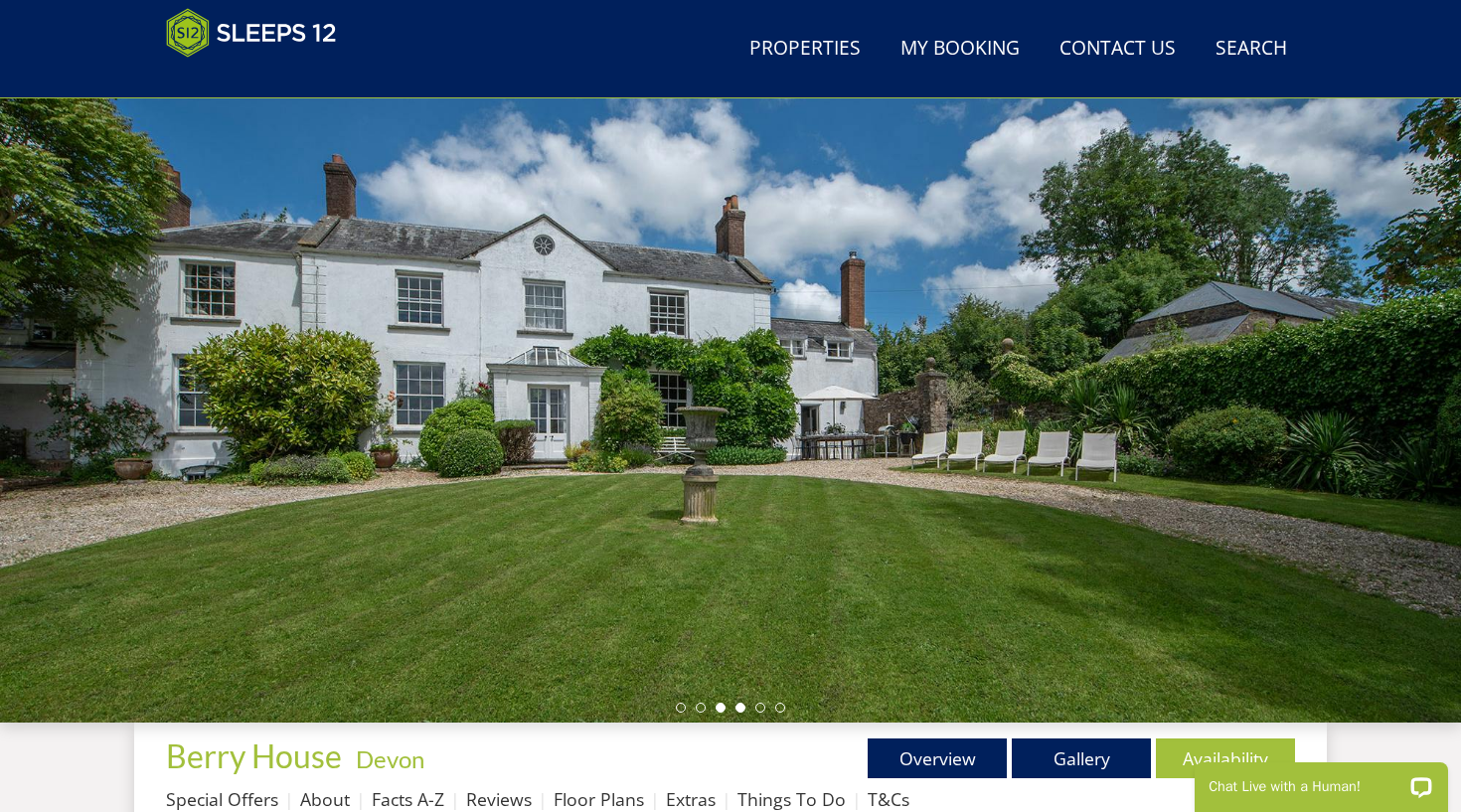 click at bounding box center (740, 708) 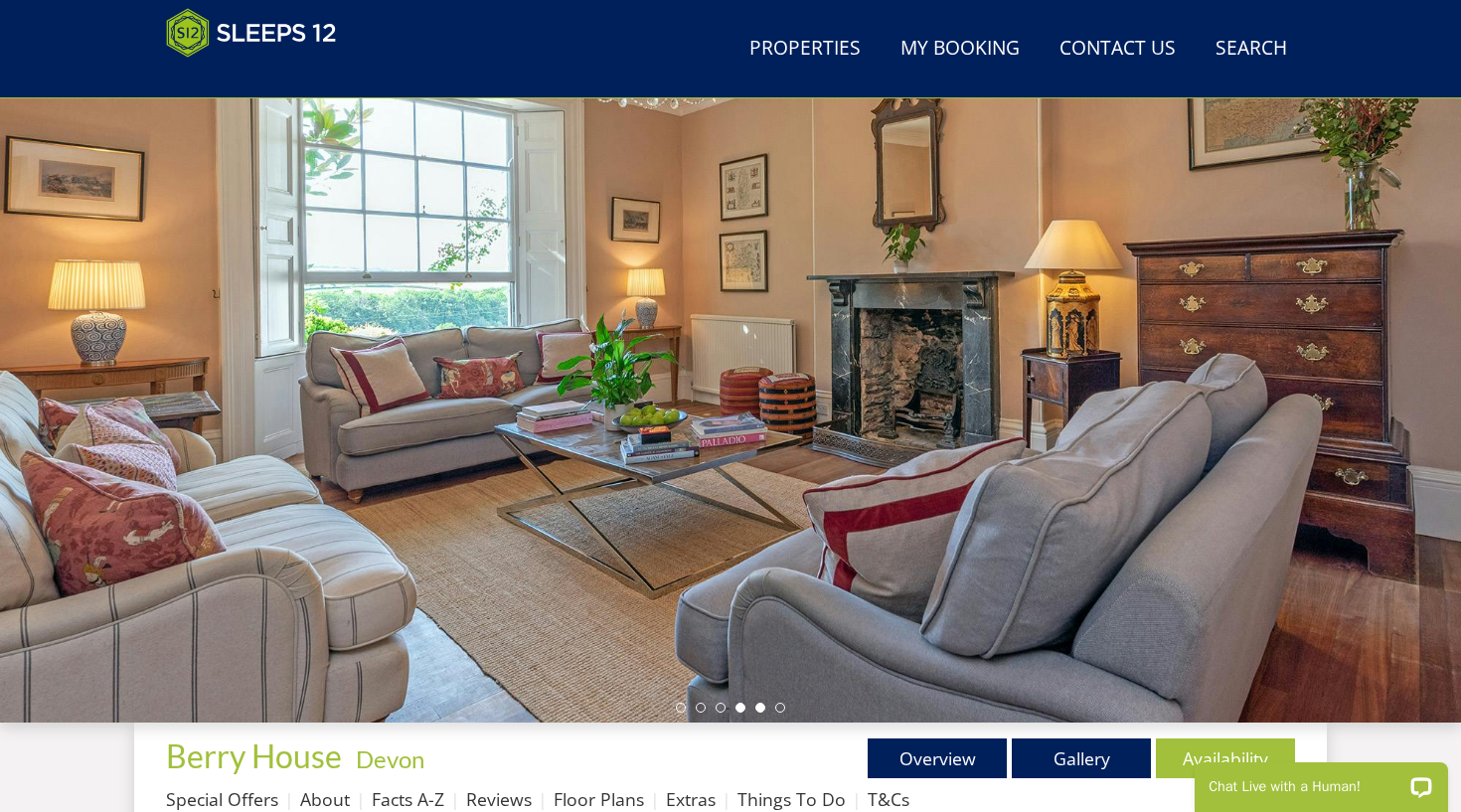 click at bounding box center (760, 708) 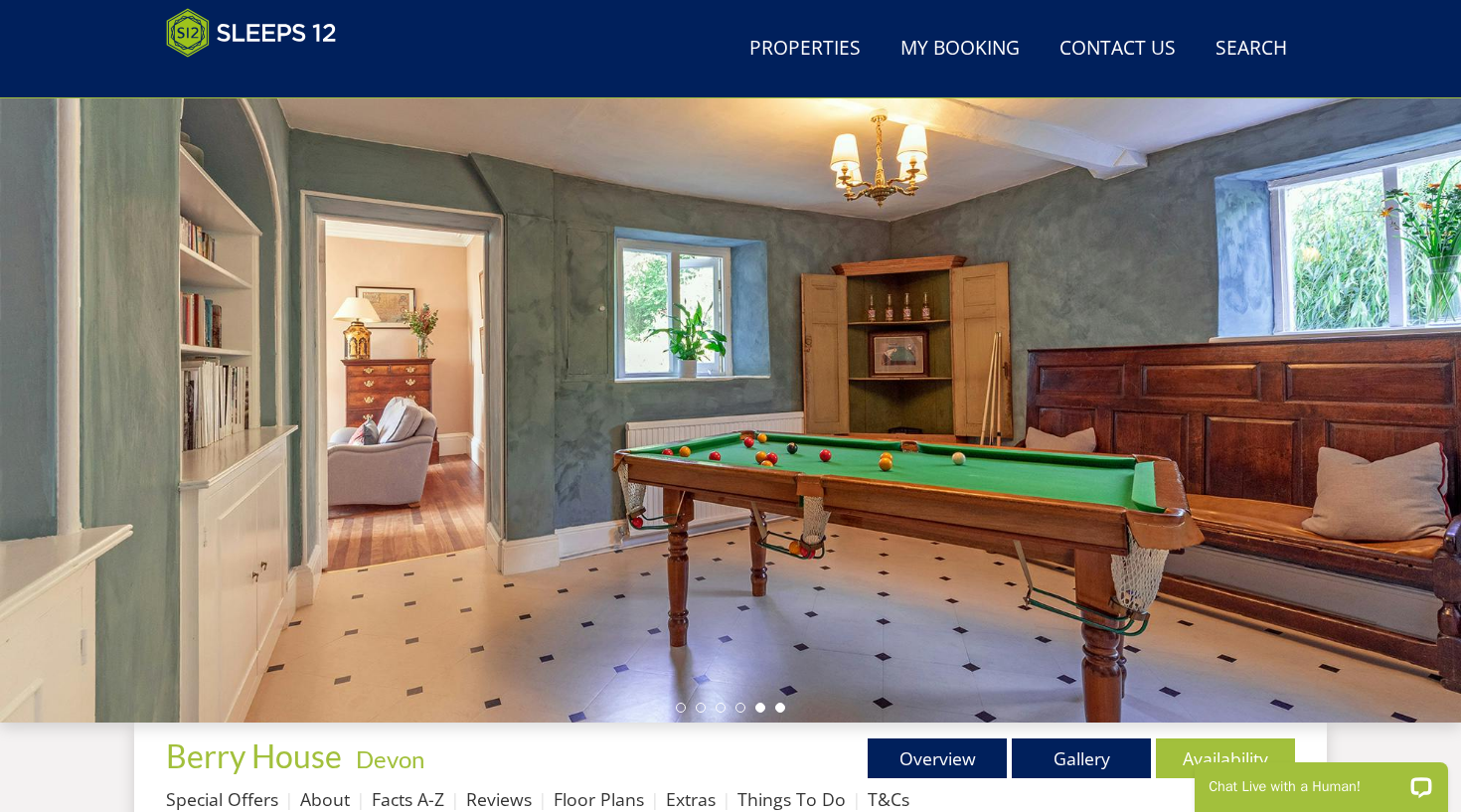 click at bounding box center [780, 708] 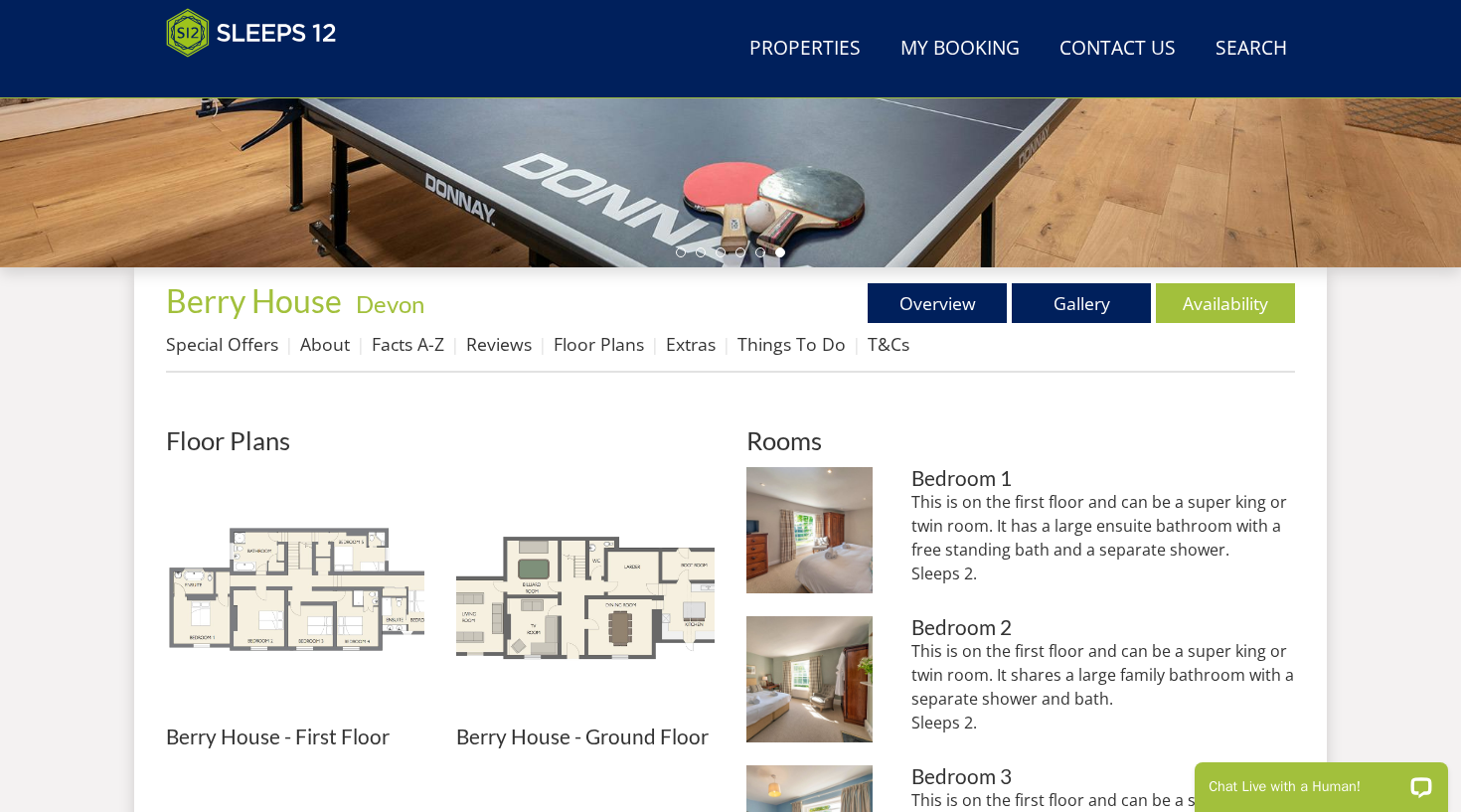 scroll, scrollTop: 775, scrollLeft: 0, axis: vertical 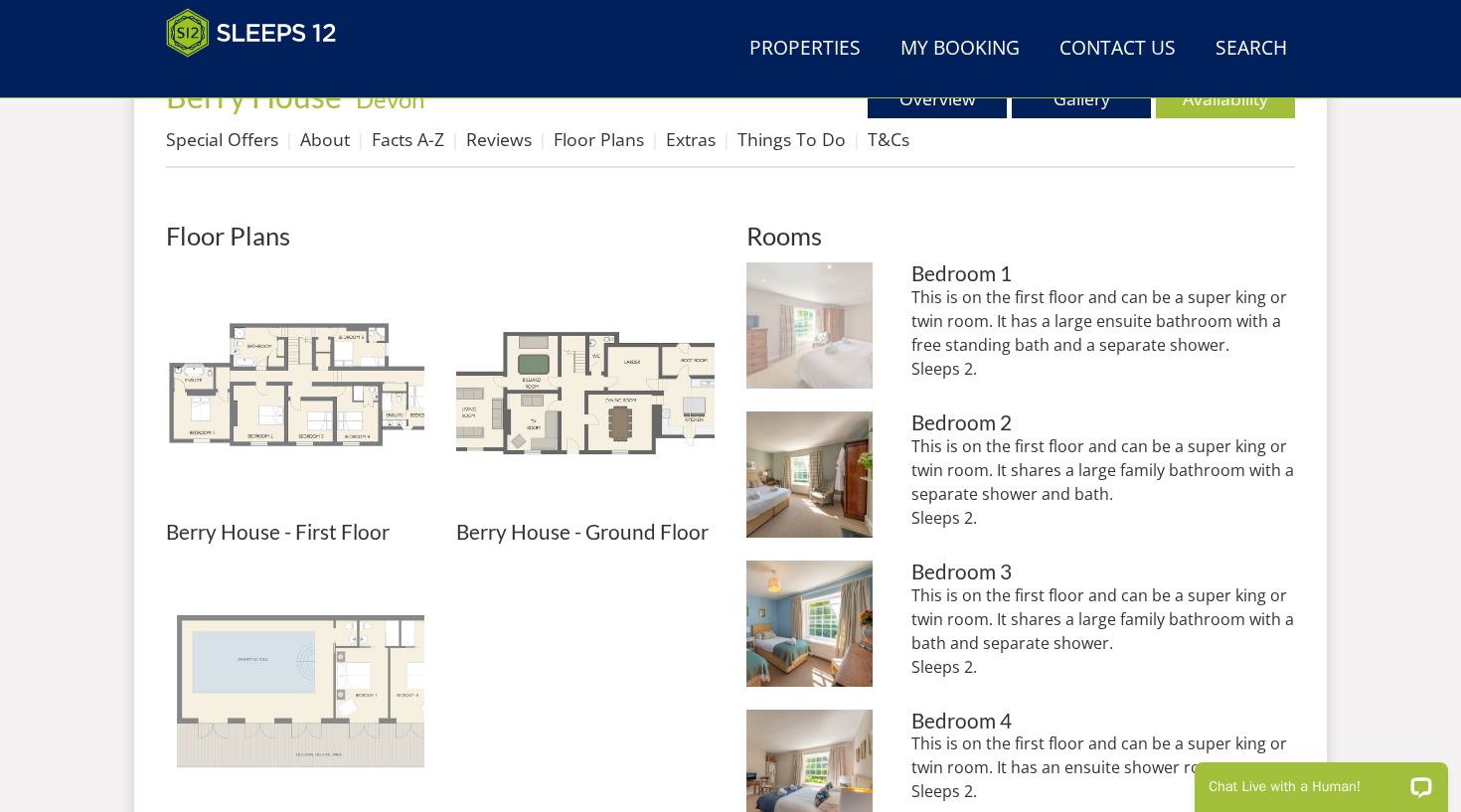 click at bounding box center [809, 325] 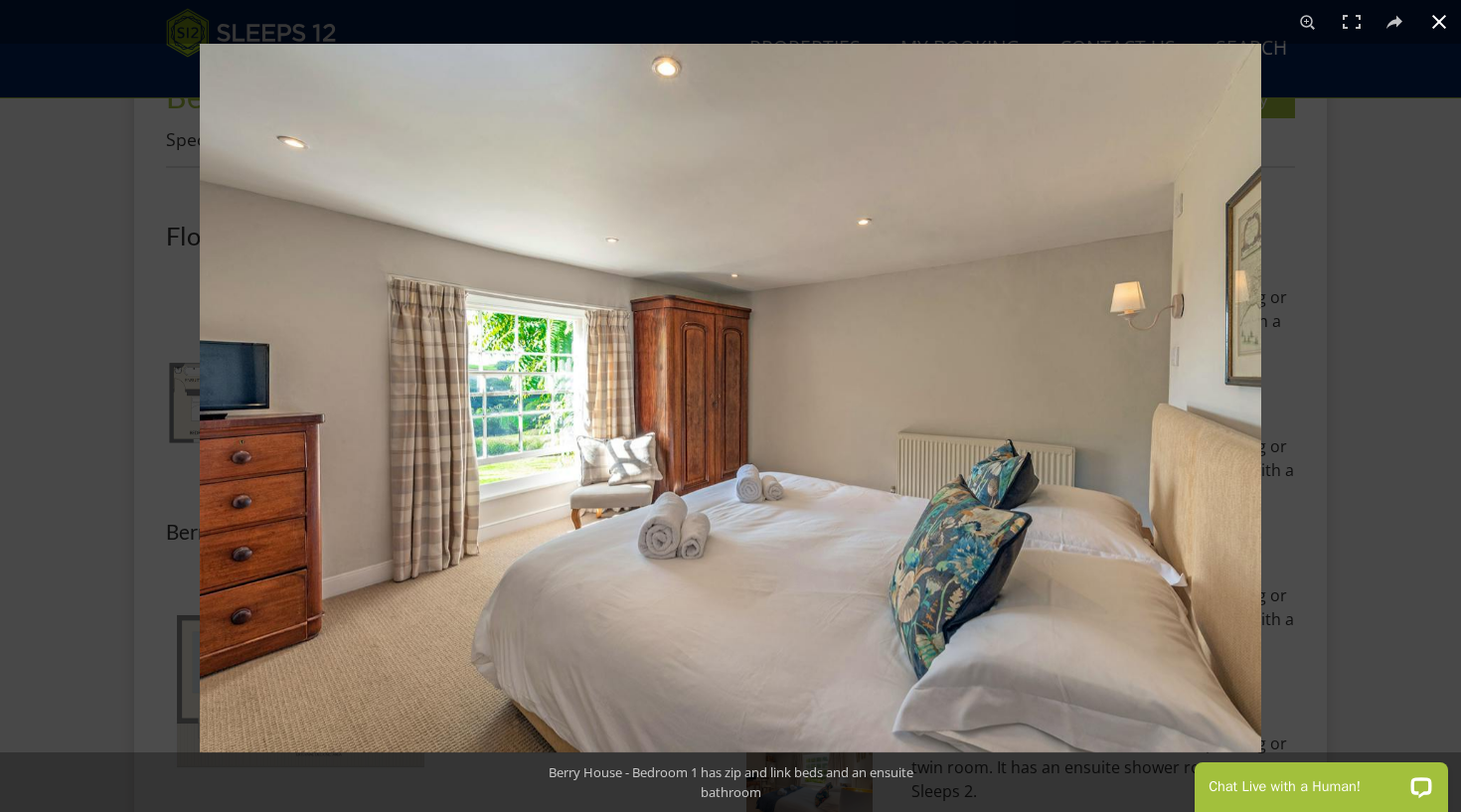click at bounding box center [730, 406] 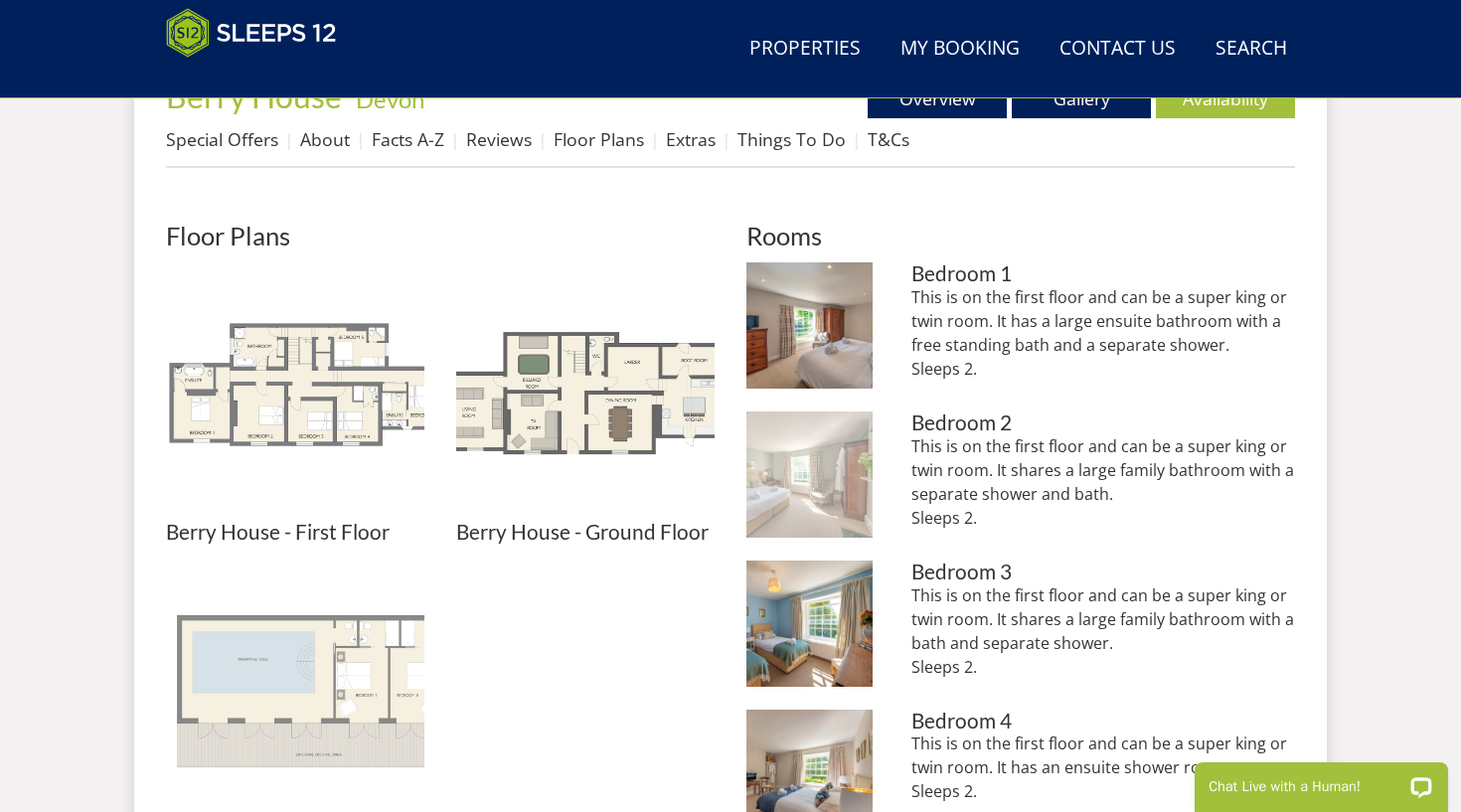 click at bounding box center (809, 474) 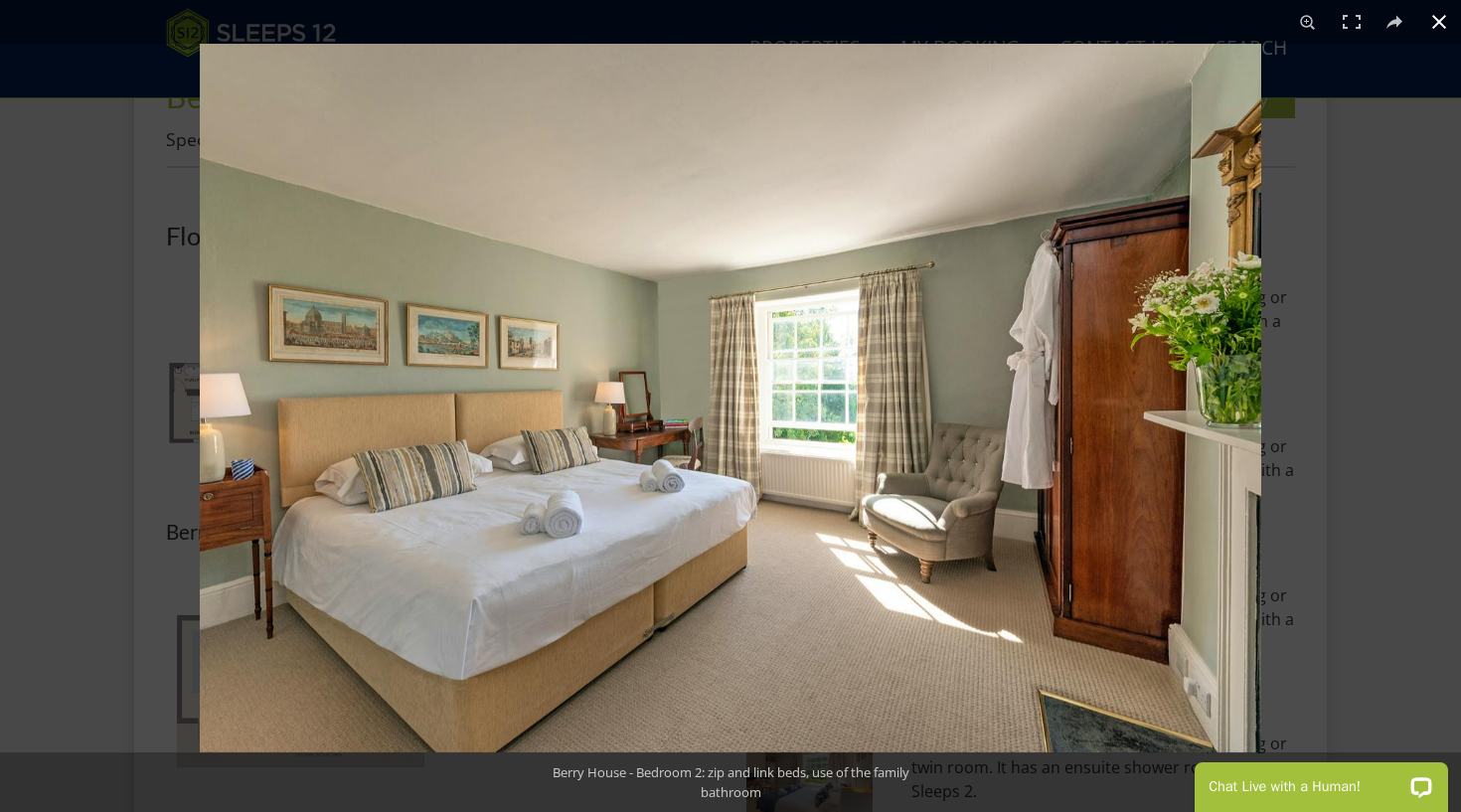 click at bounding box center [730, 406] 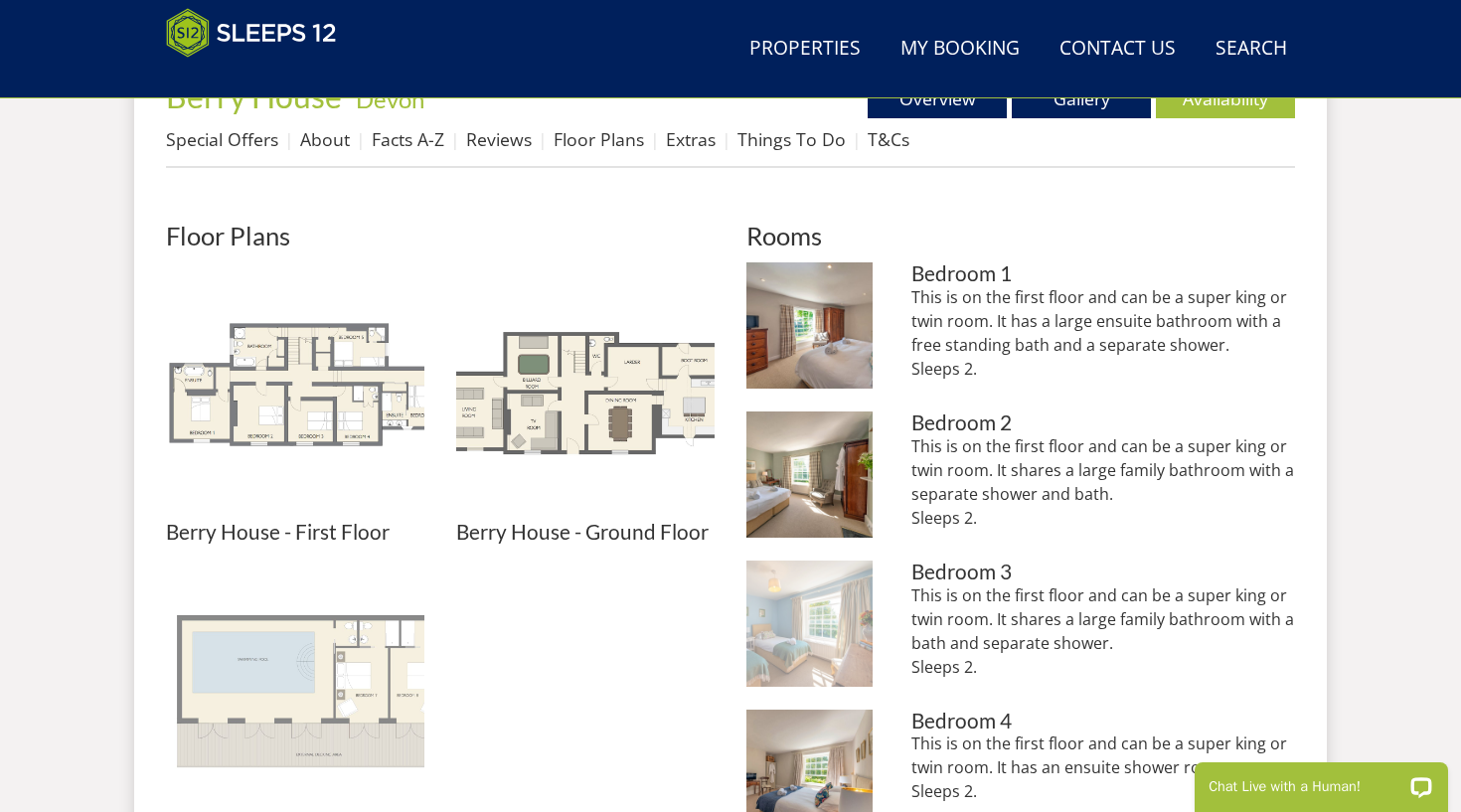 click at bounding box center [809, 623] 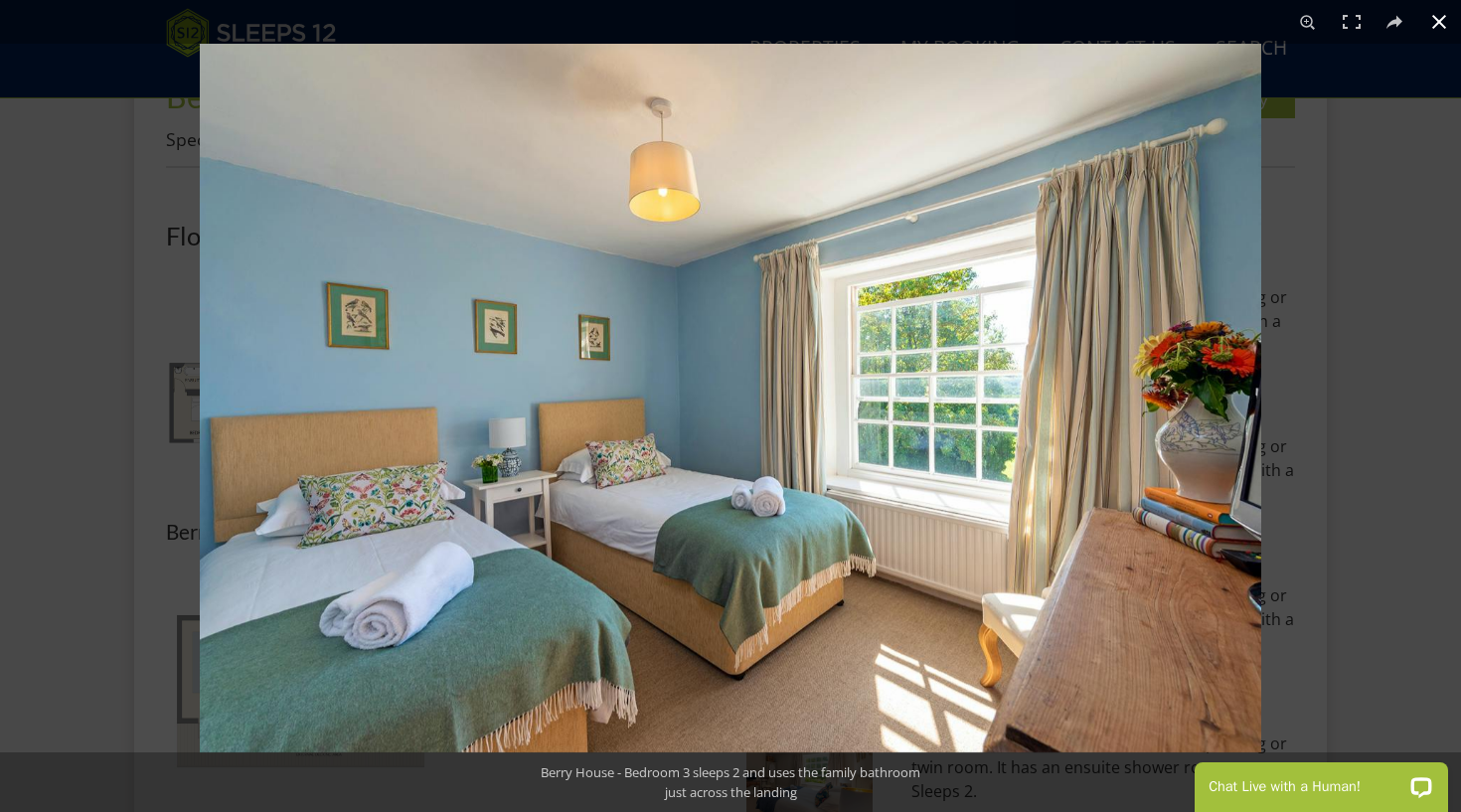 click at bounding box center [730, 406] 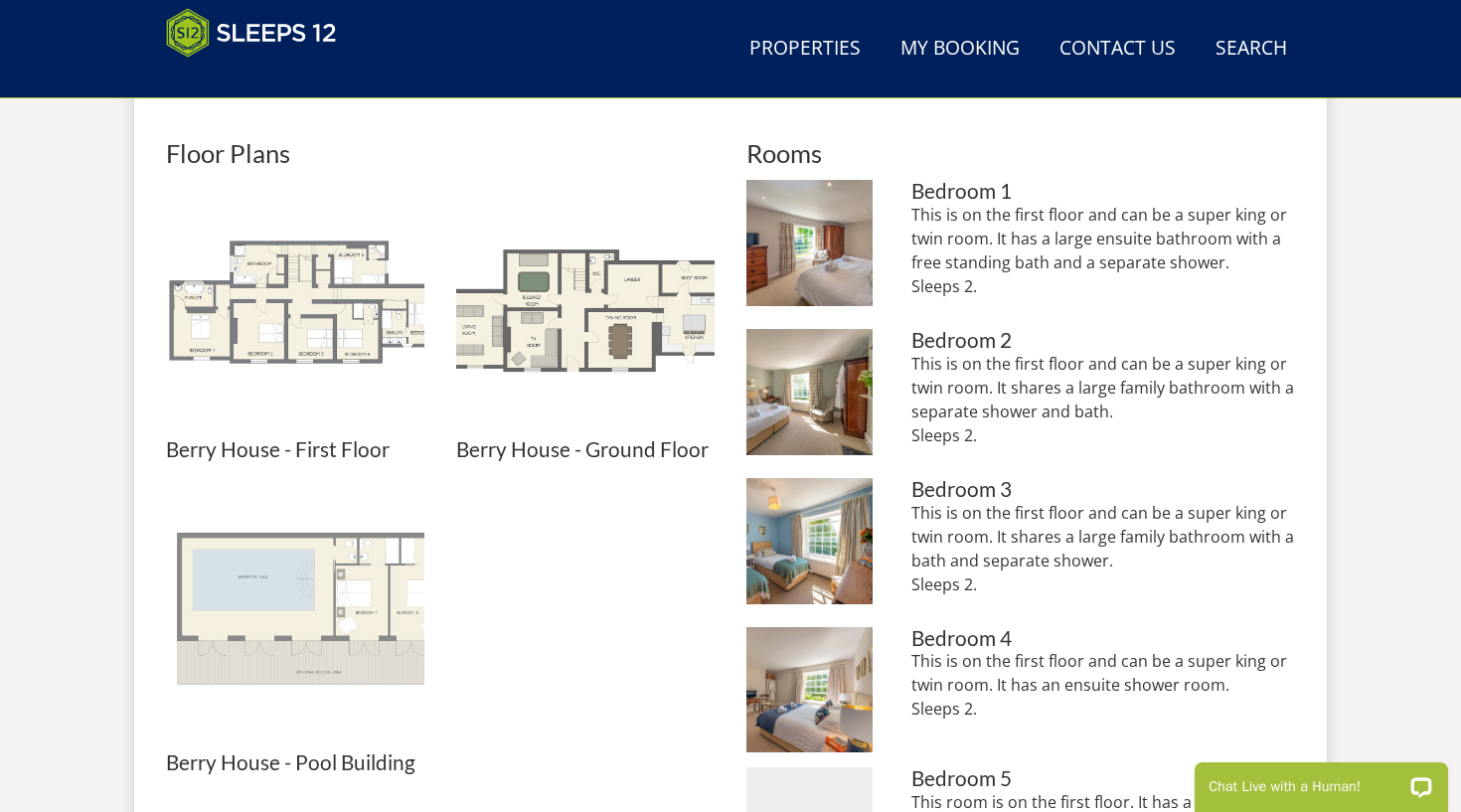 scroll, scrollTop: 960, scrollLeft: 0, axis: vertical 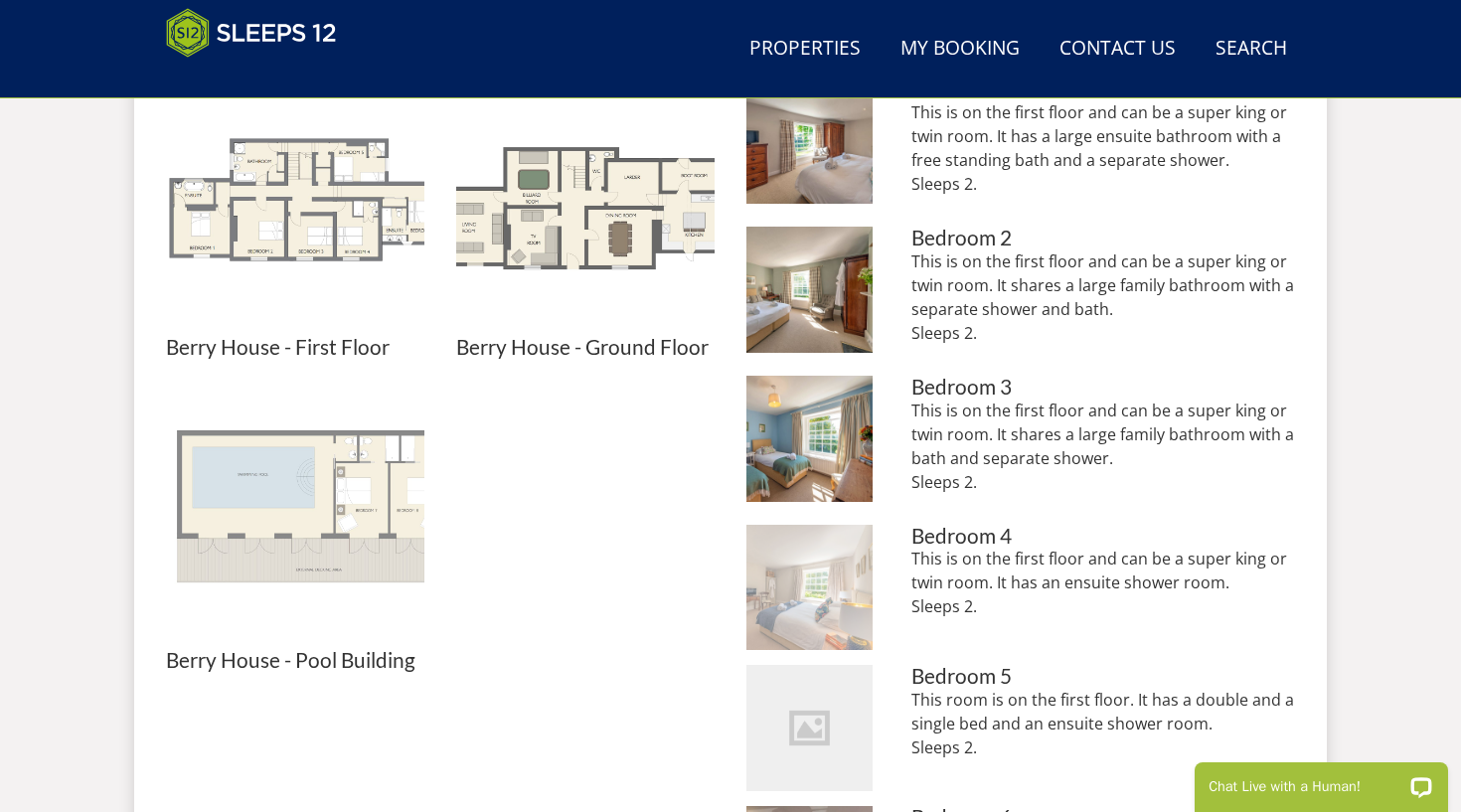 click at bounding box center [809, 587] 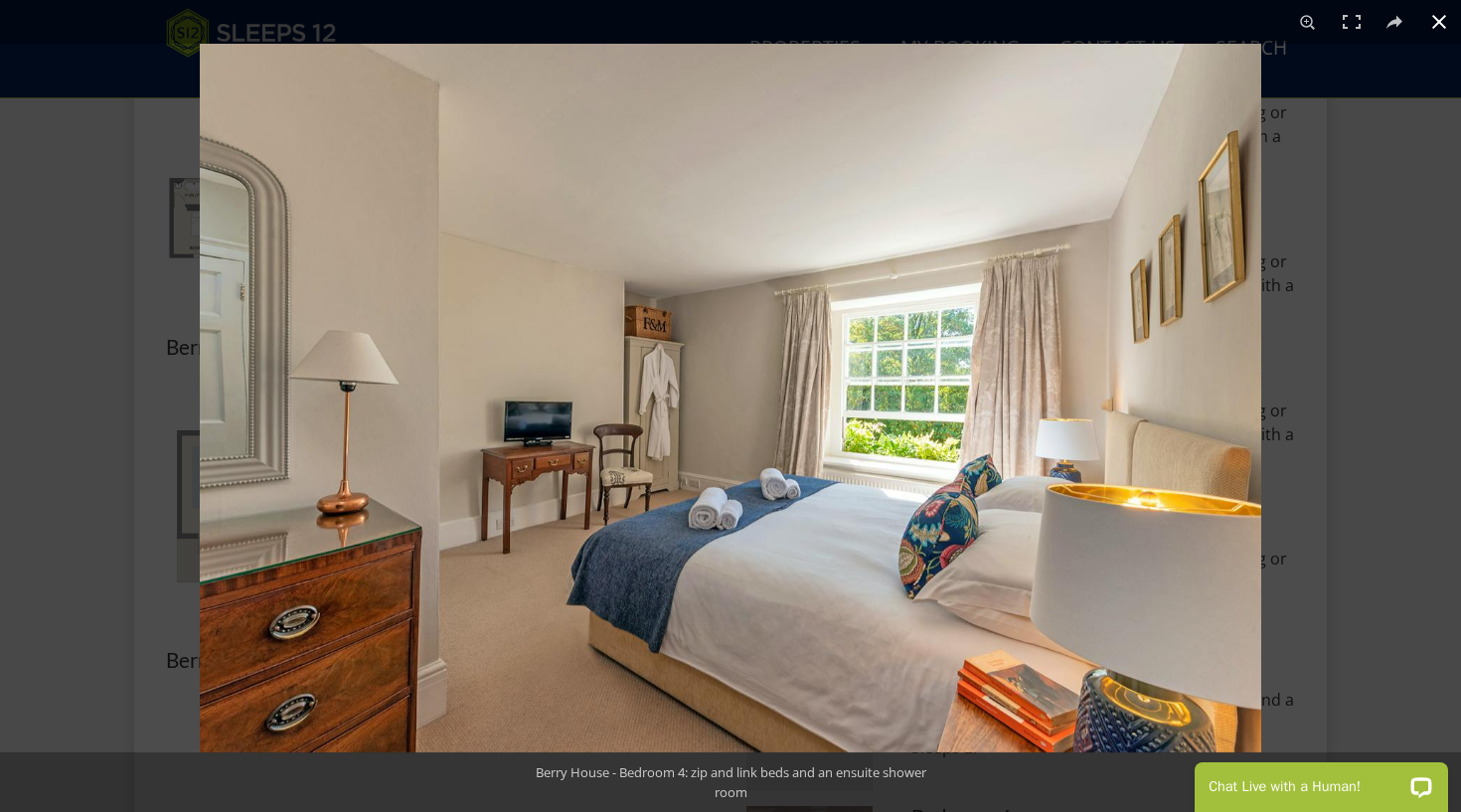 click at bounding box center (730, 406) 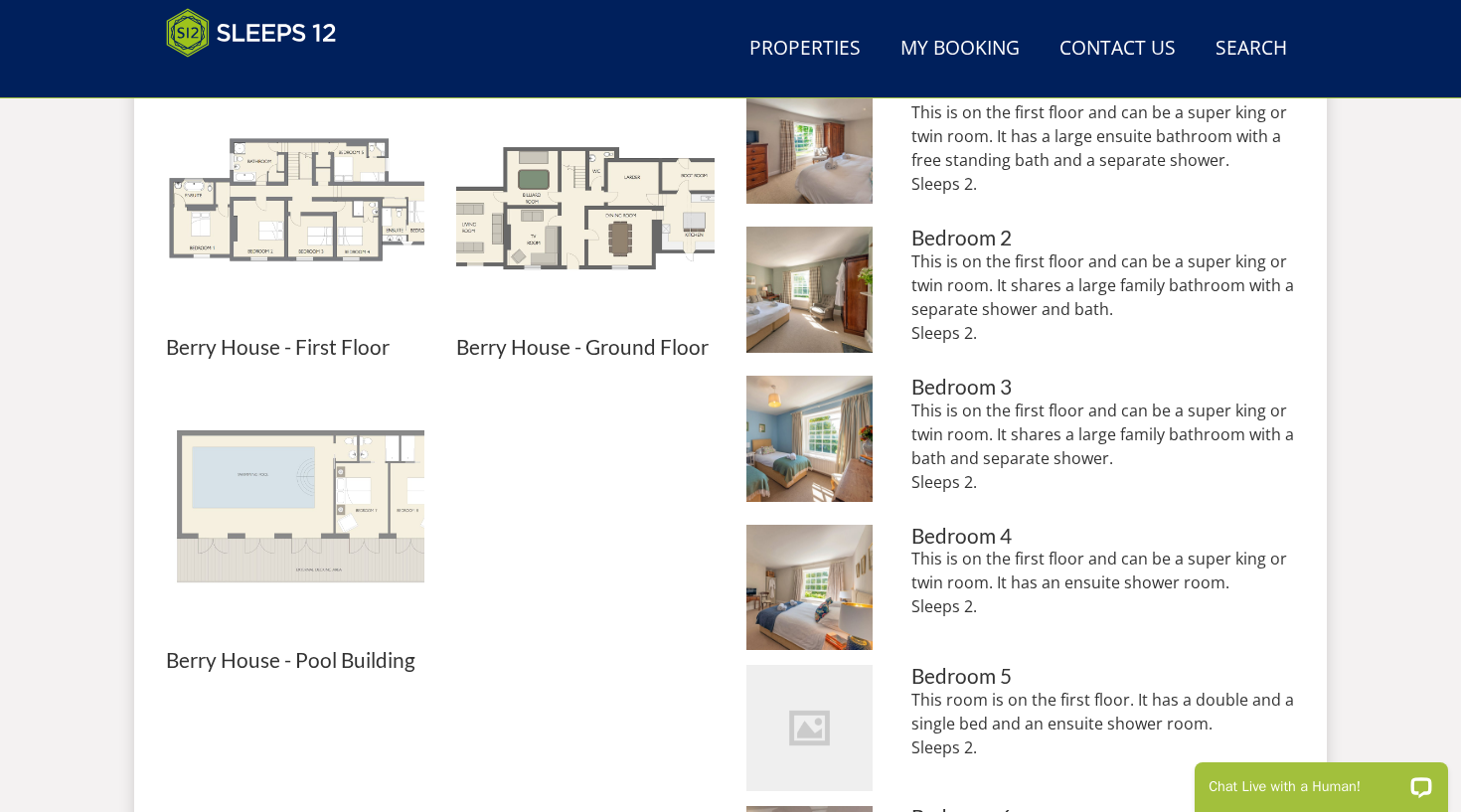 scroll, scrollTop: 1161, scrollLeft: 0, axis: vertical 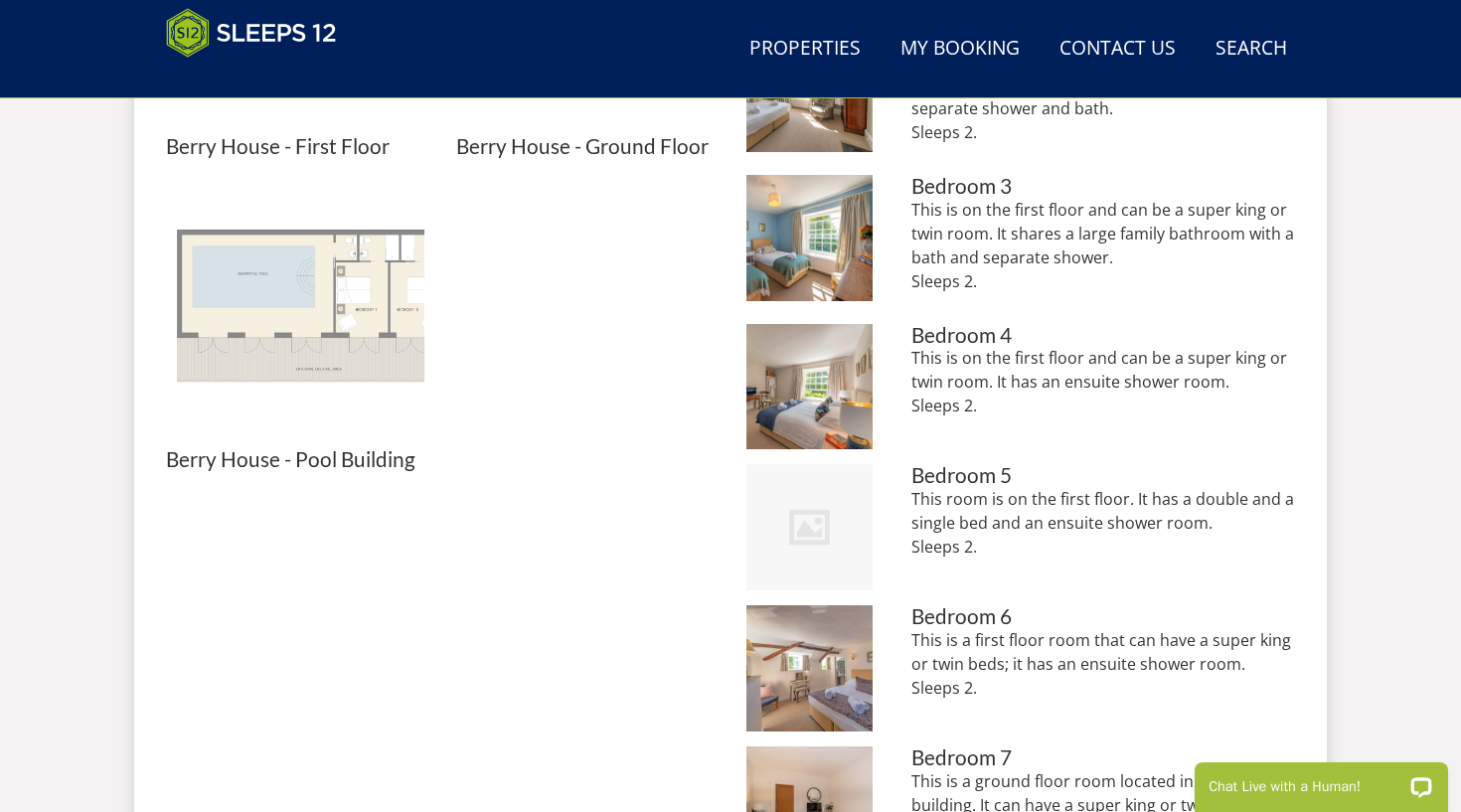 click at bounding box center [809, 527] 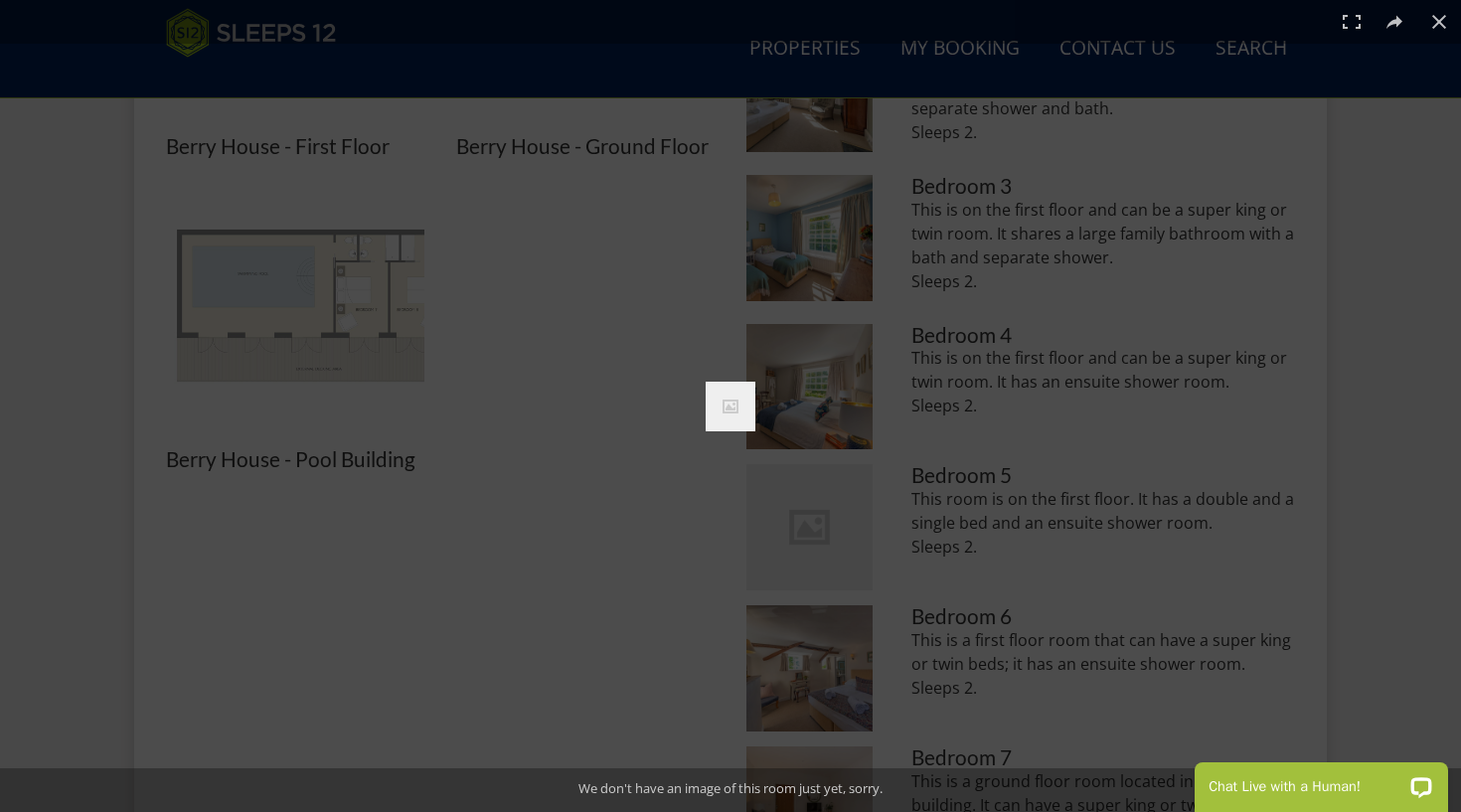 click at bounding box center (730, 406) 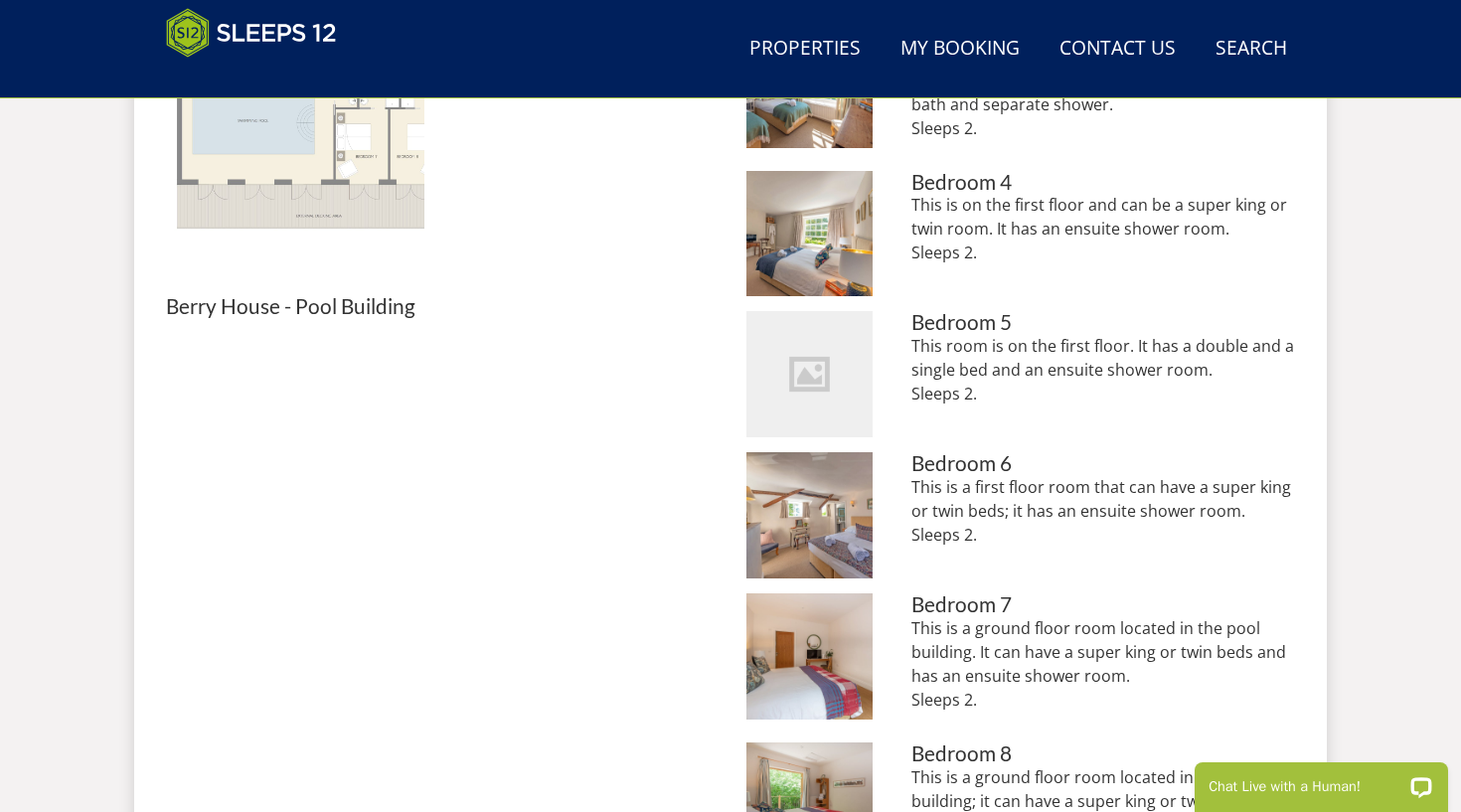 scroll, scrollTop: 1372, scrollLeft: 0, axis: vertical 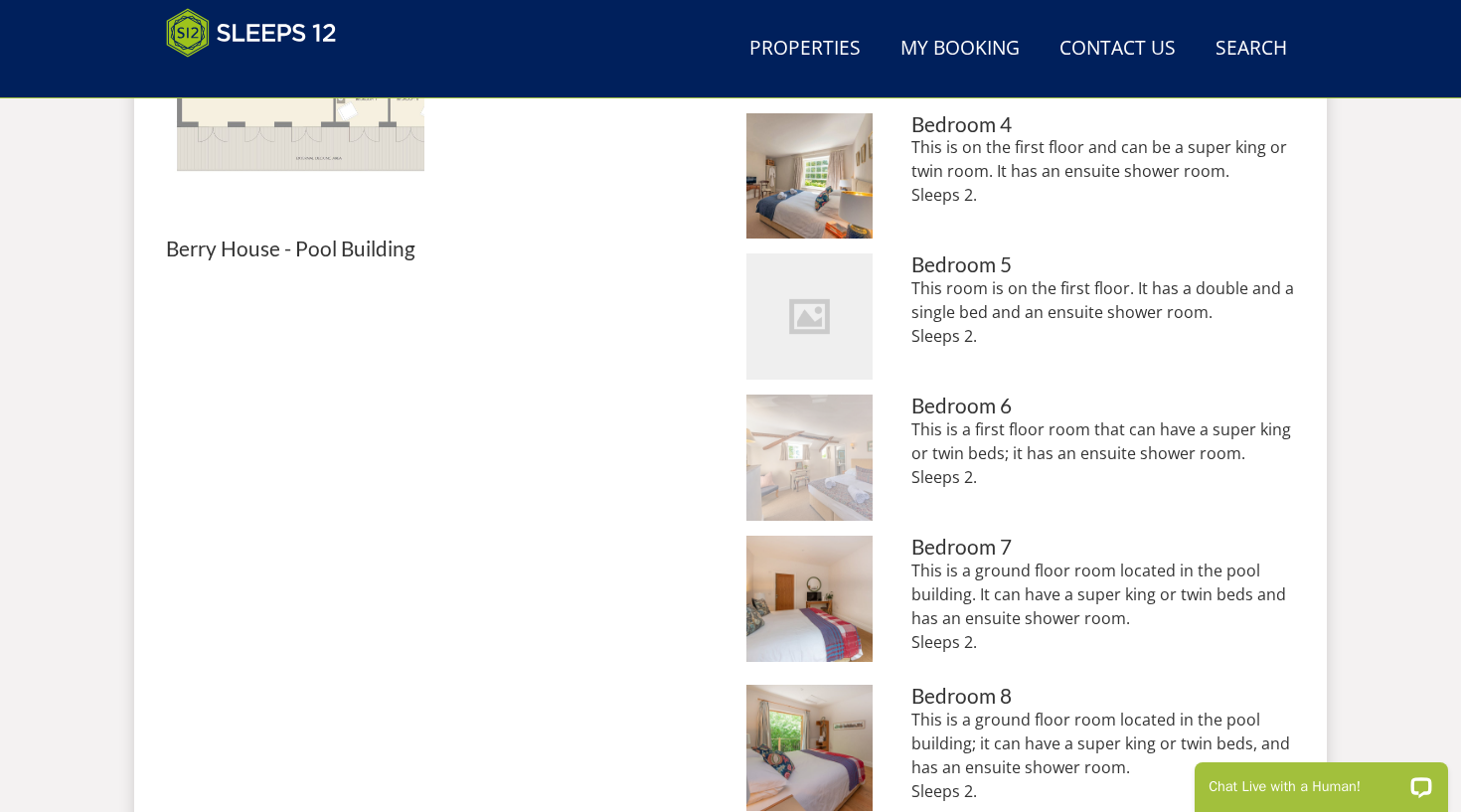 click at bounding box center (809, 457) 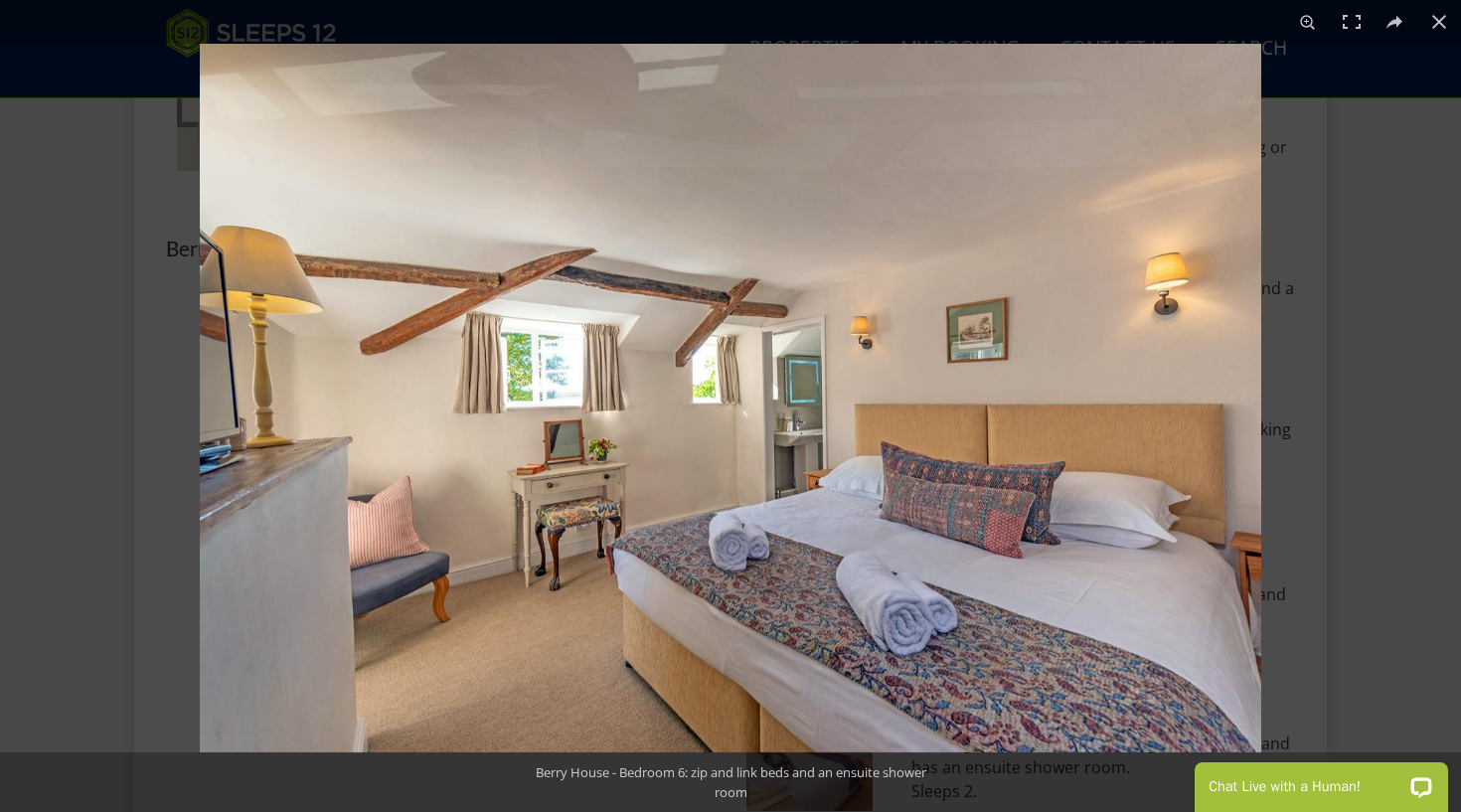 click at bounding box center (730, 398) 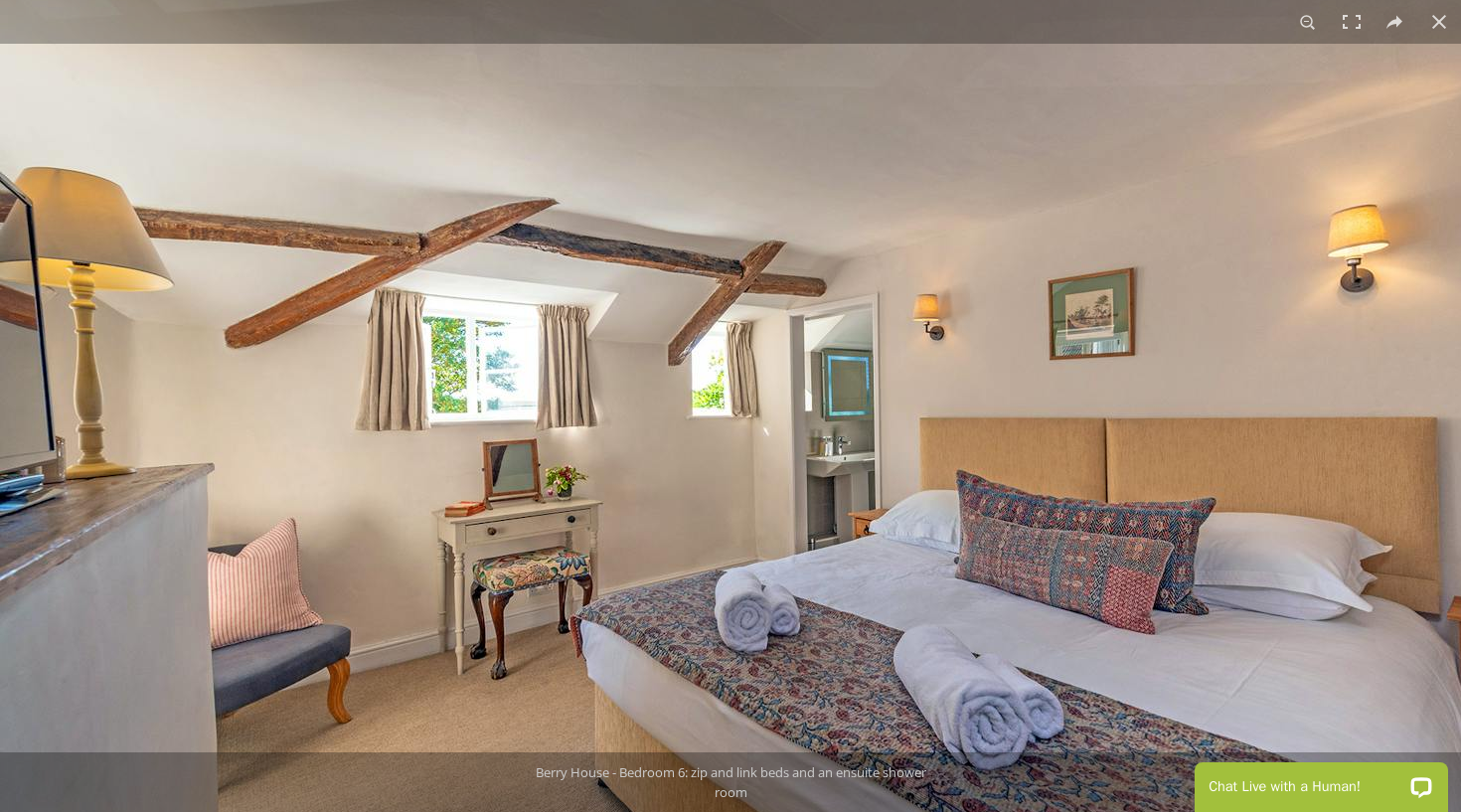 click at bounding box center [745, 408] 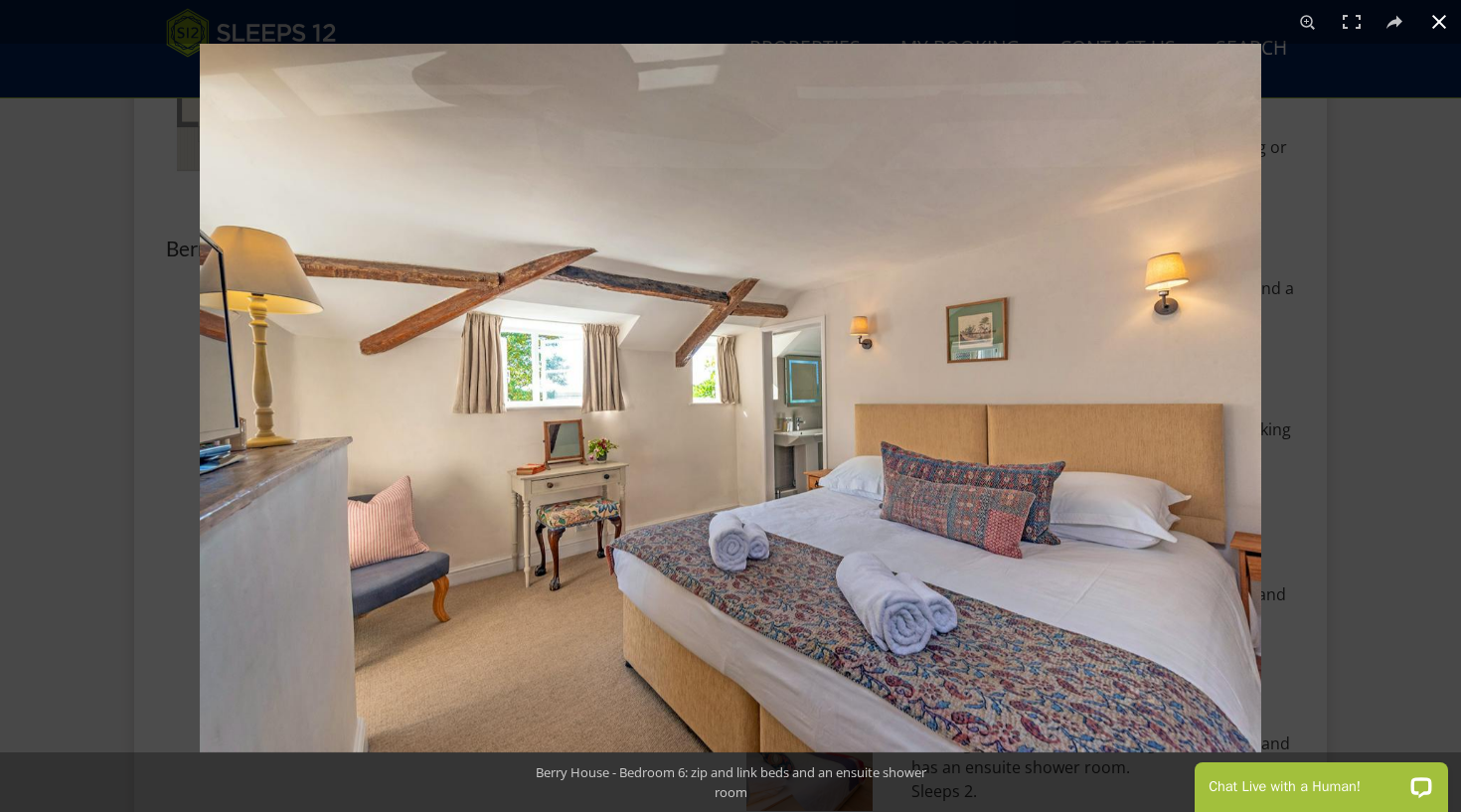 click at bounding box center (1439, 22) 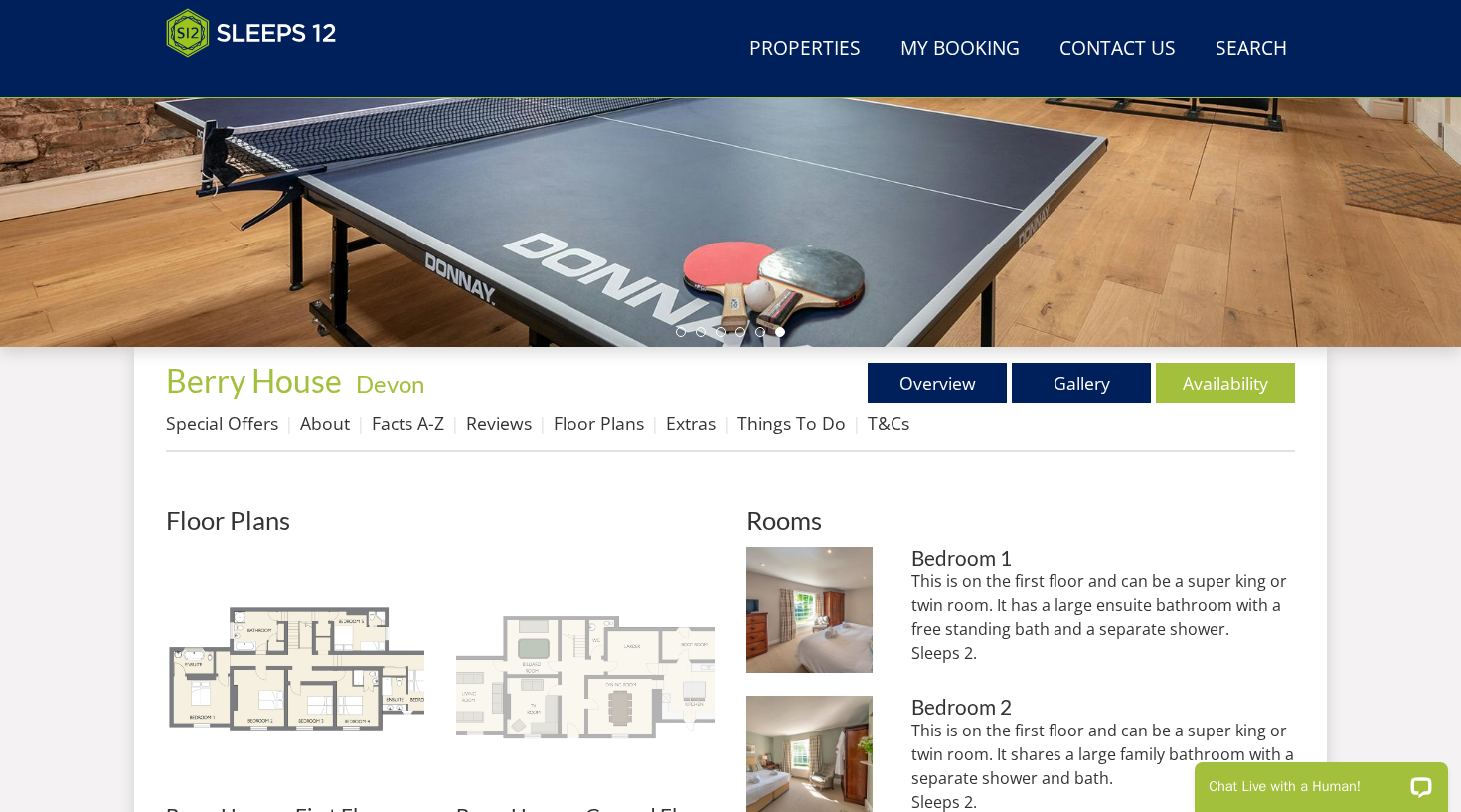 scroll, scrollTop: 396, scrollLeft: 0, axis: vertical 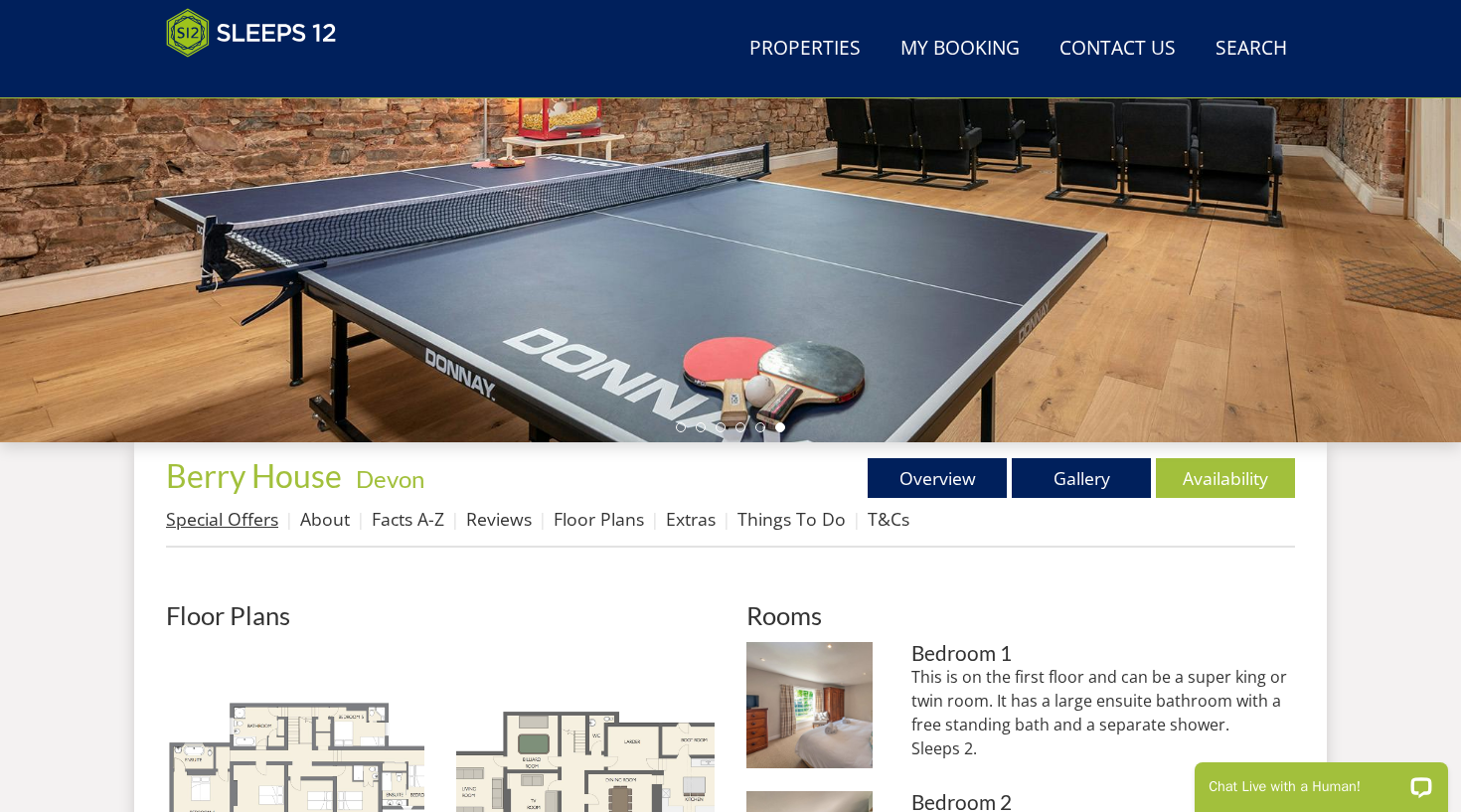 click on "Special Offers" at bounding box center [222, 519] 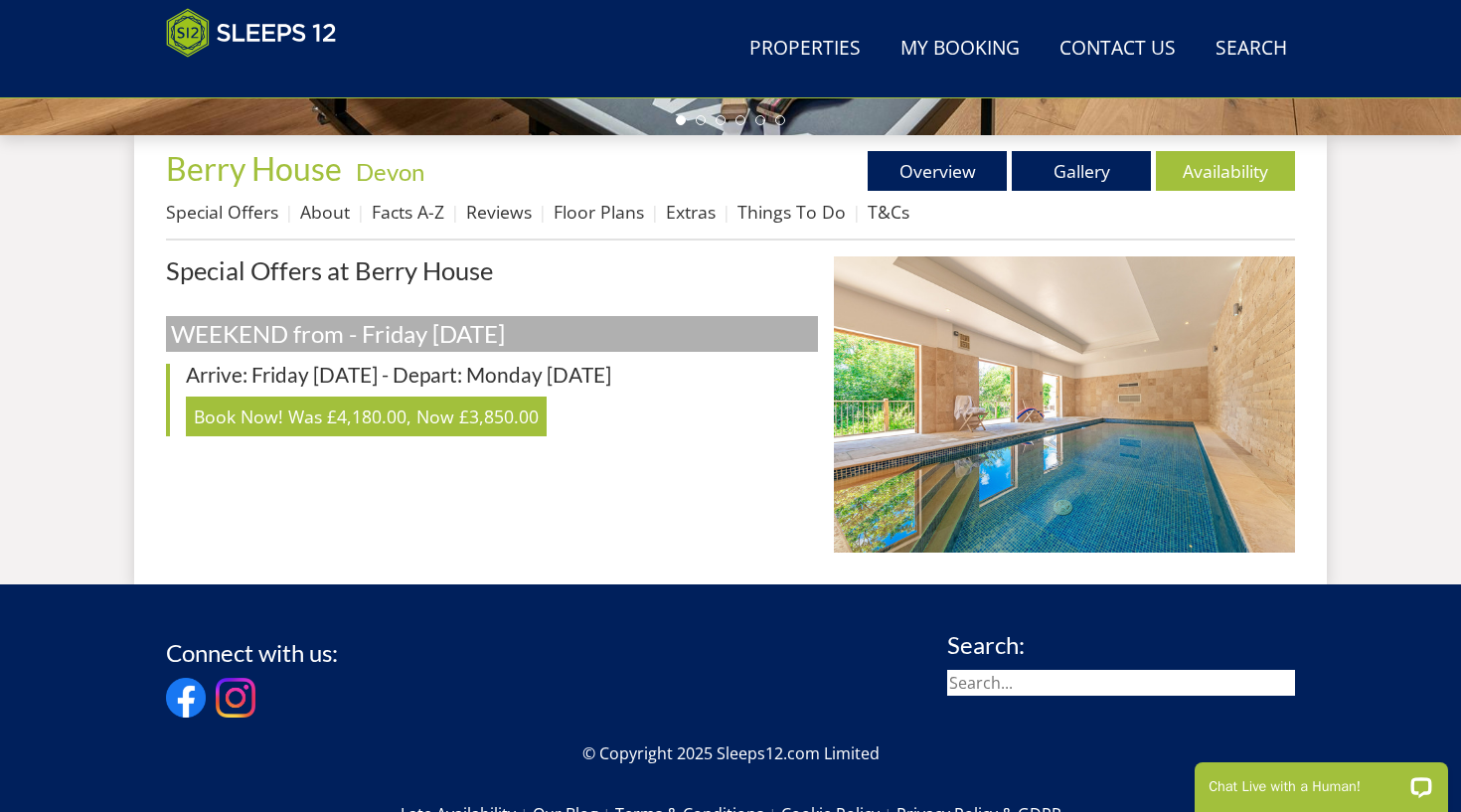 scroll, scrollTop: 0, scrollLeft: 0, axis: both 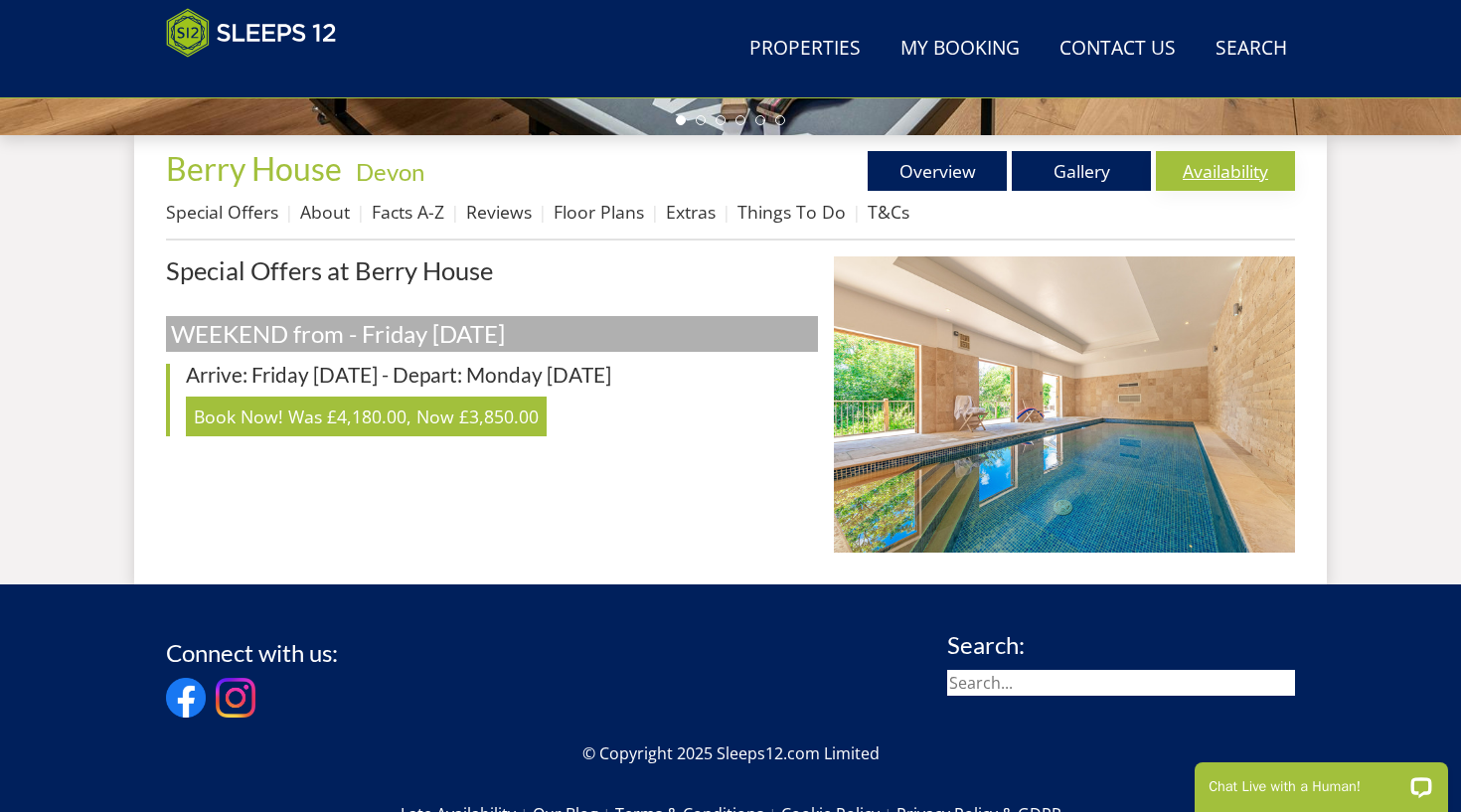click on "Availability" at bounding box center (1225, 171) 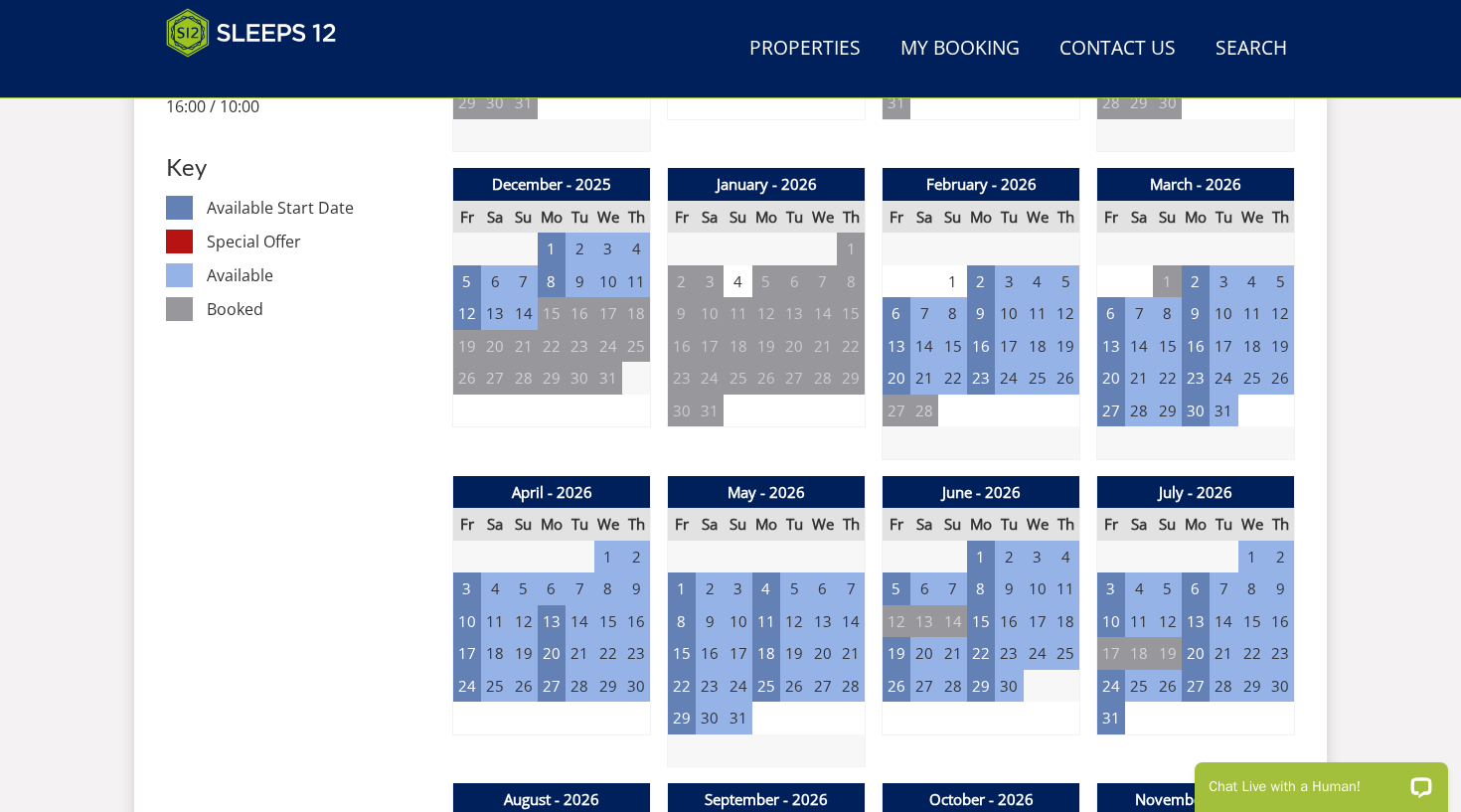 scroll, scrollTop: 1082, scrollLeft: 0, axis: vertical 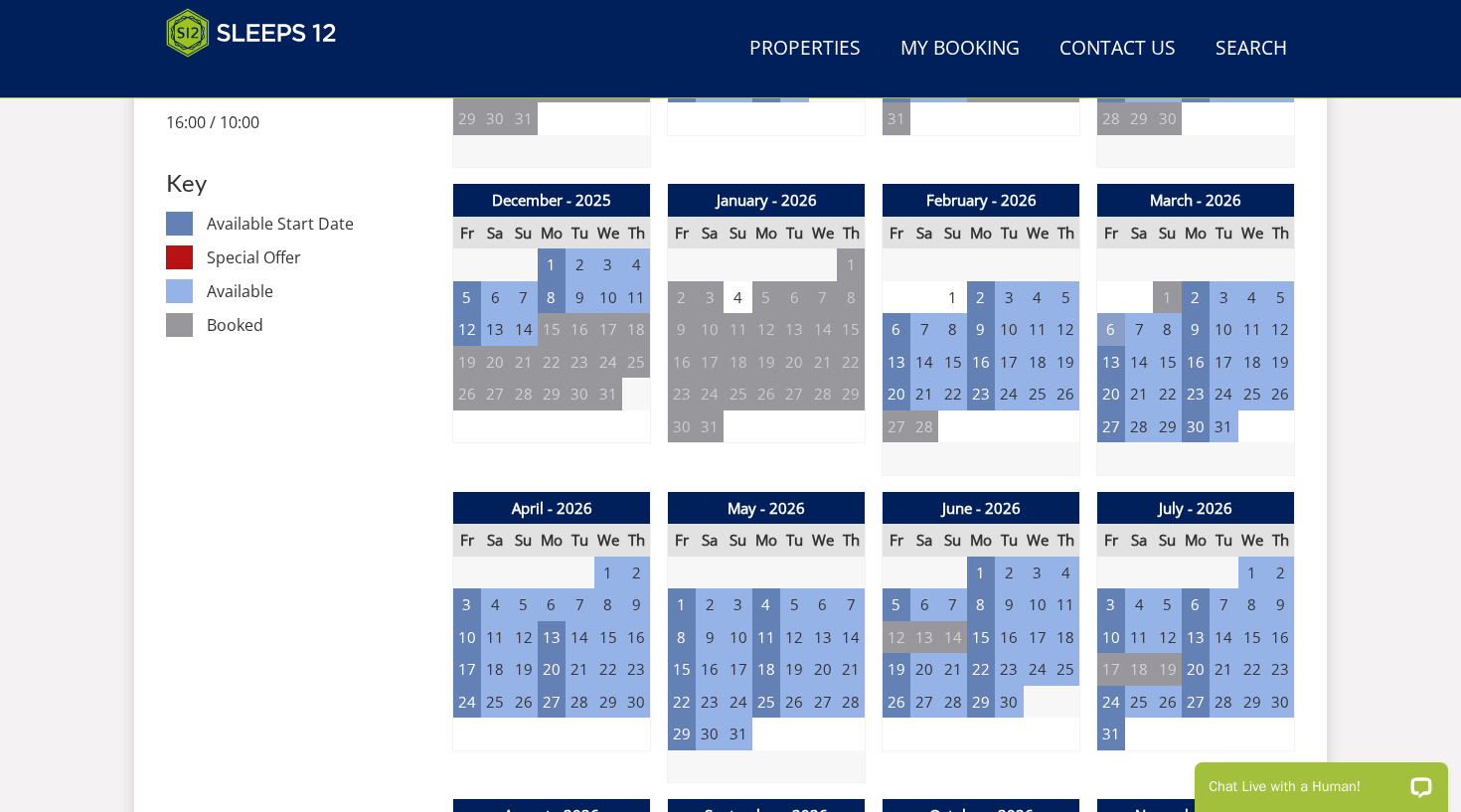 click on "6" at bounding box center [1111, 329] 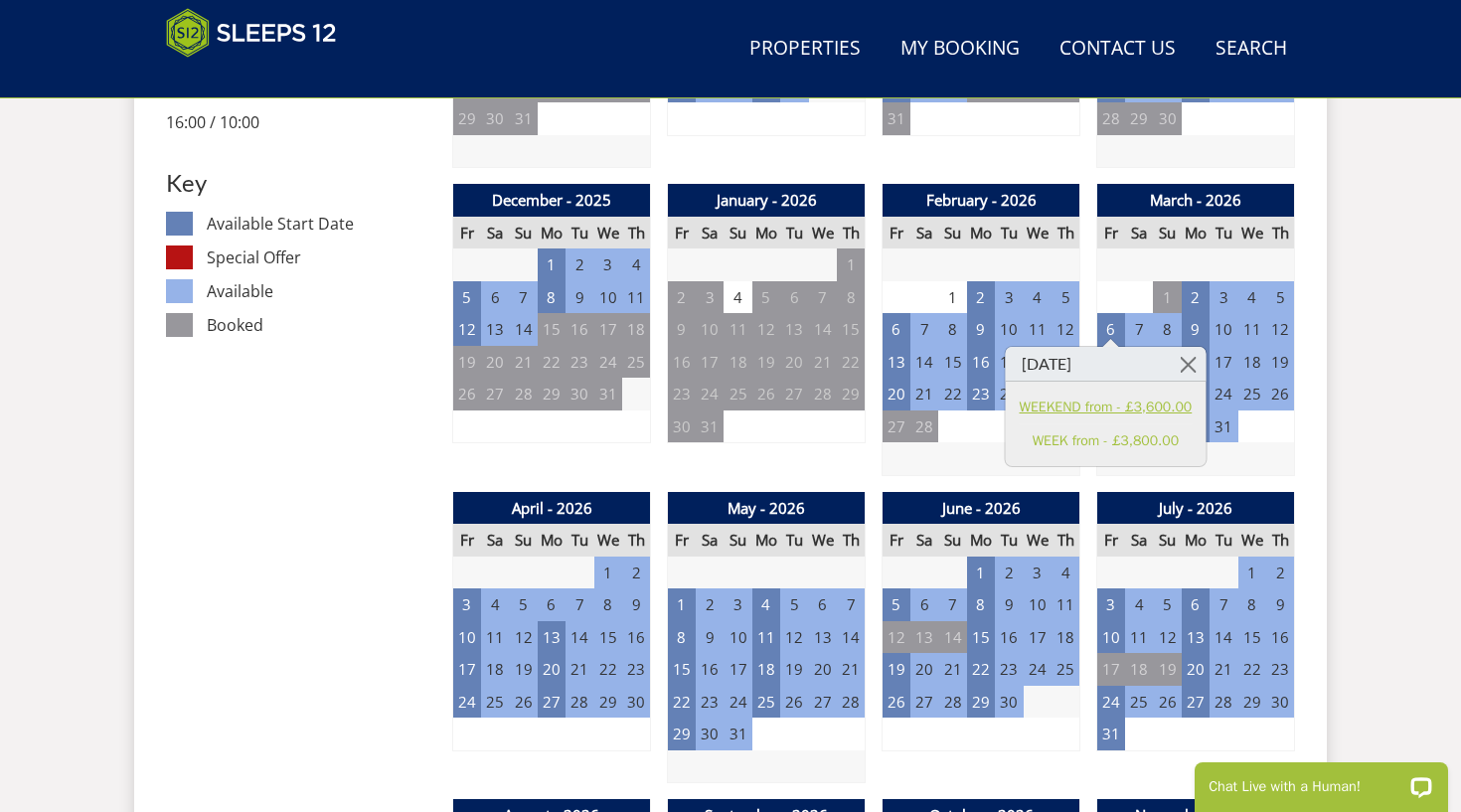 click on "WEEKEND from  - £3,600.00" at bounding box center (1106, 406) 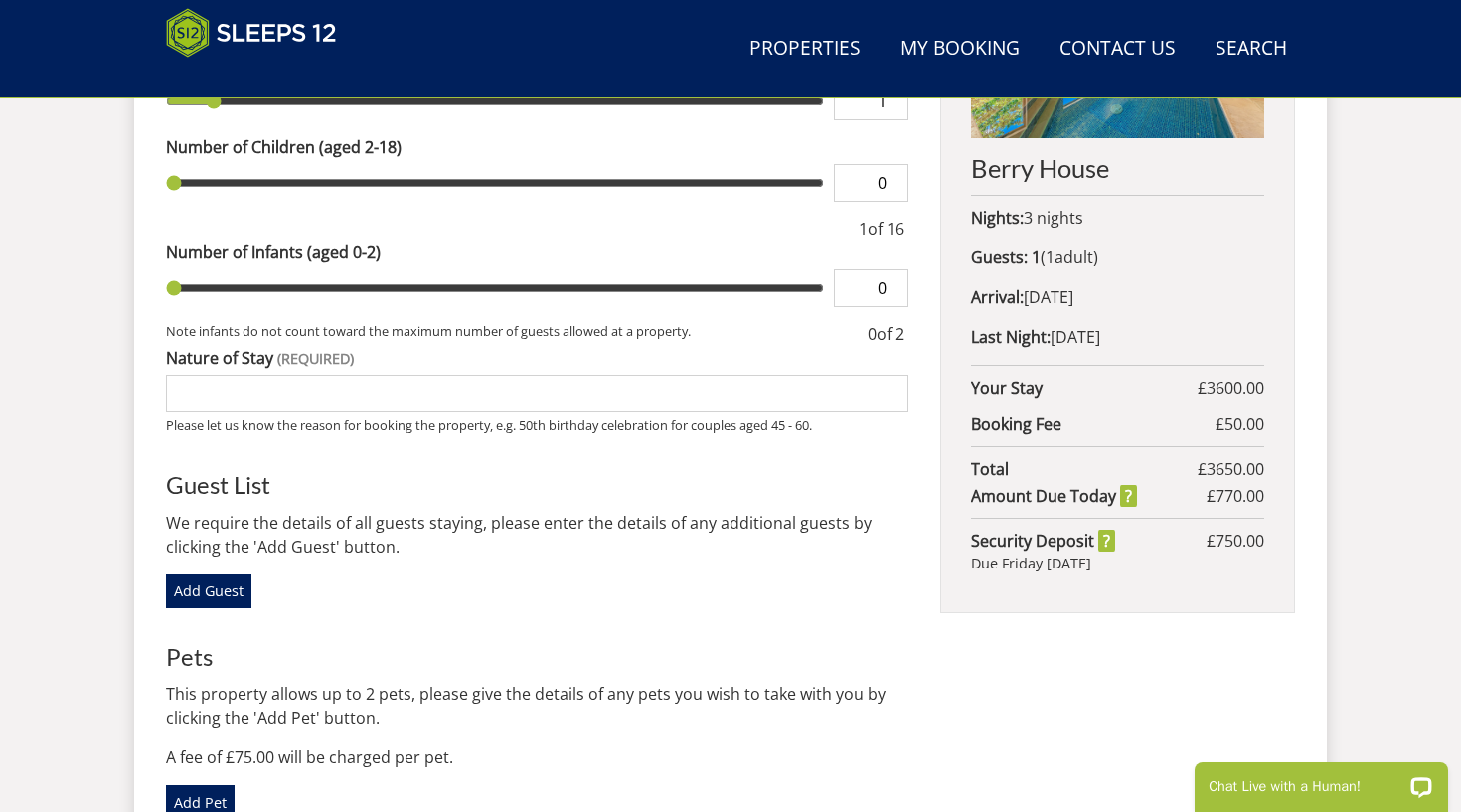 scroll, scrollTop: 0, scrollLeft: 0, axis: both 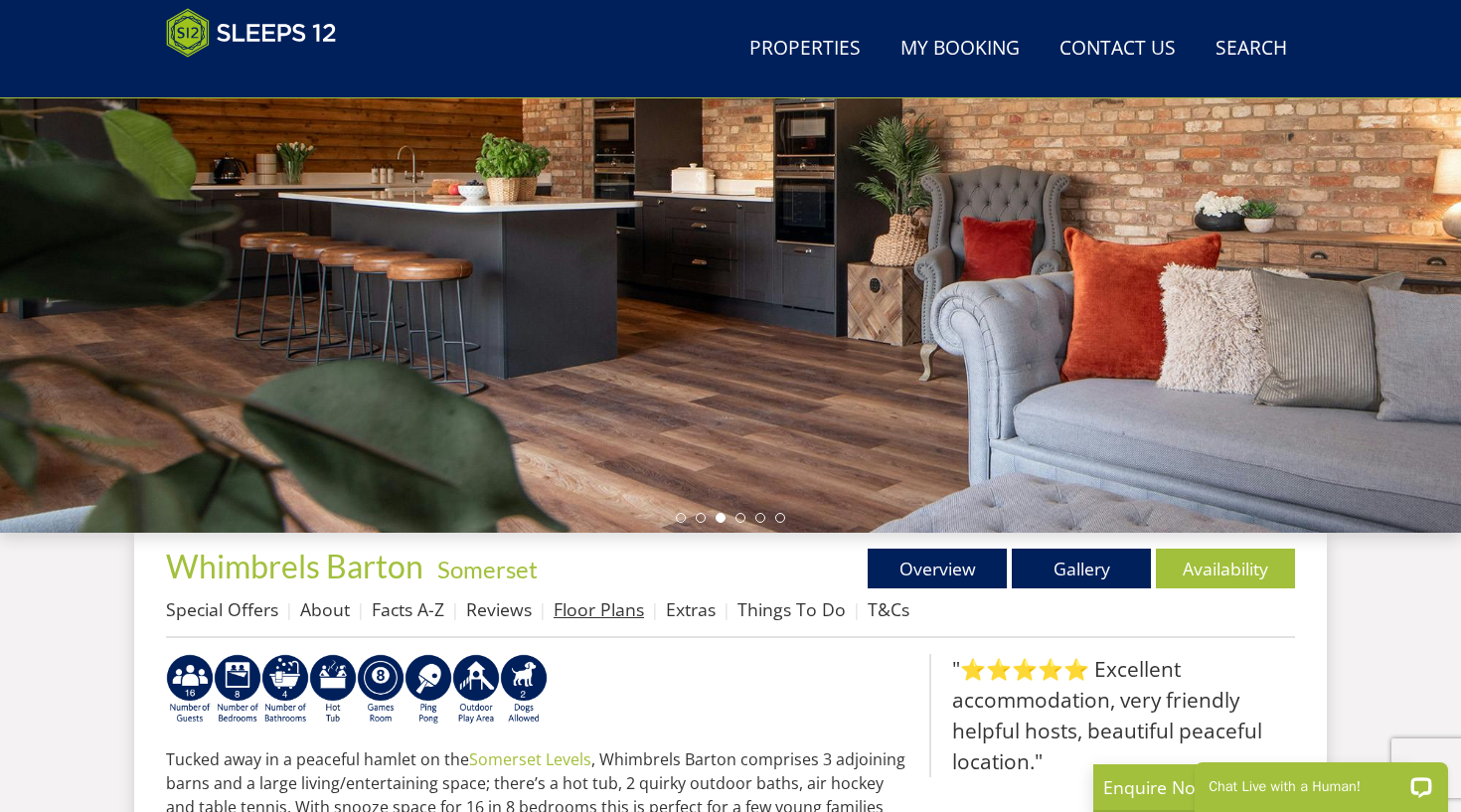 click on "Floor Plans" at bounding box center [598, 609] 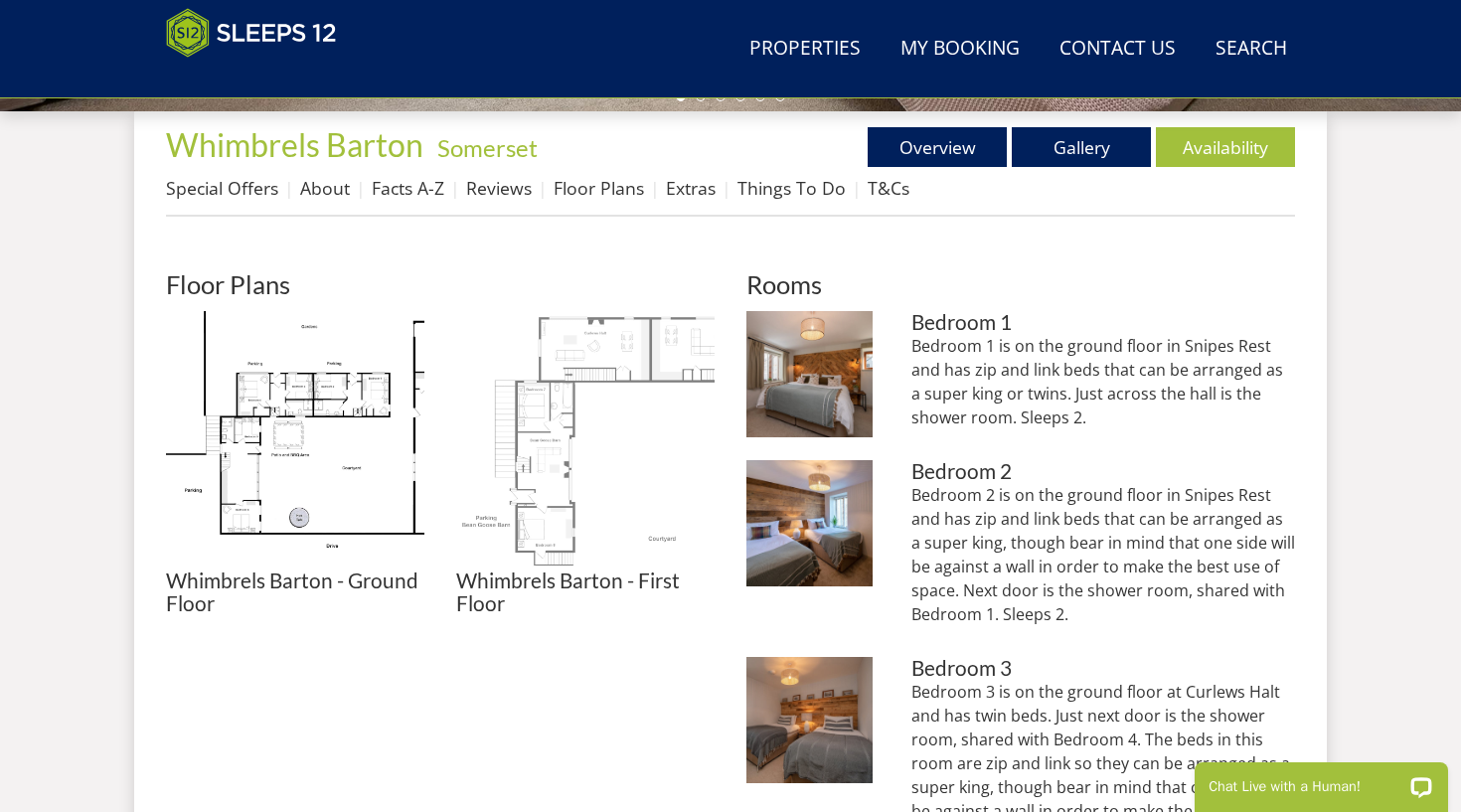 scroll, scrollTop: 0, scrollLeft: 0, axis: both 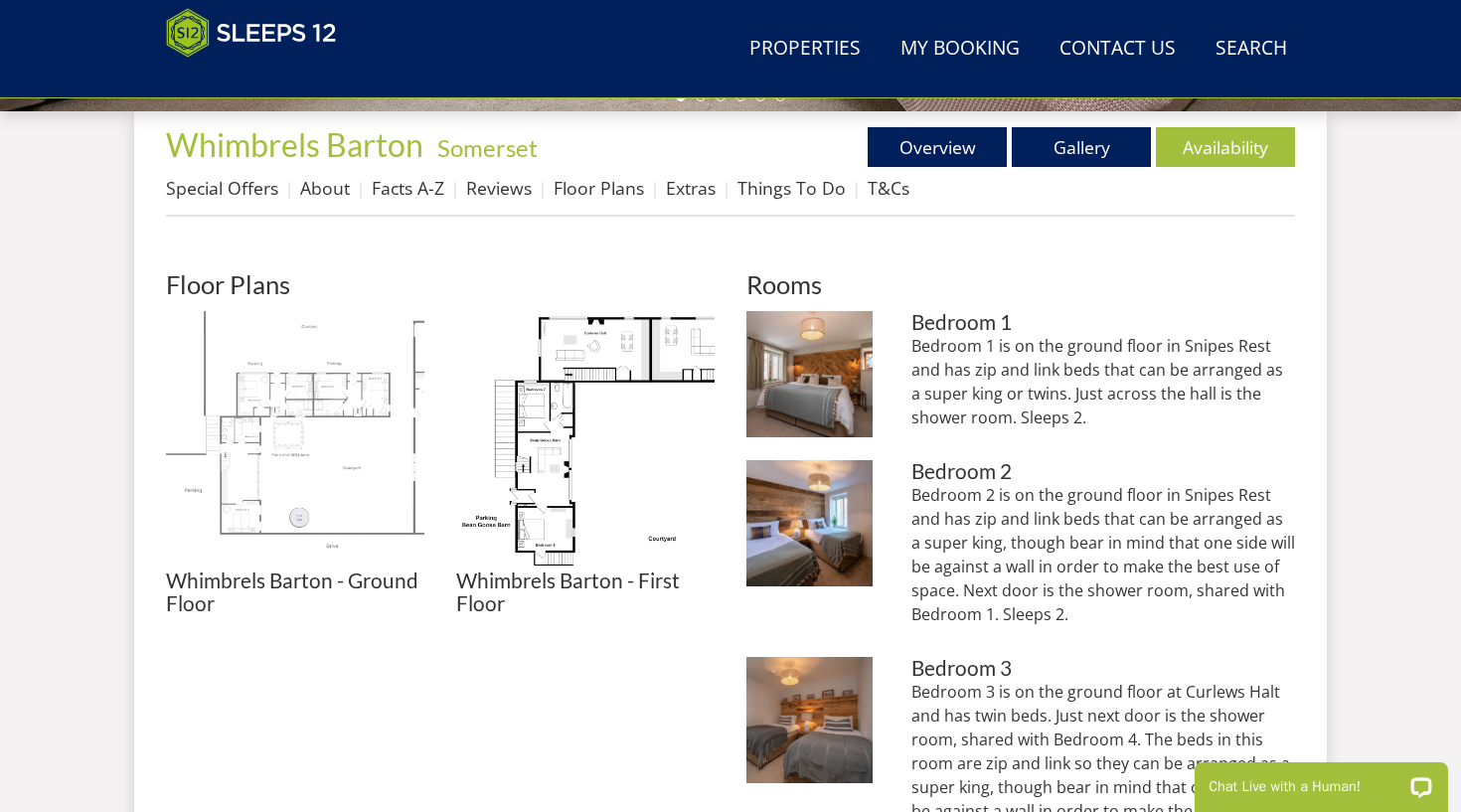 click at bounding box center [295, 440] 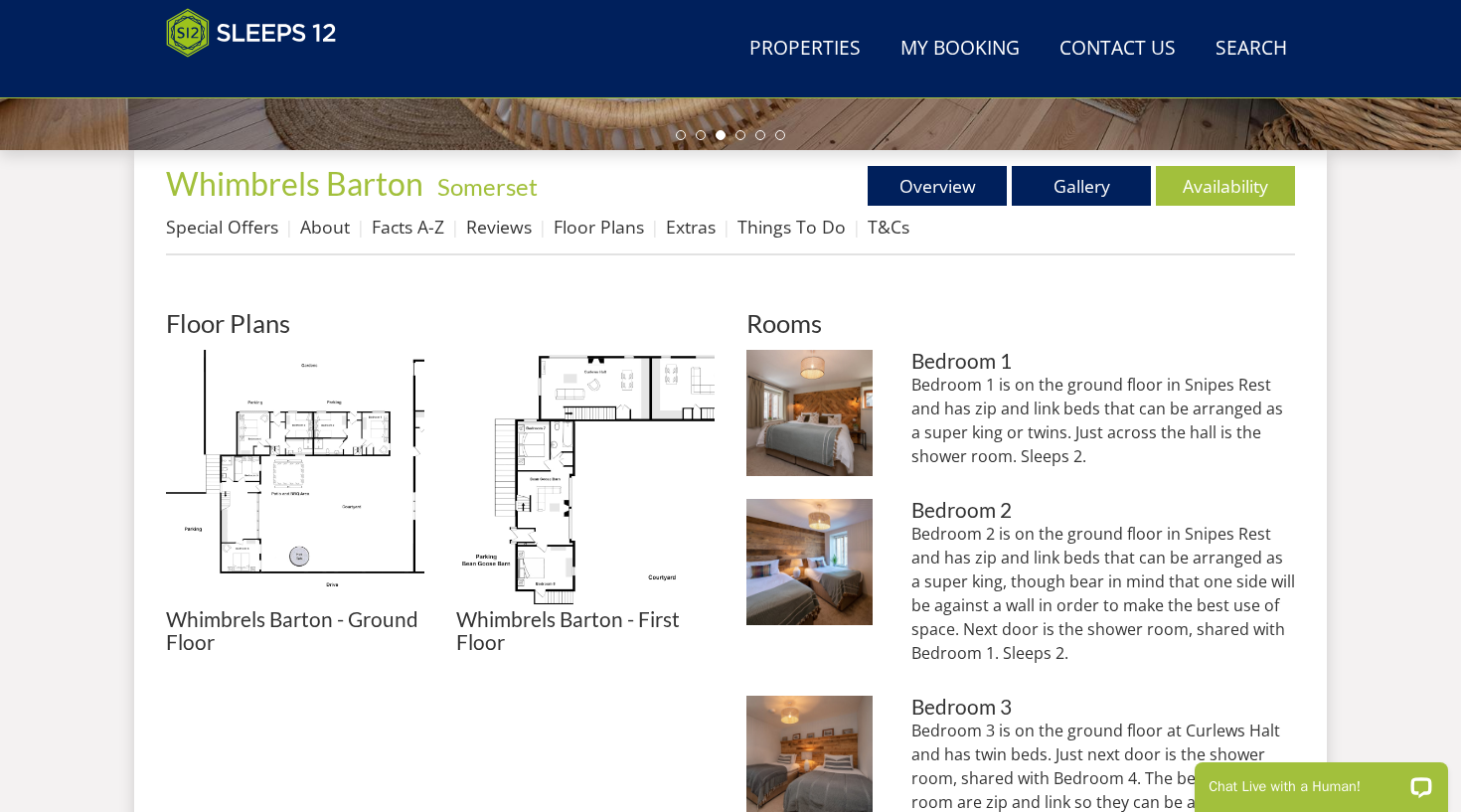 scroll, scrollTop: 686, scrollLeft: 0, axis: vertical 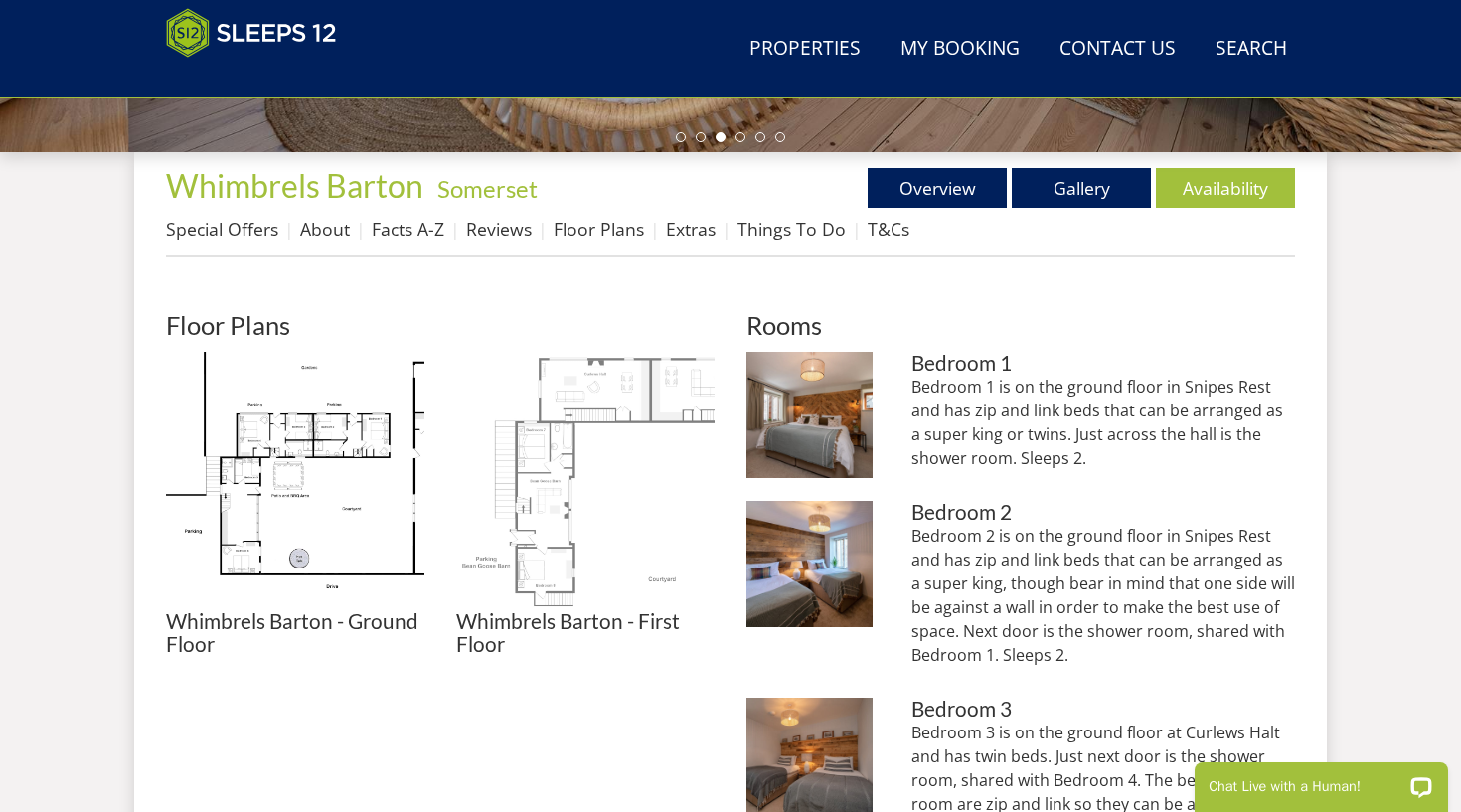 click at bounding box center (585, 481) 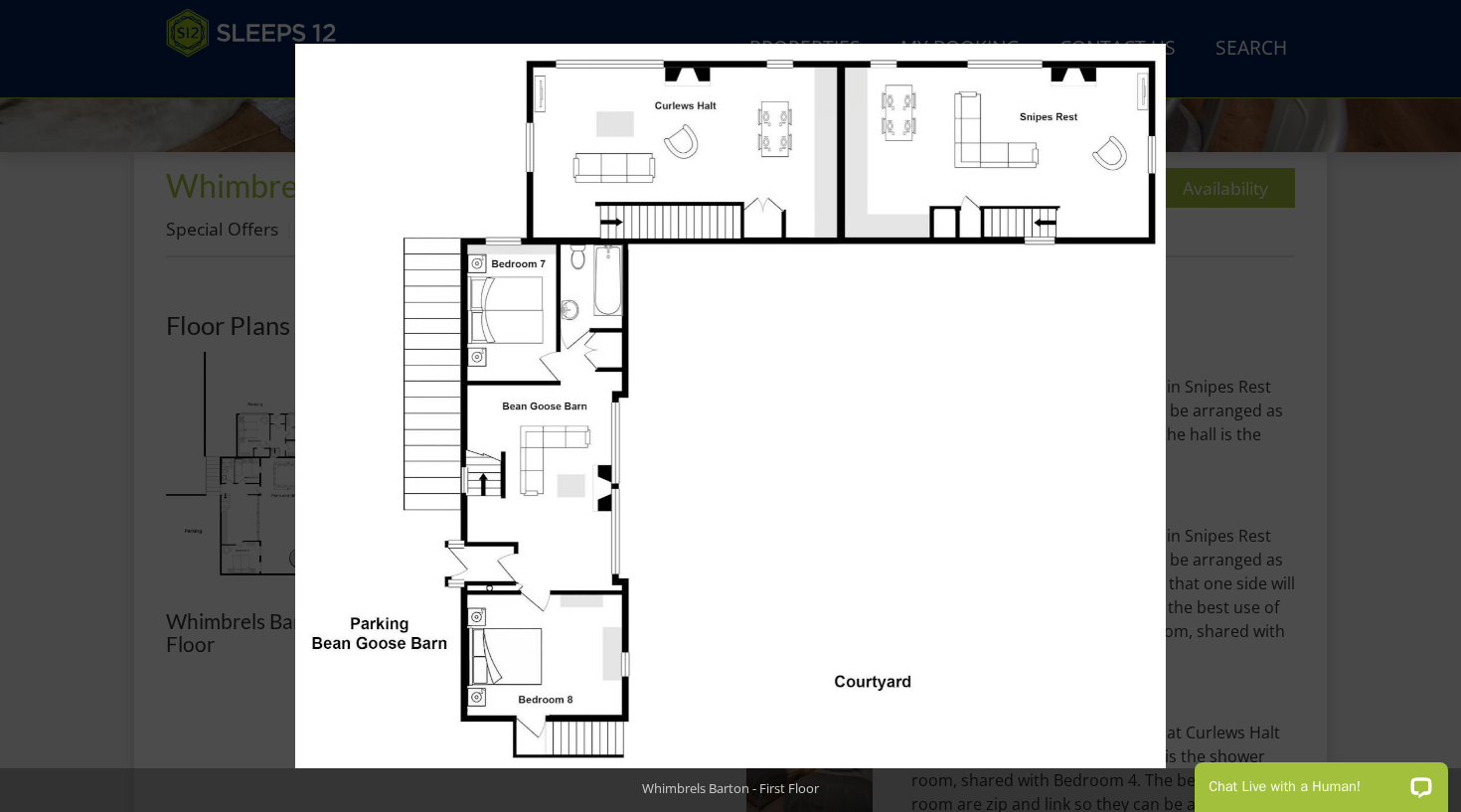 click at bounding box center (730, 406) 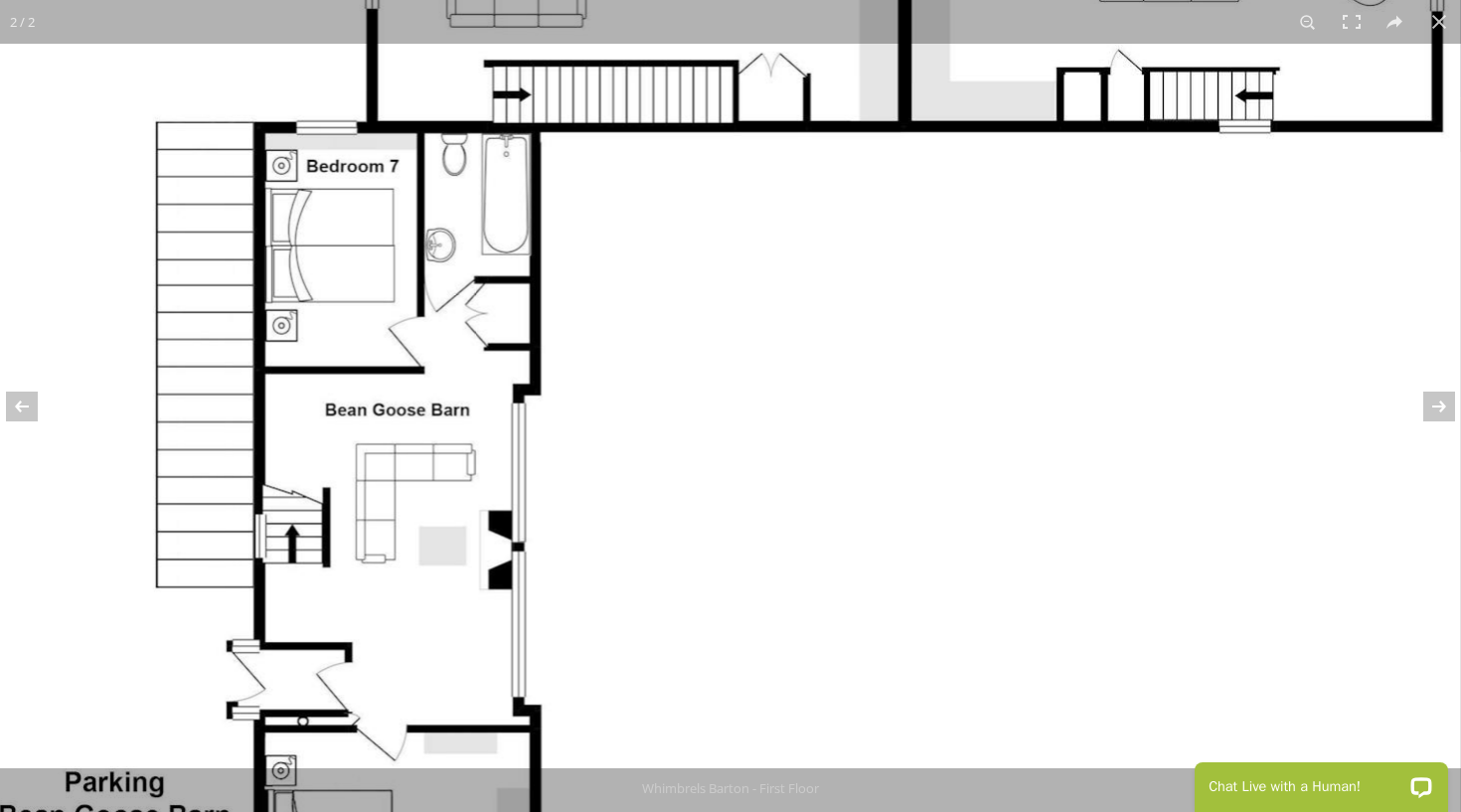 click at bounding box center (716, 409) 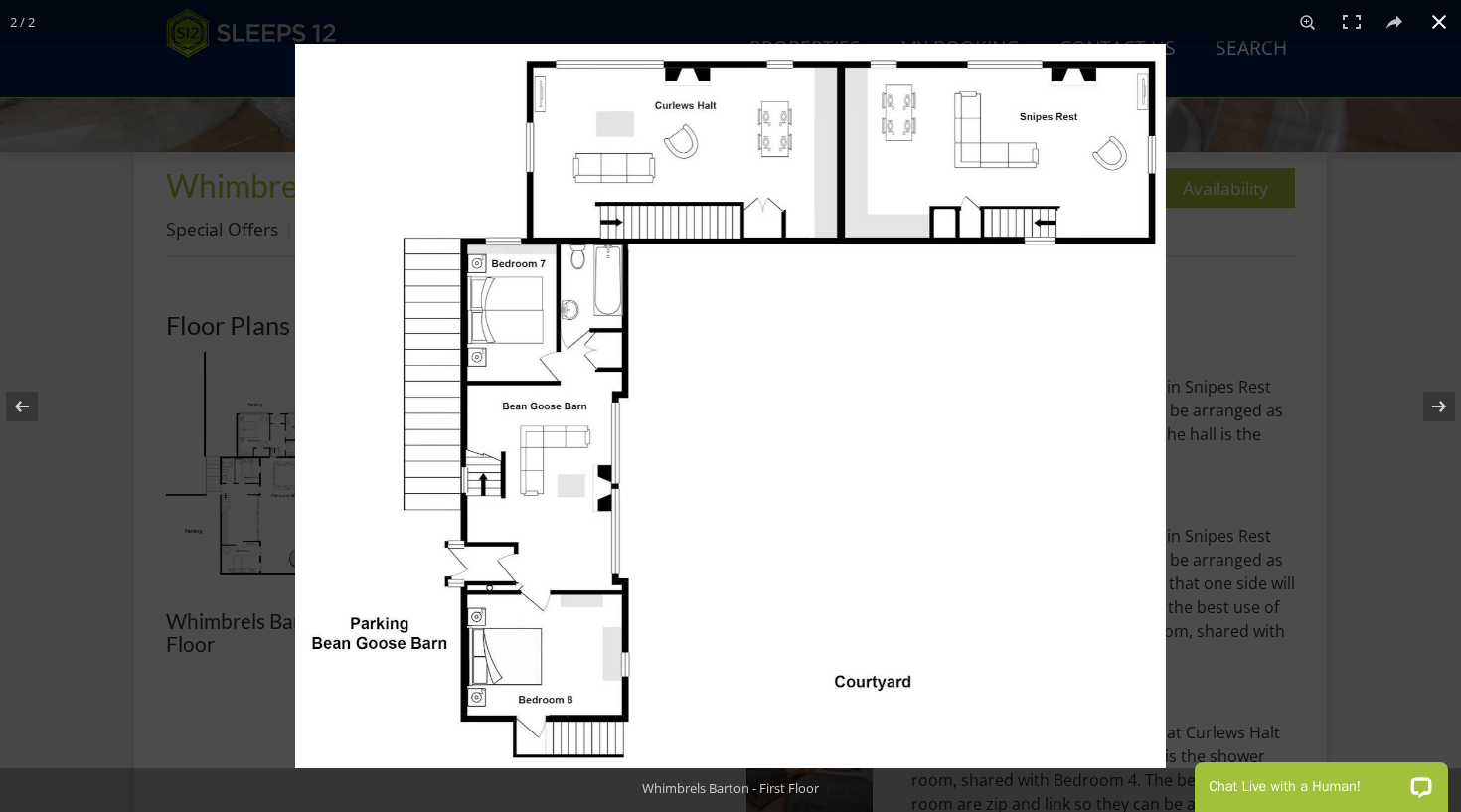 click at bounding box center (730, 406) 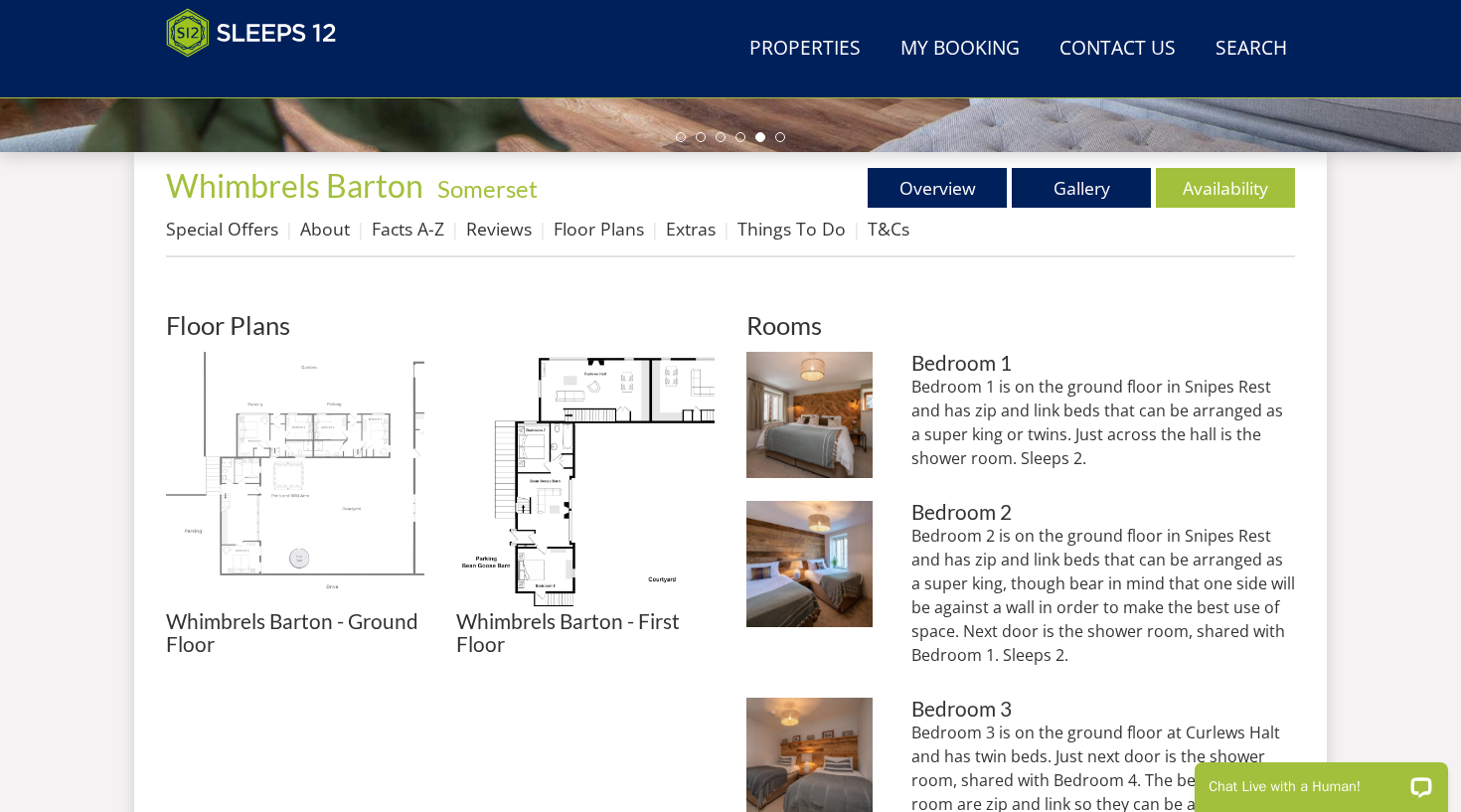 click at bounding box center (295, 481) 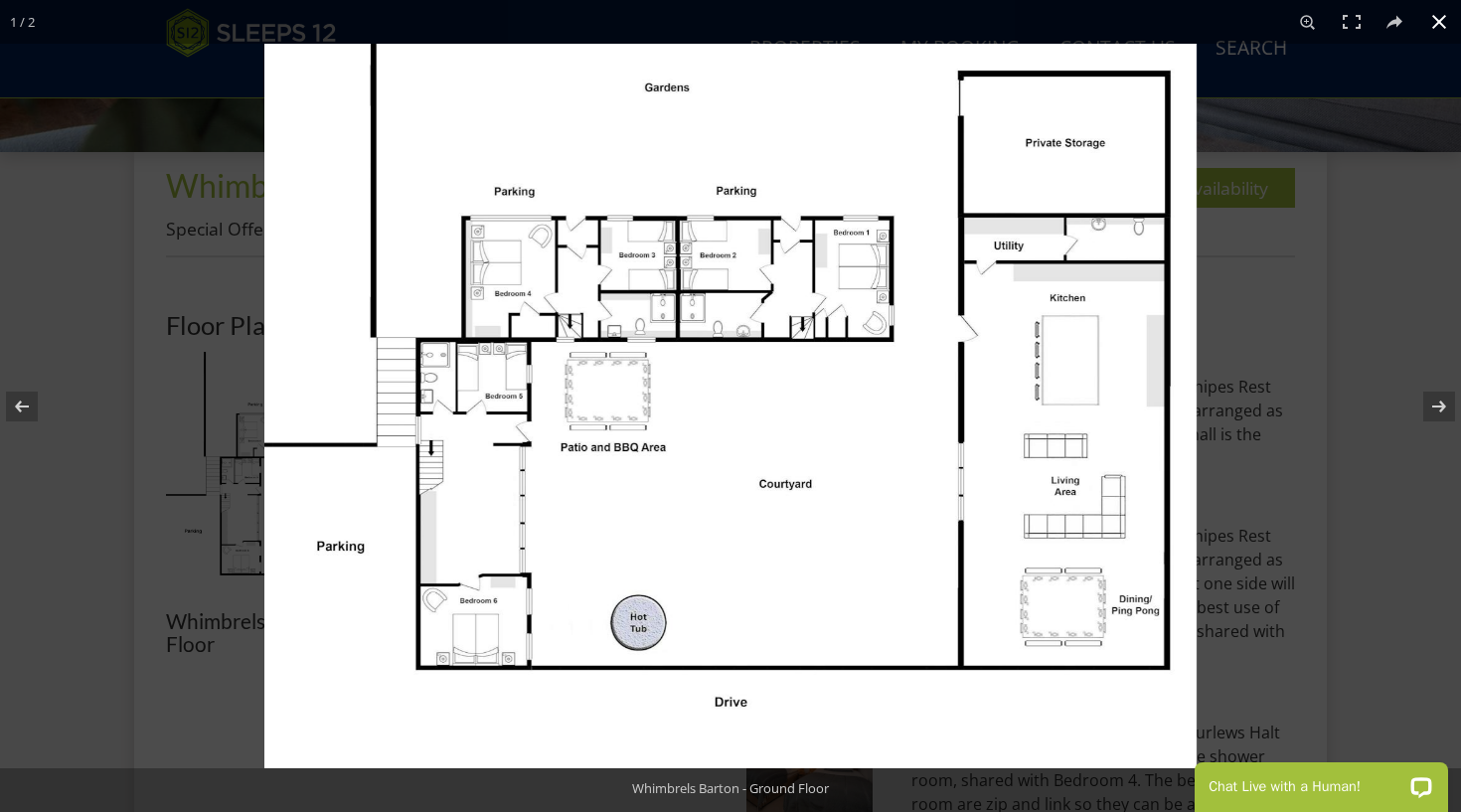 click at bounding box center [730, 406] 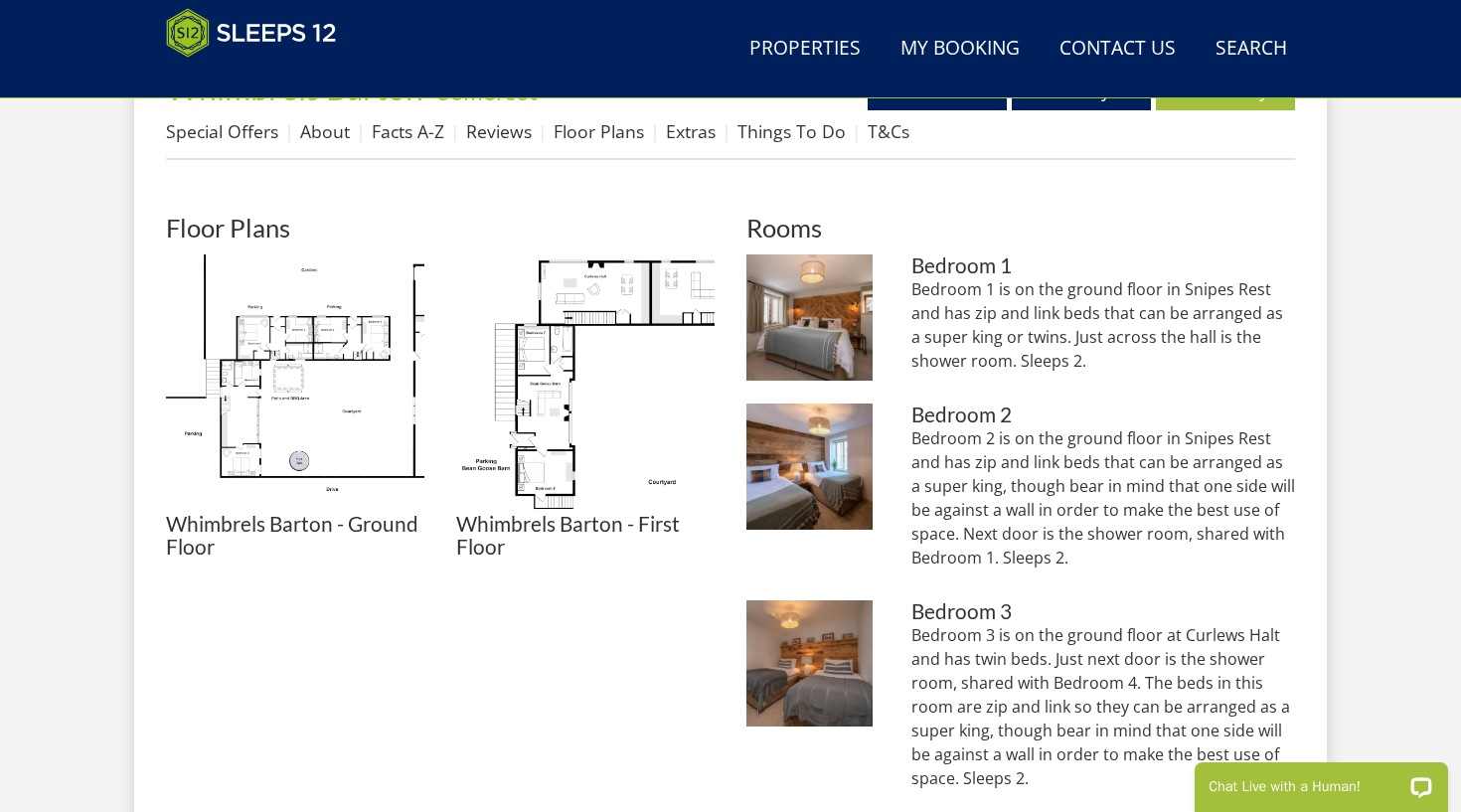 scroll, scrollTop: 308, scrollLeft: 0, axis: vertical 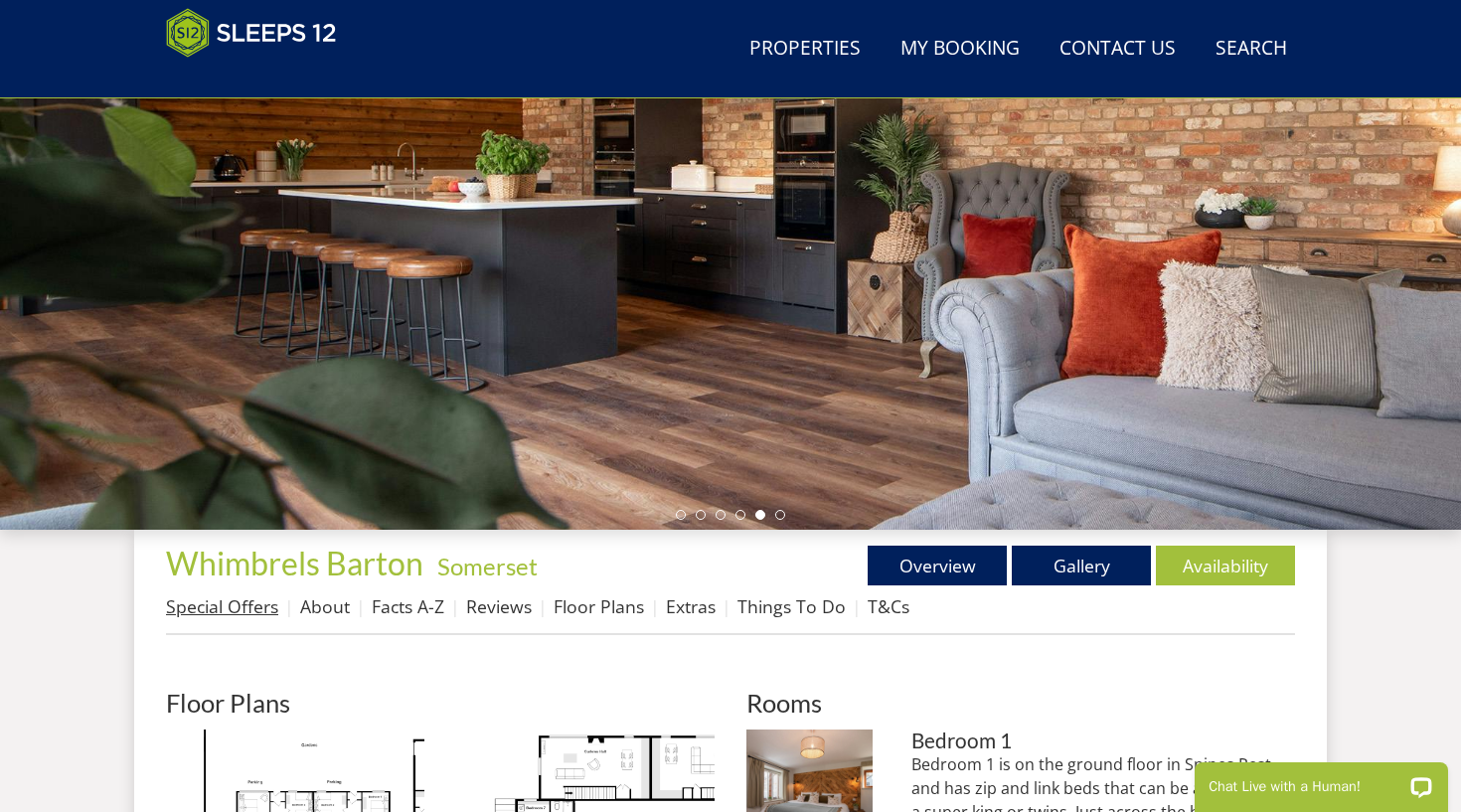 click on "Special Offers" at bounding box center [222, 606] 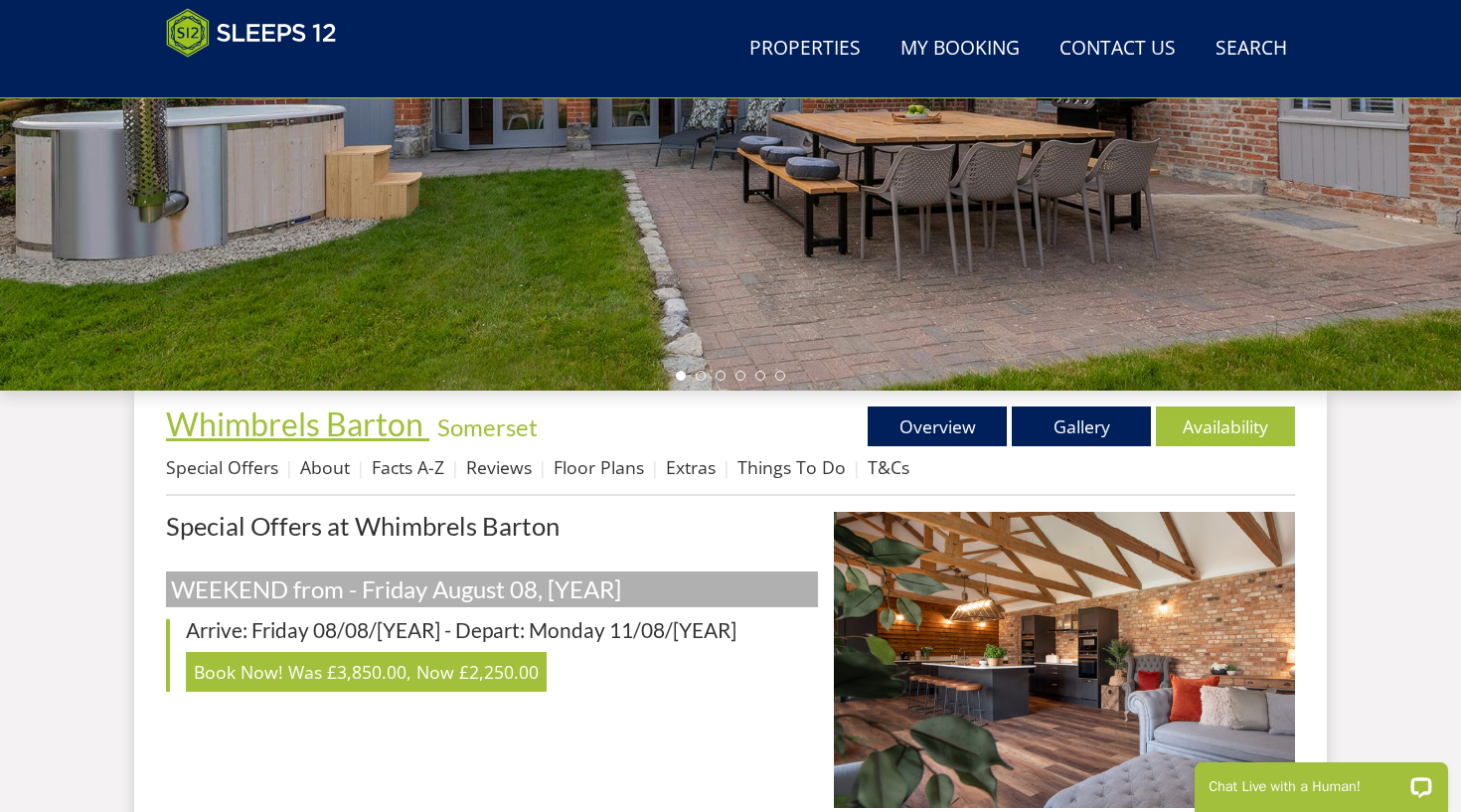 scroll, scrollTop: 0, scrollLeft: 0, axis: both 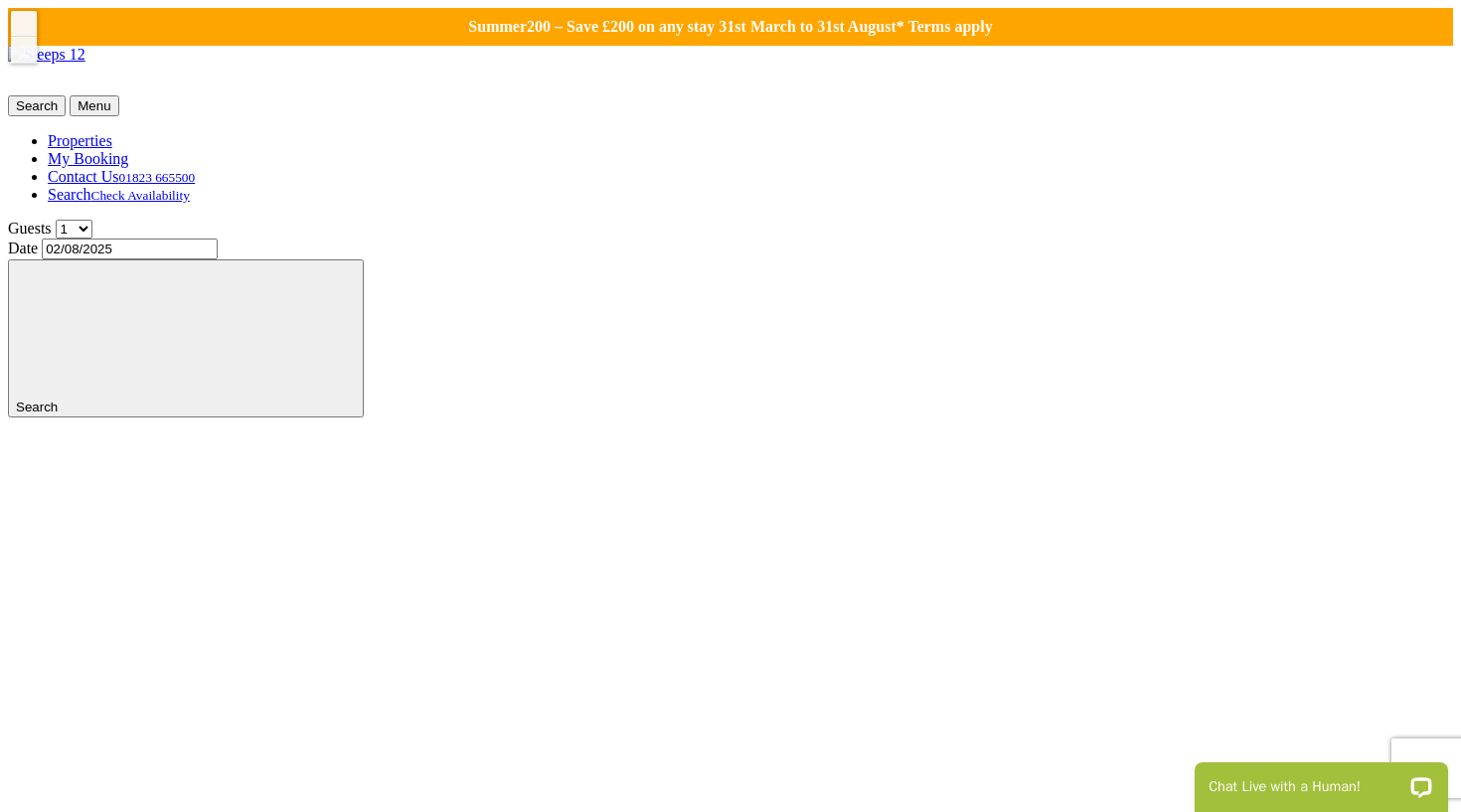 click on "Summer200 – Save £200 on any stay 31st March to 31st August* Terms apply" at bounding box center (730, 27) 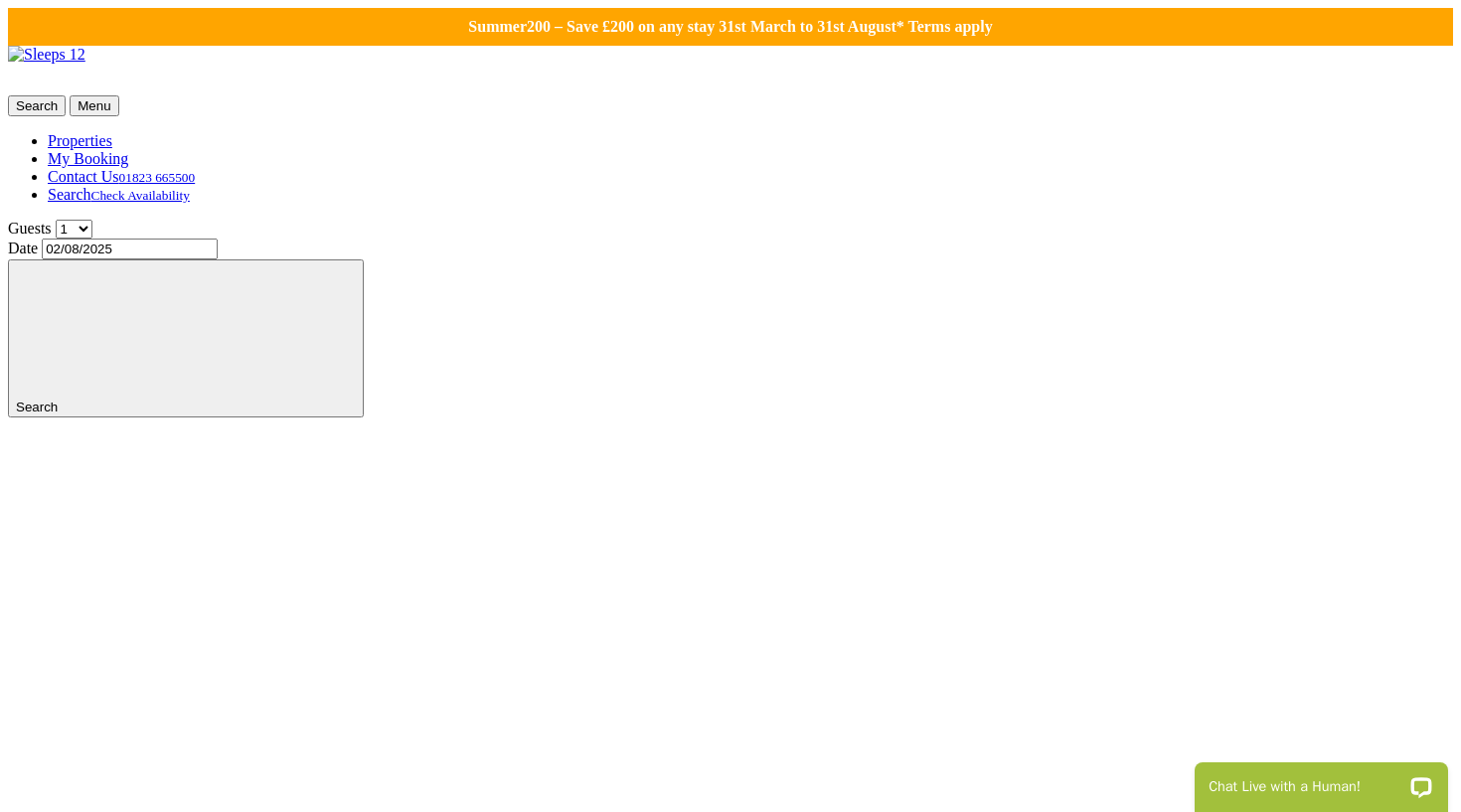 scroll, scrollTop: -4, scrollLeft: 0, axis: vertical 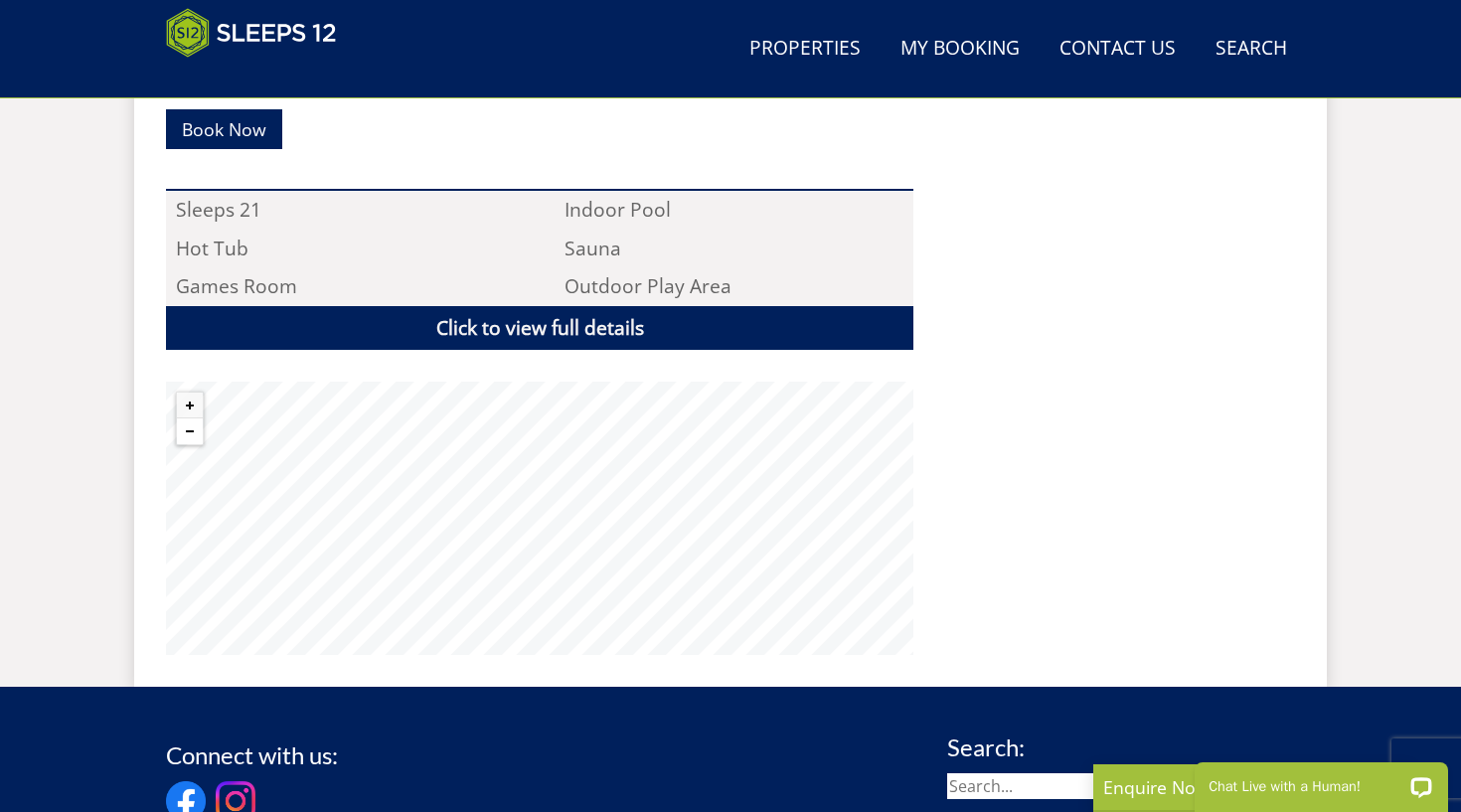 click at bounding box center (190, 431) 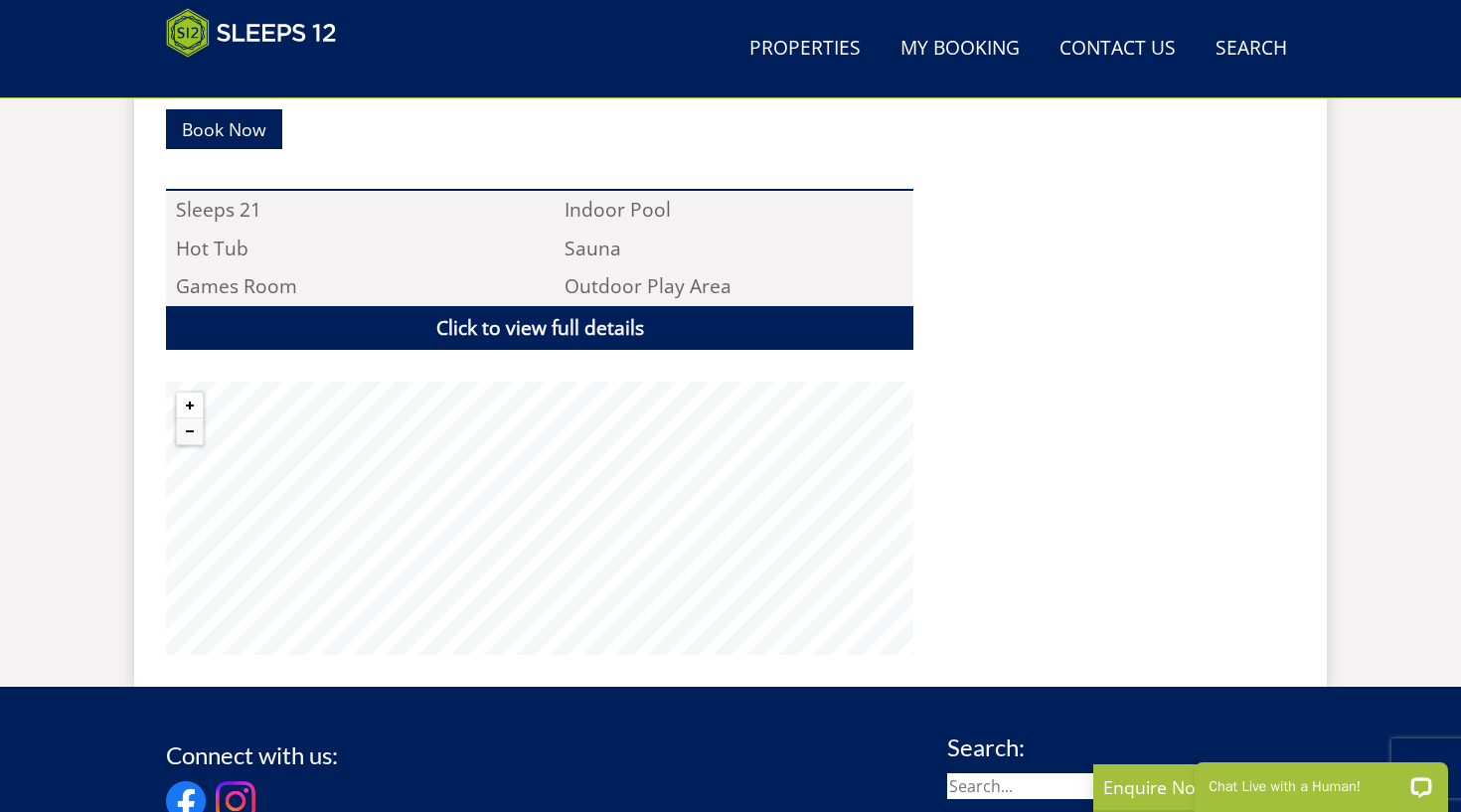 click at bounding box center (190, 406) 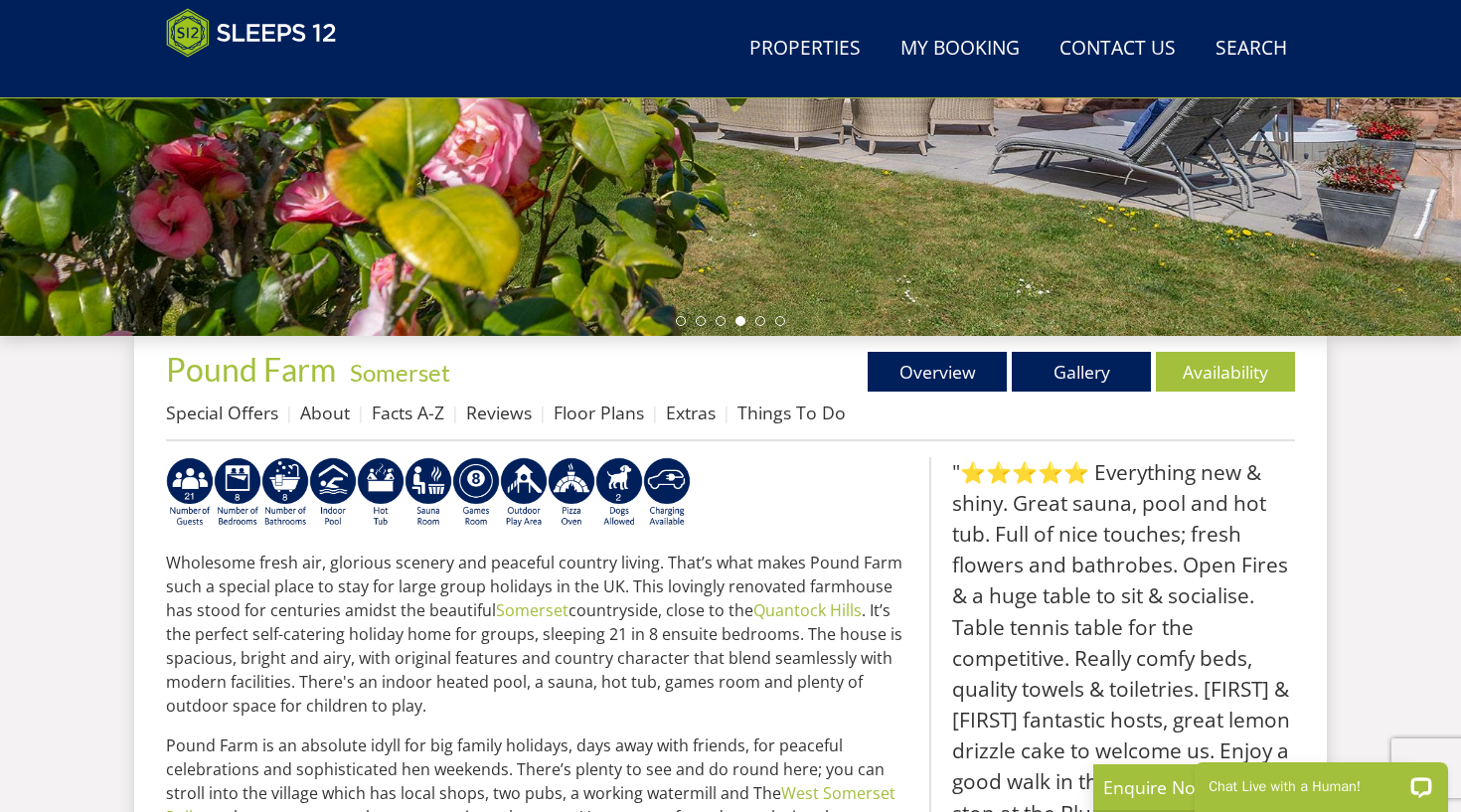 scroll, scrollTop: 512, scrollLeft: 0, axis: vertical 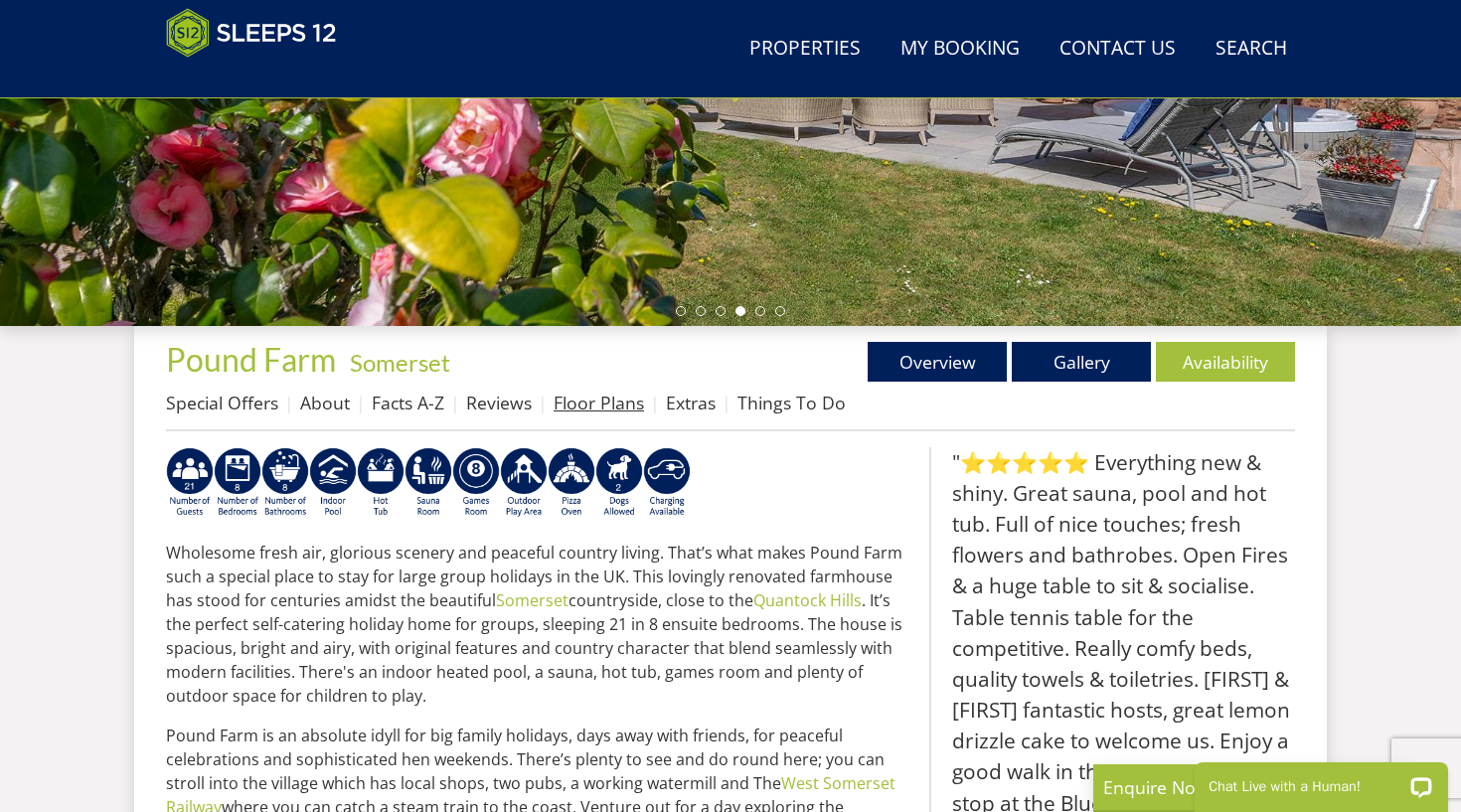 click on "Floor Plans" at bounding box center (598, 403) 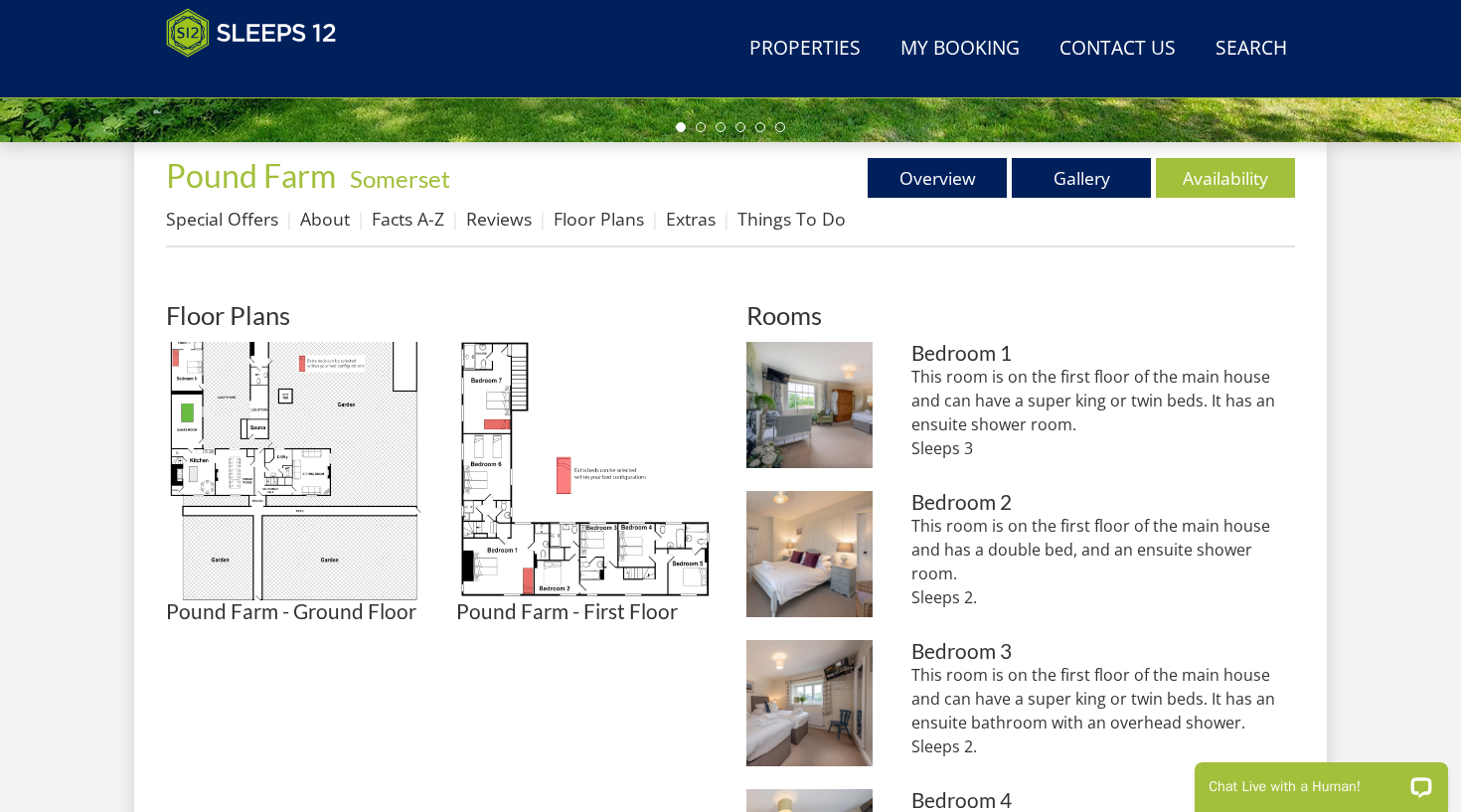 scroll, scrollTop: 698, scrollLeft: 0, axis: vertical 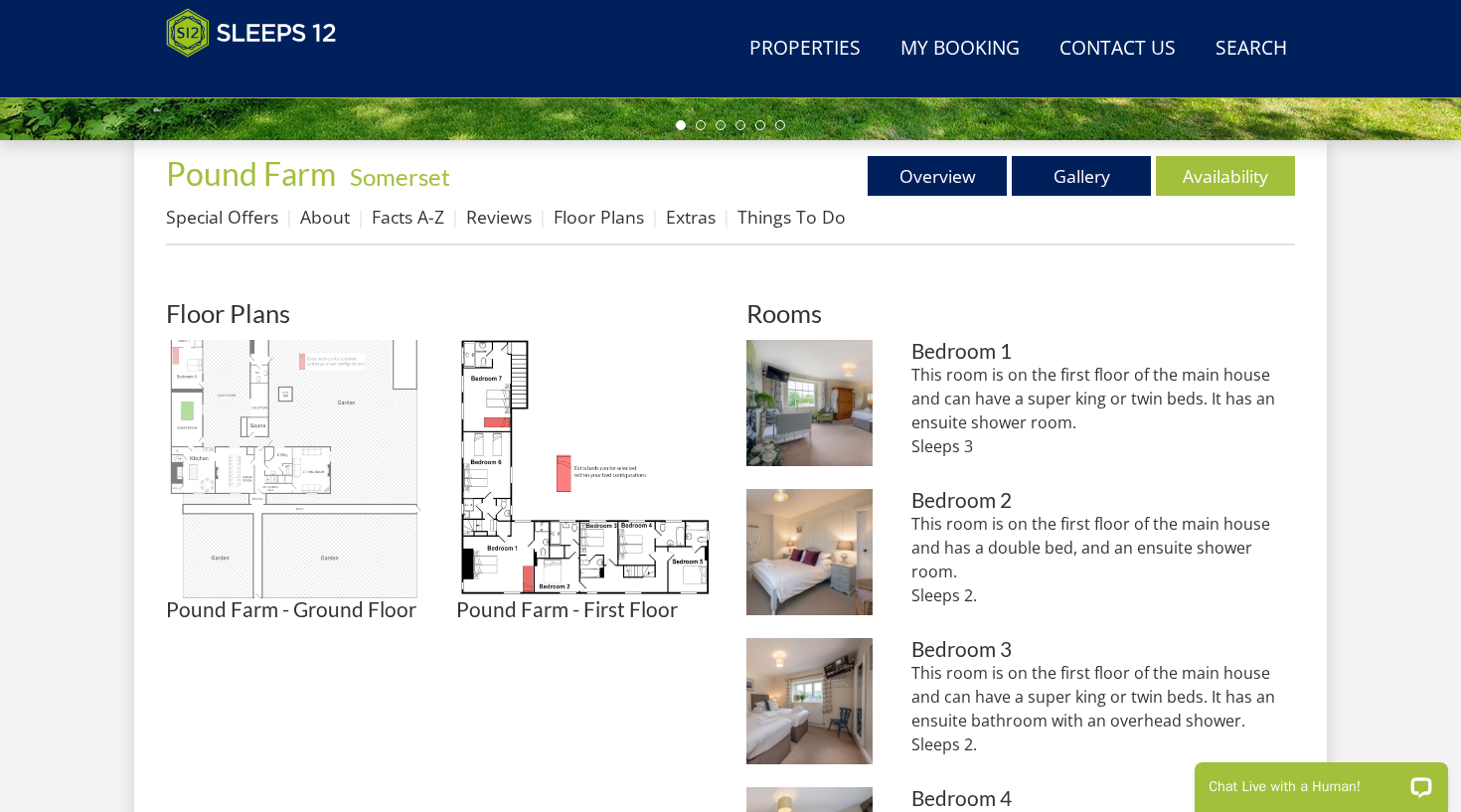 click at bounding box center (295, 469) 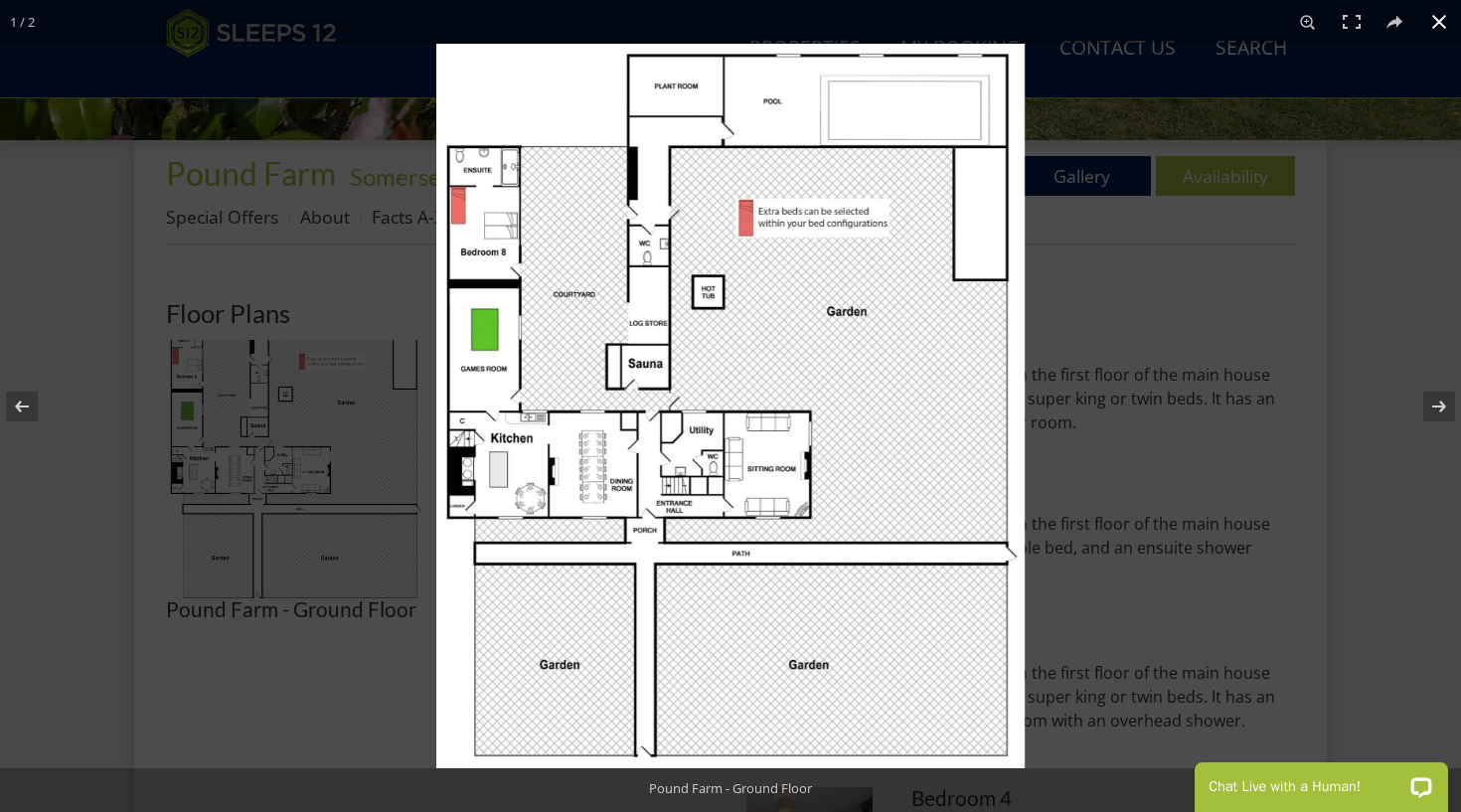 click at bounding box center (730, 406) 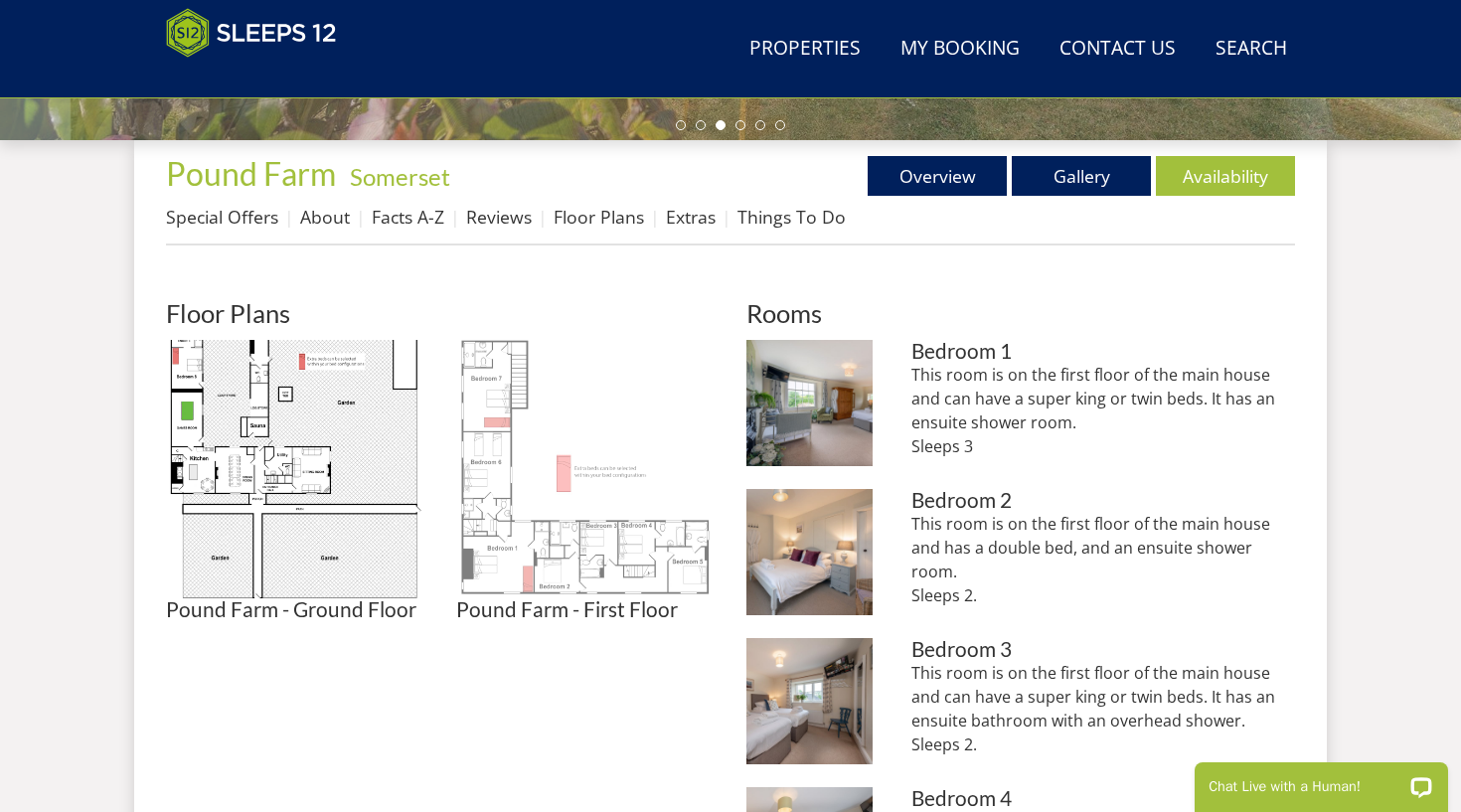click at bounding box center (585, 469) 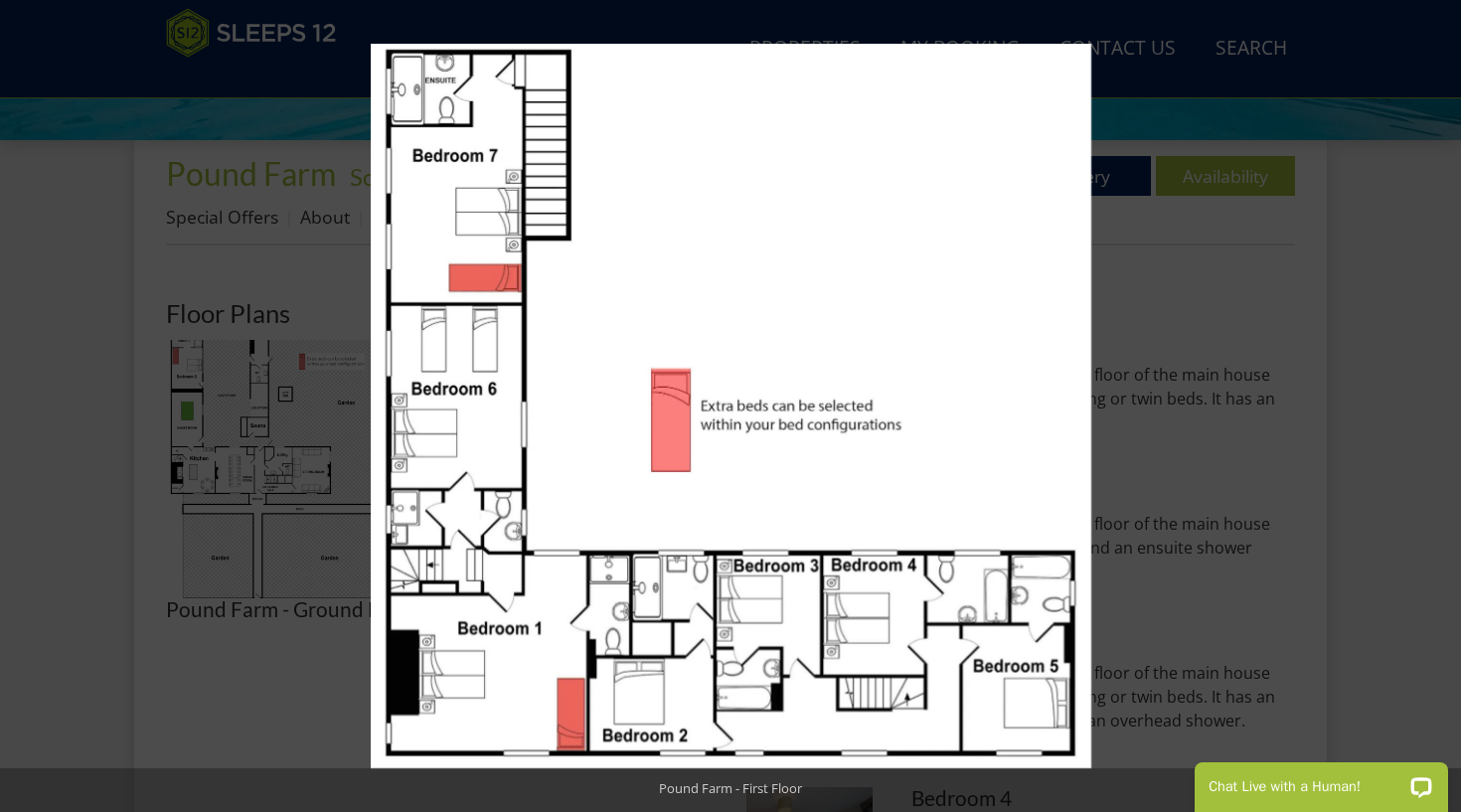 click at bounding box center [730, 406] 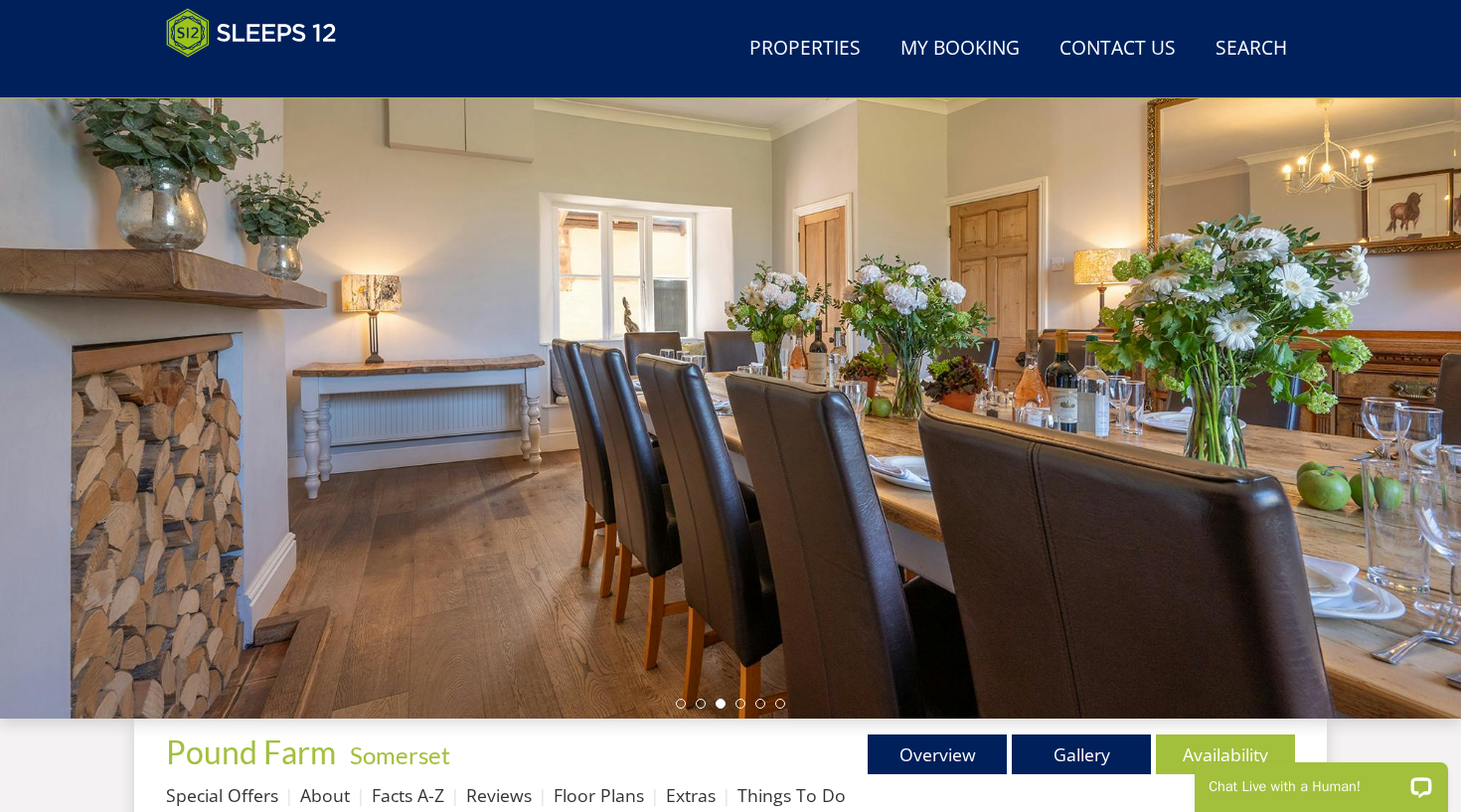 scroll, scrollTop: 604, scrollLeft: 0, axis: vertical 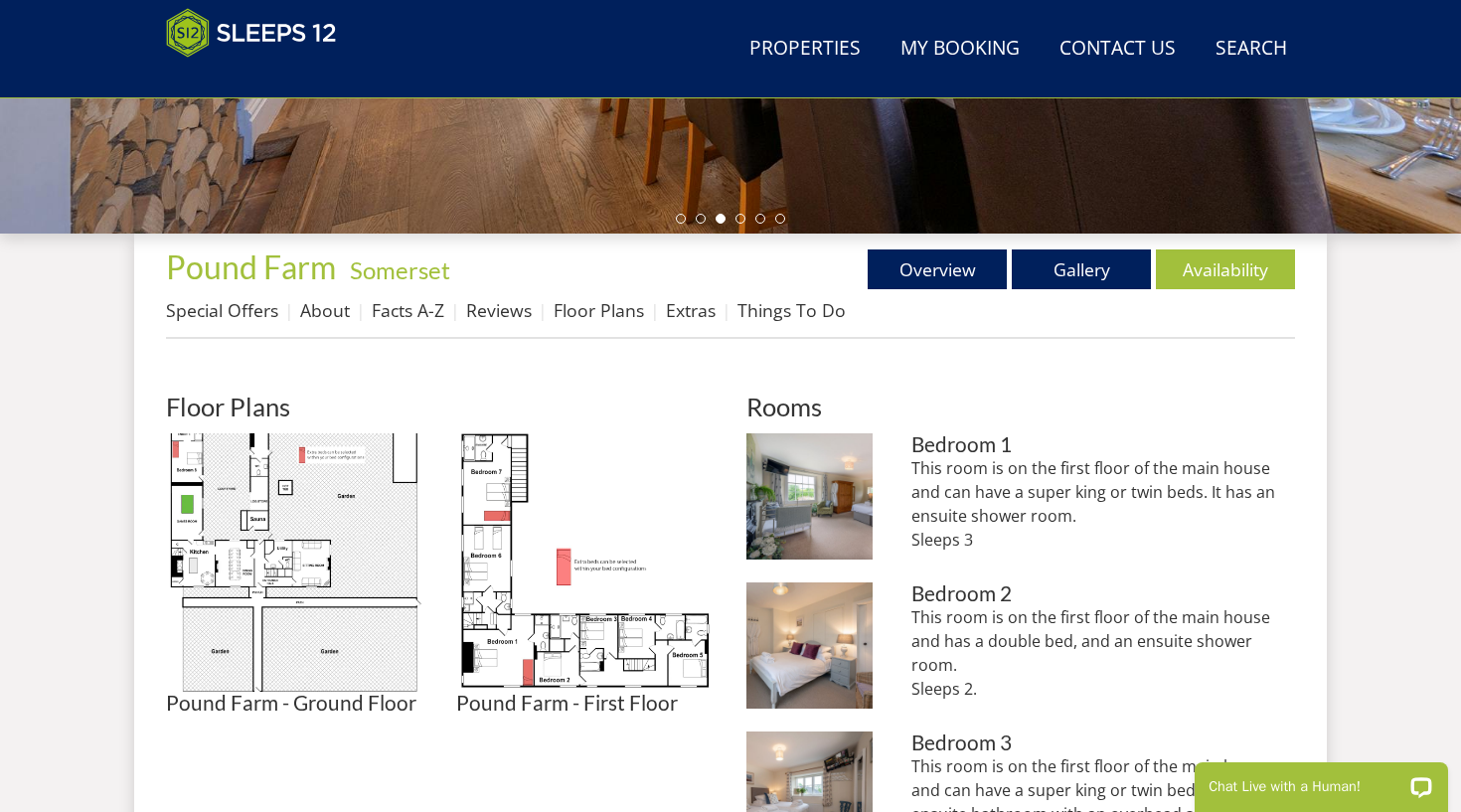 click on "Special Offers
About
Facts A-Z
Reviews
Floor Plans
Extras
Things To Do" at bounding box center [730, 315] 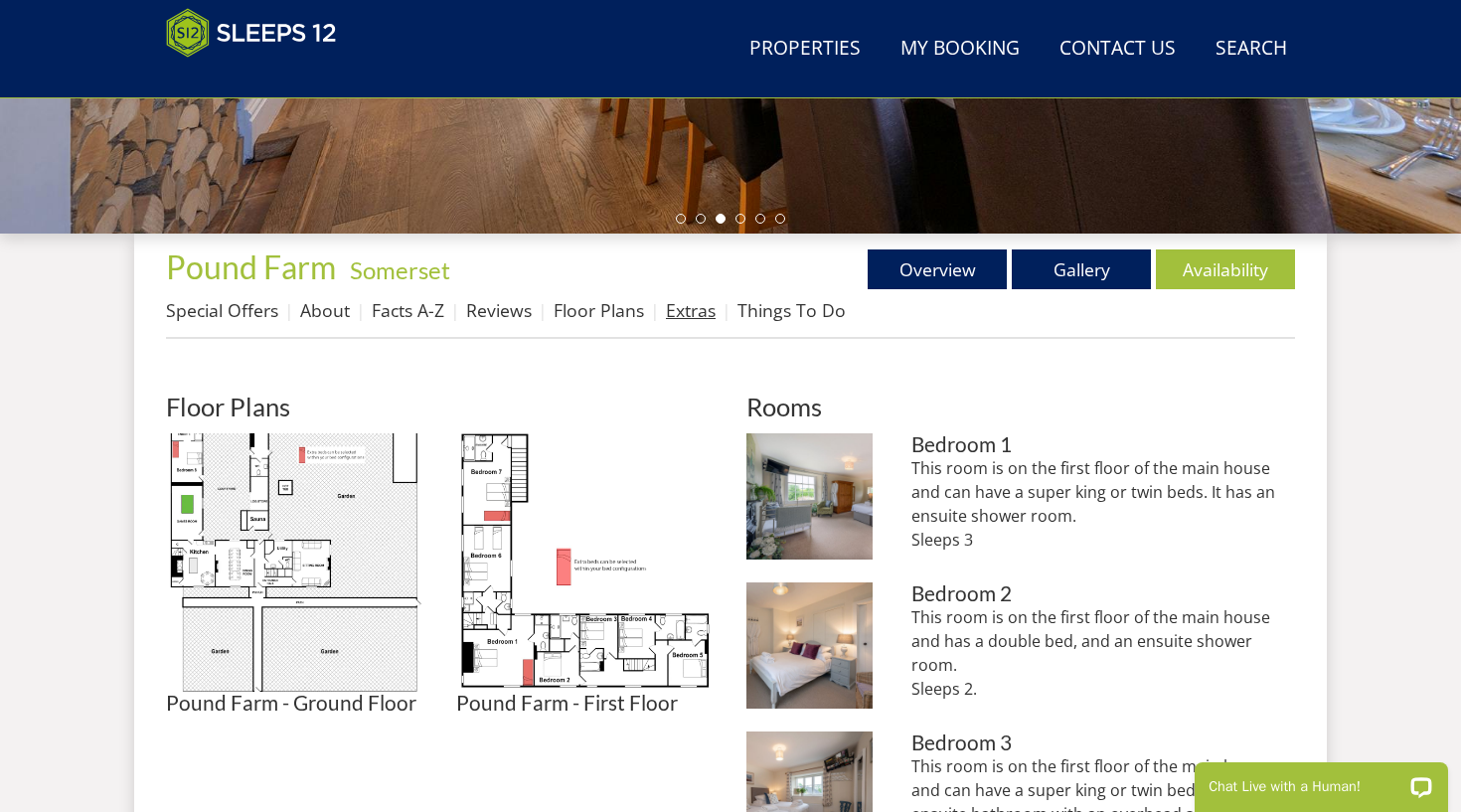 click on "Extras" at bounding box center (691, 310) 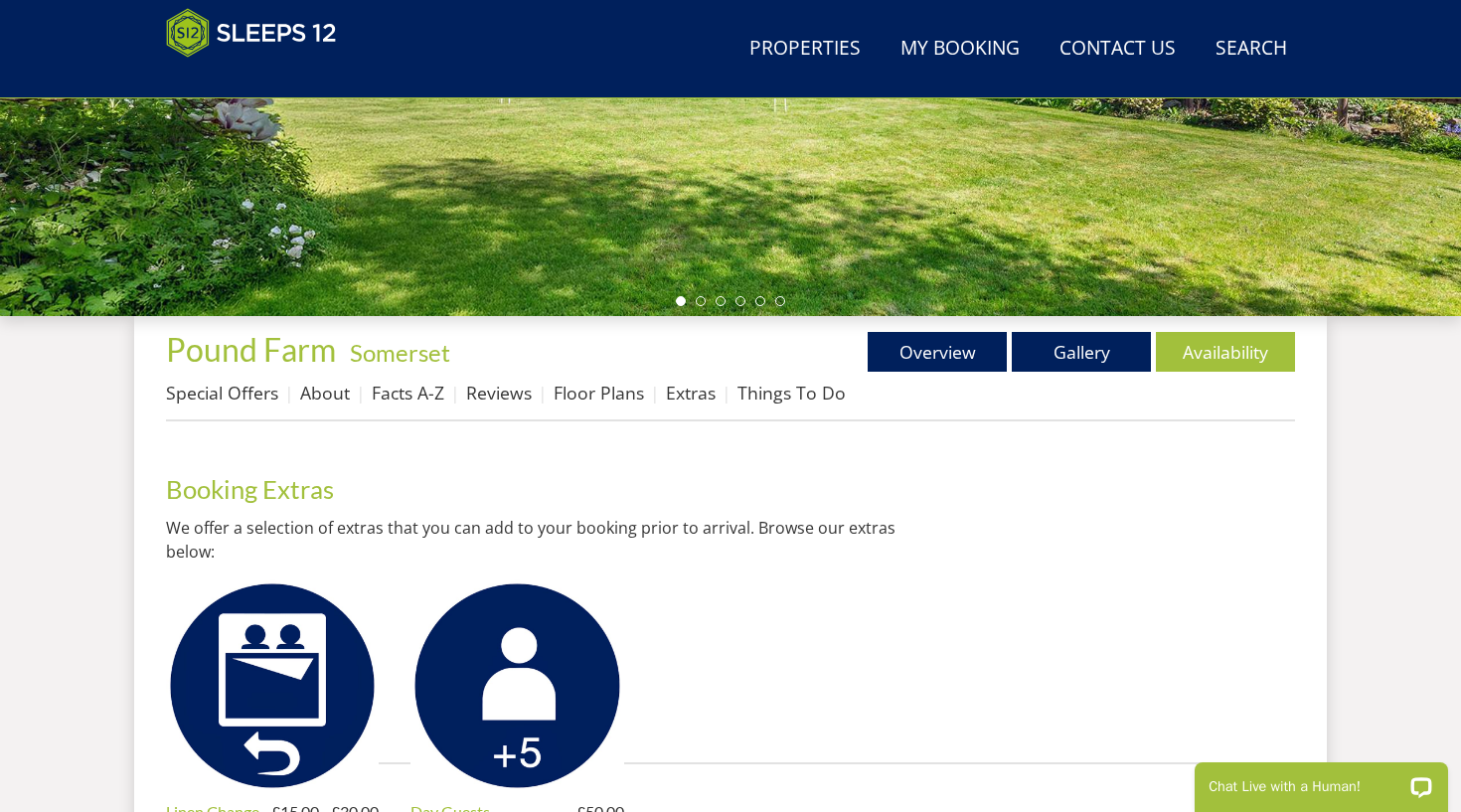 scroll, scrollTop: 564, scrollLeft: 0, axis: vertical 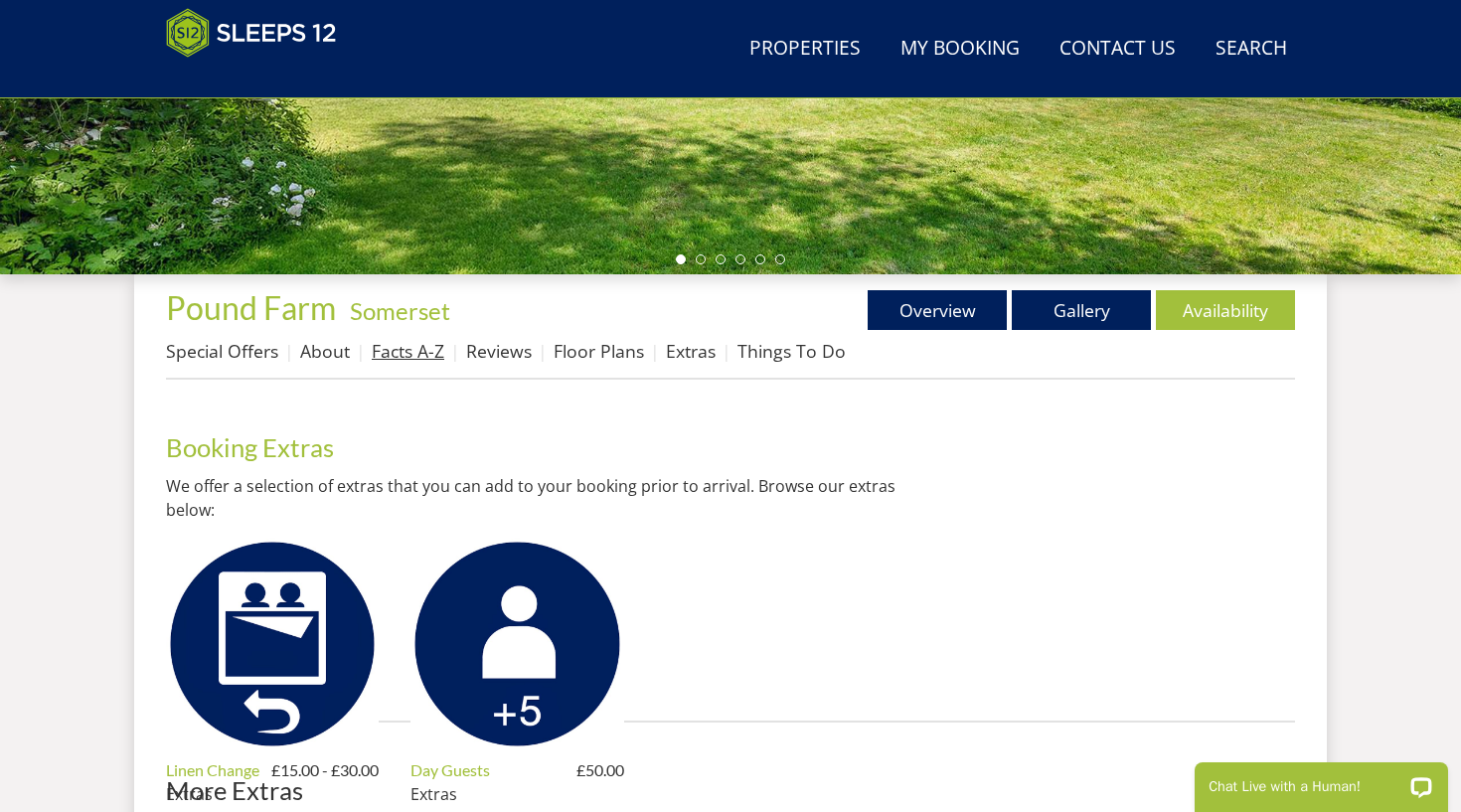 click on "Facts A-Z" at bounding box center [407, 351] 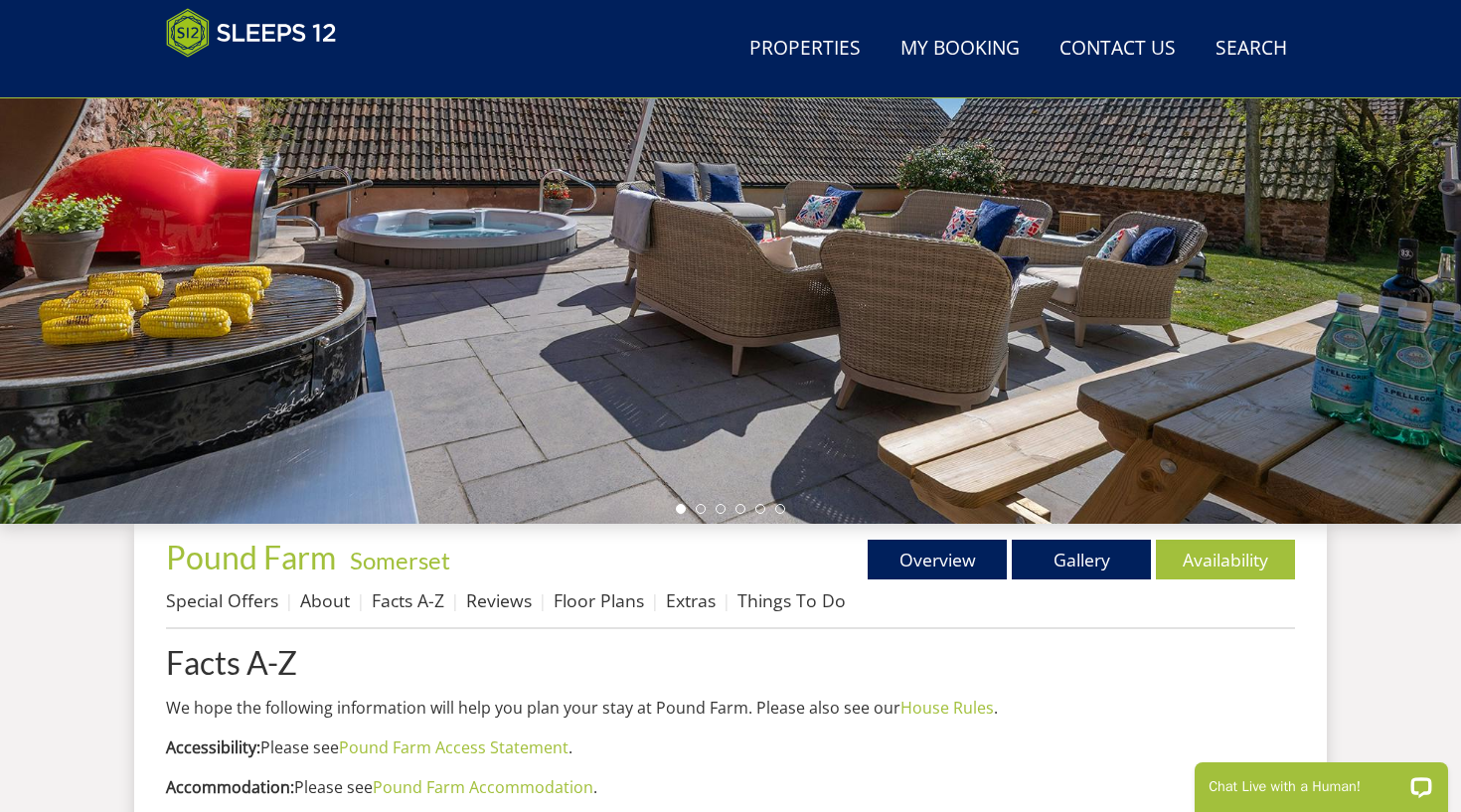 scroll, scrollTop: 0, scrollLeft: 0, axis: both 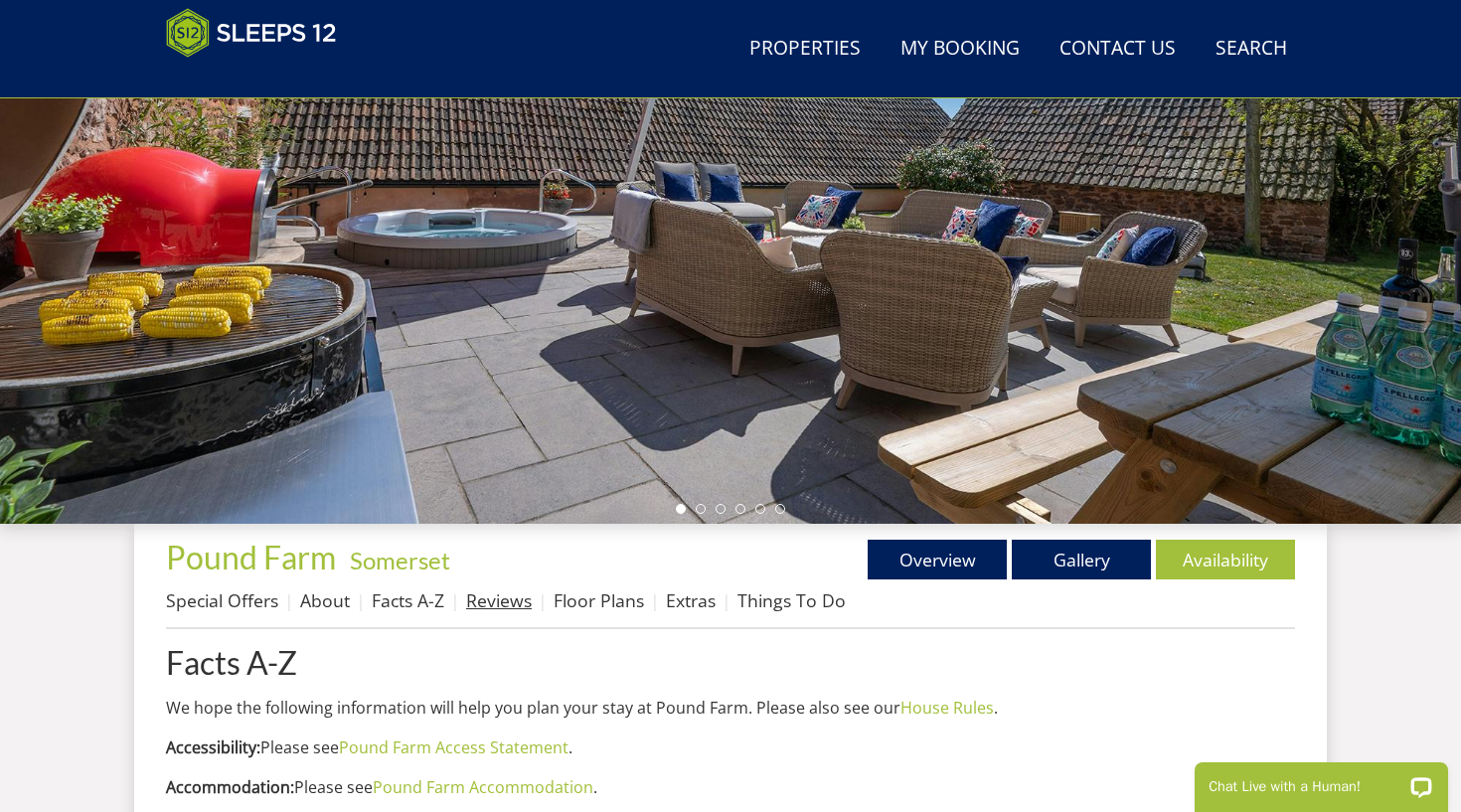 click on "Reviews" at bounding box center [499, 600] 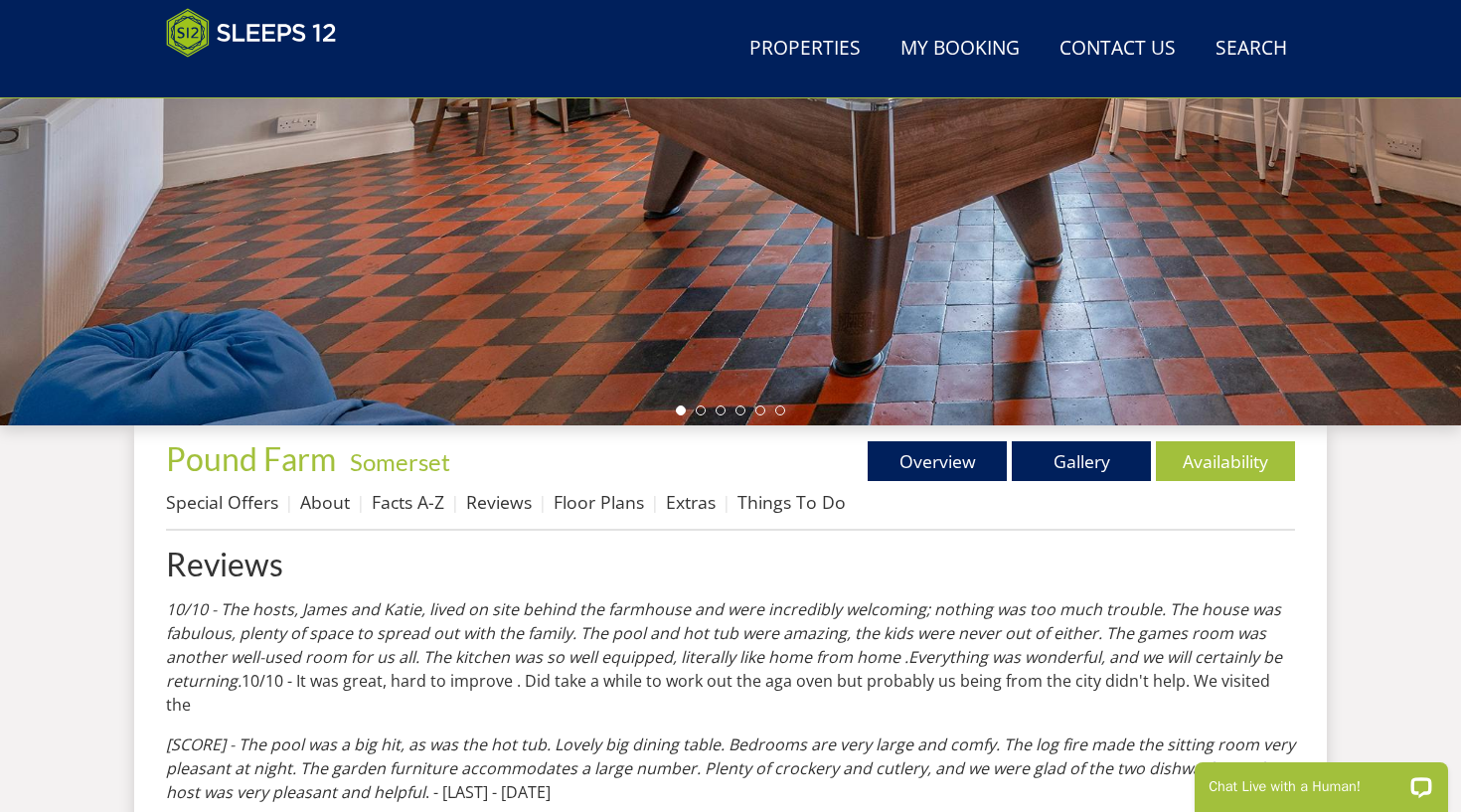 scroll, scrollTop: 0, scrollLeft: 0, axis: both 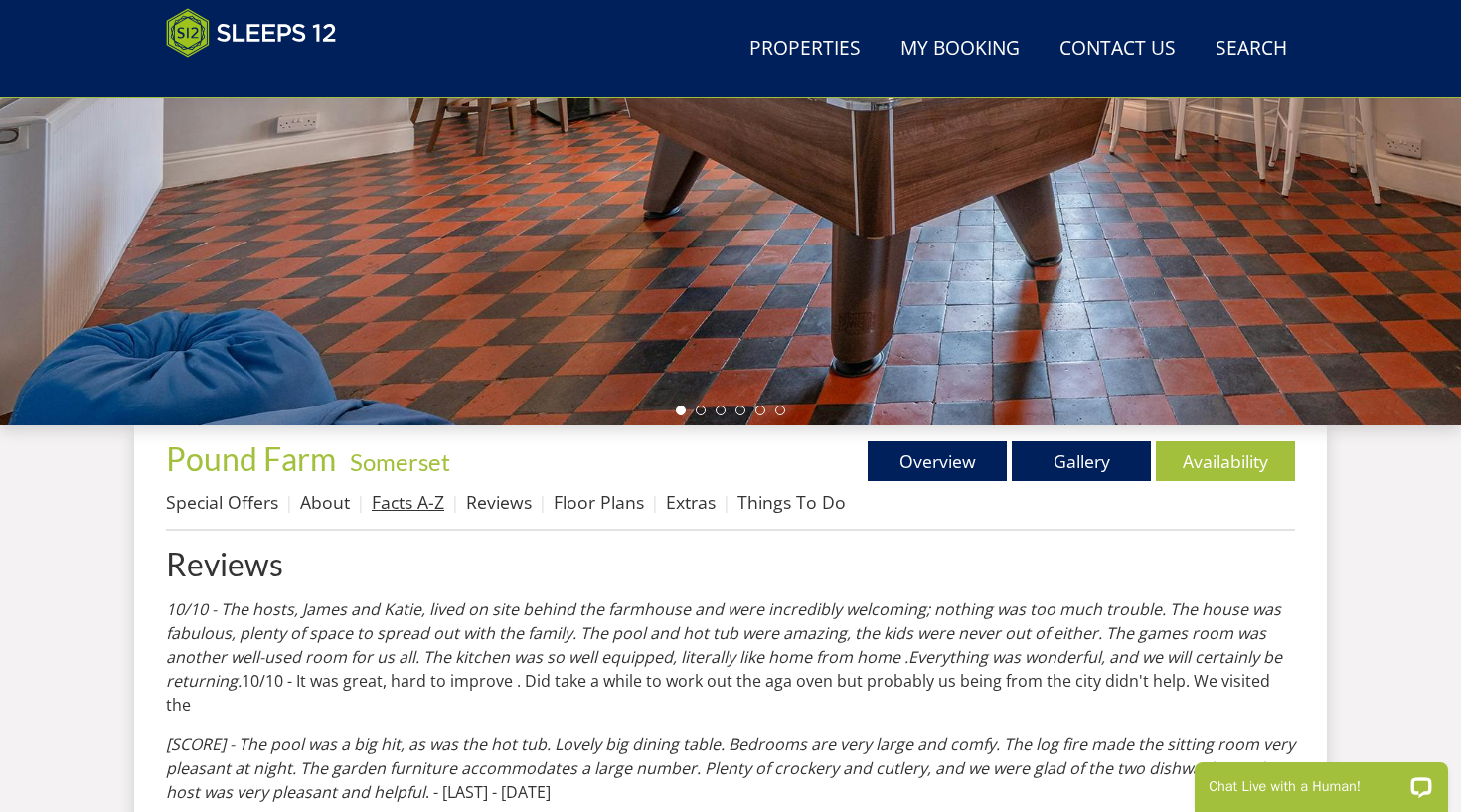 click on "Facts A-Z" at bounding box center [407, 502] 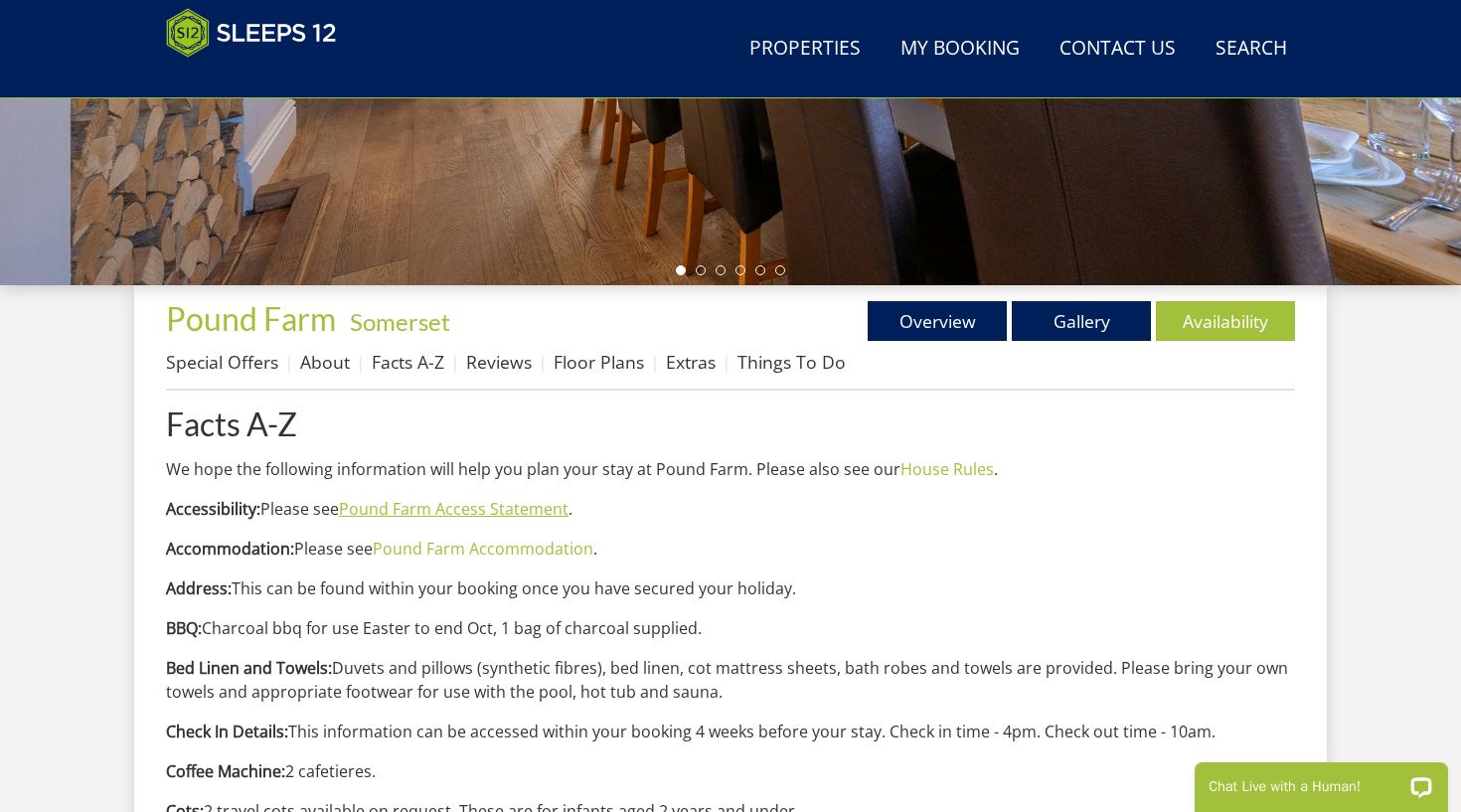 scroll, scrollTop: 0, scrollLeft: 0, axis: both 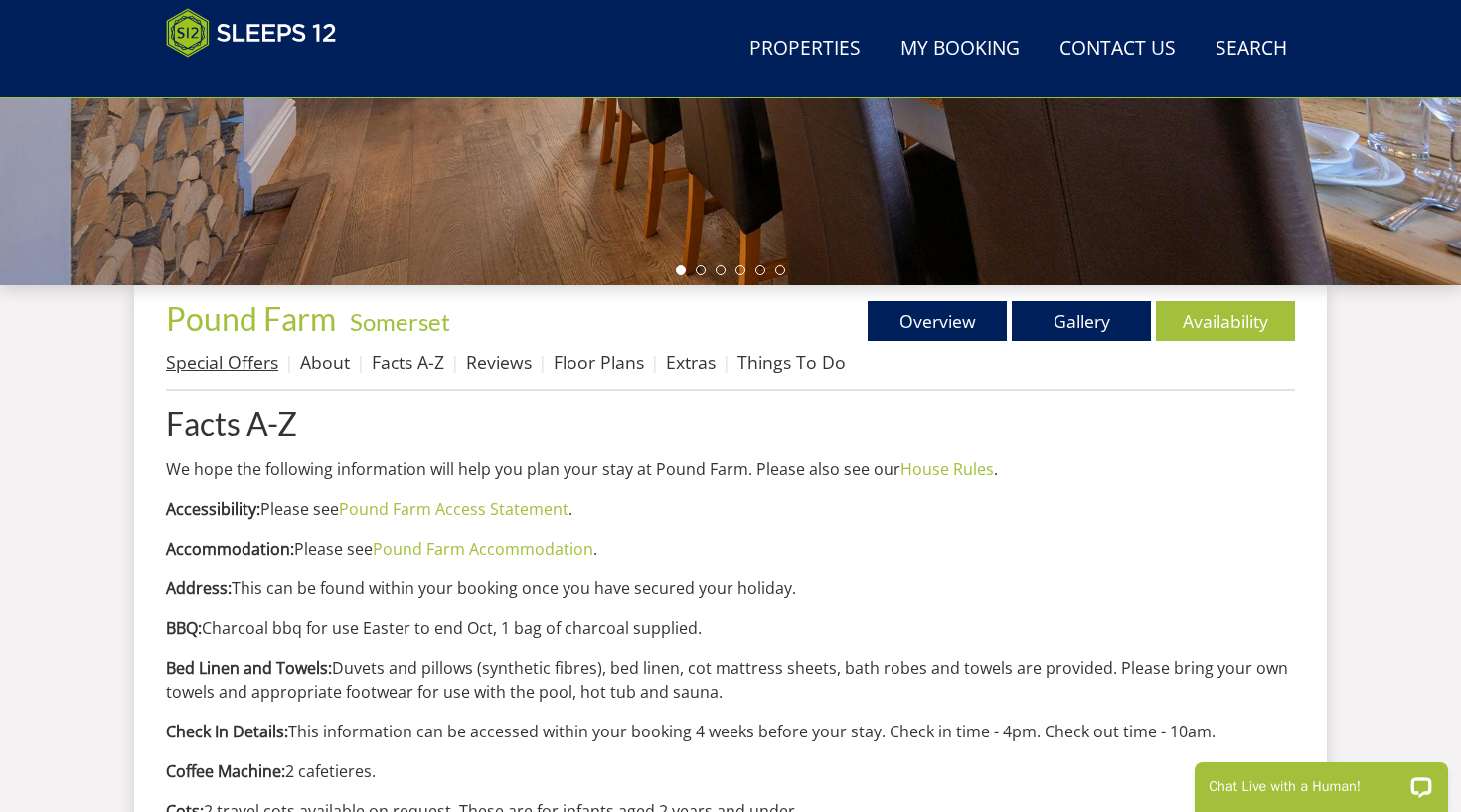 click on "Special Offers" at bounding box center [222, 362] 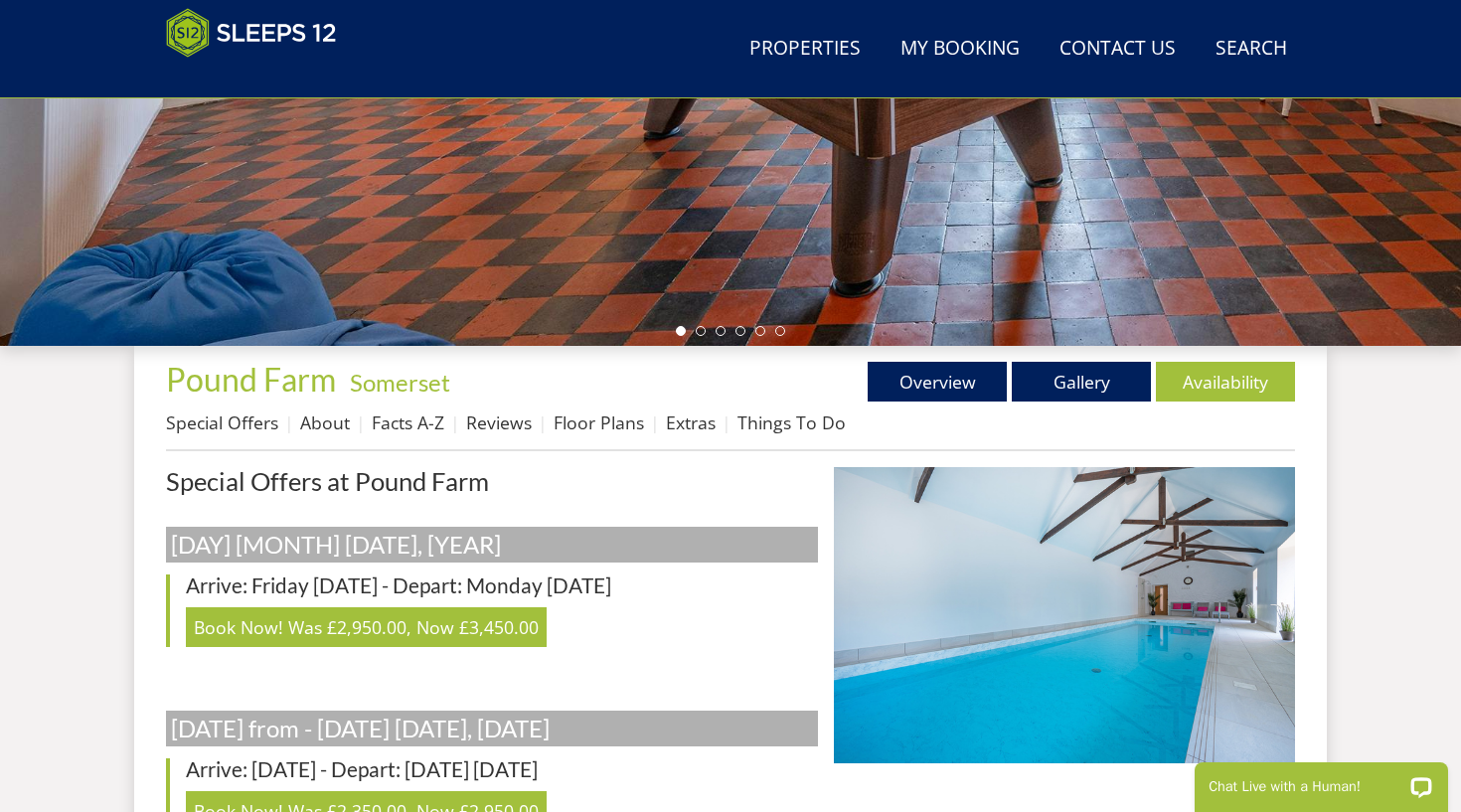 scroll, scrollTop: 464, scrollLeft: 0, axis: vertical 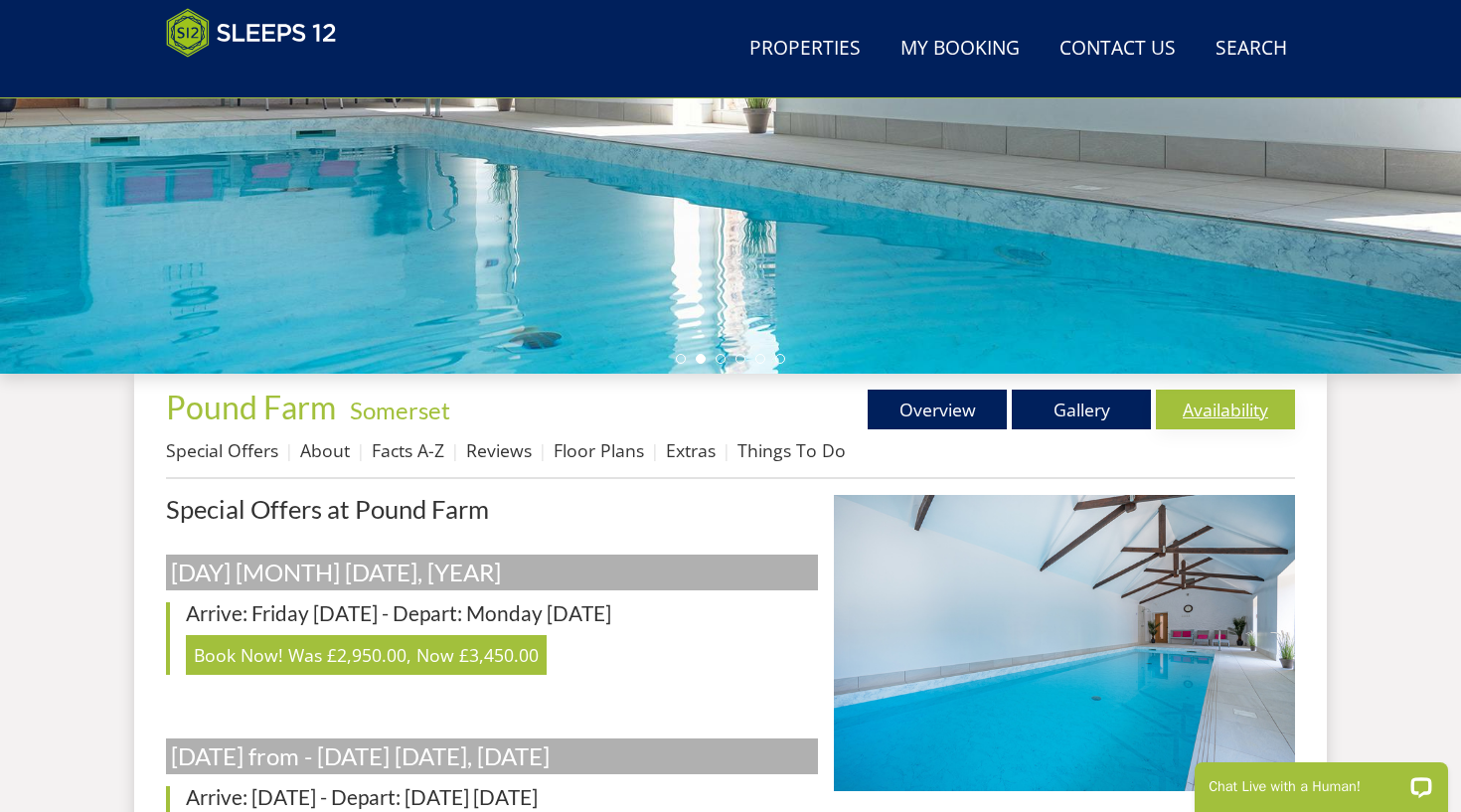 click on "Availability" at bounding box center (1225, 409) 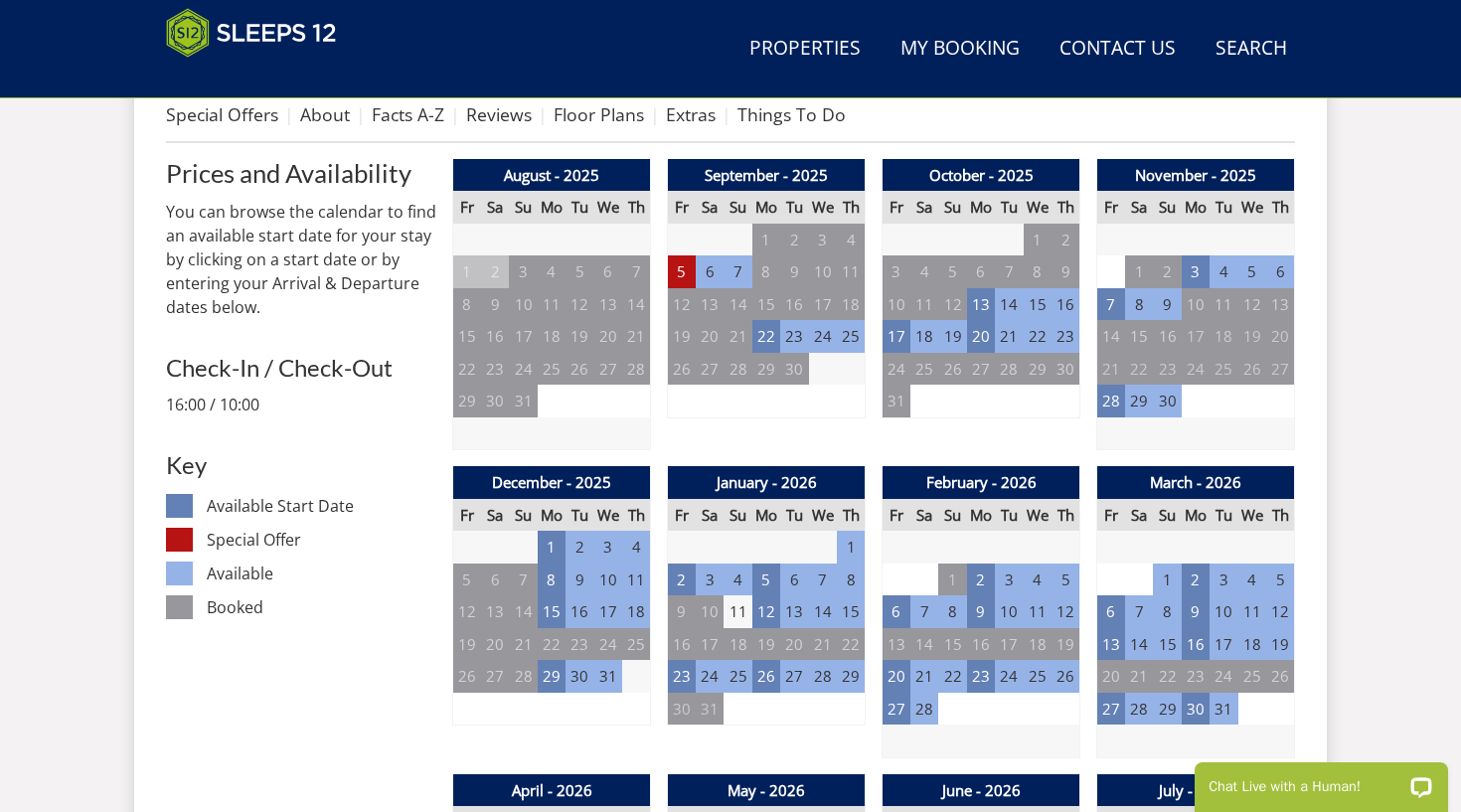 scroll, scrollTop: 0, scrollLeft: 0, axis: both 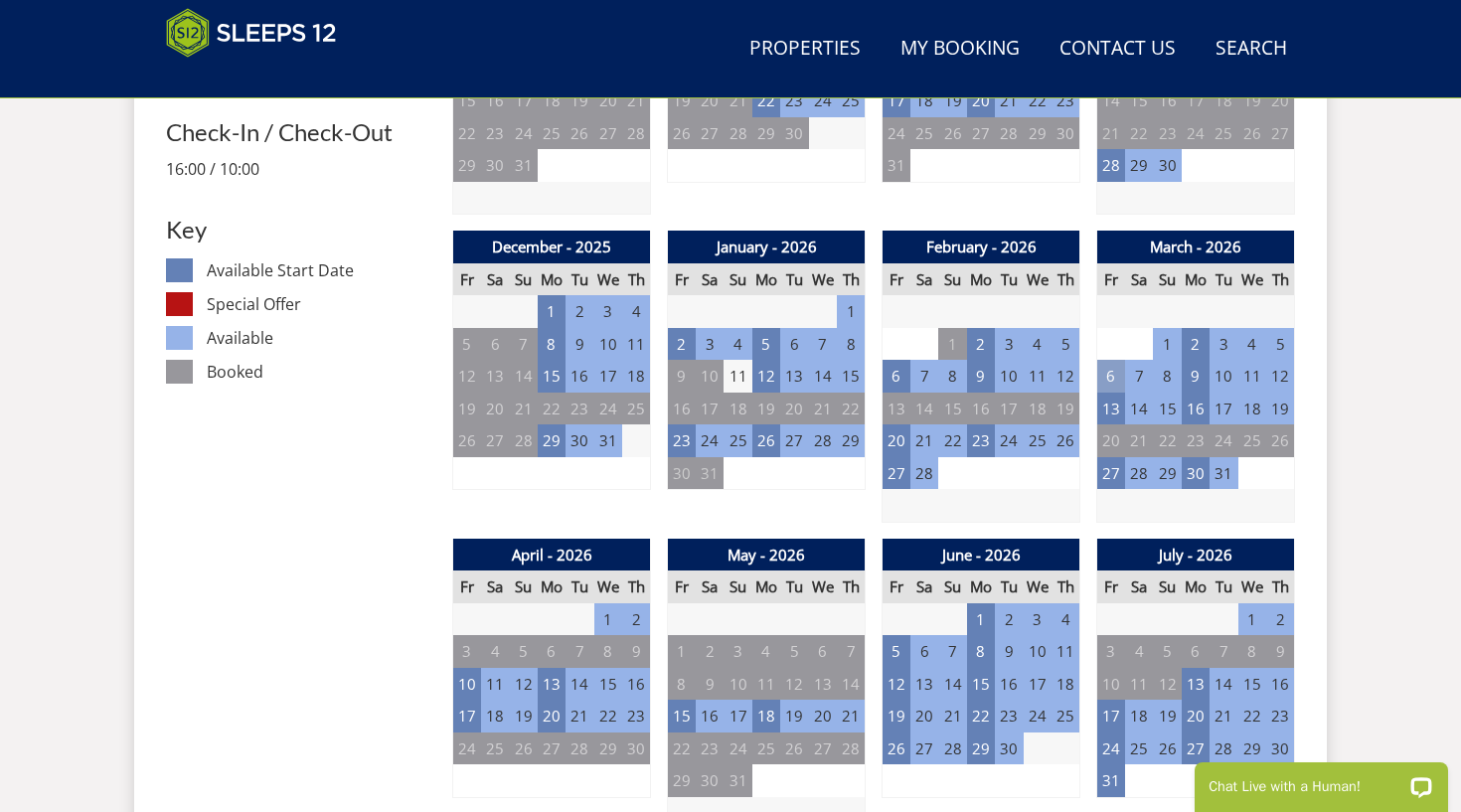 click on "6" at bounding box center [1111, 376] 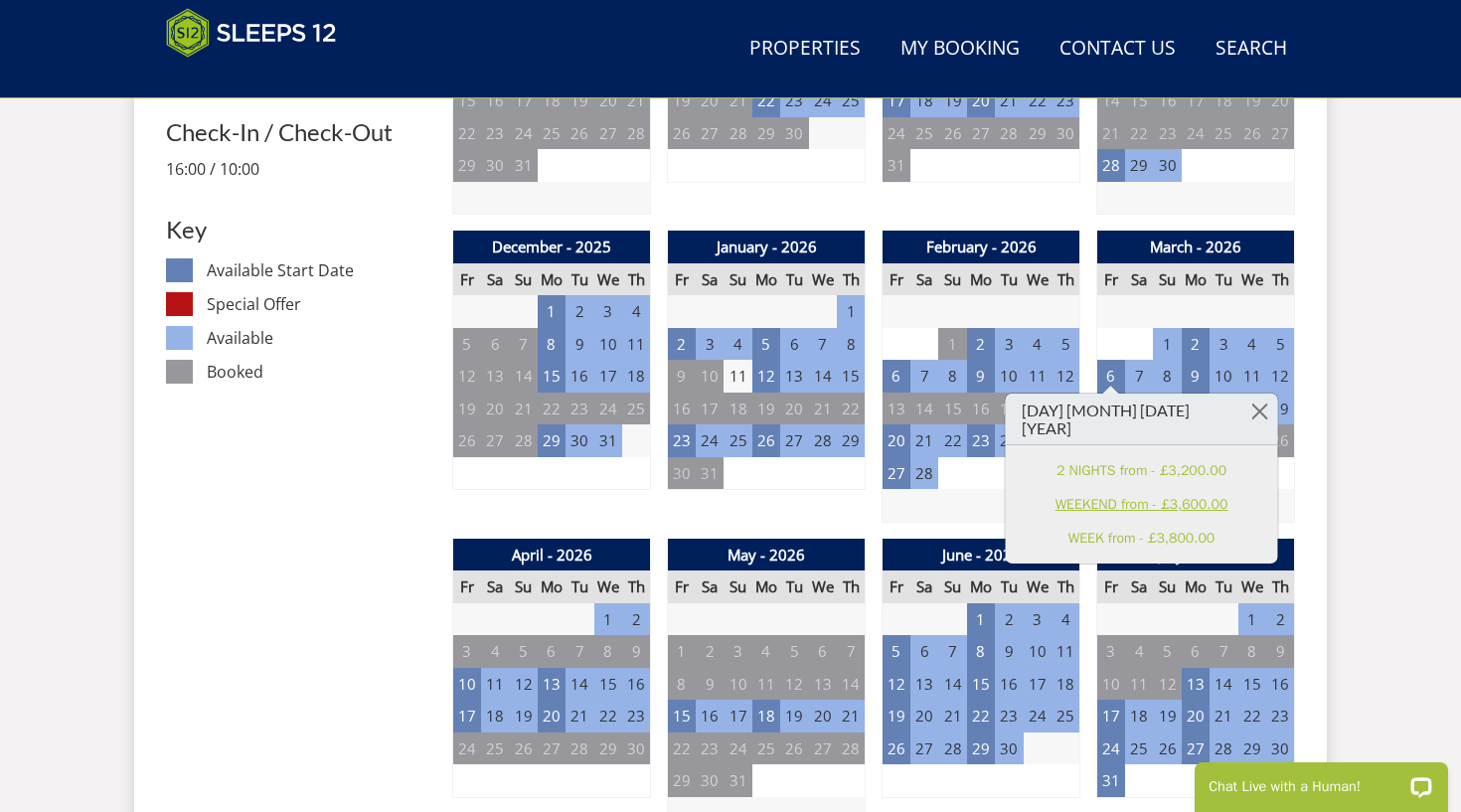 click on "WEEKEND from  - £3,600.00" at bounding box center (1142, 504) 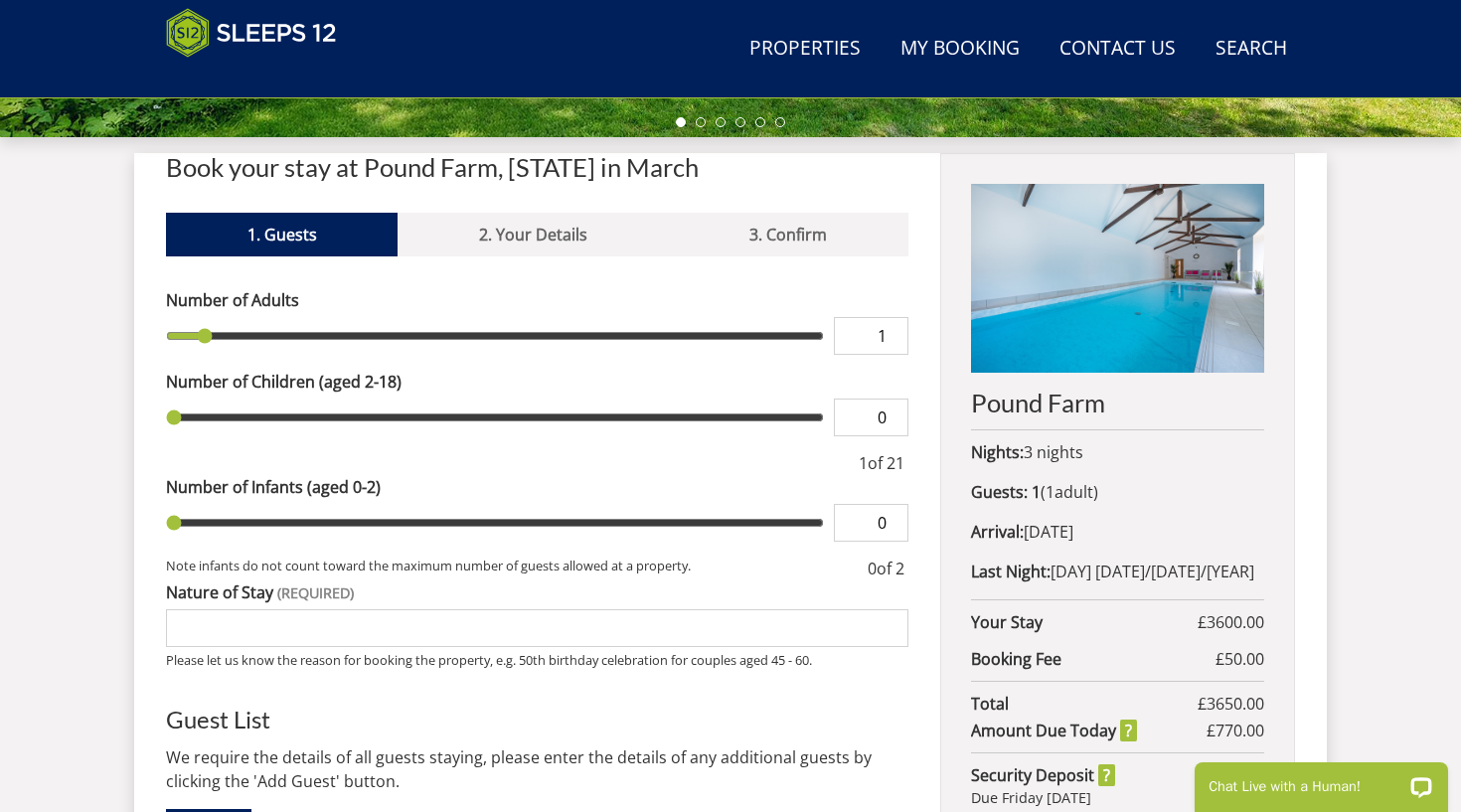 click on "1" at bounding box center (871, 336) 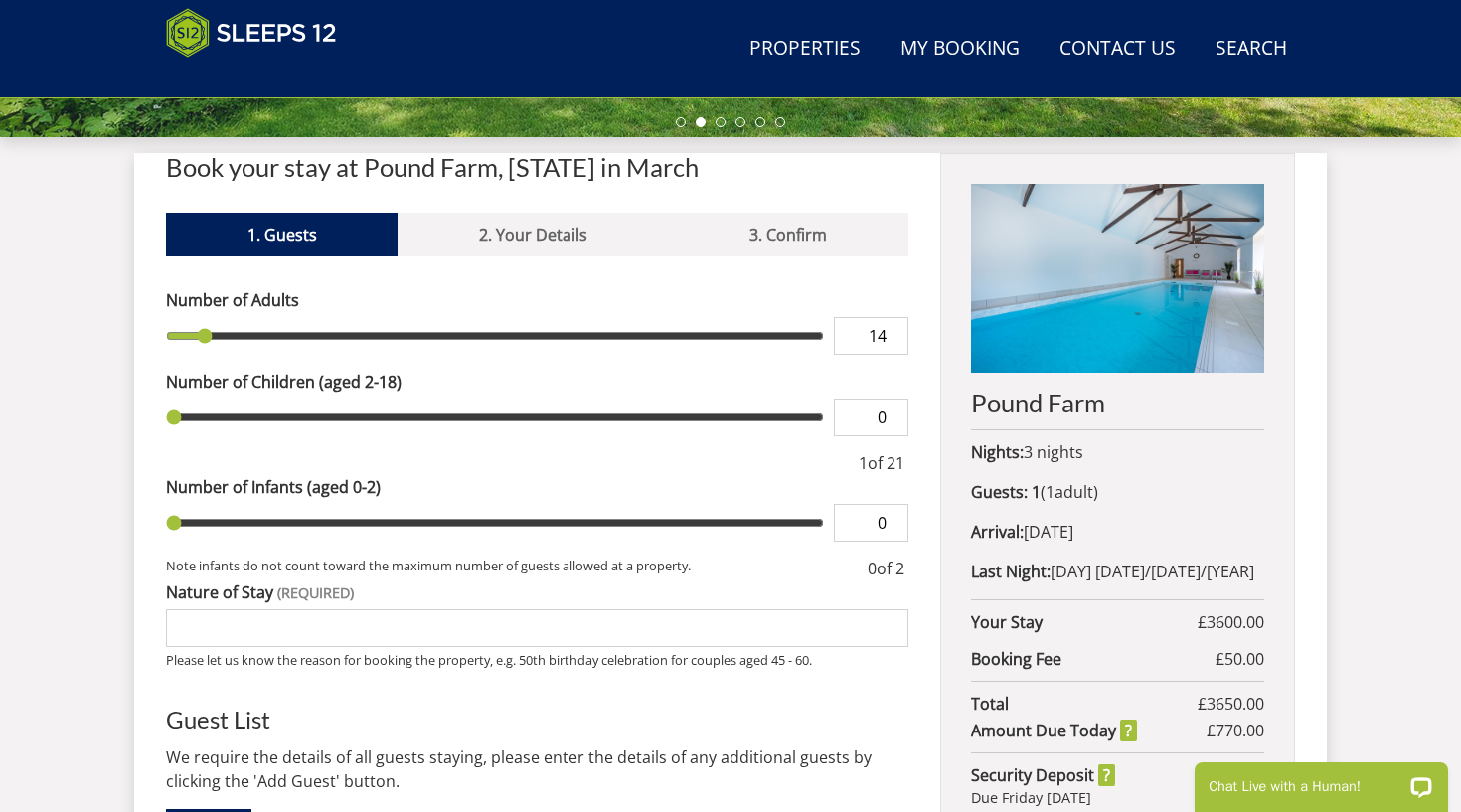 type on "14" 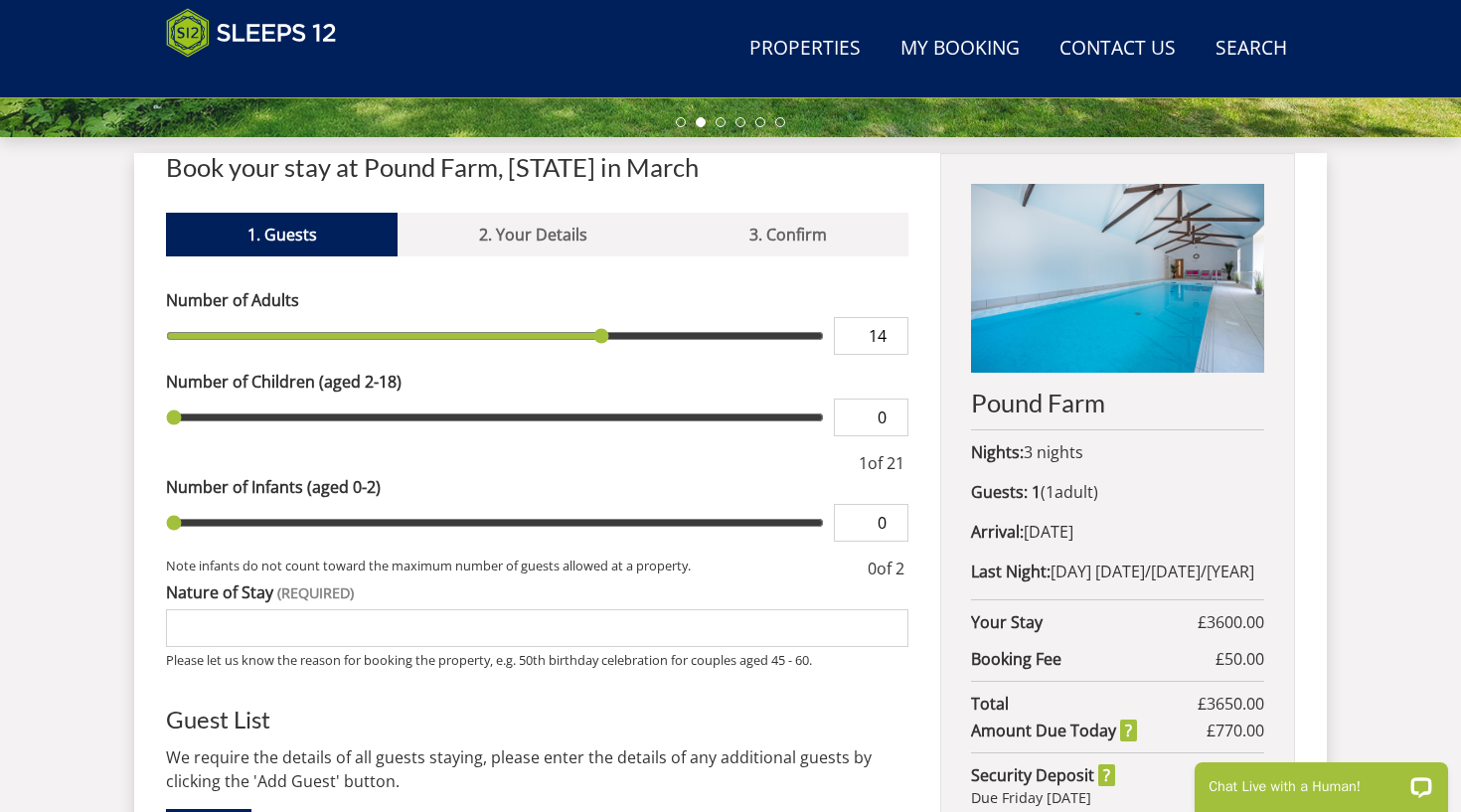 click on "0" at bounding box center (871, 417) 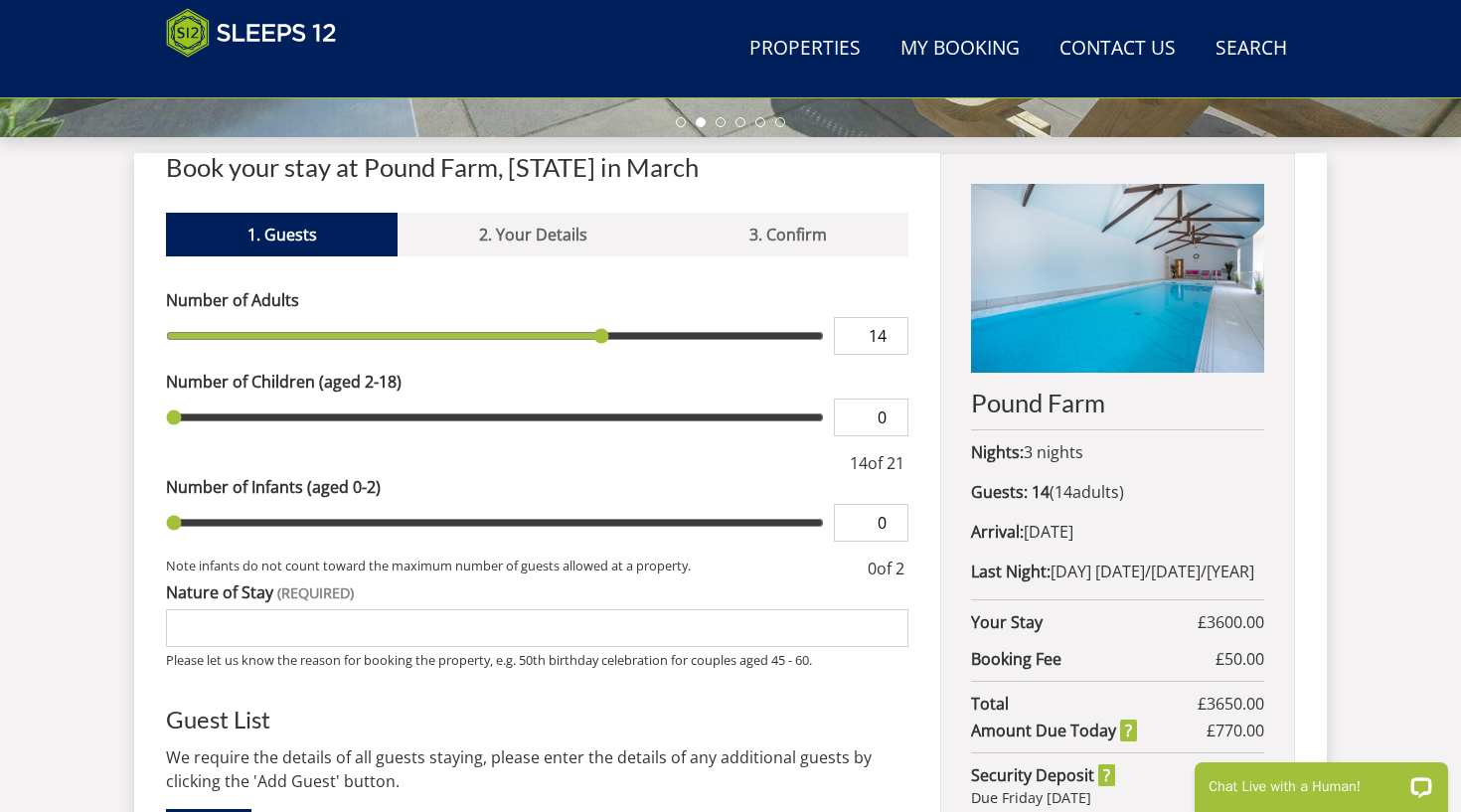 click on "0" at bounding box center (871, 417) 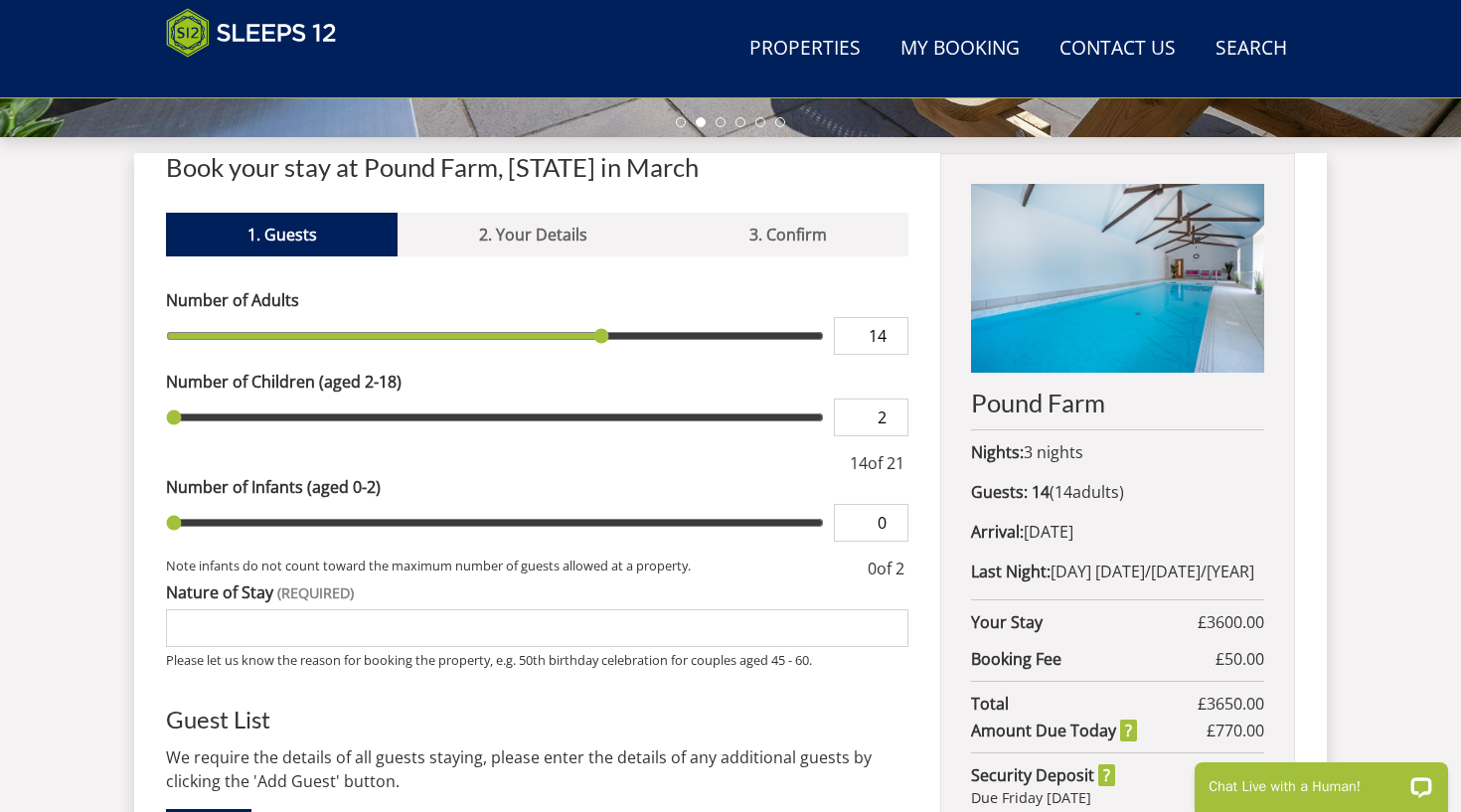 type on "2" 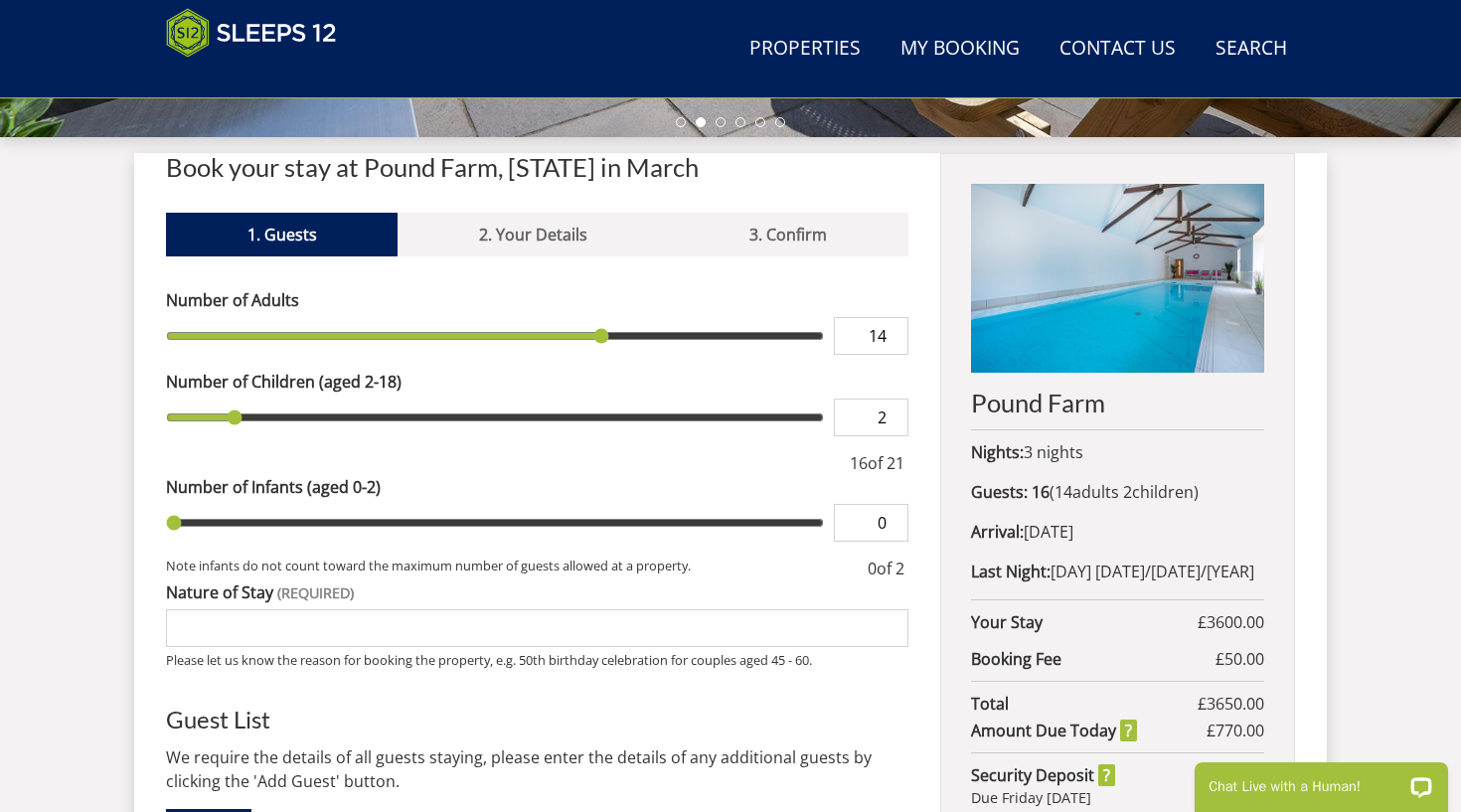 click at bounding box center (506, 463) 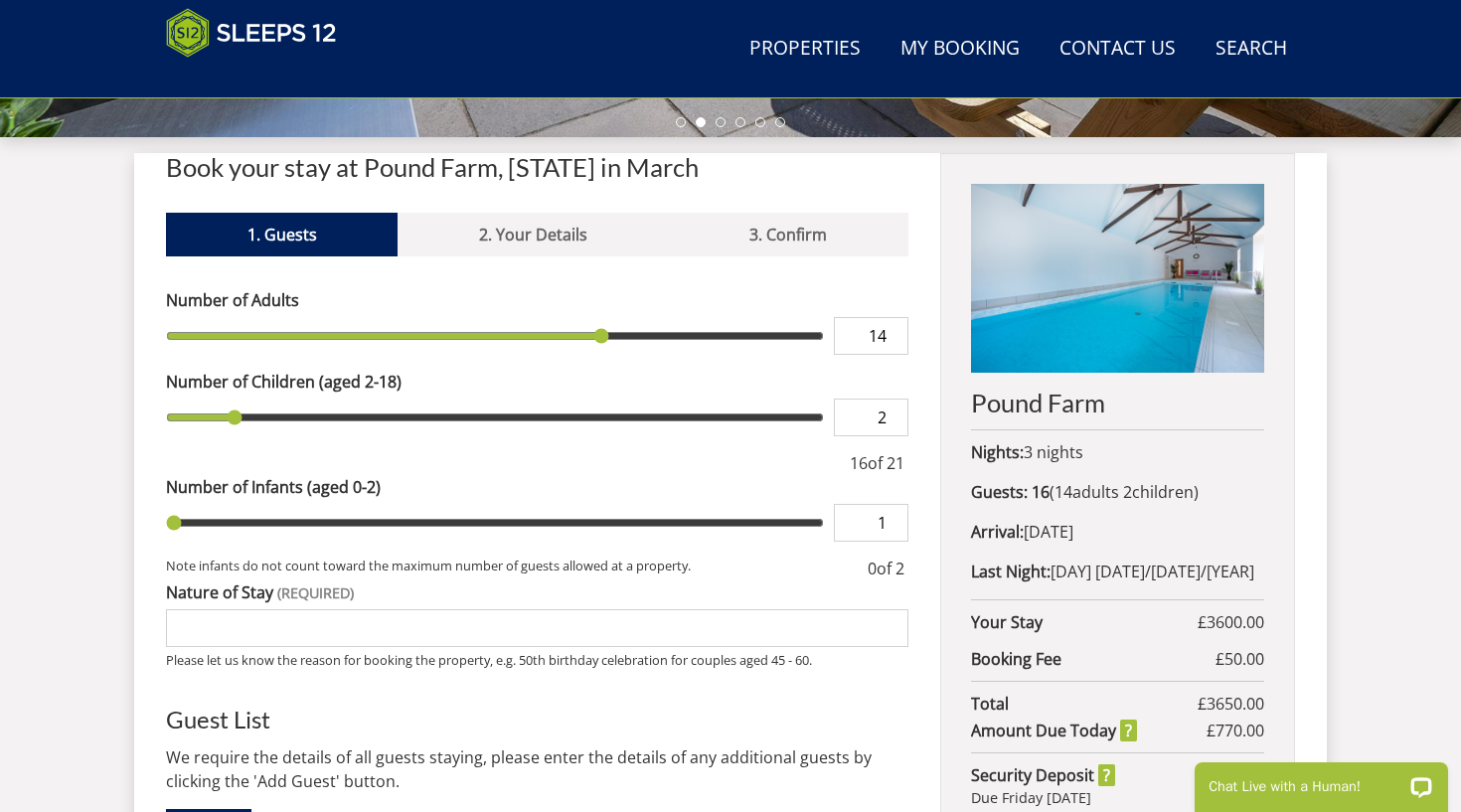 type on "1" 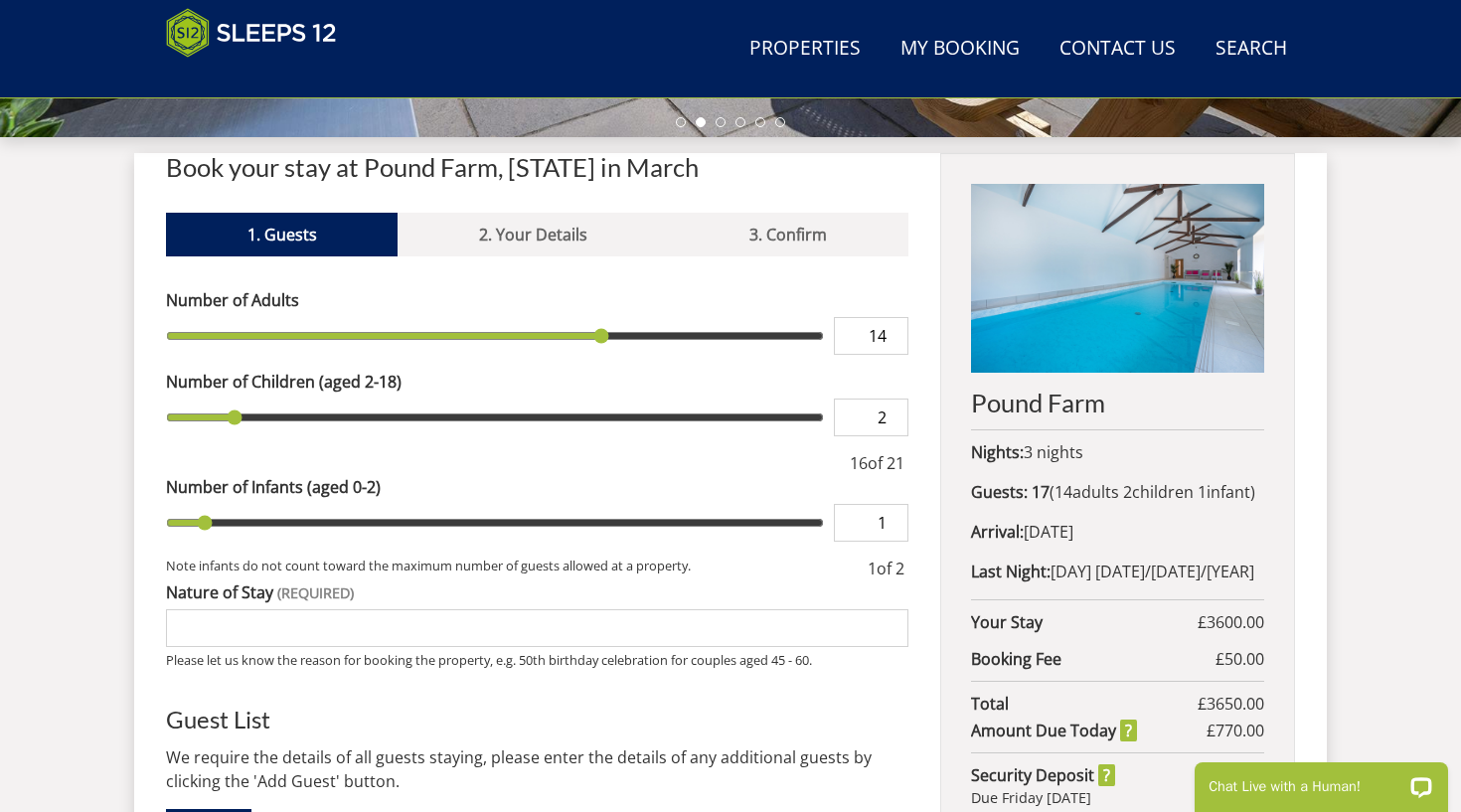 click on "Number of Infants (aged 0-2)" at bounding box center (537, 487) 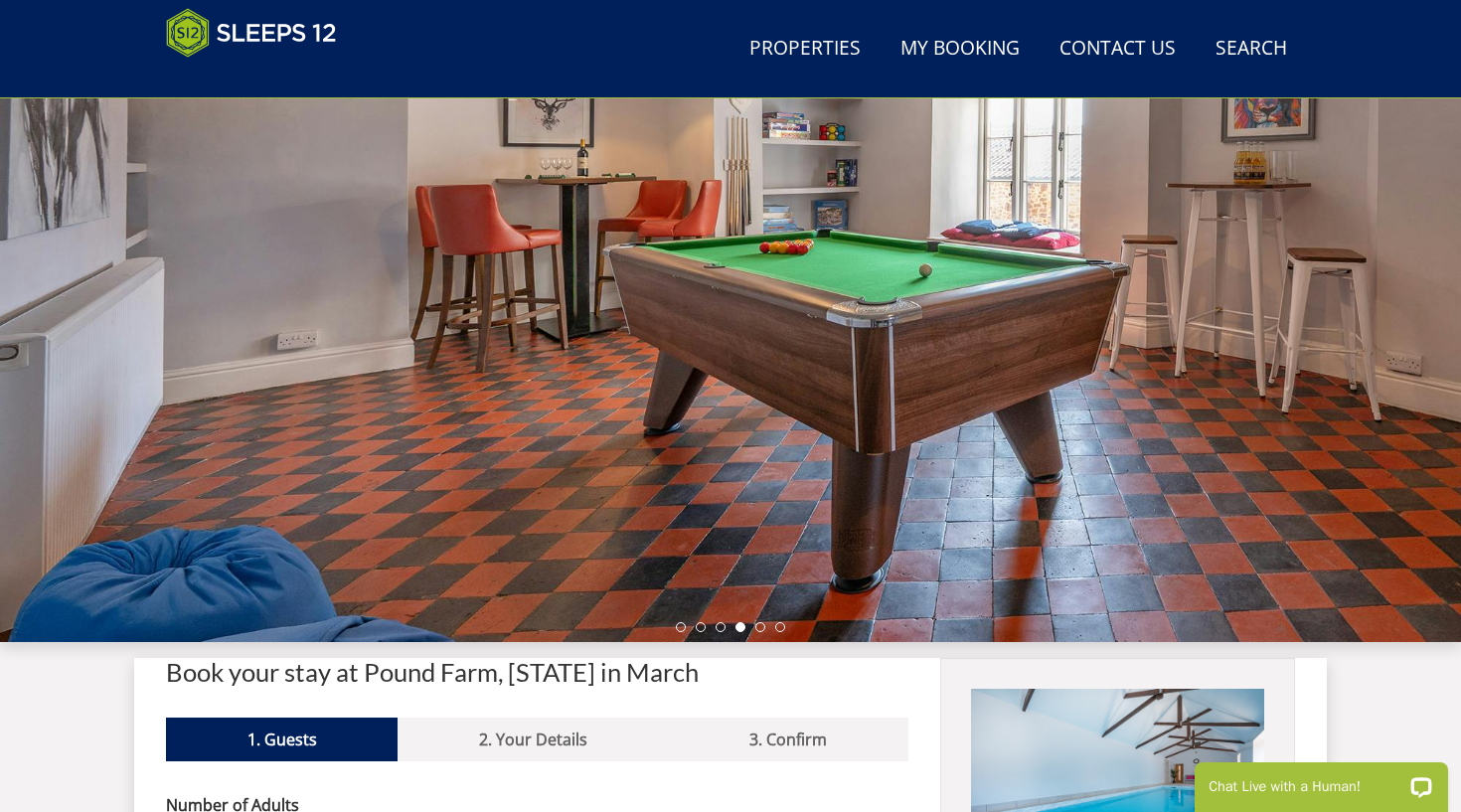 scroll, scrollTop: 192, scrollLeft: 0, axis: vertical 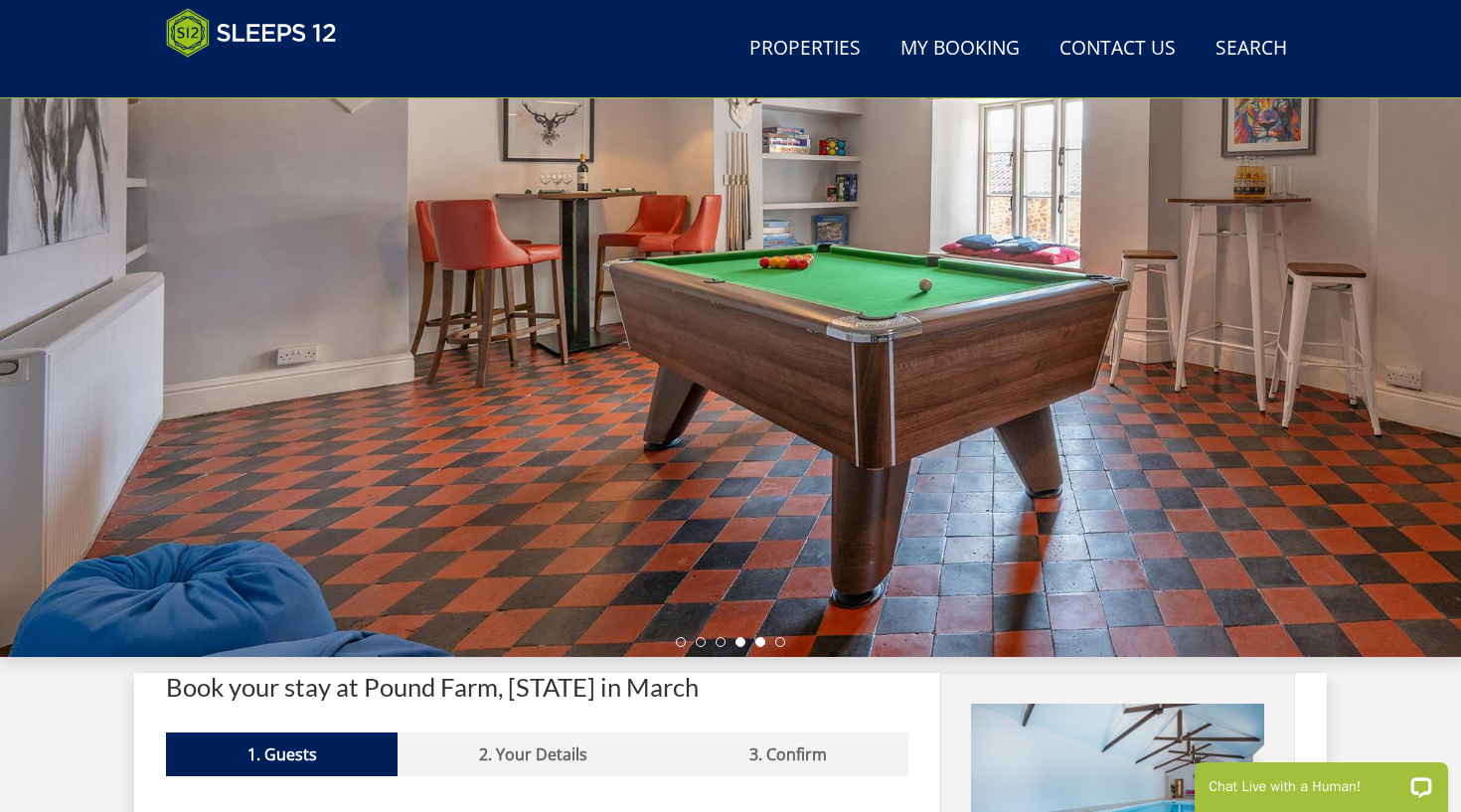 click at bounding box center [760, 642] 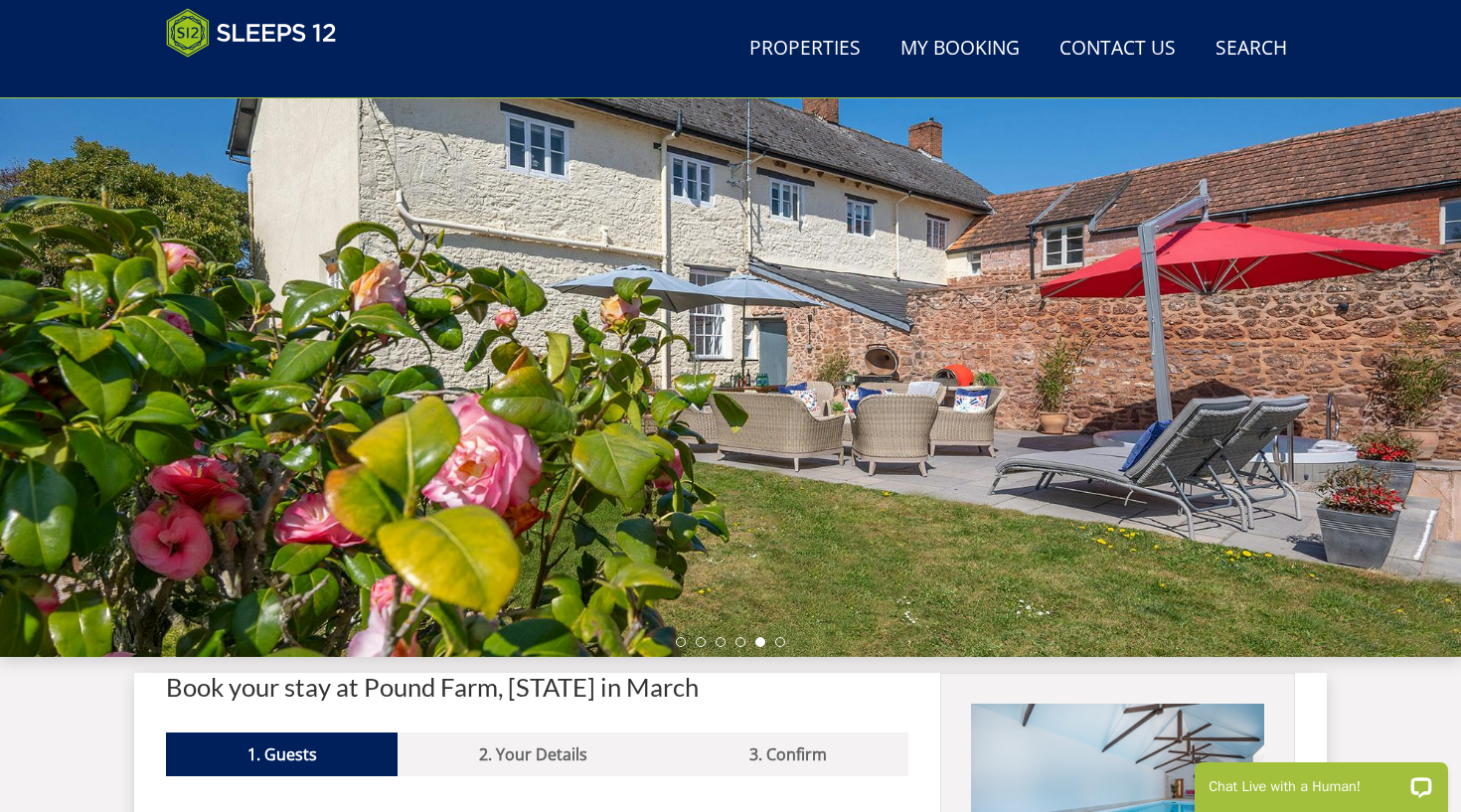 click at bounding box center (730, 309) 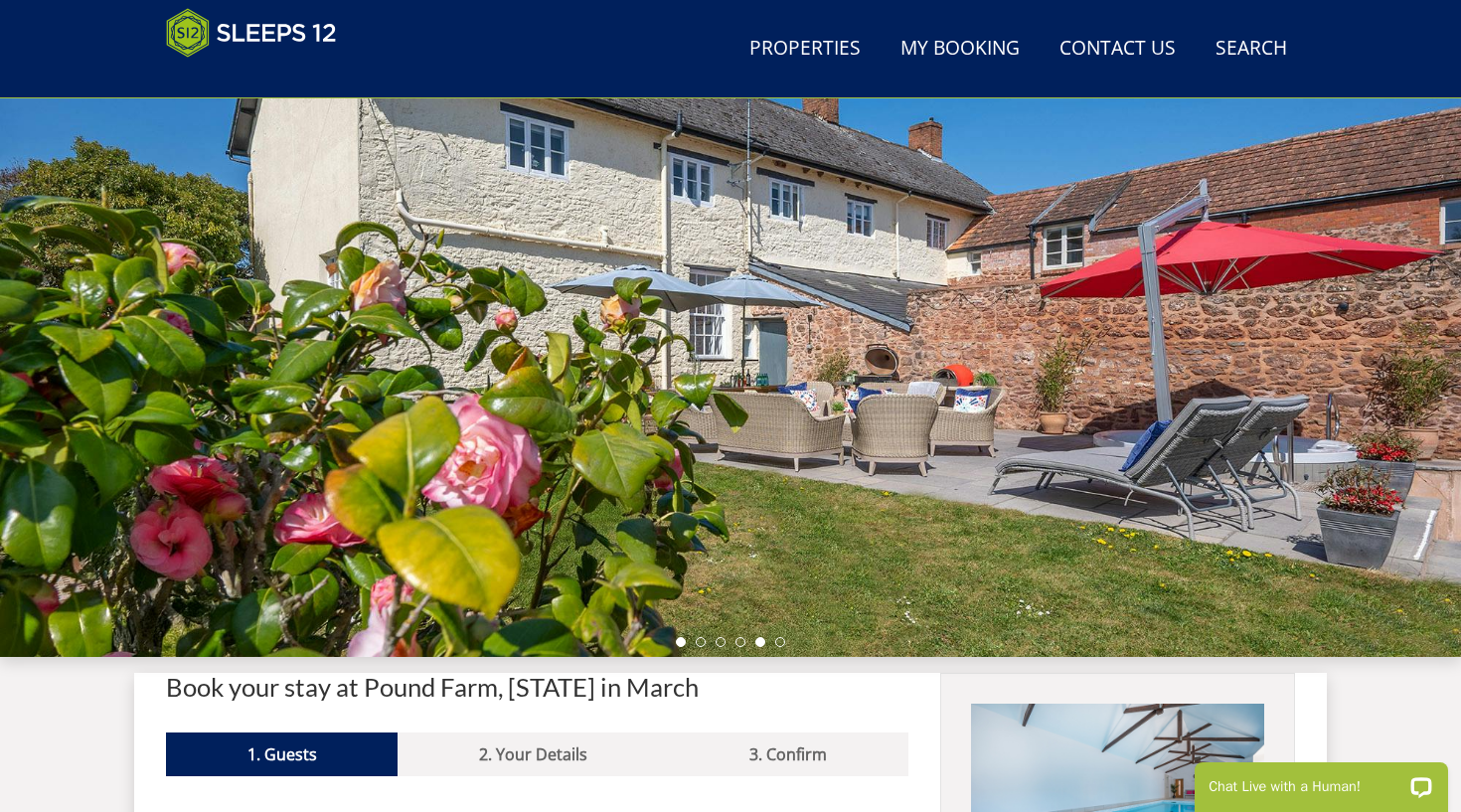 click at bounding box center [681, 642] 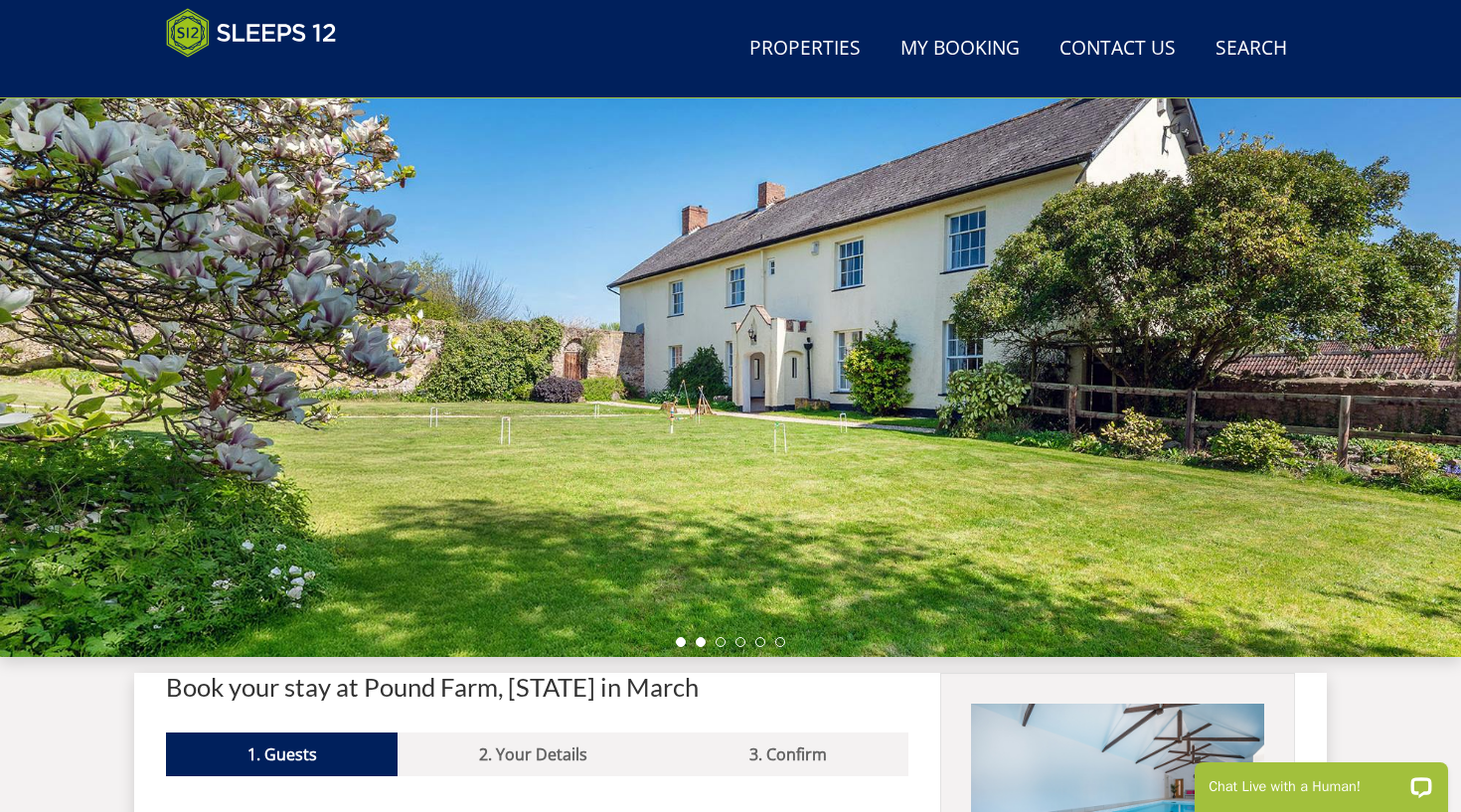 click at bounding box center (701, 642) 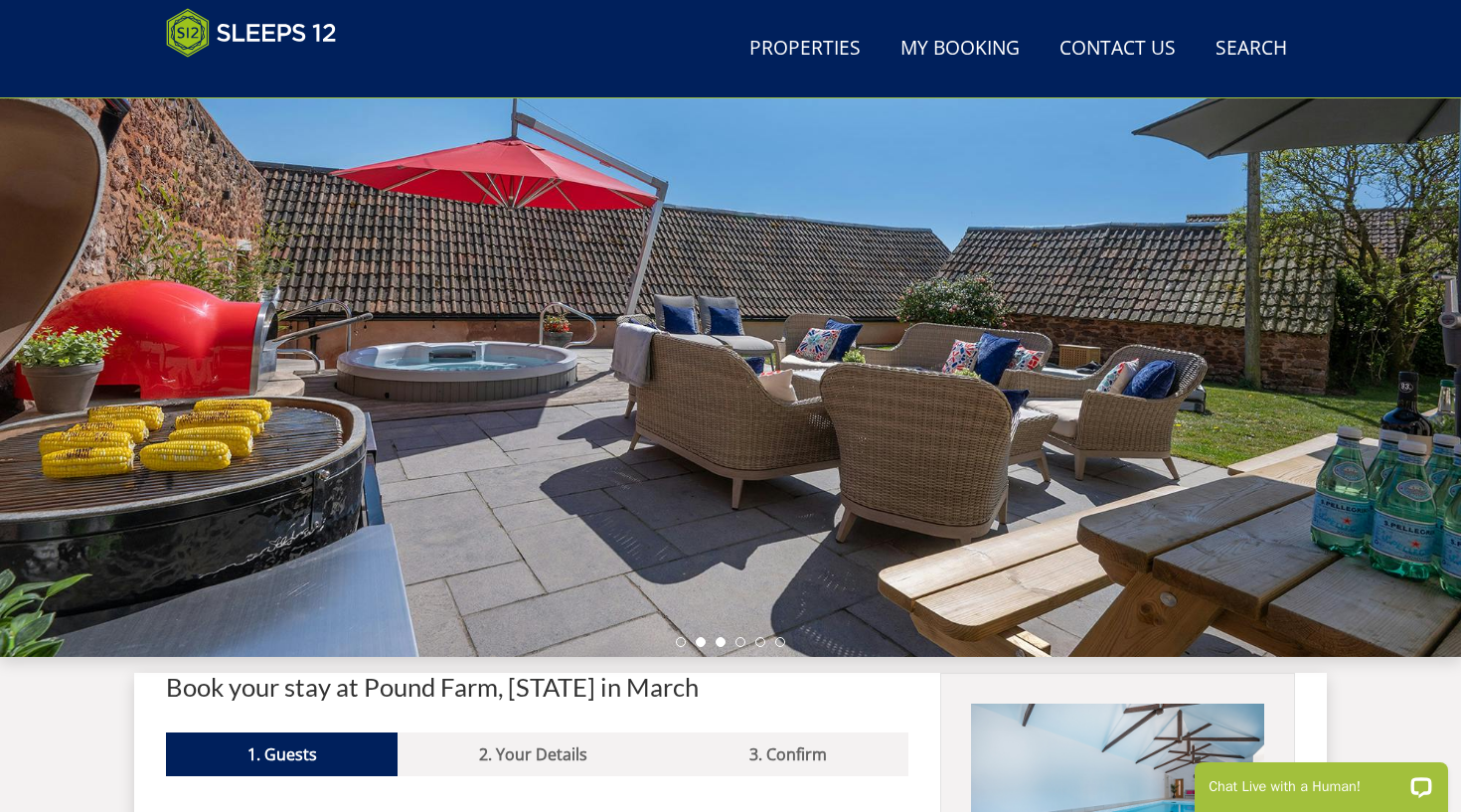 click at bounding box center [721, 642] 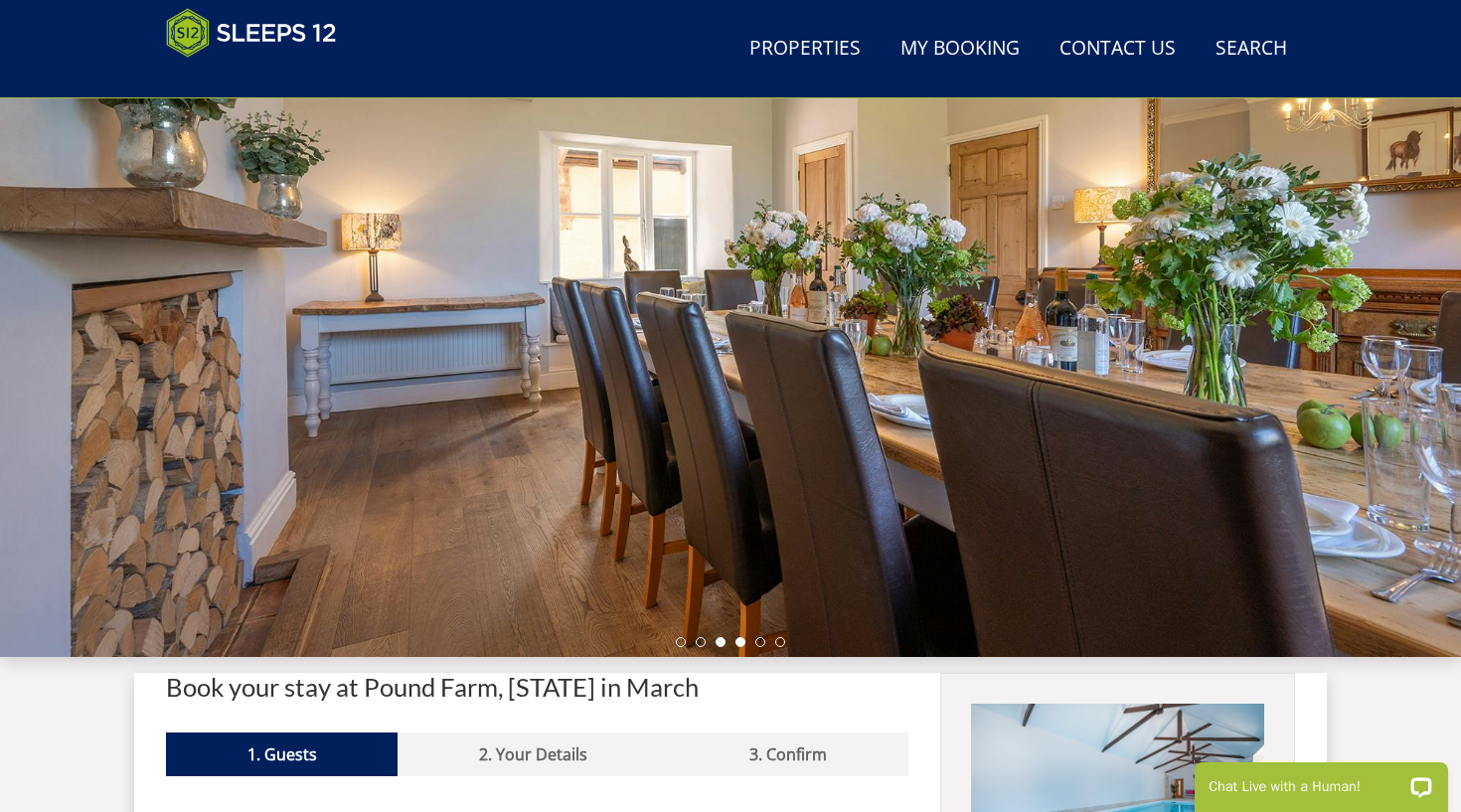 click at bounding box center [740, 642] 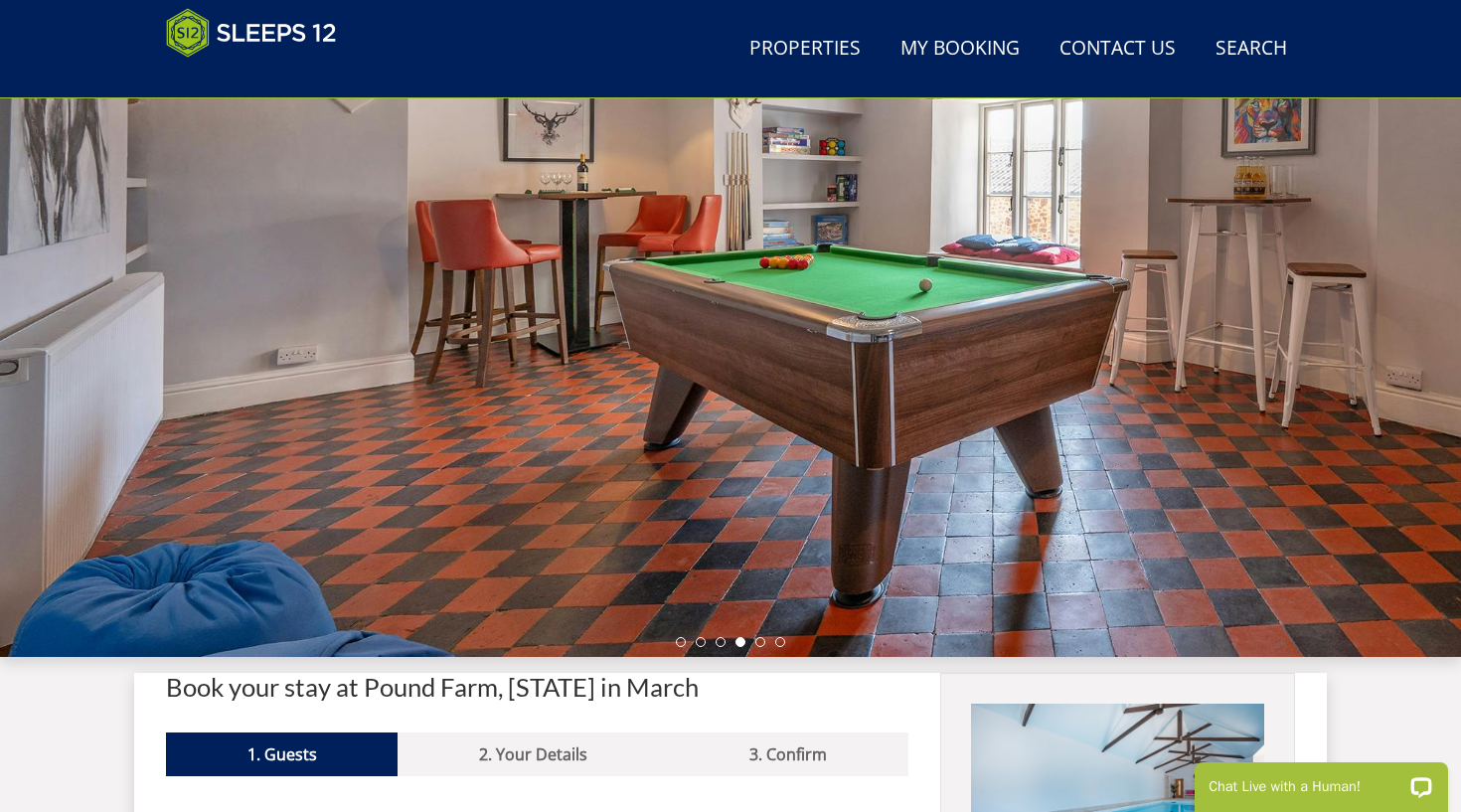 click at bounding box center (730, 642) 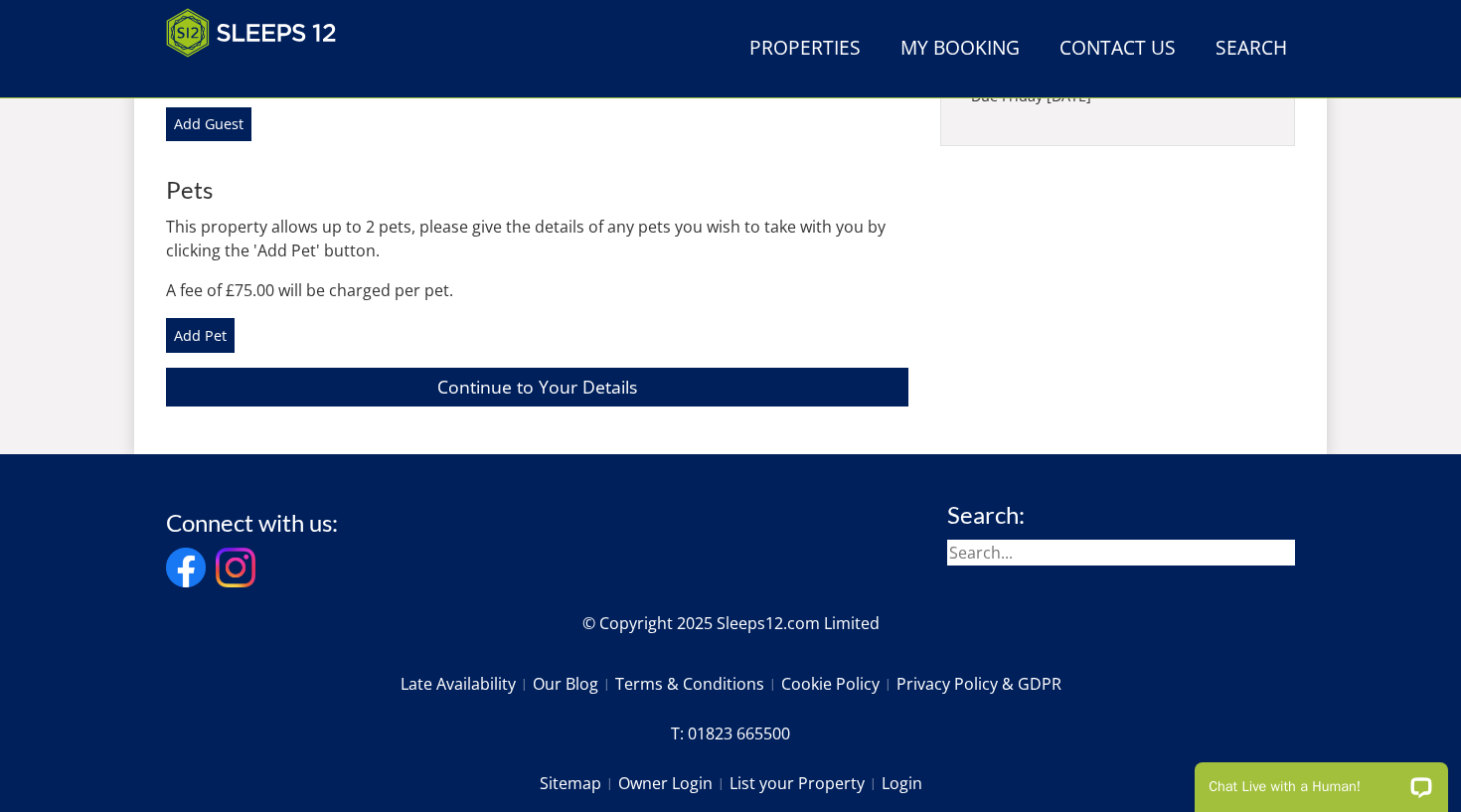 scroll, scrollTop: 1410, scrollLeft: 0, axis: vertical 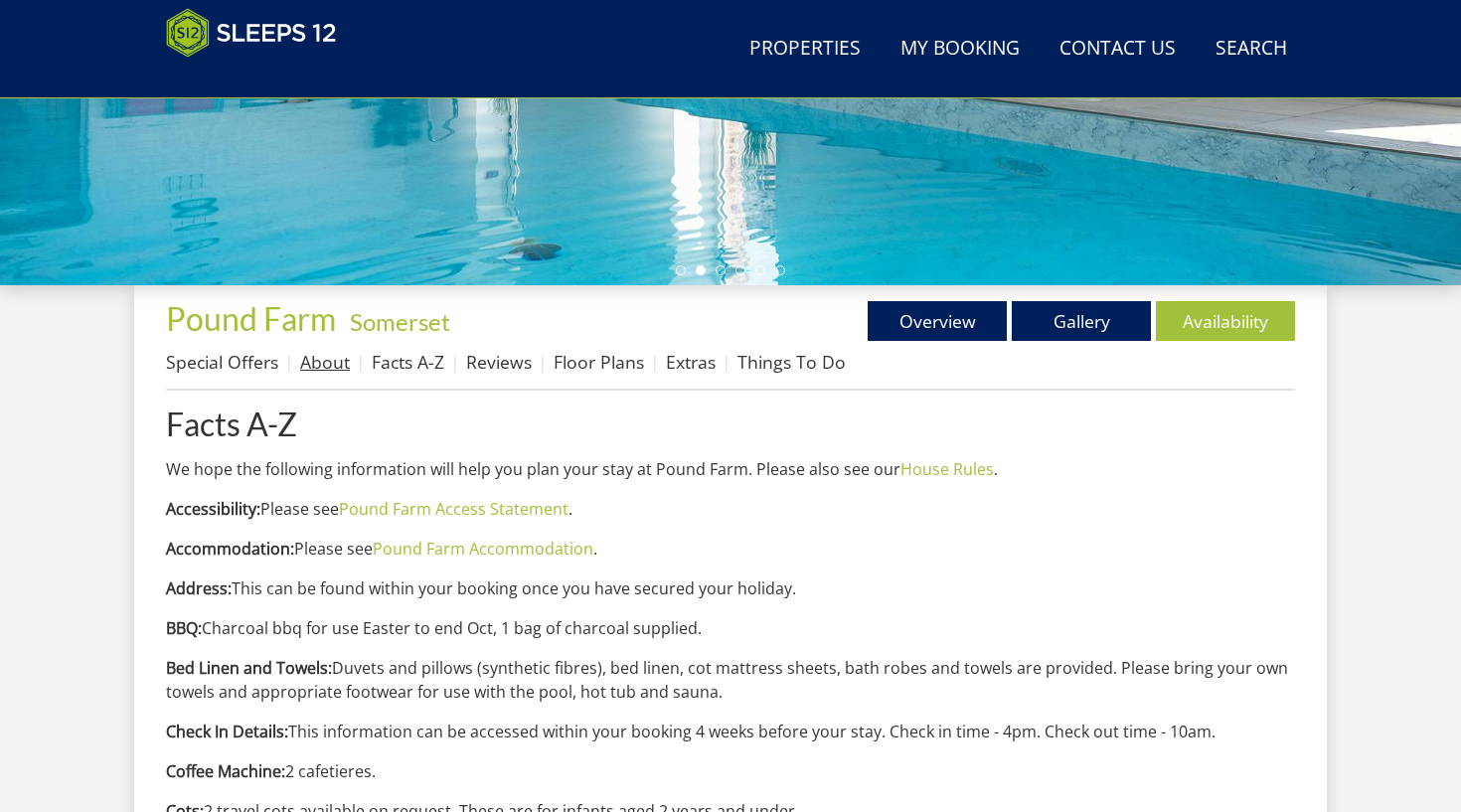 click on "About" at bounding box center (325, 362) 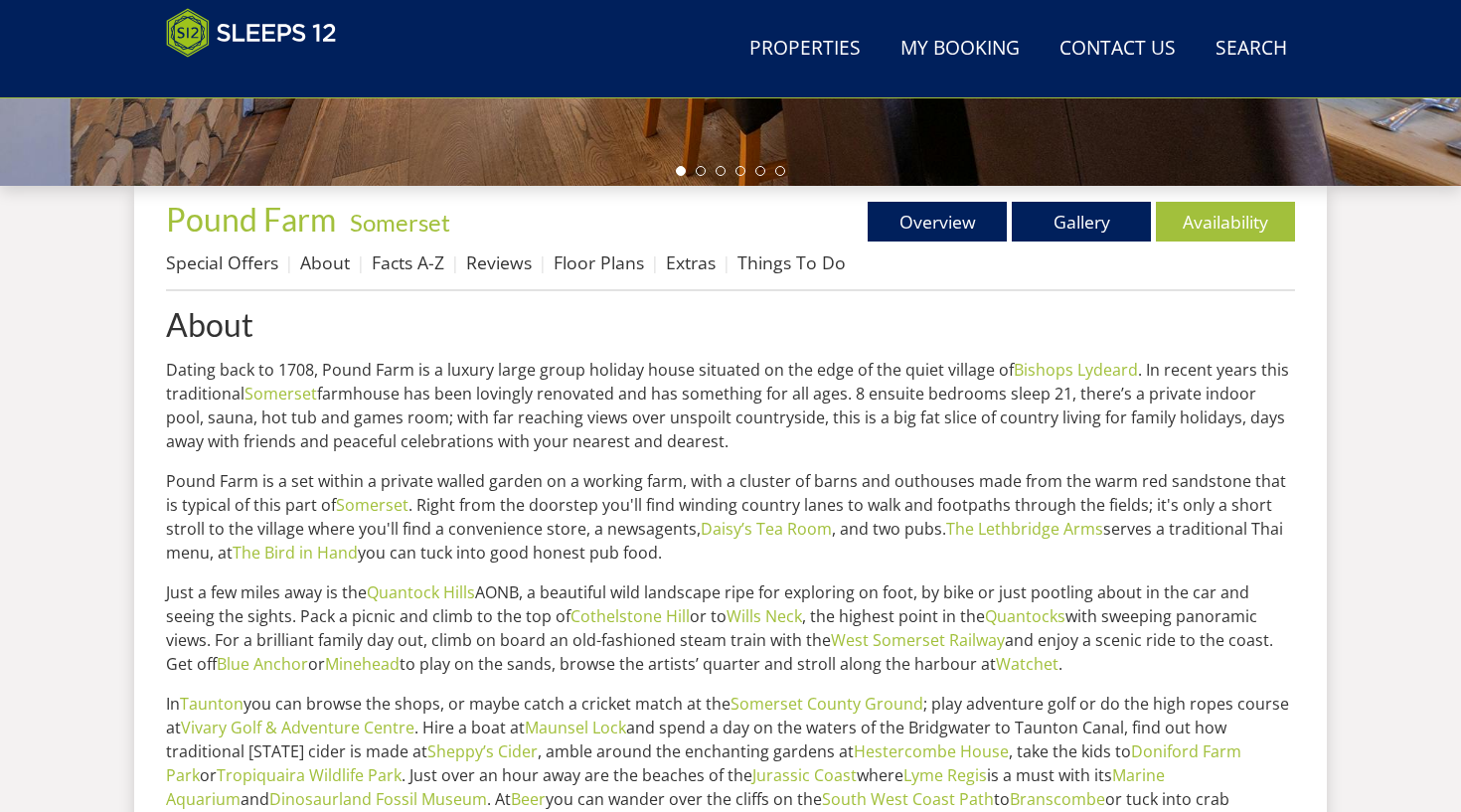 scroll, scrollTop: 659, scrollLeft: 0, axis: vertical 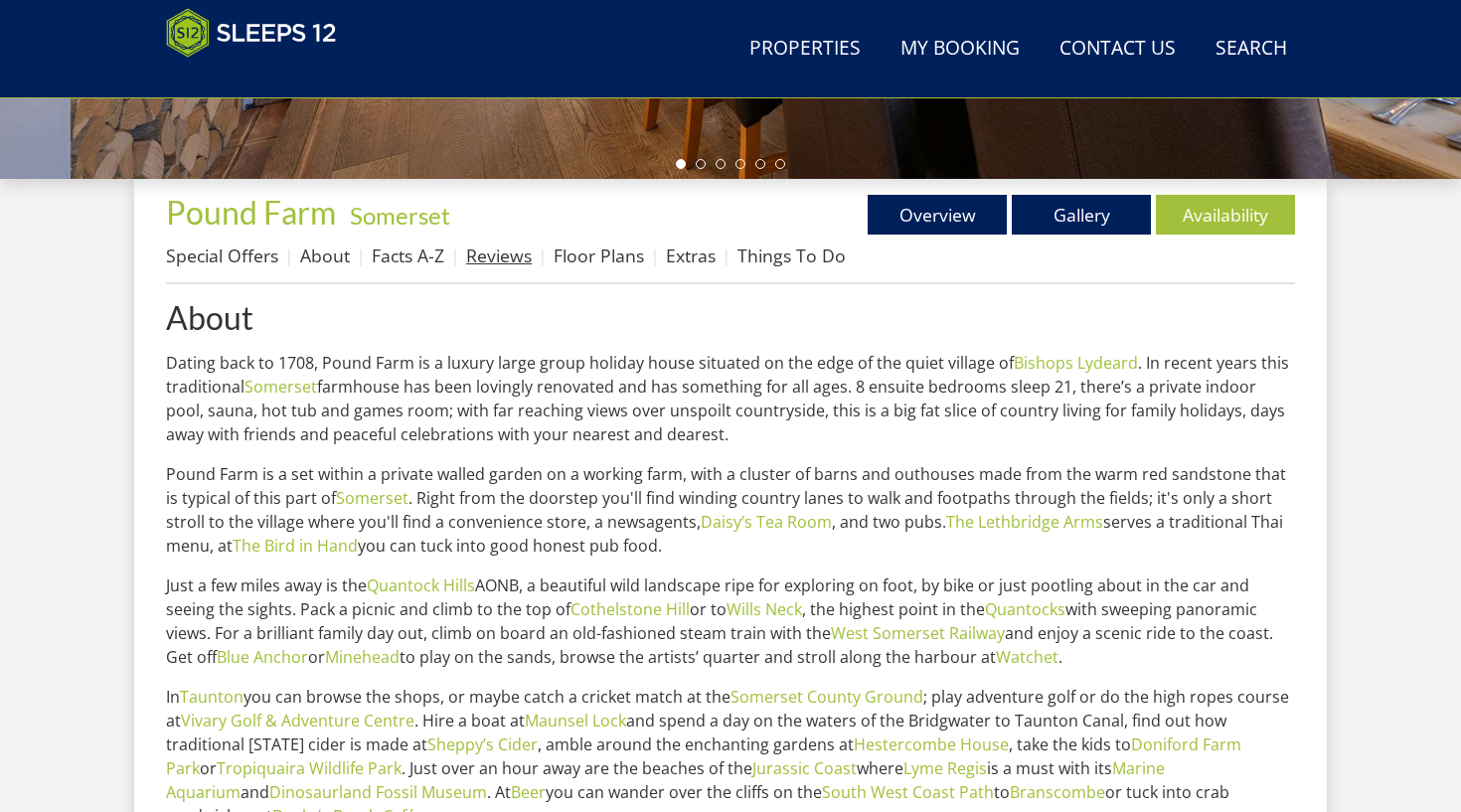 click on "Reviews" at bounding box center (499, 255) 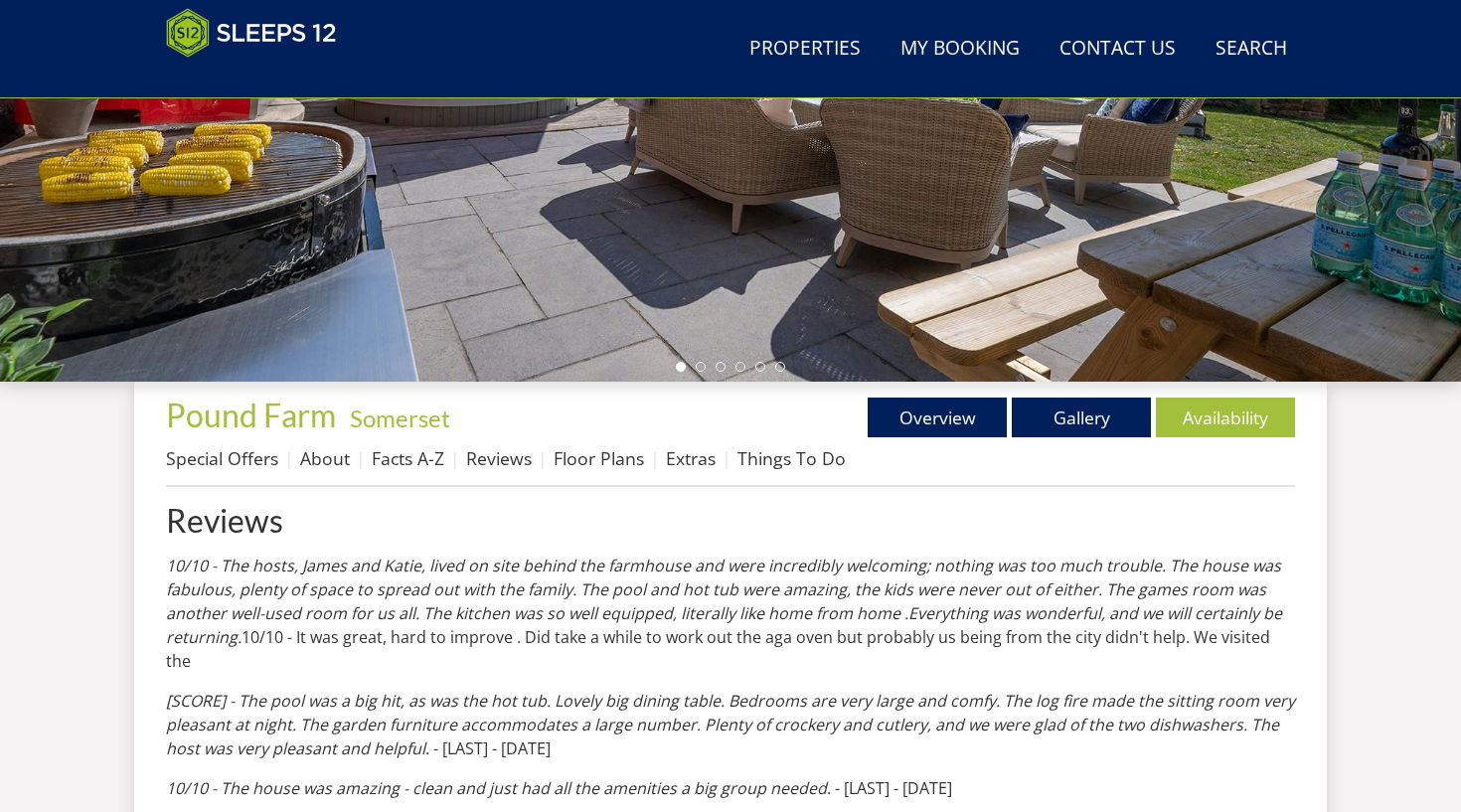 scroll, scrollTop: 540, scrollLeft: 0, axis: vertical 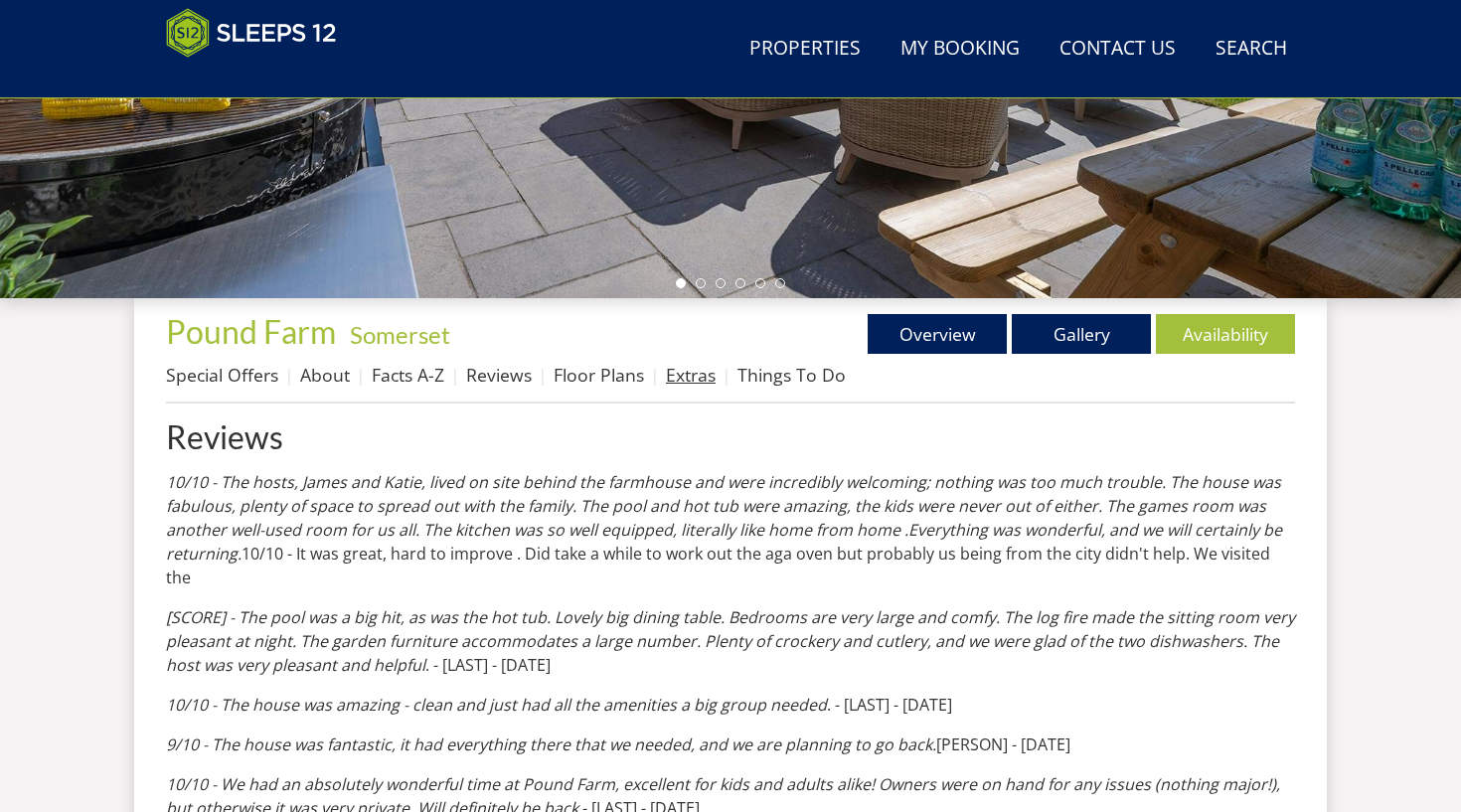 click on "Extras" at bounding box center (691, 375) 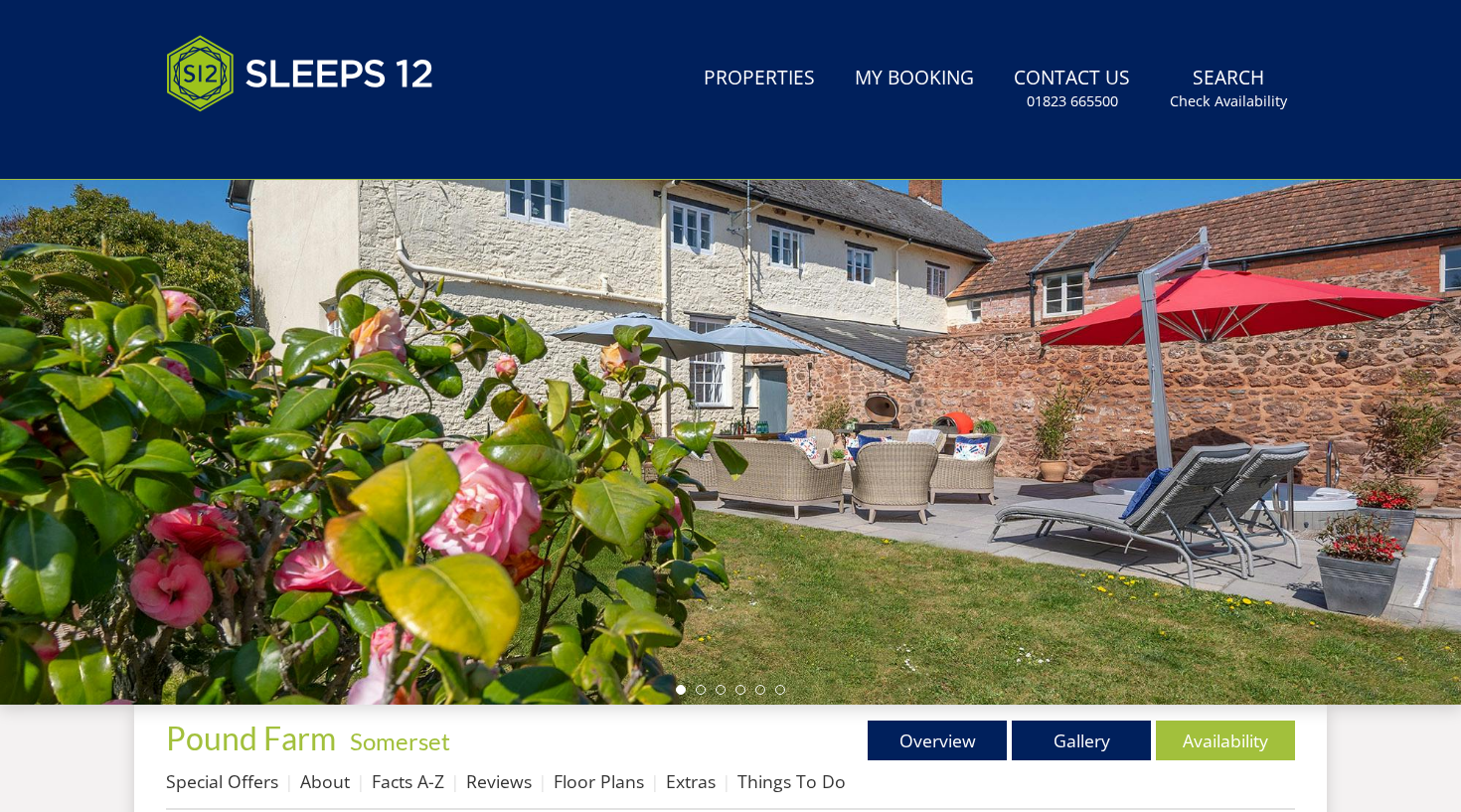 scroll, scrollTop: 639, scrollLeft: 0, axis: vertical 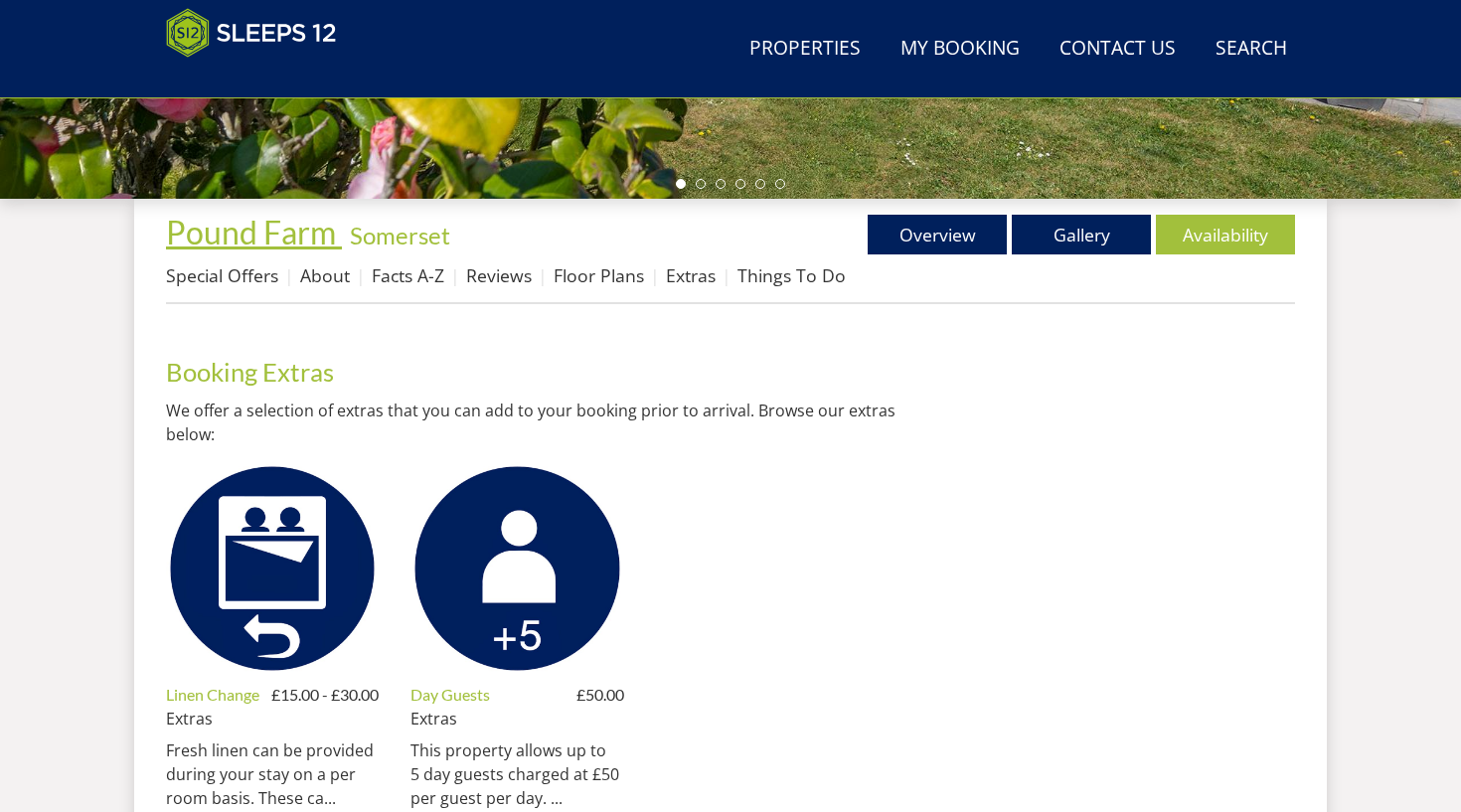click on "Pound Farm" at bounding box center (250, 232) 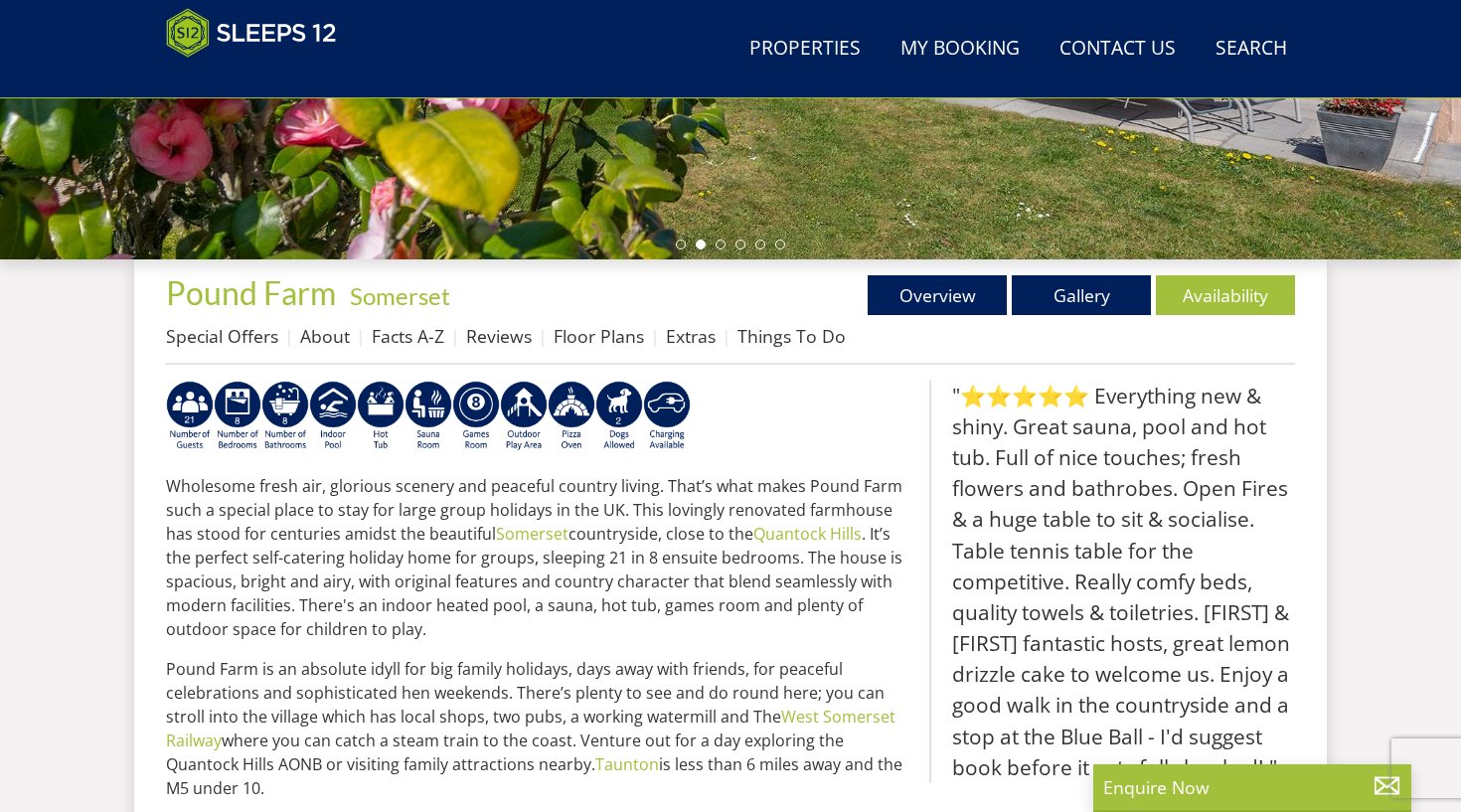 scroll, scrollTop: 649, scrollLeft: 0, axis: vertical 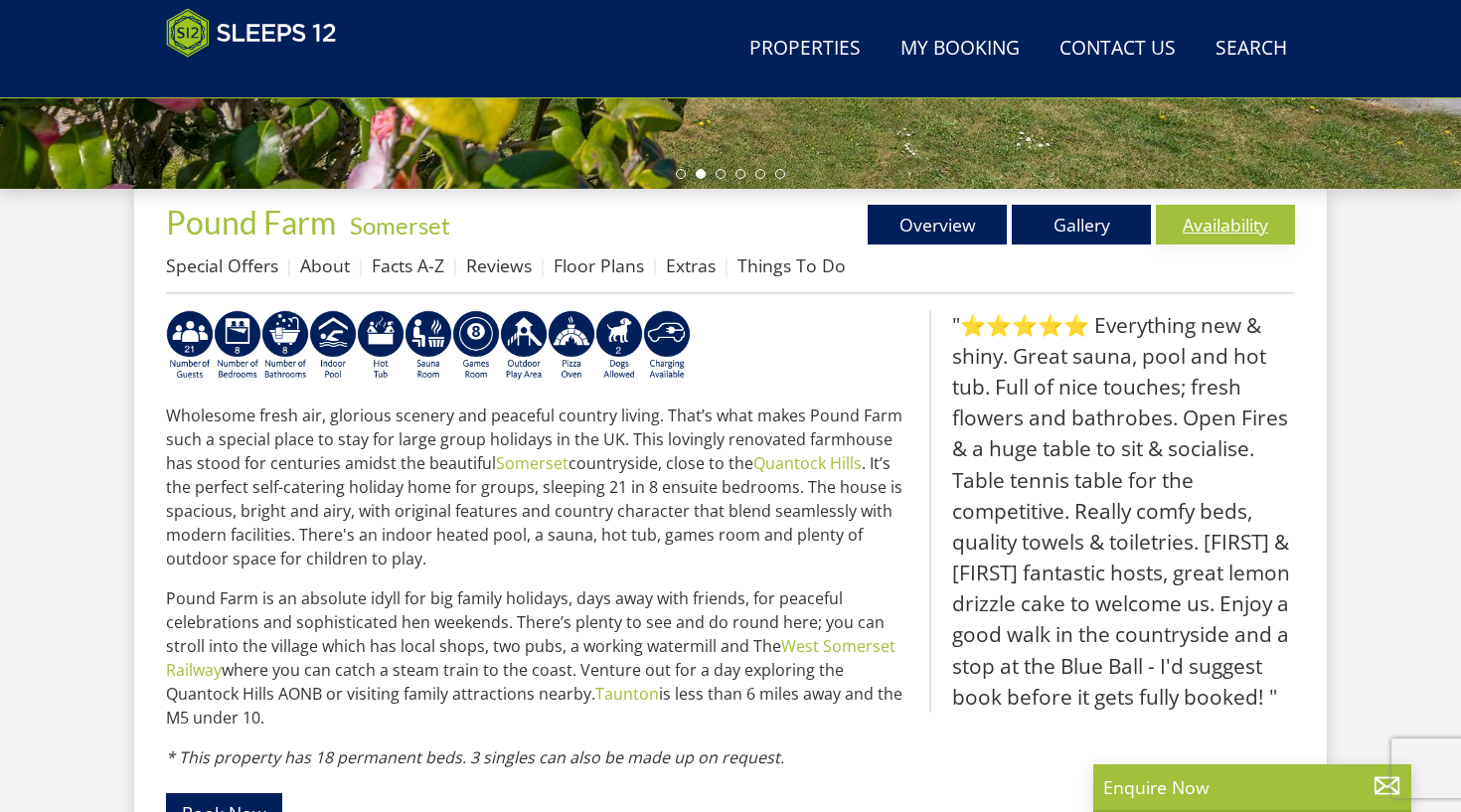 click on "Availability" at bounding box center [1225, 225] 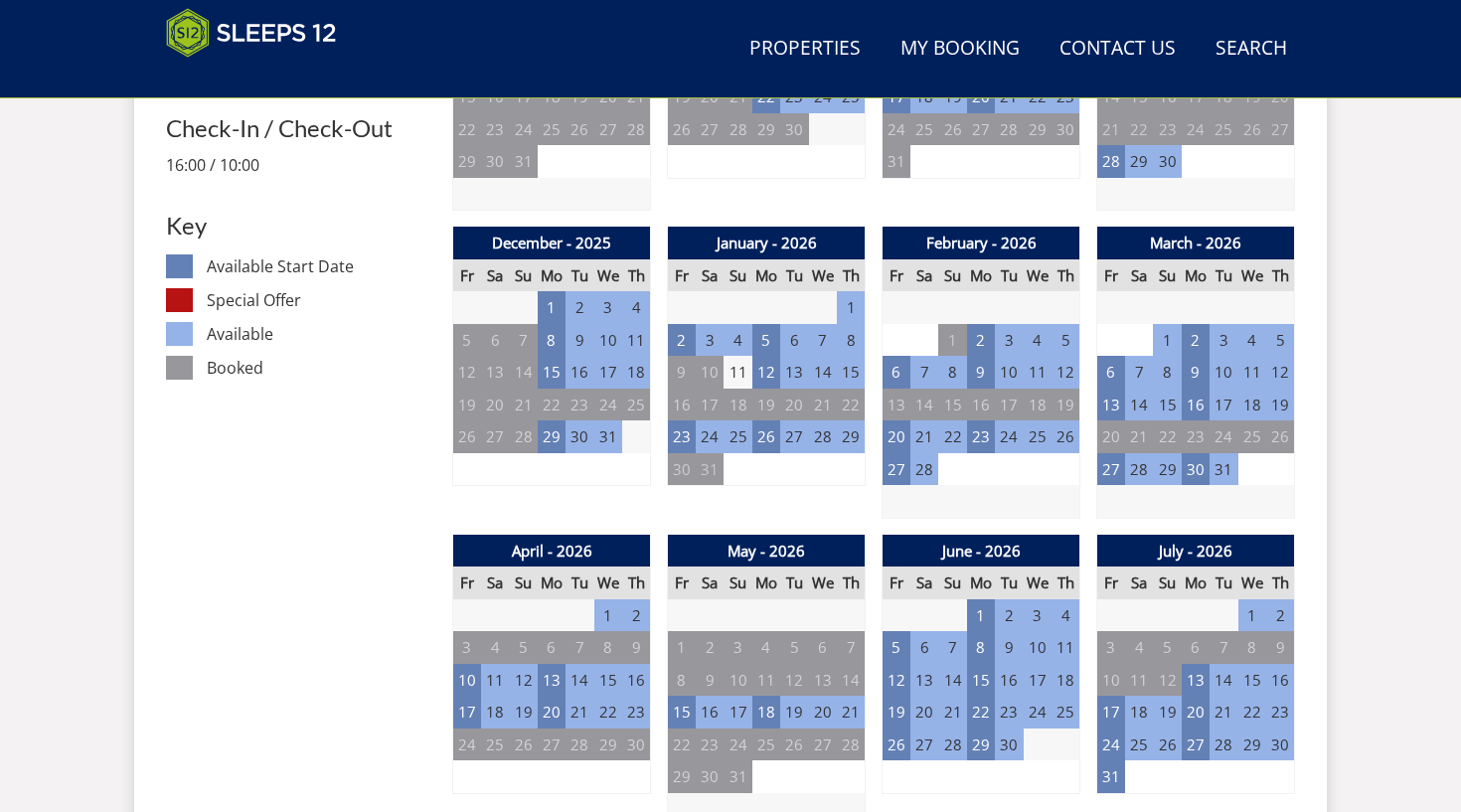 scroll, scrollTop: 1046, scrollLeft: 0, axis: vertical 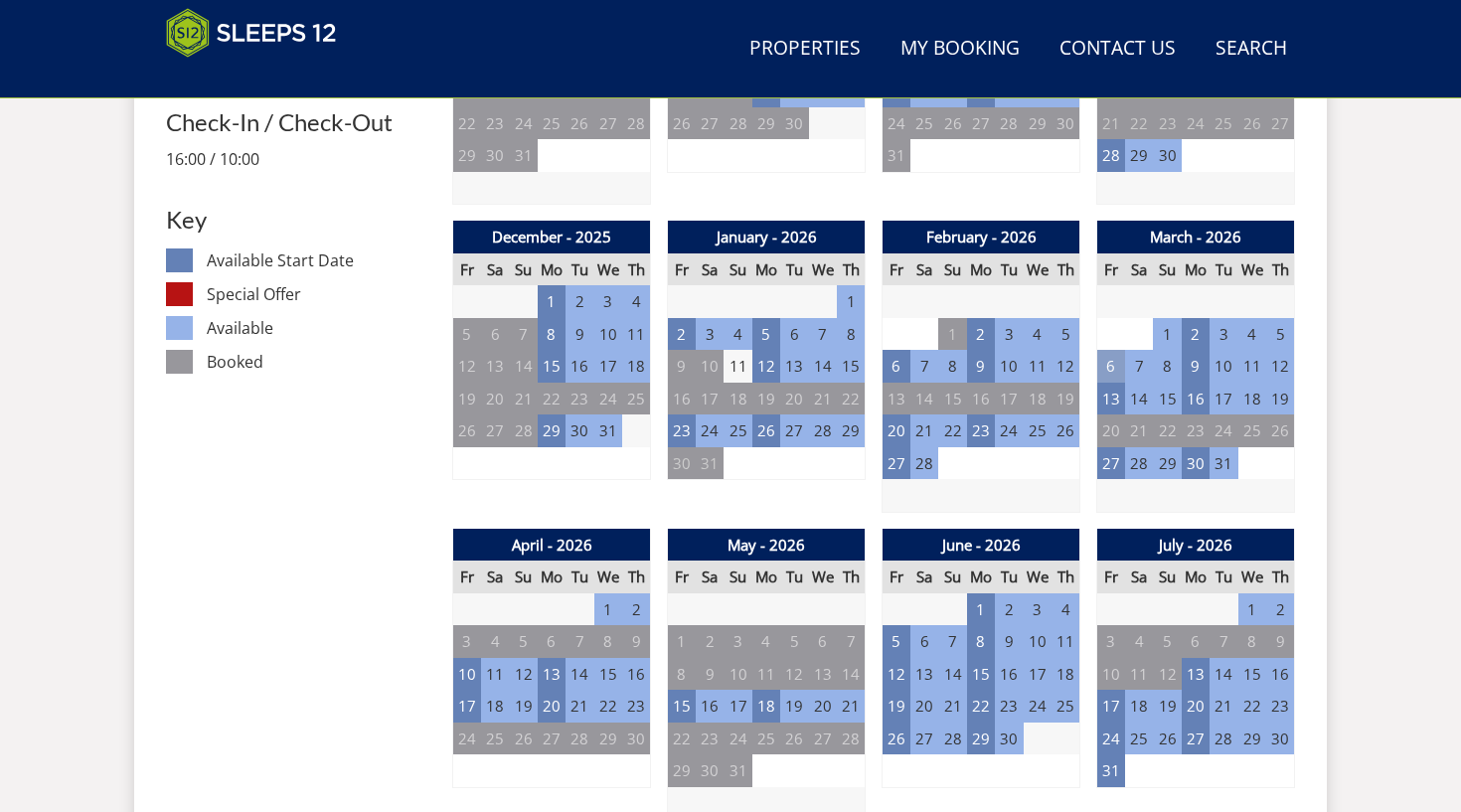 click on "6" at bounding box center [1111, 366] 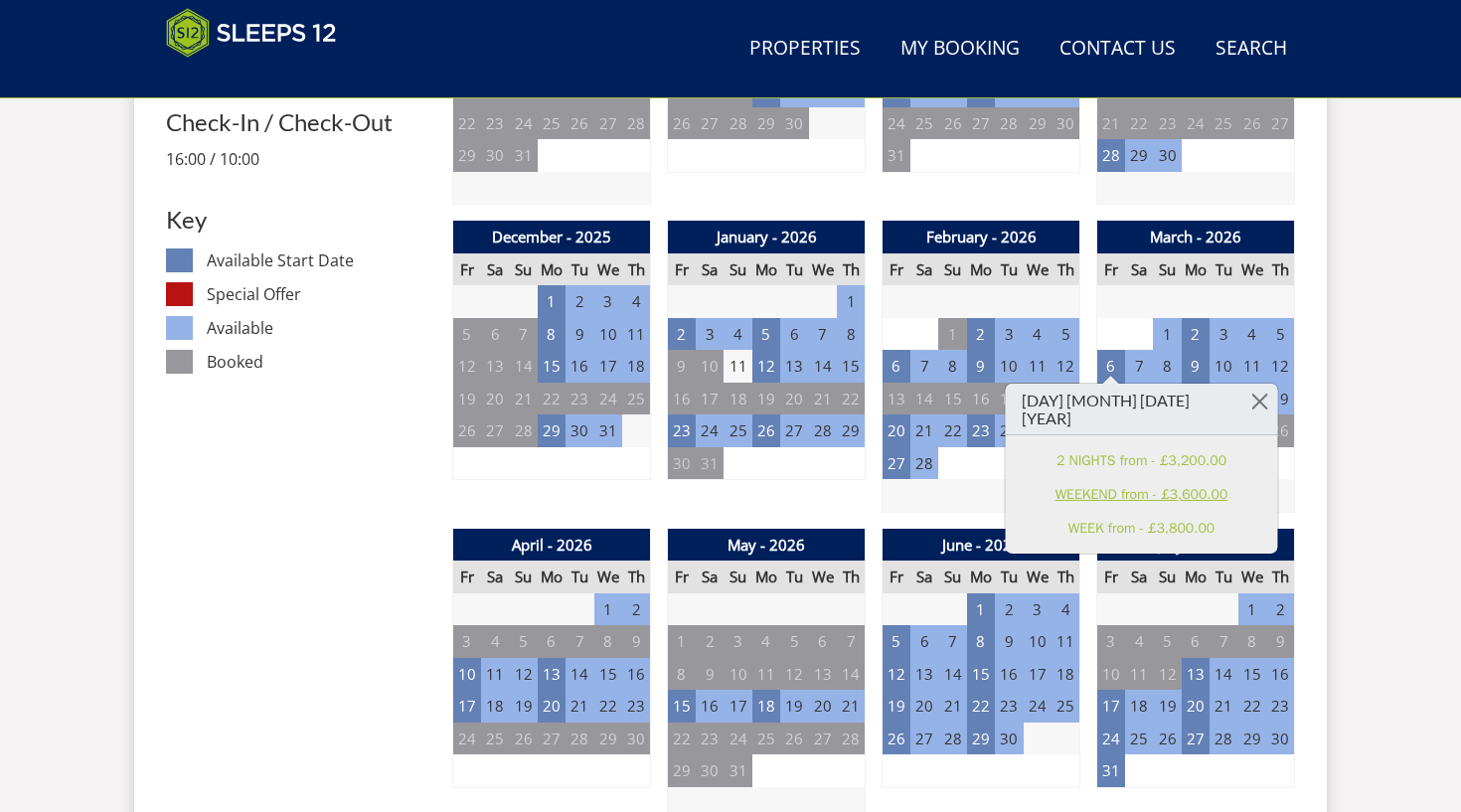click on "WEEKEND from  - £3,600.00" at bounding box center (1142, 494) 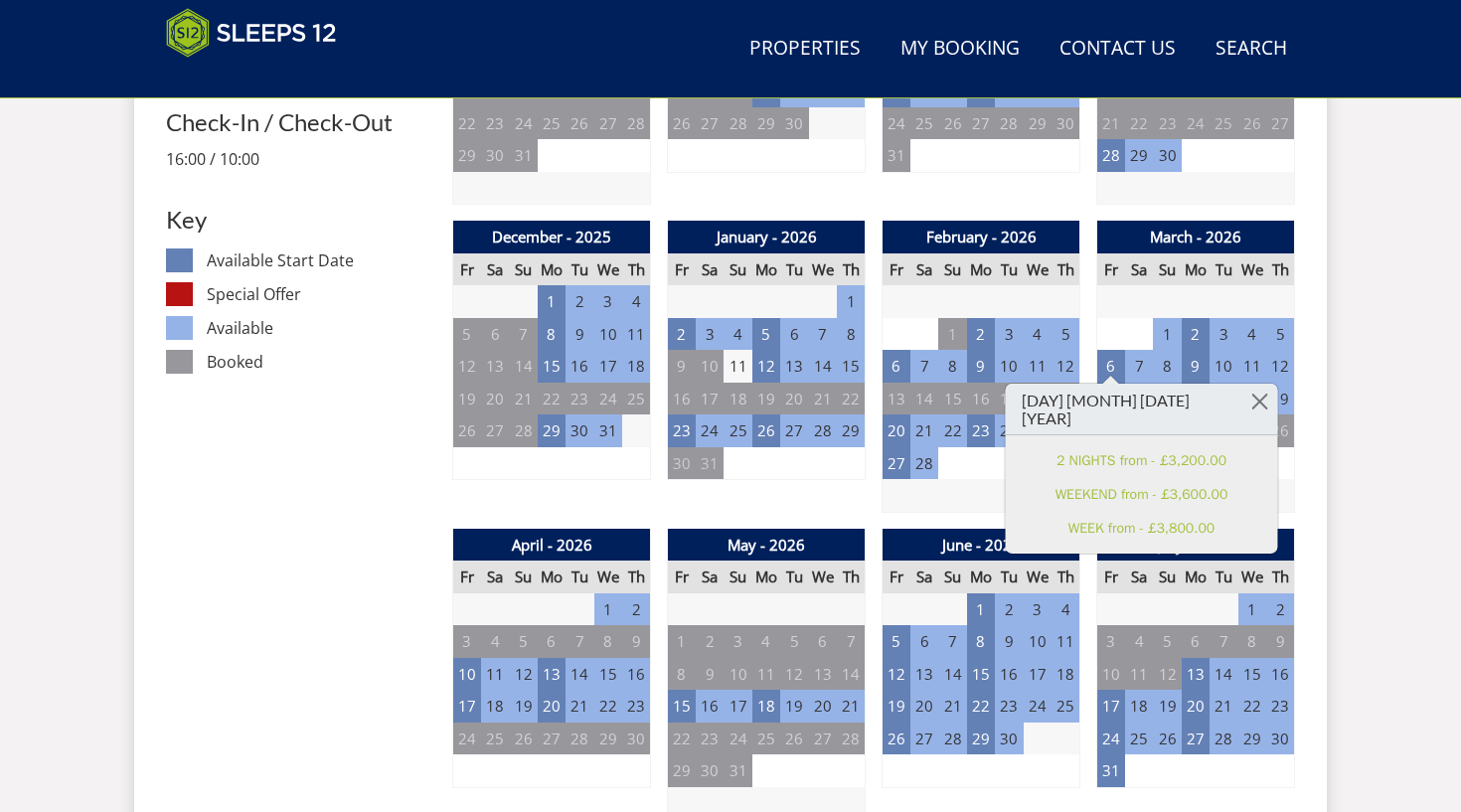 click on "Search
Menu
Properties
My Booking
Contact Us  01823 665500
Search  Check Availability
Guests
1
2
3
4
5
6
7
8
9
10
11
12
13
14
15
16
17
18
19
20
21
22
23
24
25
26
27
28
29
30
31
32
Date
02/08/2025
Search
Properties" at bounding box center (730, 985) 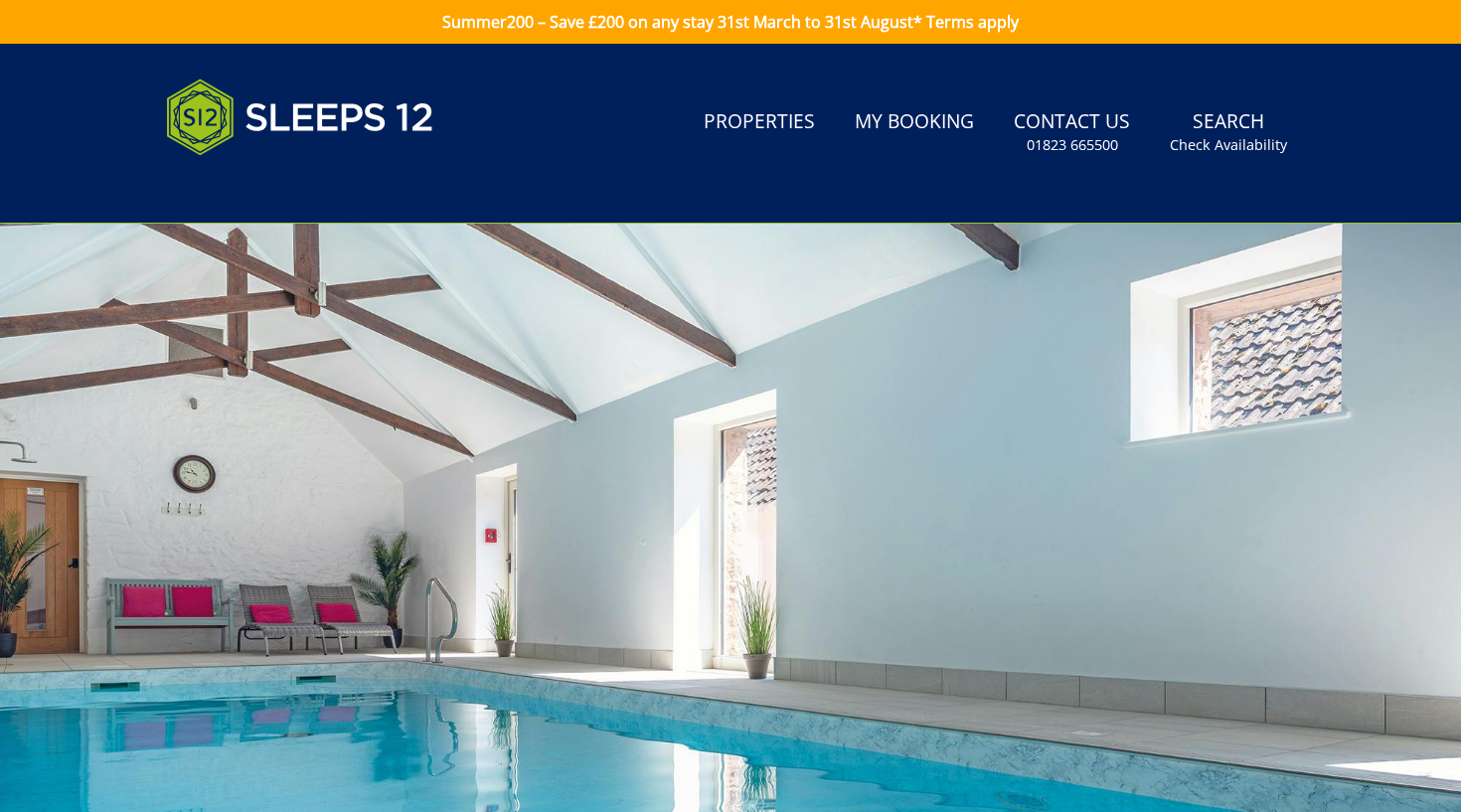scroll, scrollTop: 522, scrollLeft: 0, axis: vertical 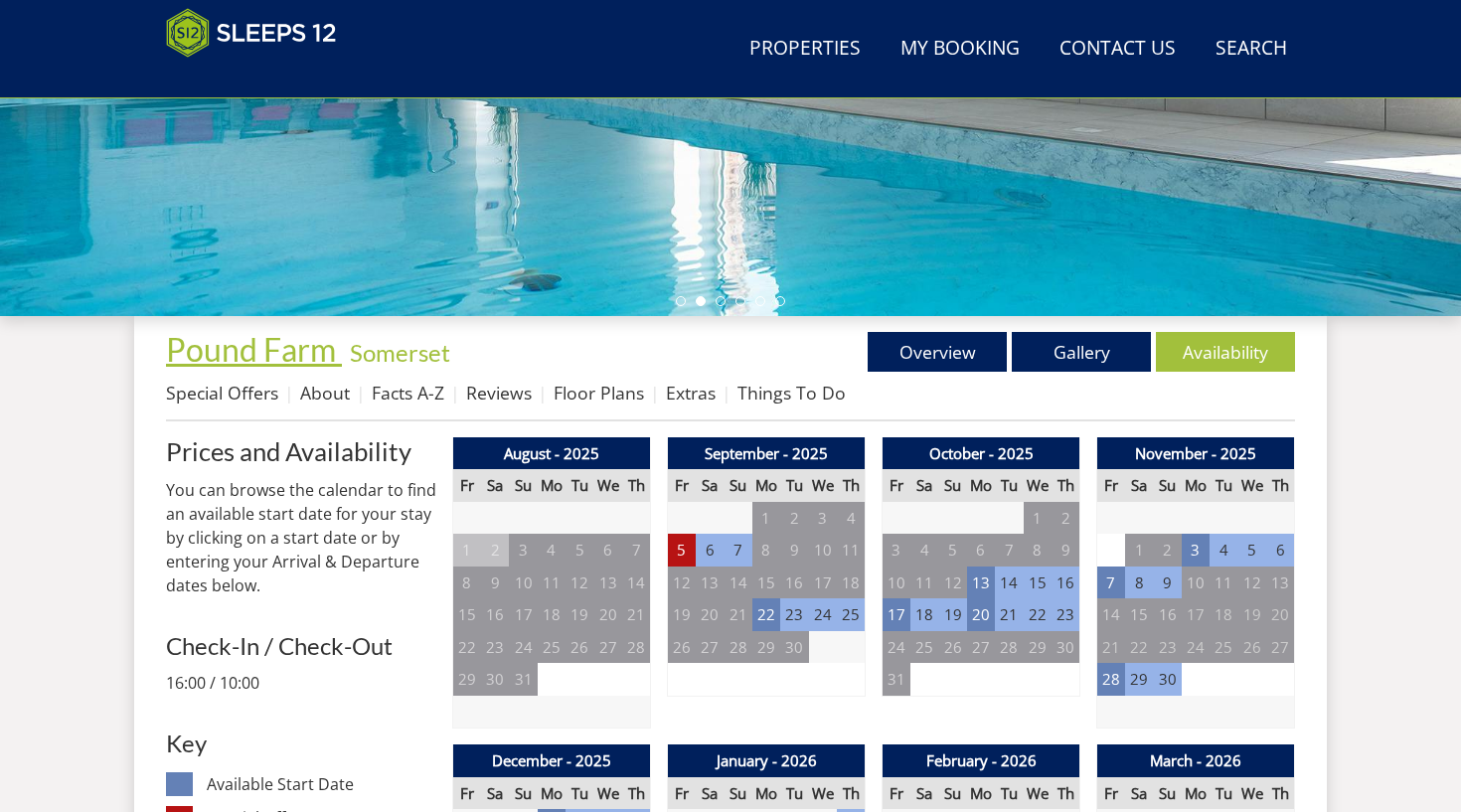click on "Pound Farm" at bounding box center (250, 349) 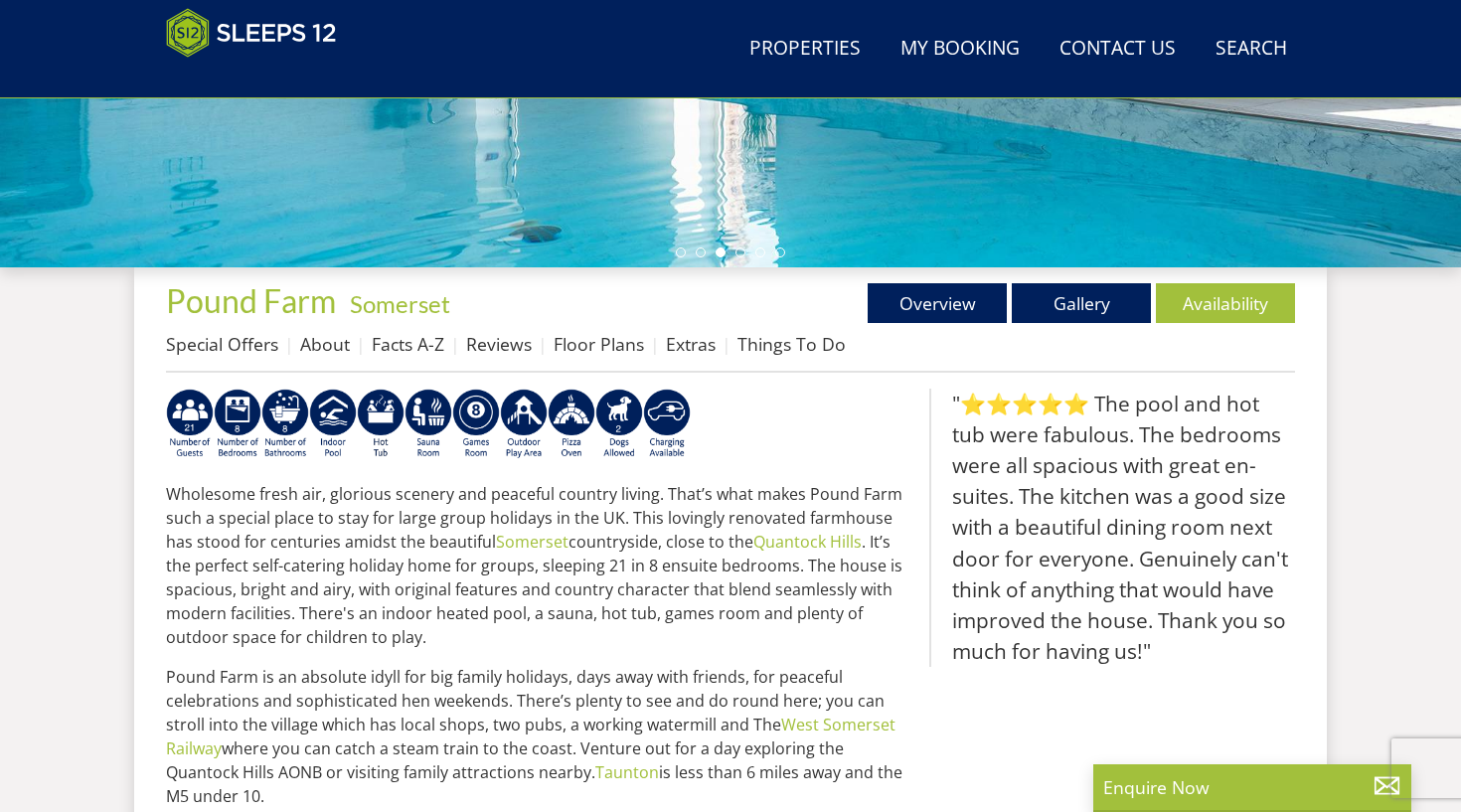 scroll, scrollTop: 565, scrollLeft: 0, axis: vertical 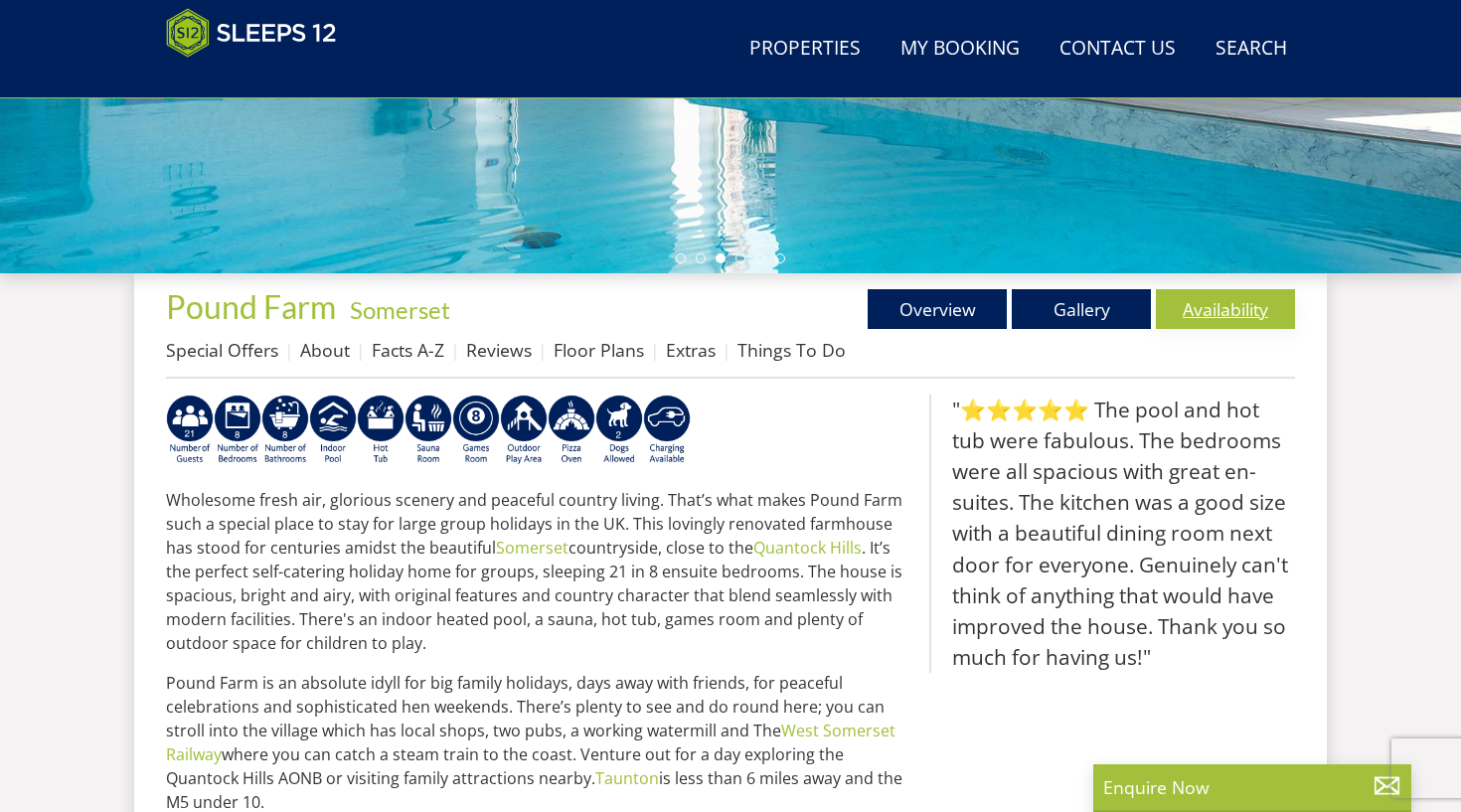click on "Availability" at bounding box center [1225, 309] 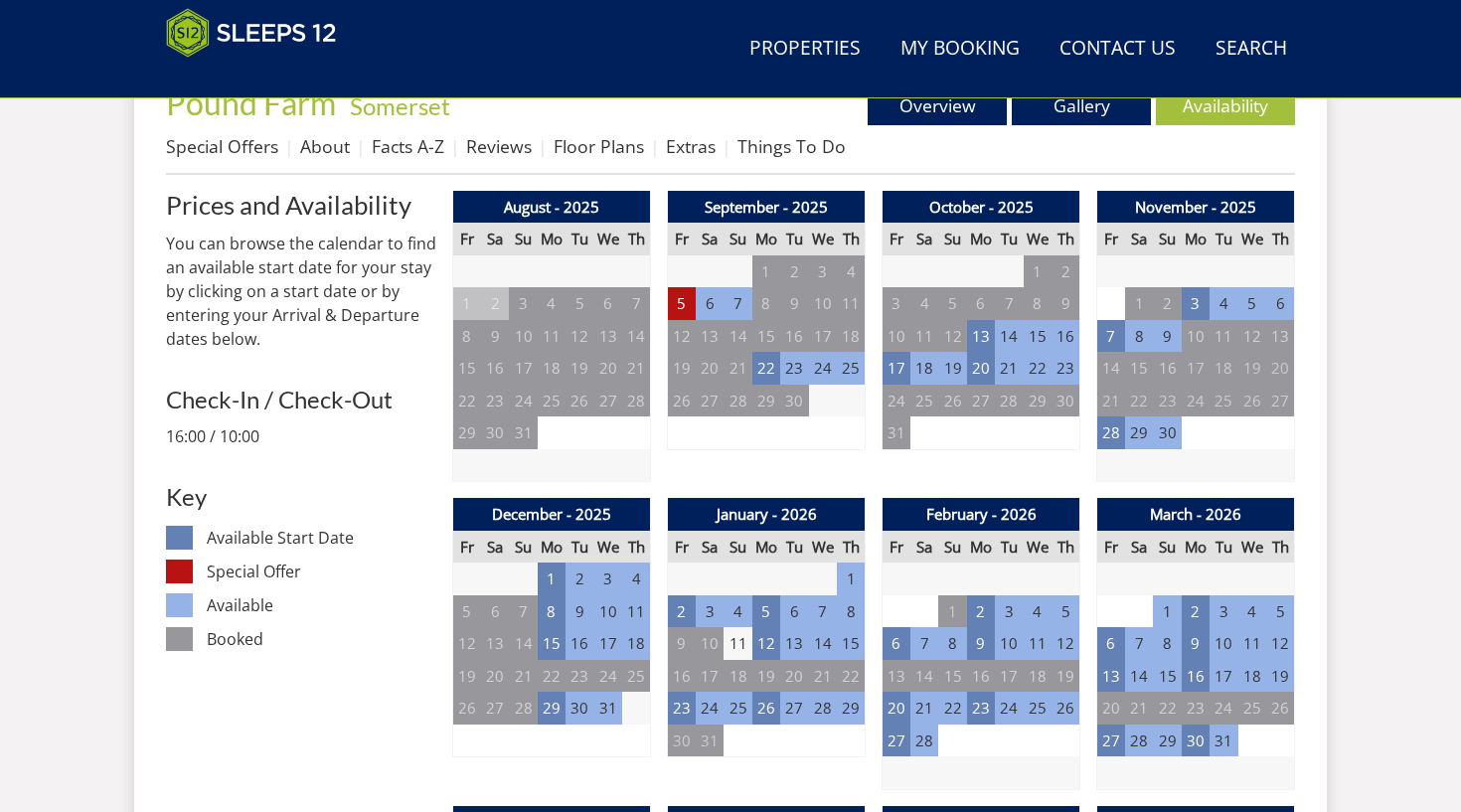 scroll, scrollTop: 895, scrollLeft: 0, axis: vertical 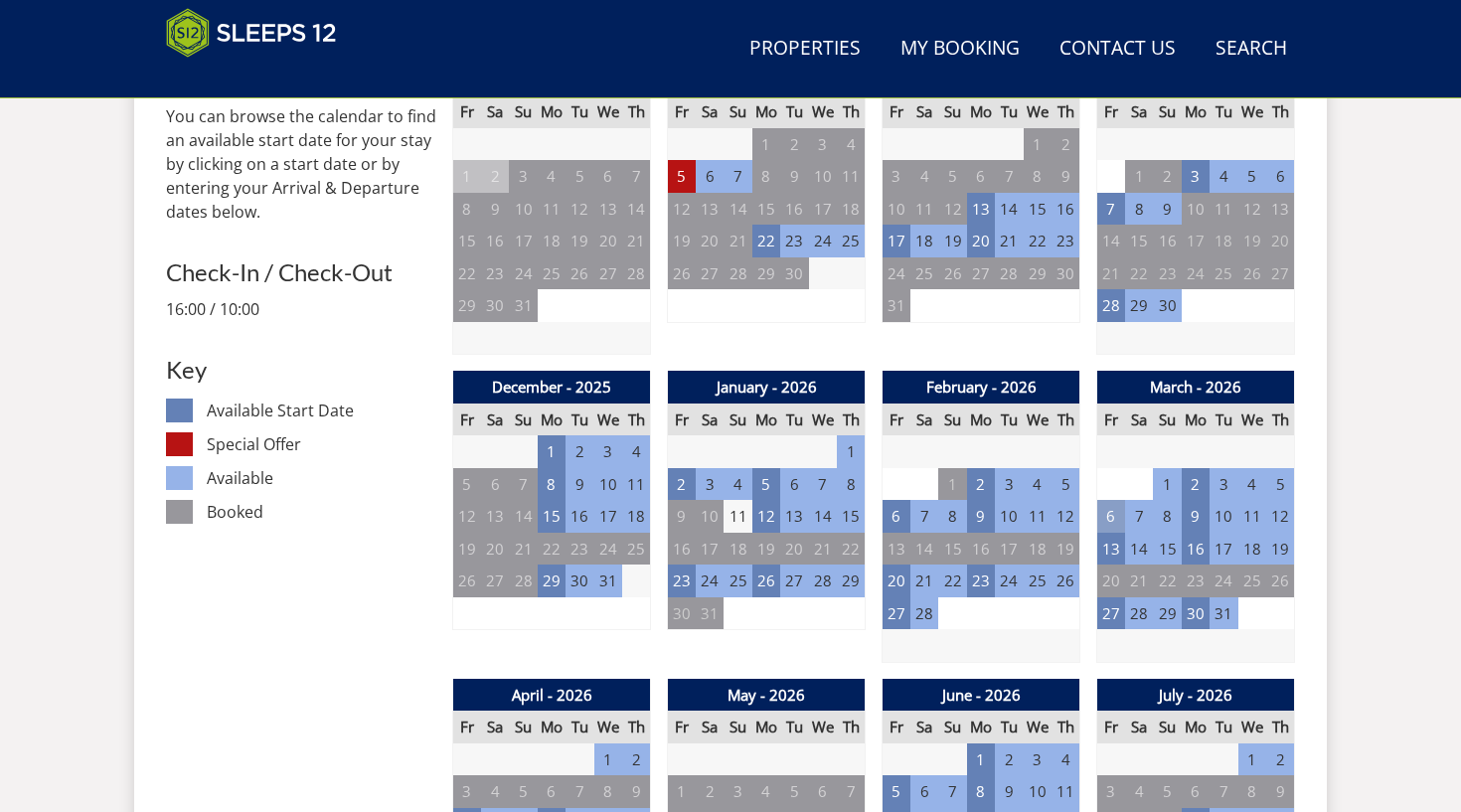 click on "6" at bounding box center (1111, 516) 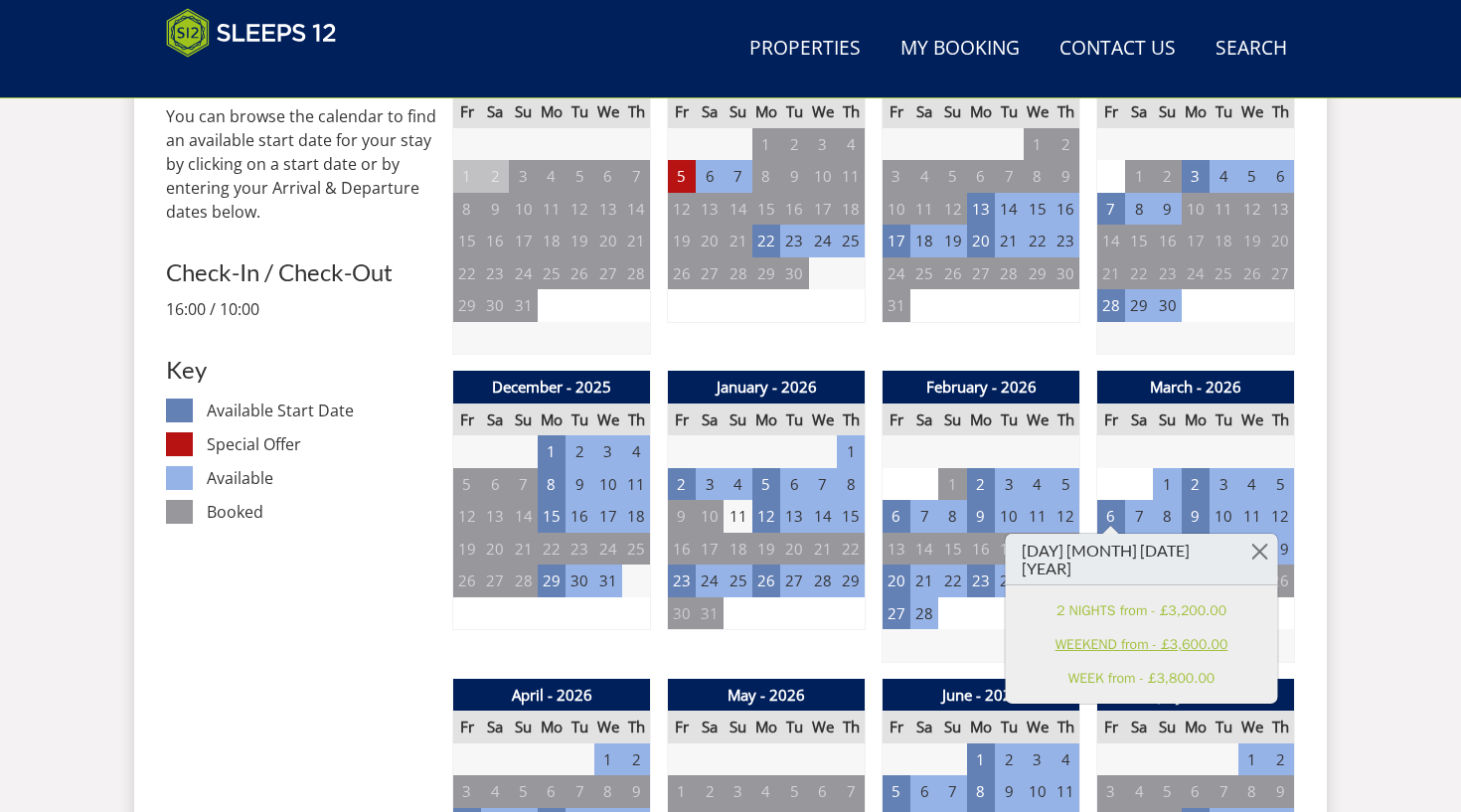 click on "WEEKEND from  - £3,600.00" at bounding box center [1142, 644] 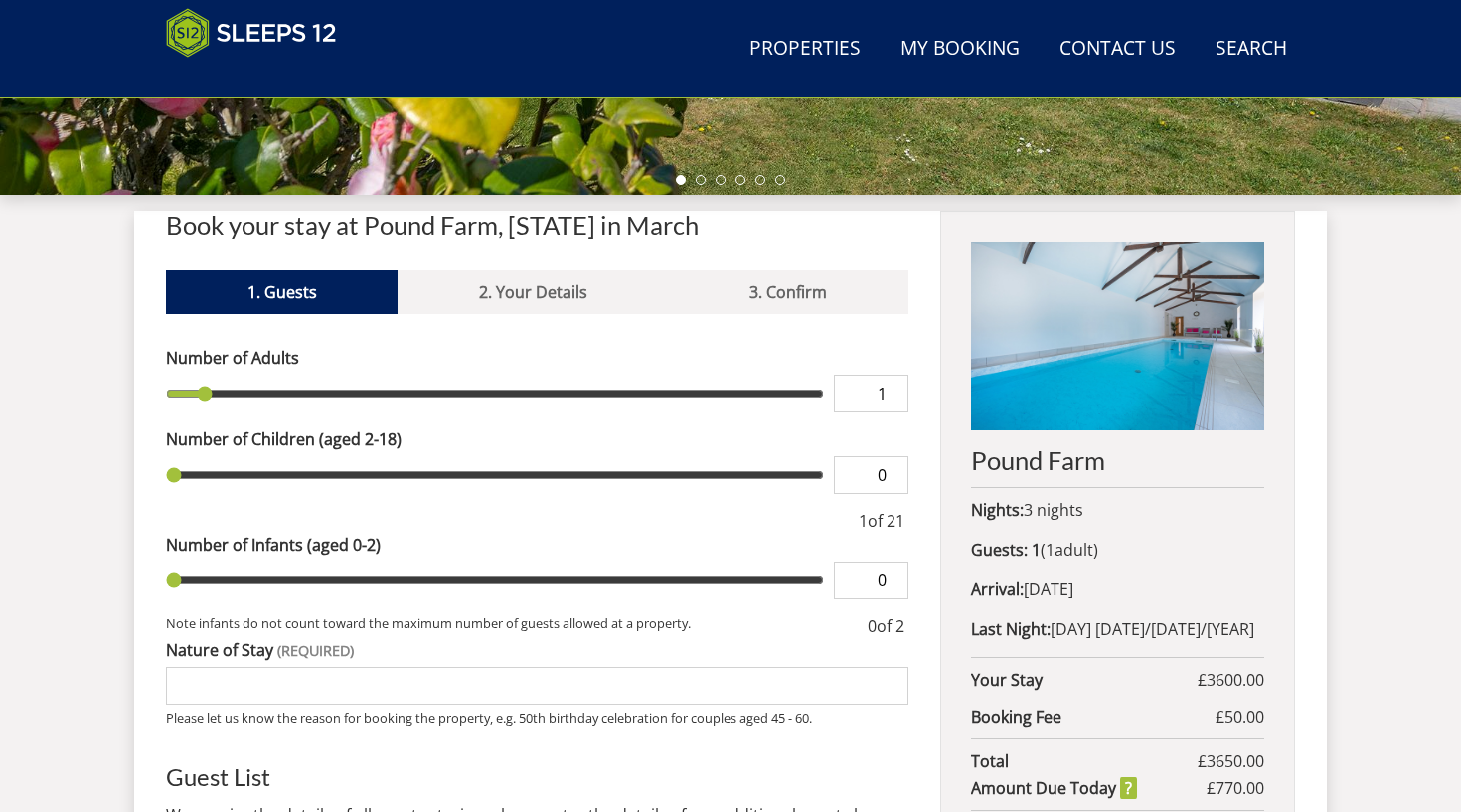 scroll, scrollTop: 499, scrollLeft: 0, axis: vertical 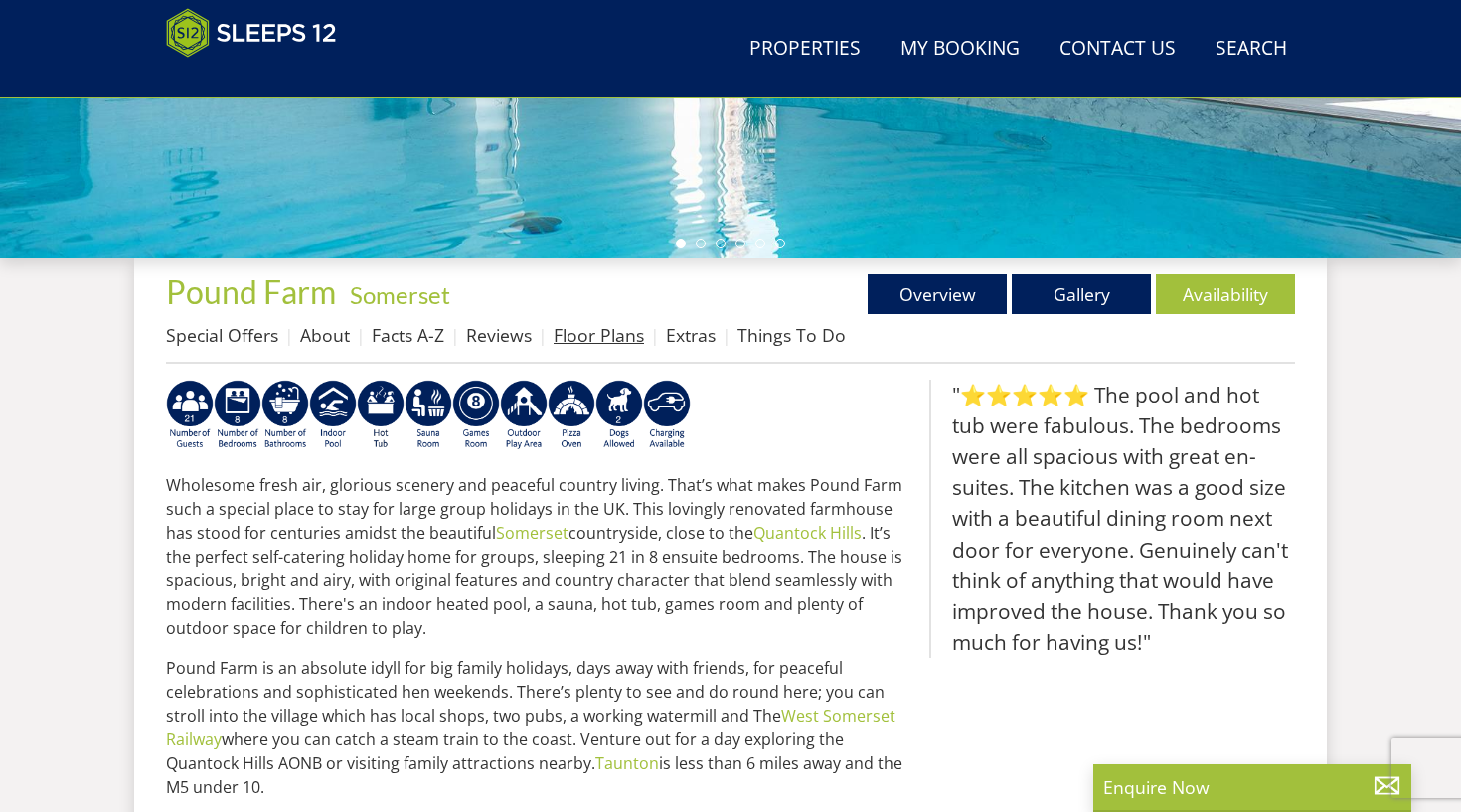 click on "Floor Plans" at bounding box center (598, 335) 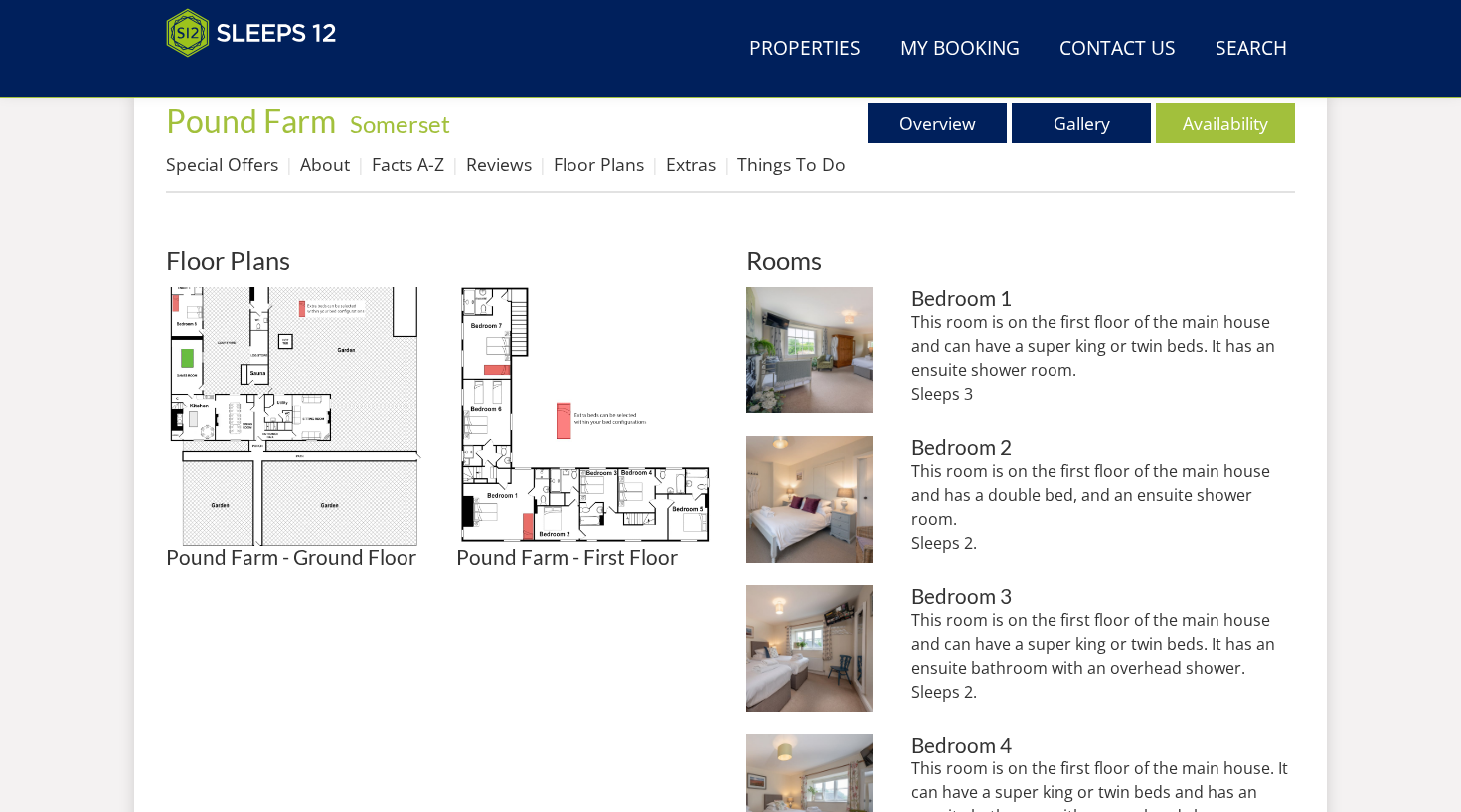 scroll, scrollTop: 769, scrollLeft: 0, axis: vertical 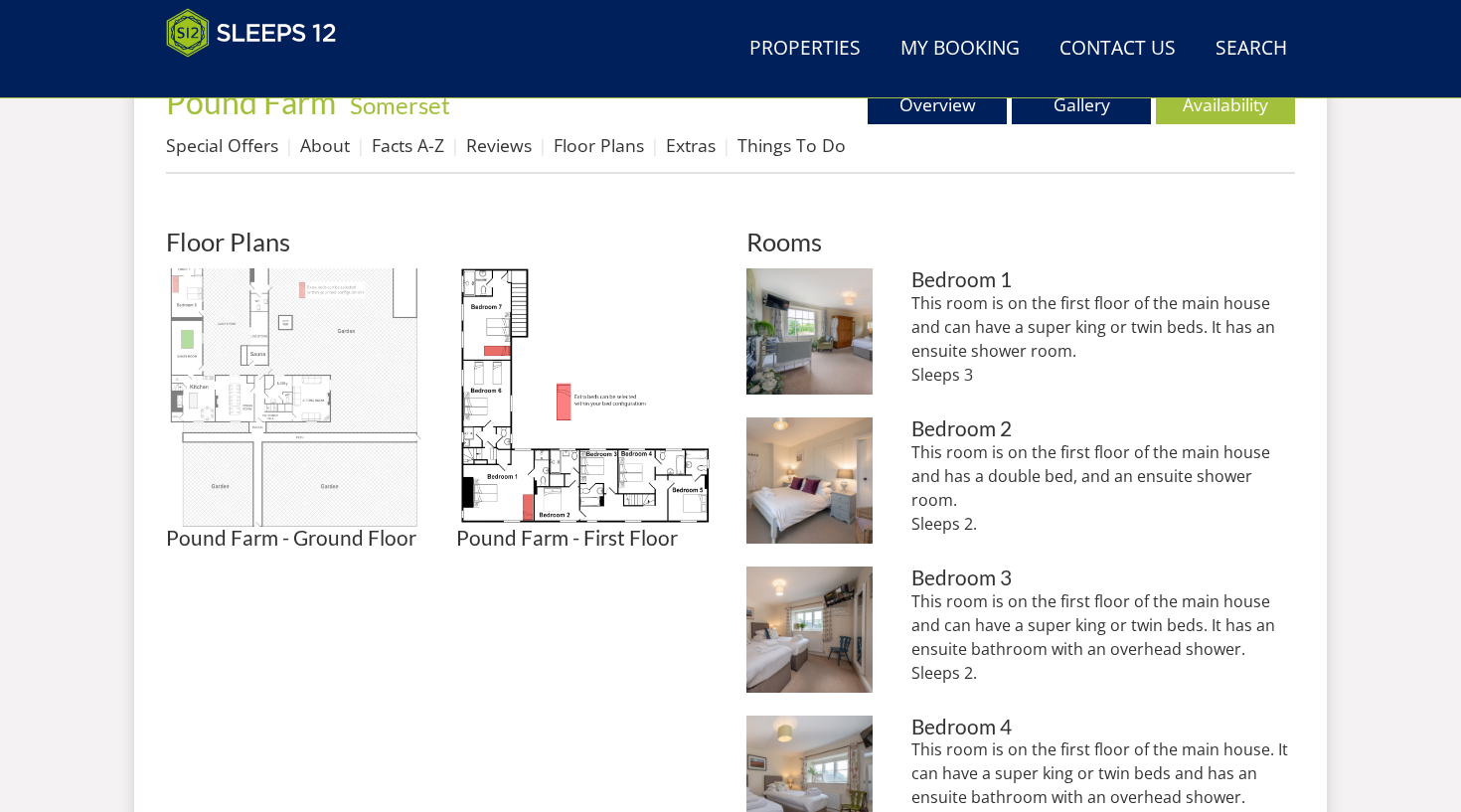 click at bounding box center [295, 398] 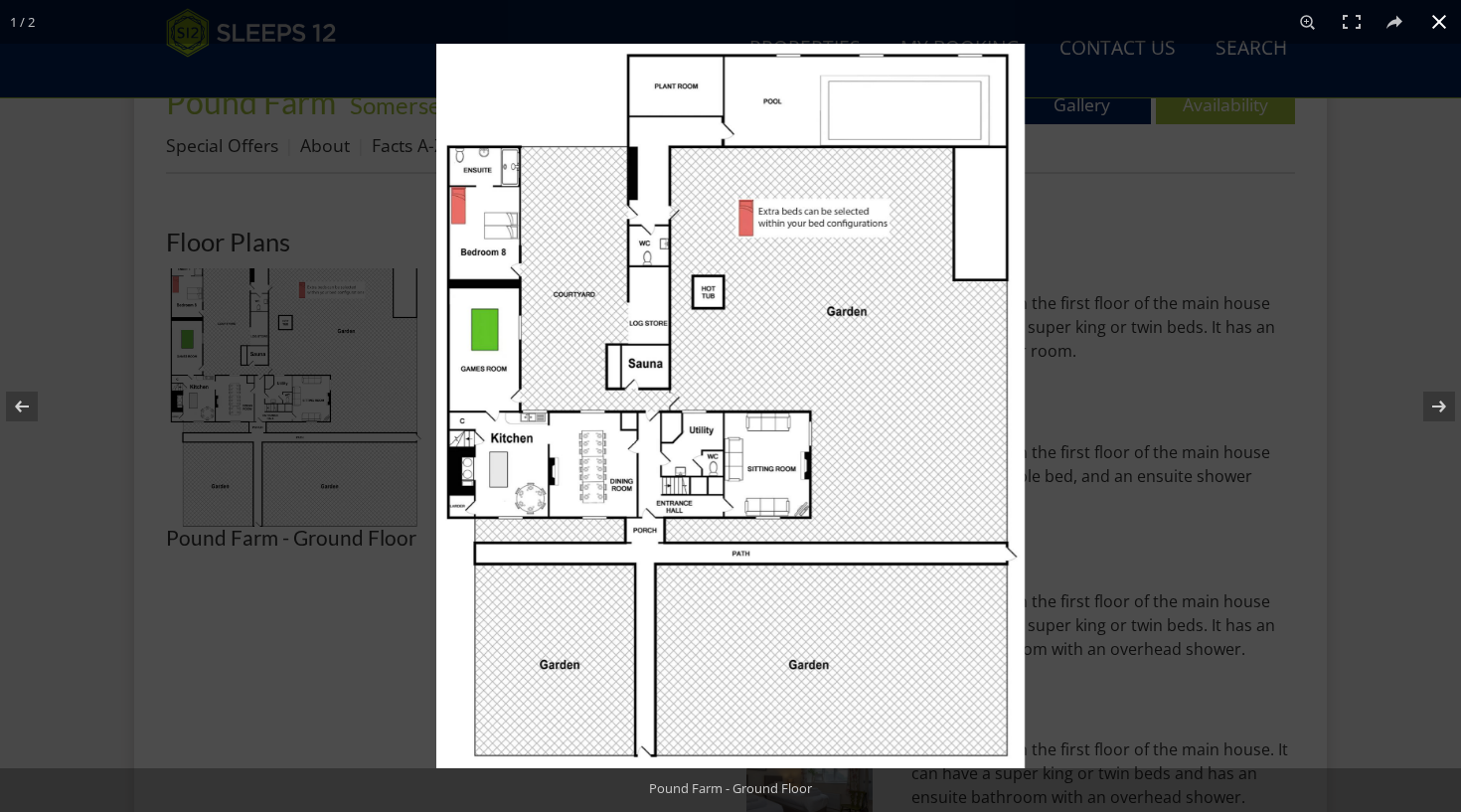 click at bounding box center (730, 406) 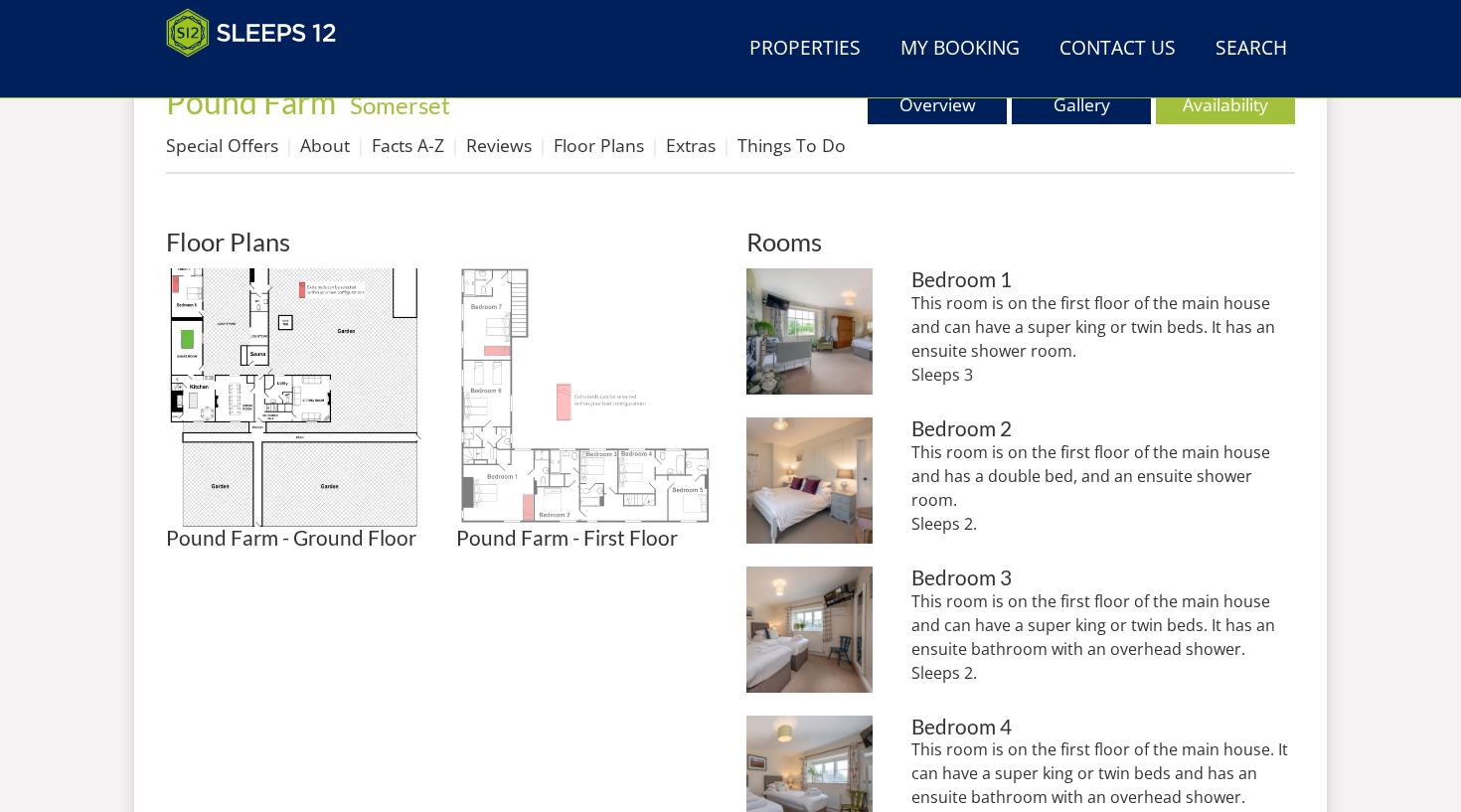 click at bounding box center [585, 398] 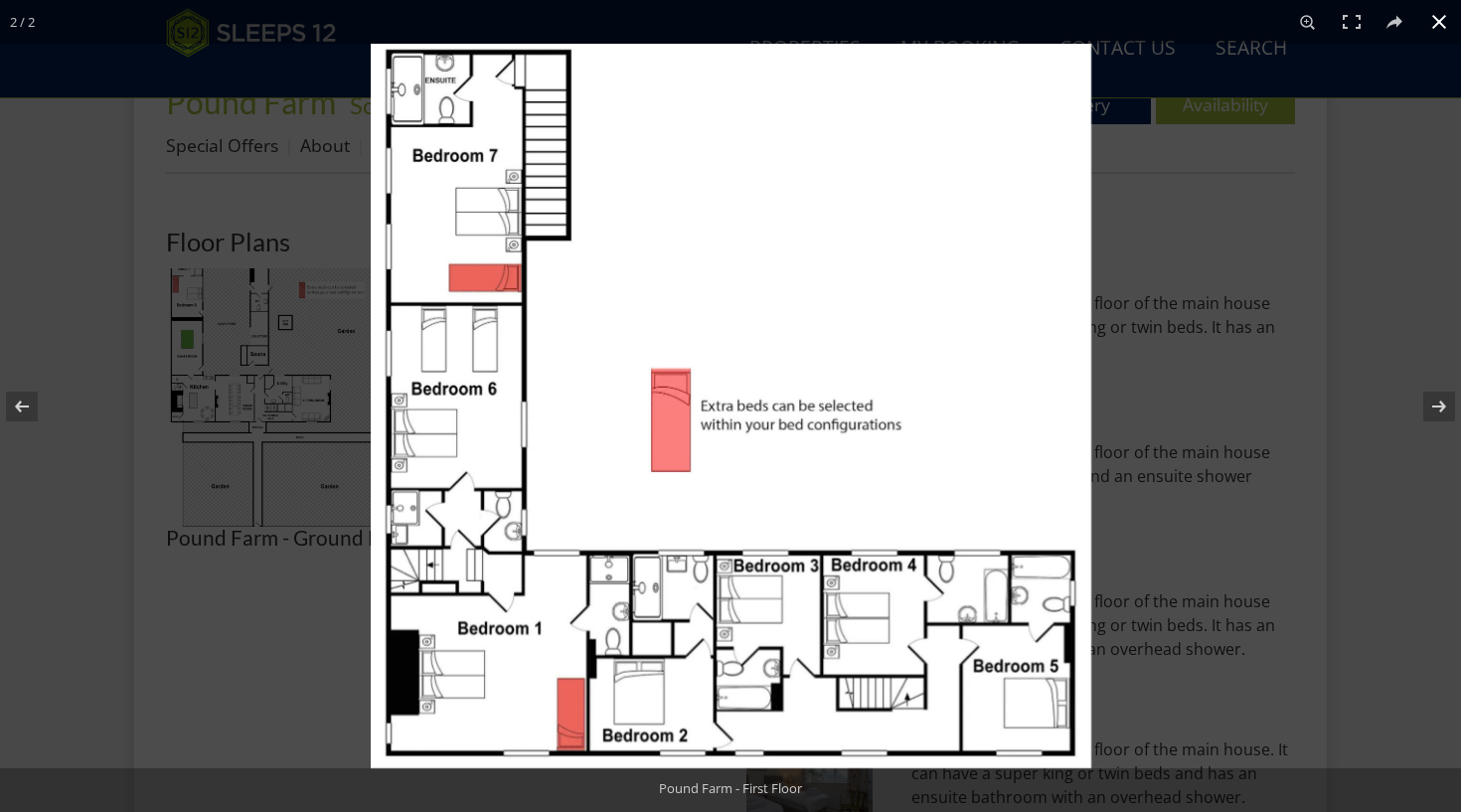 click at bounding box center (730, 406) 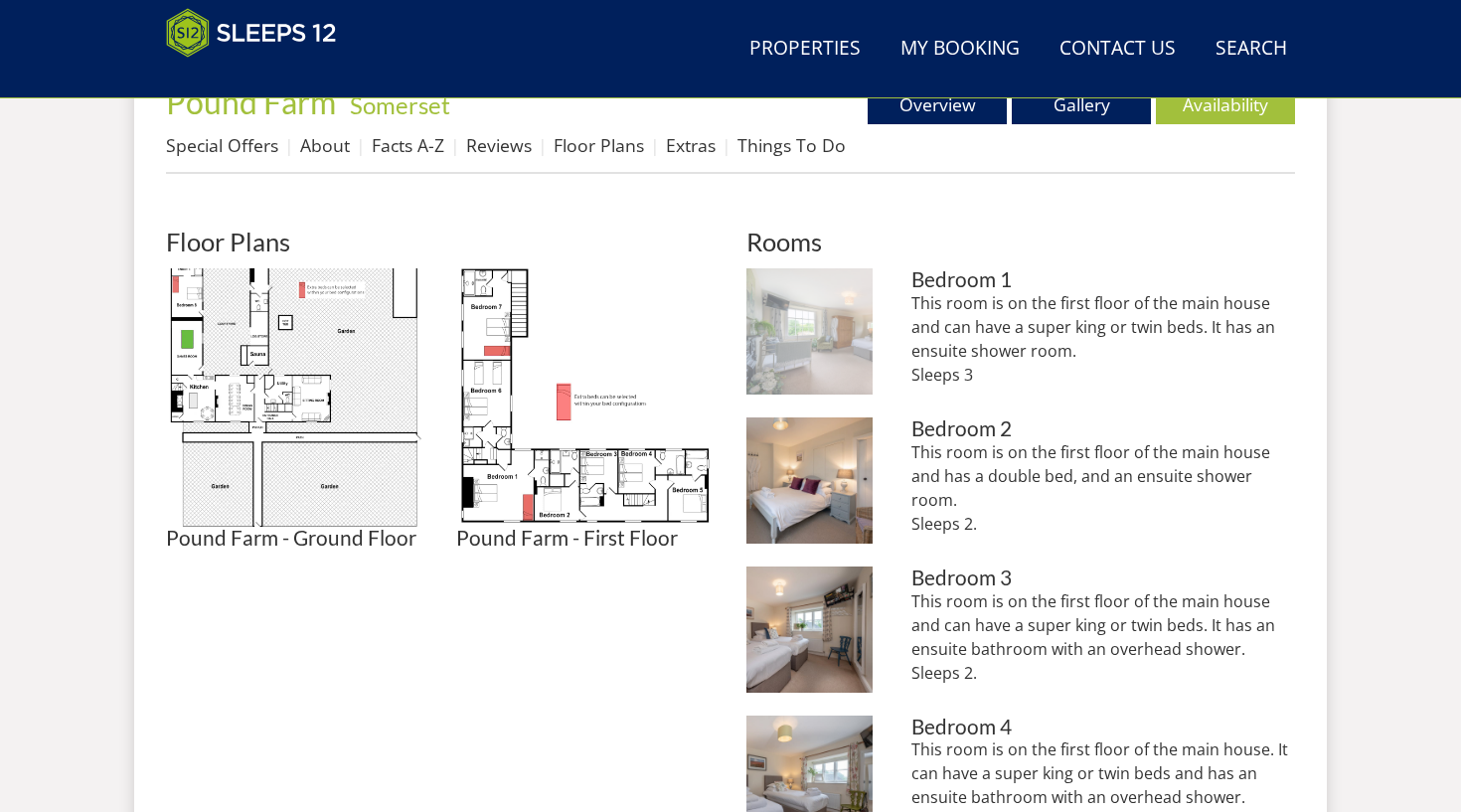click at bounding box center [809, 331] 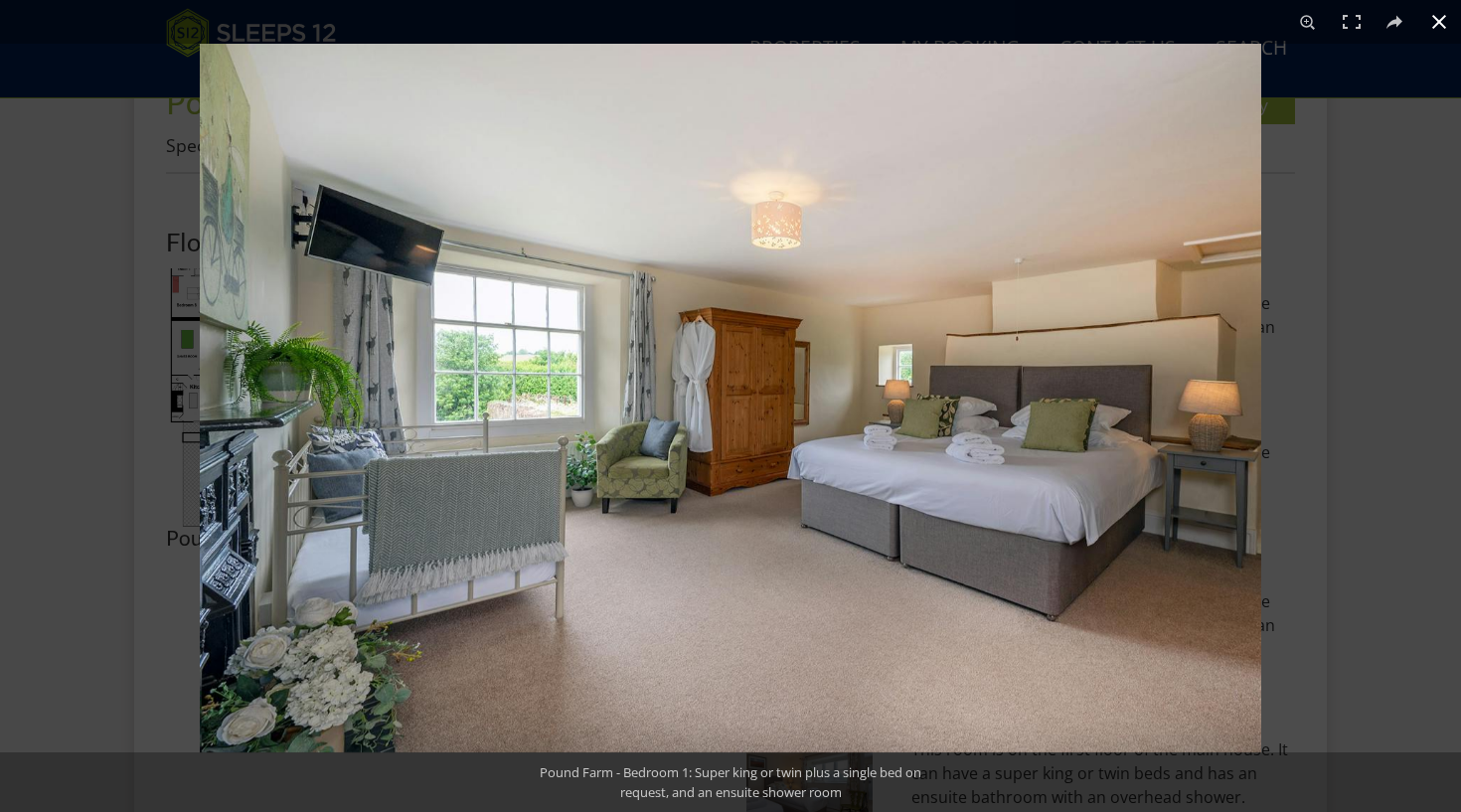 click at bounding box center [1439, 22] 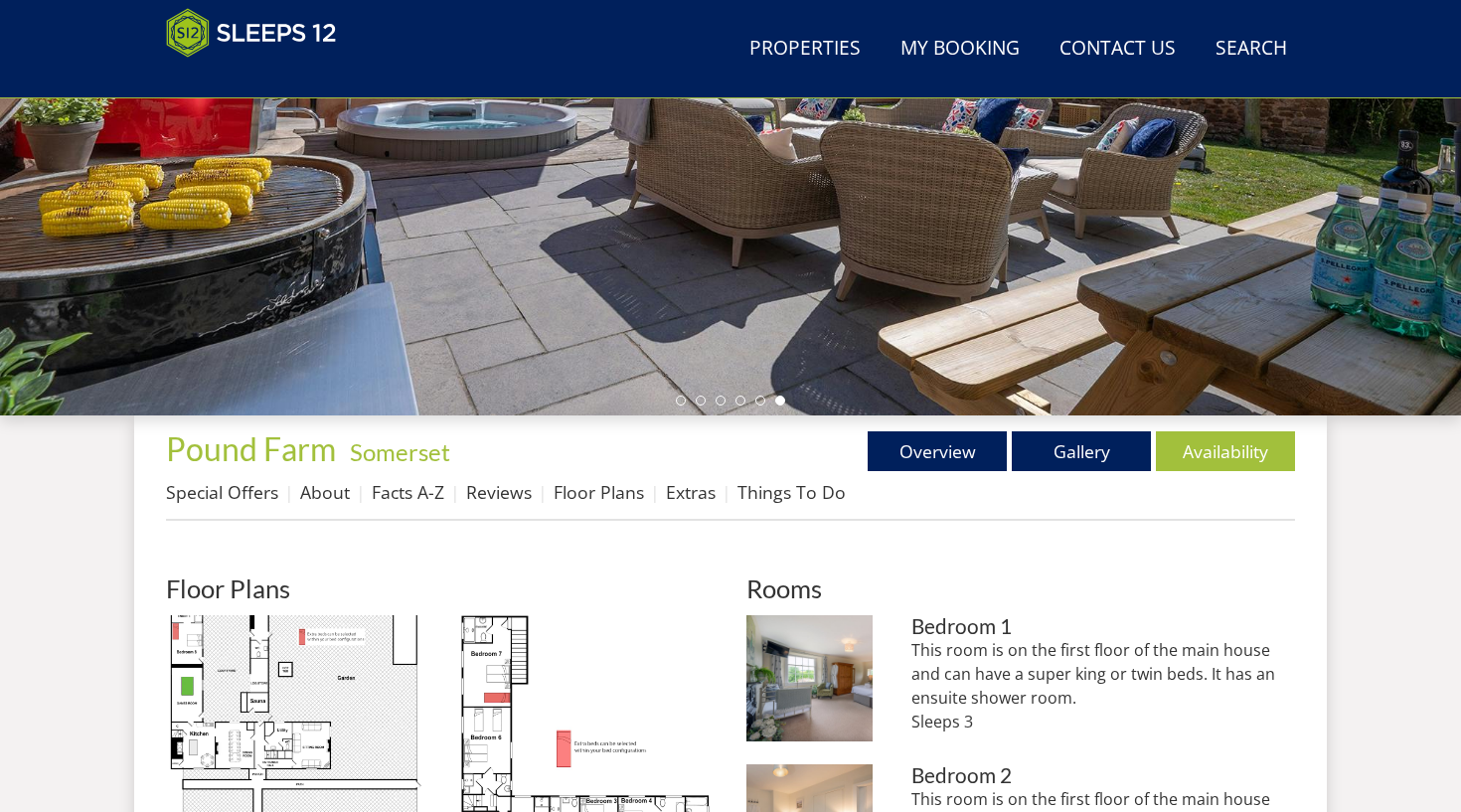 scroll, scrollTop: 448, scrollLeft: 0, axis: vertical 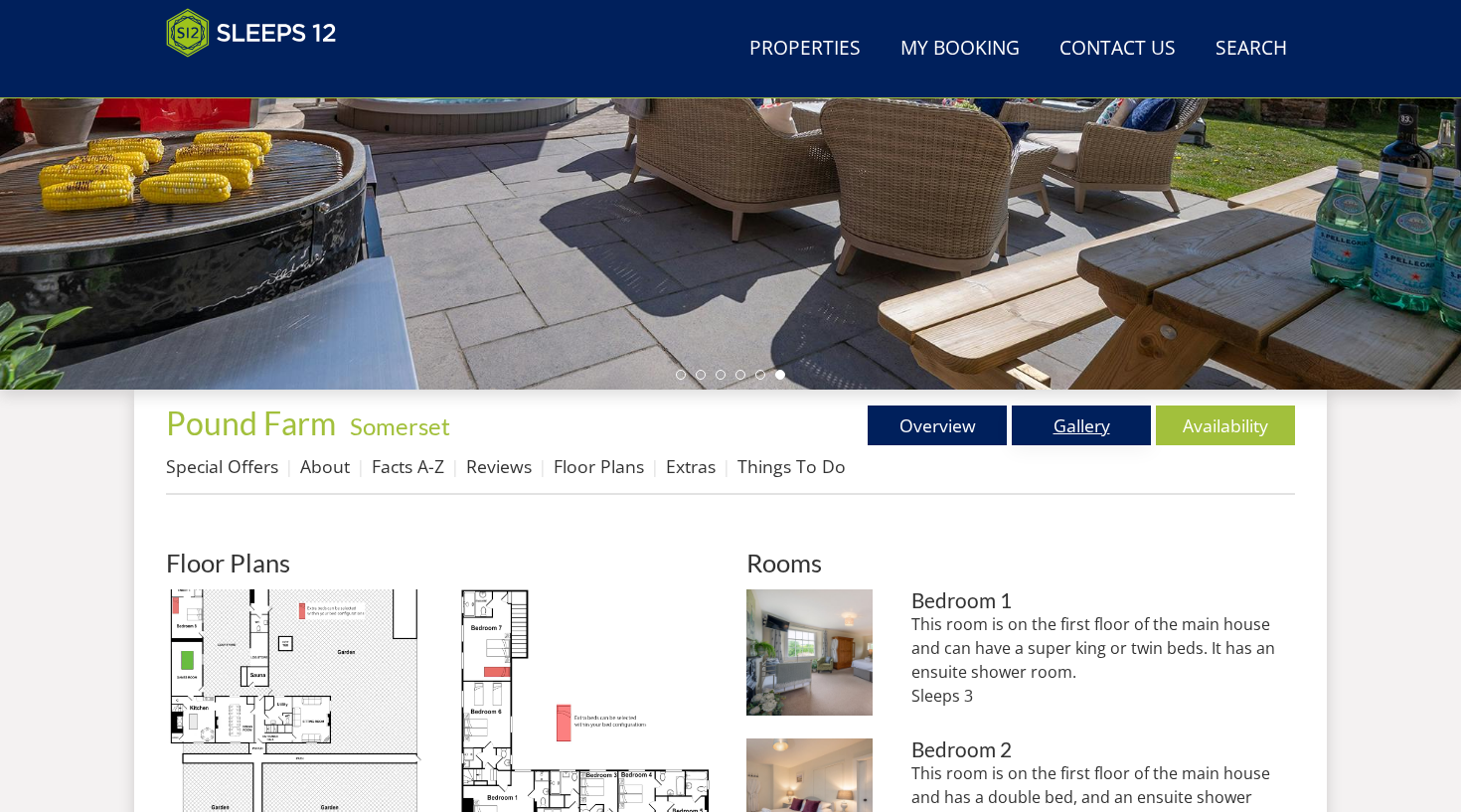 click on "Gallery" at bounding box center (1081, 425) 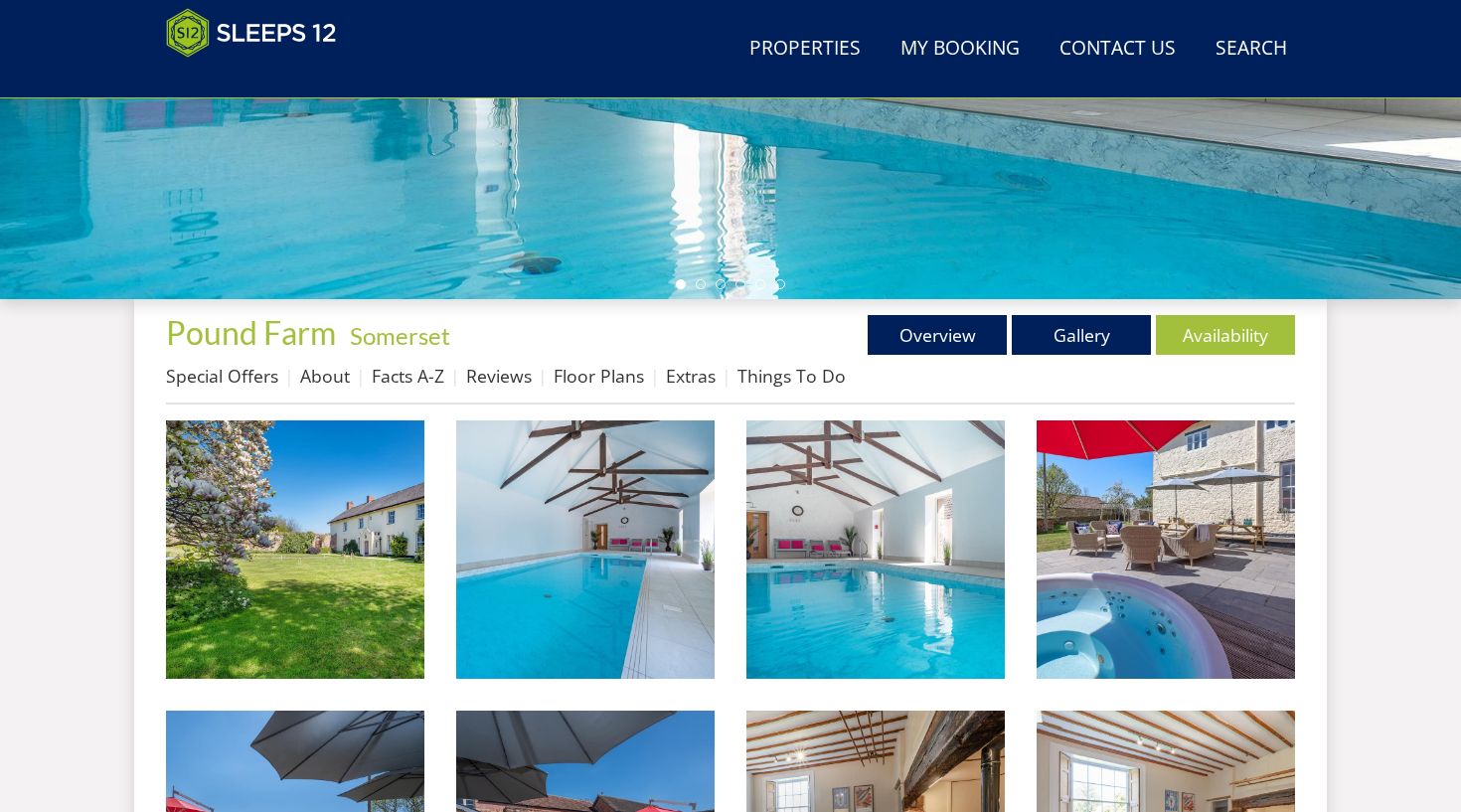 scroll, scrollTop: 542, scrollLeft: 0, axis: vertical 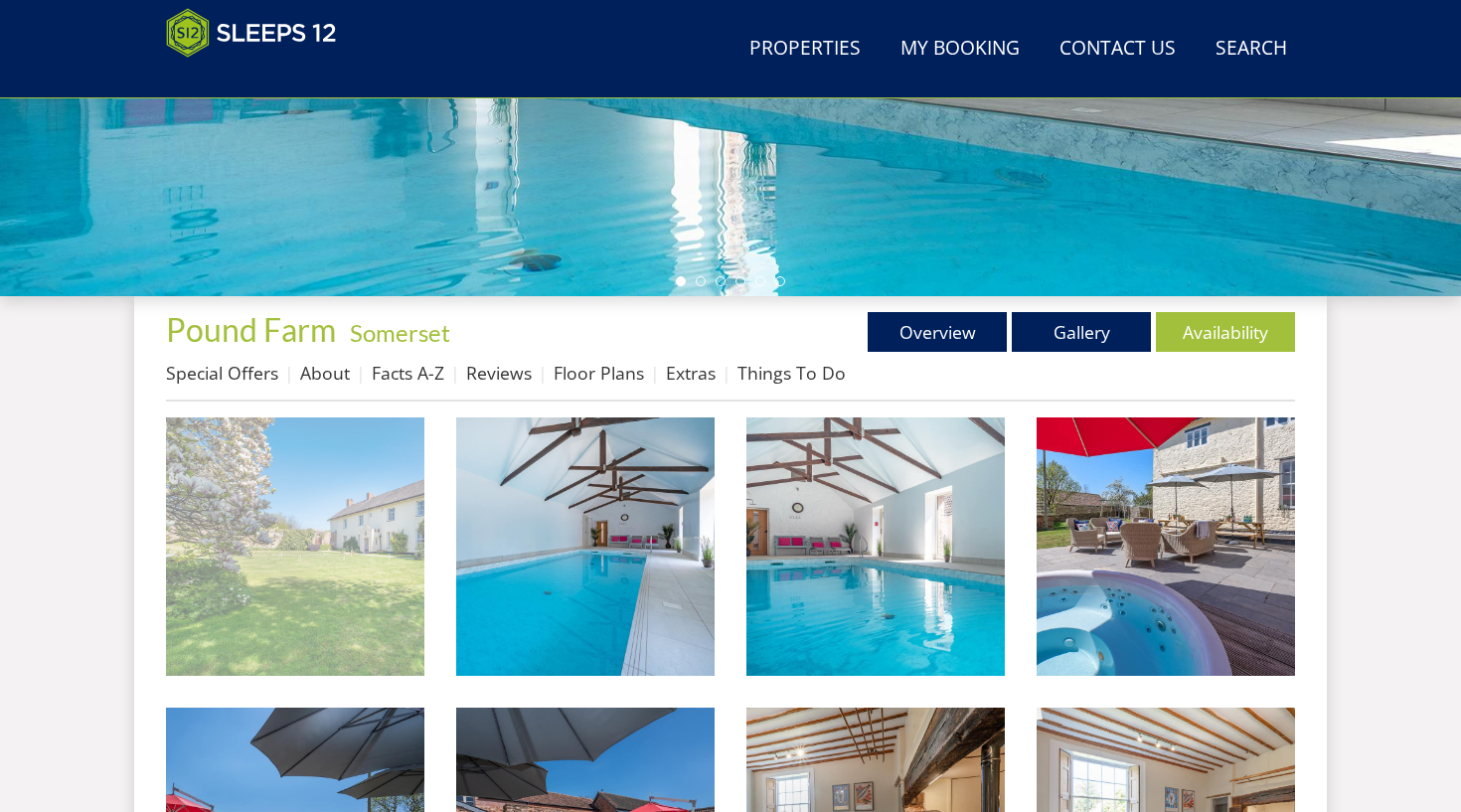 click at bounding box center [295, 547] 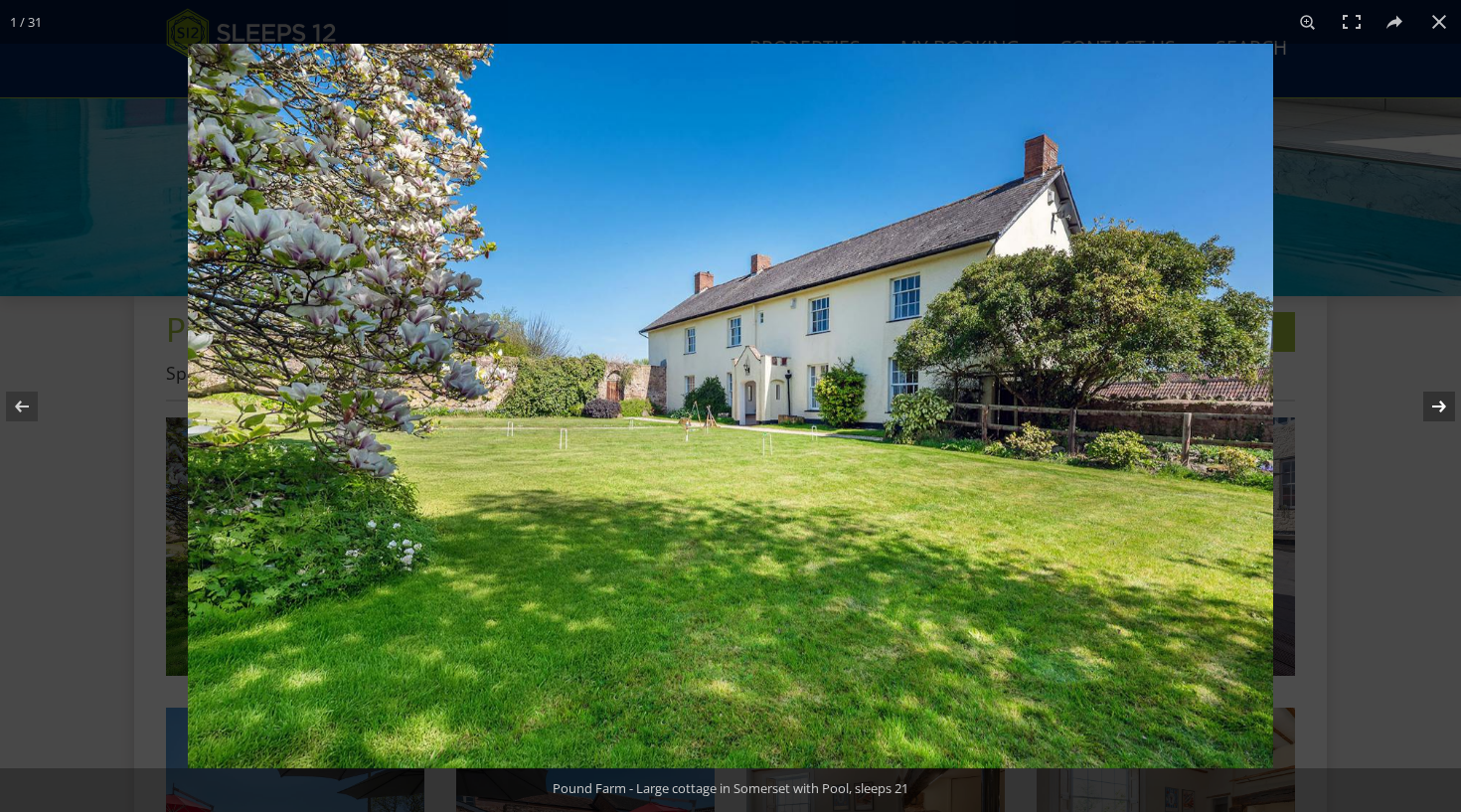 click at bounding box center [1426, 406] 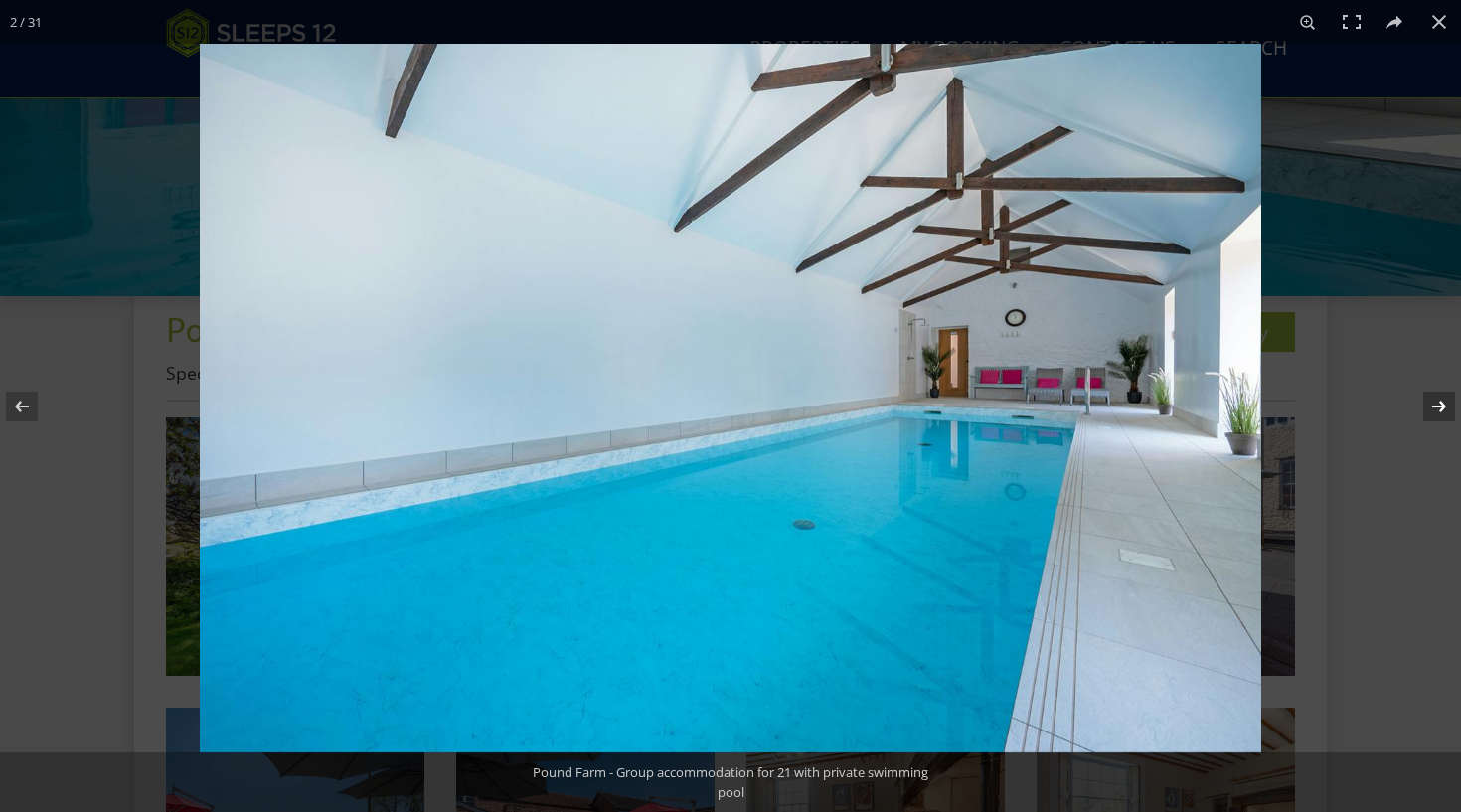 click at bounding box center (1426, 406) 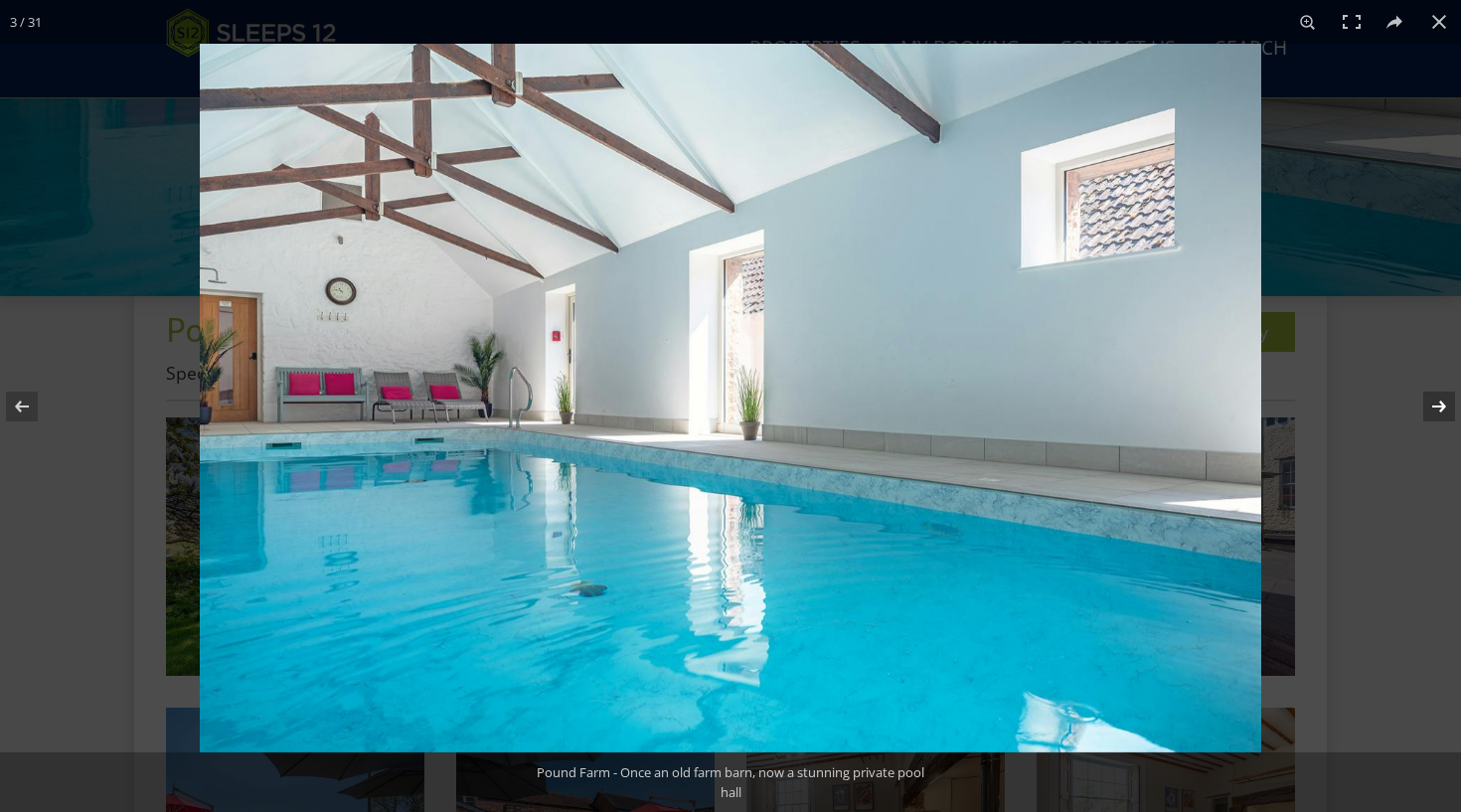 click at bounding box center [1426, 406] 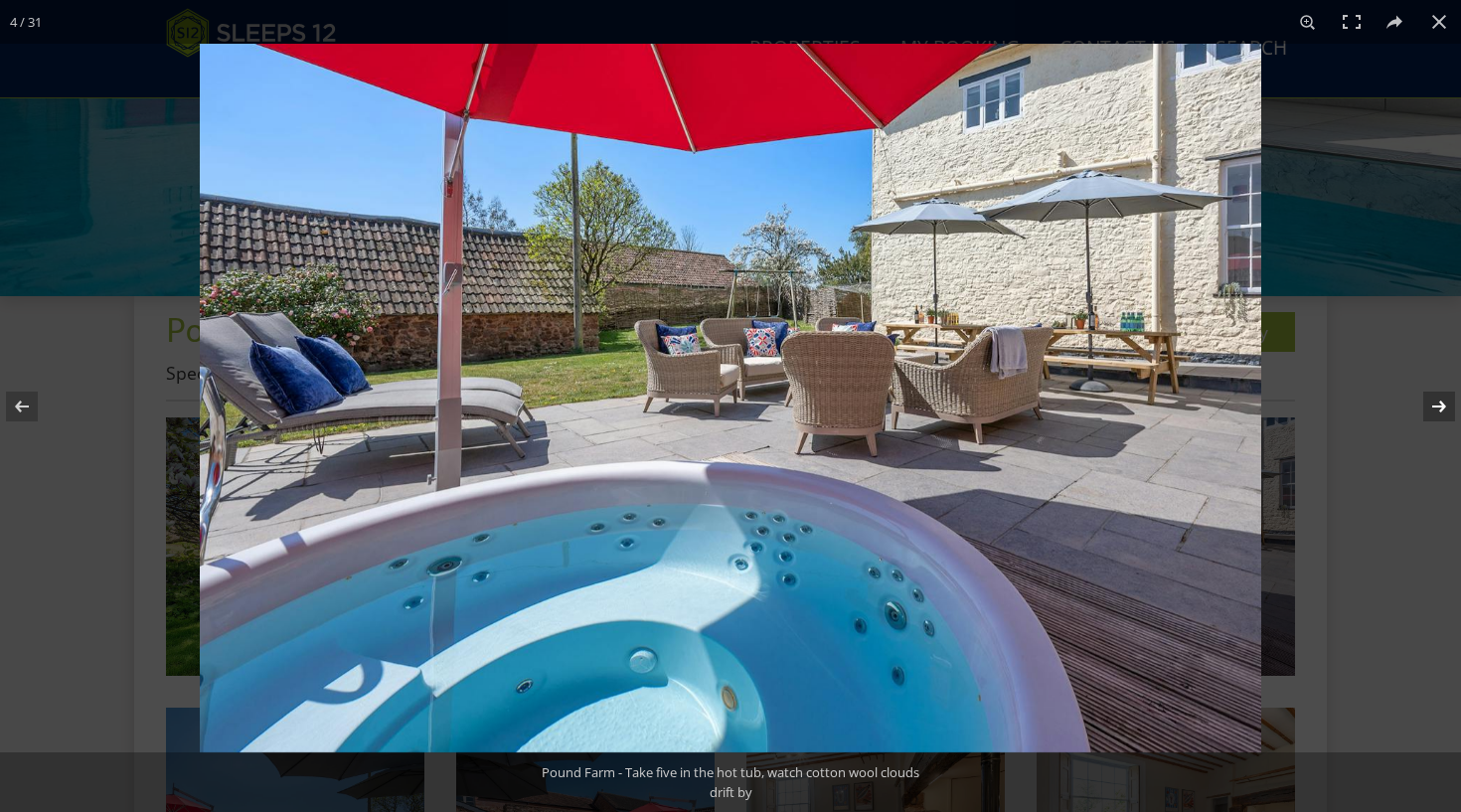click at bounding box center (1426, 406) 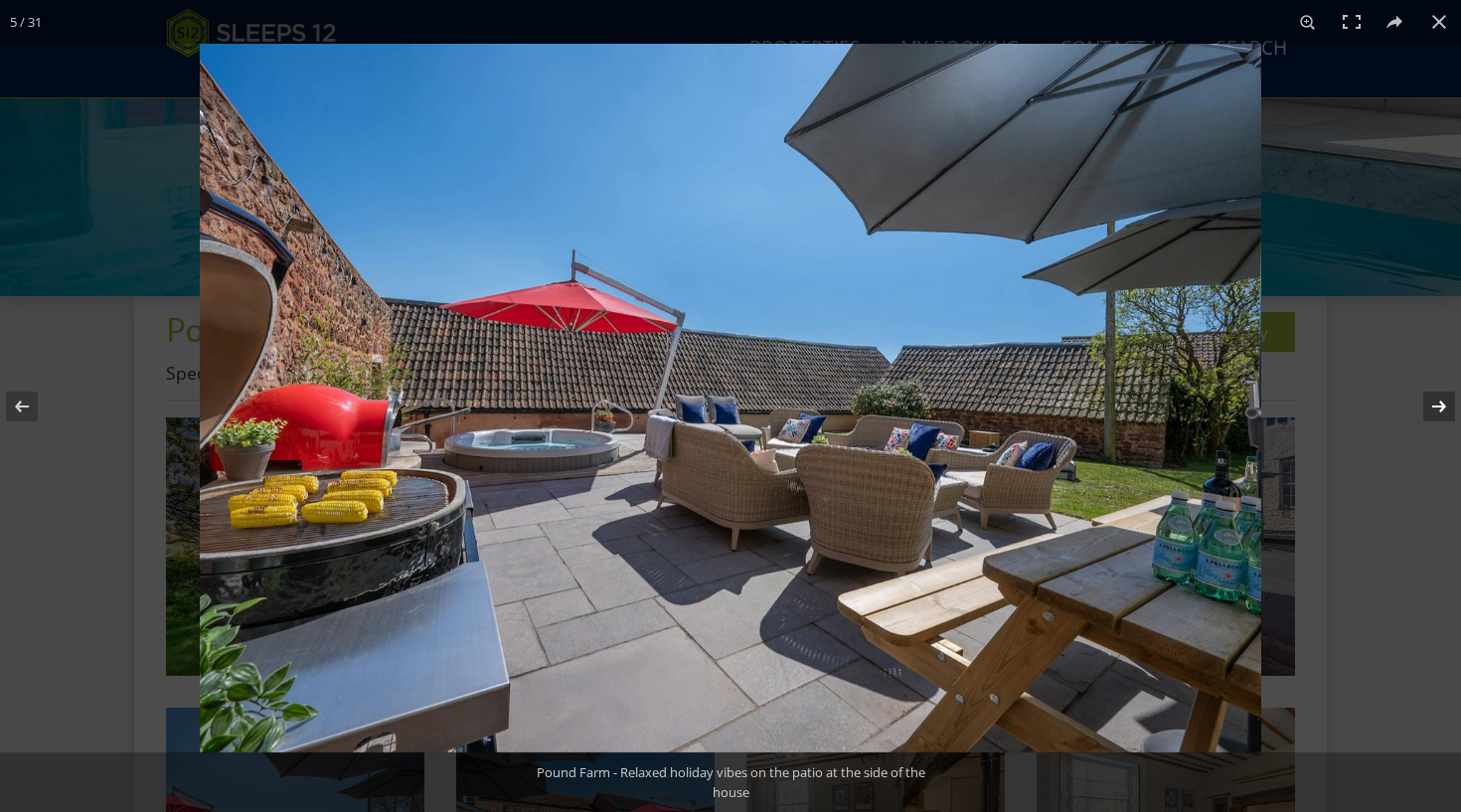 click at bounding box center (1426, 406) 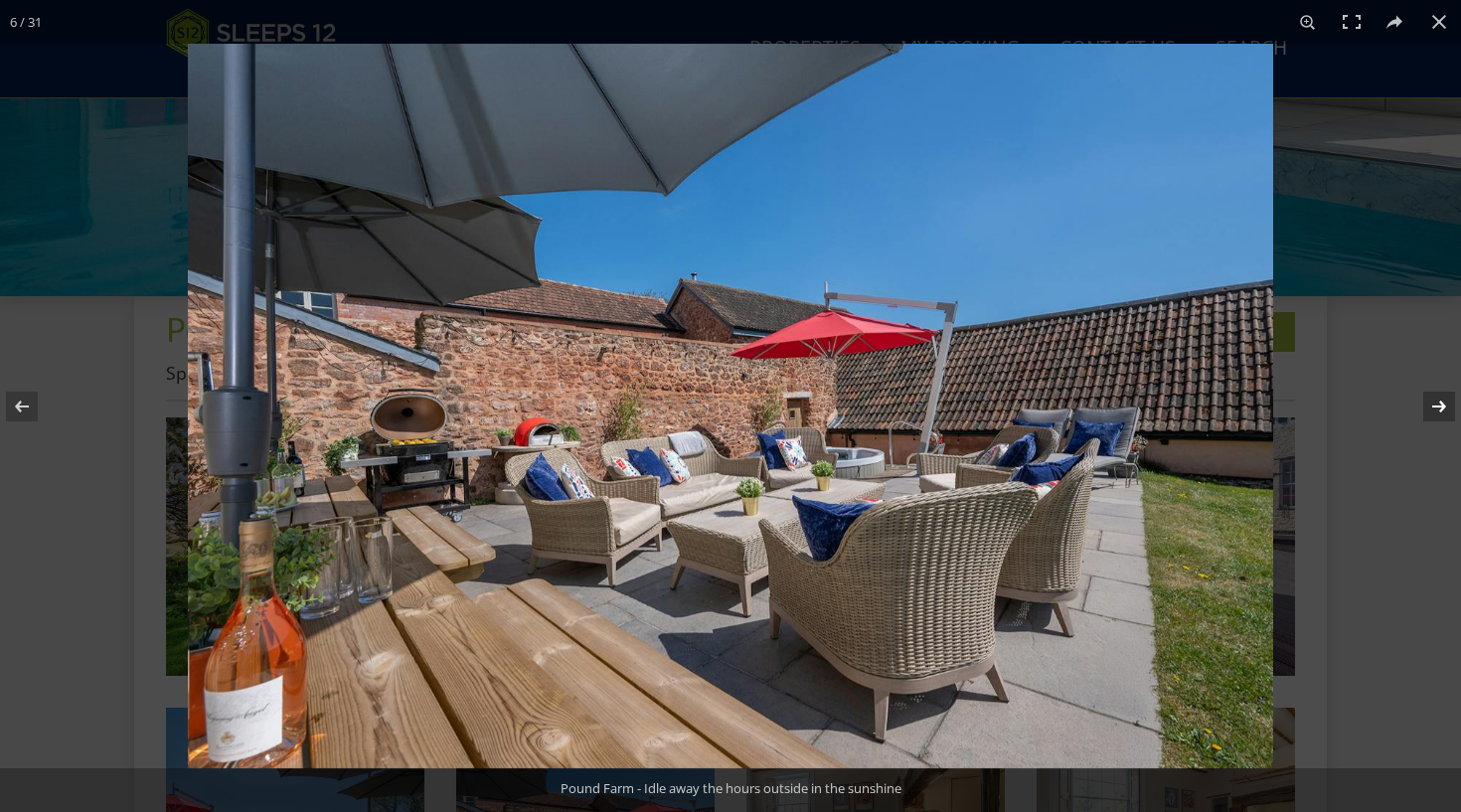 click at bounding box center [1426, 406] 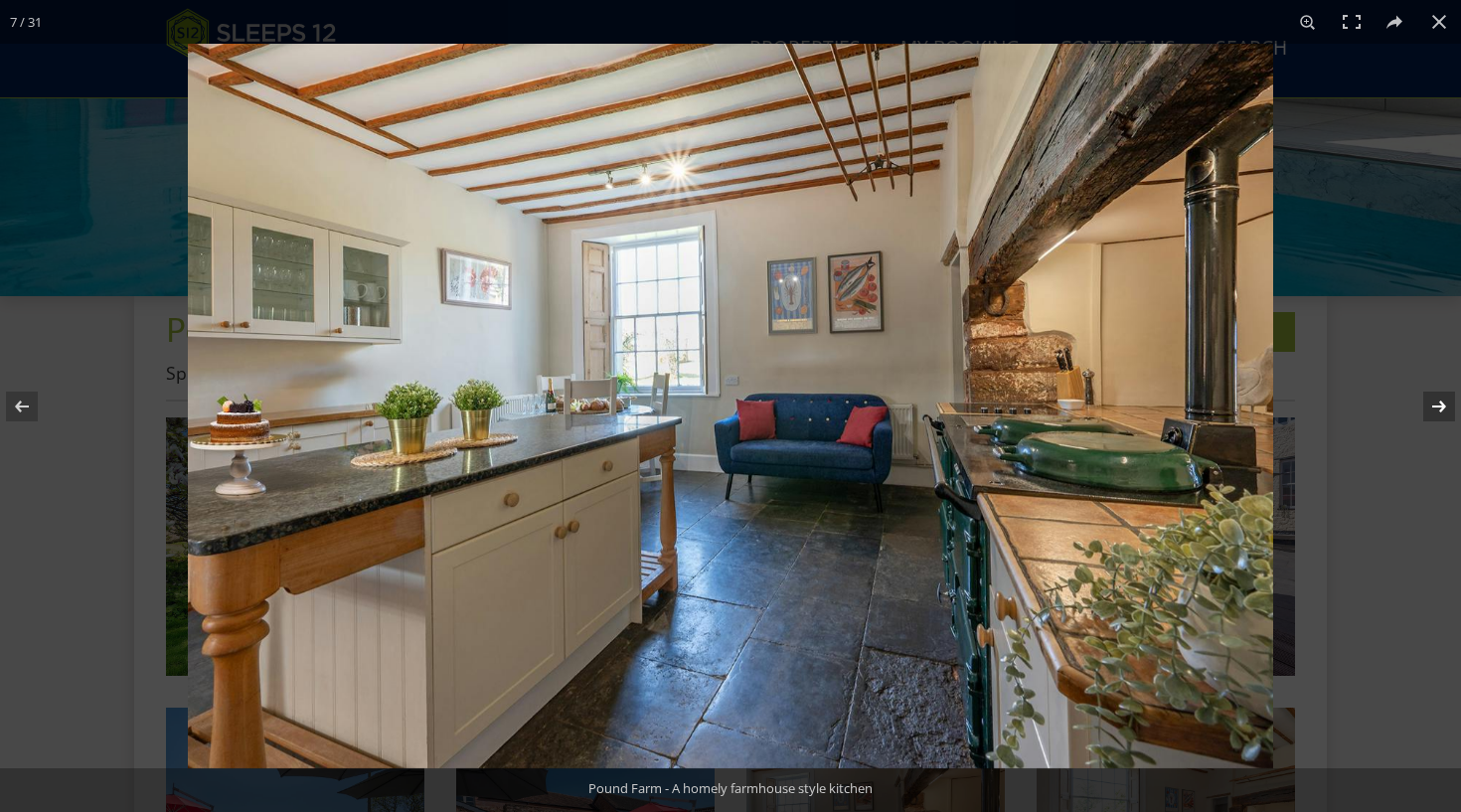 click at bounding box center (1426, 406) 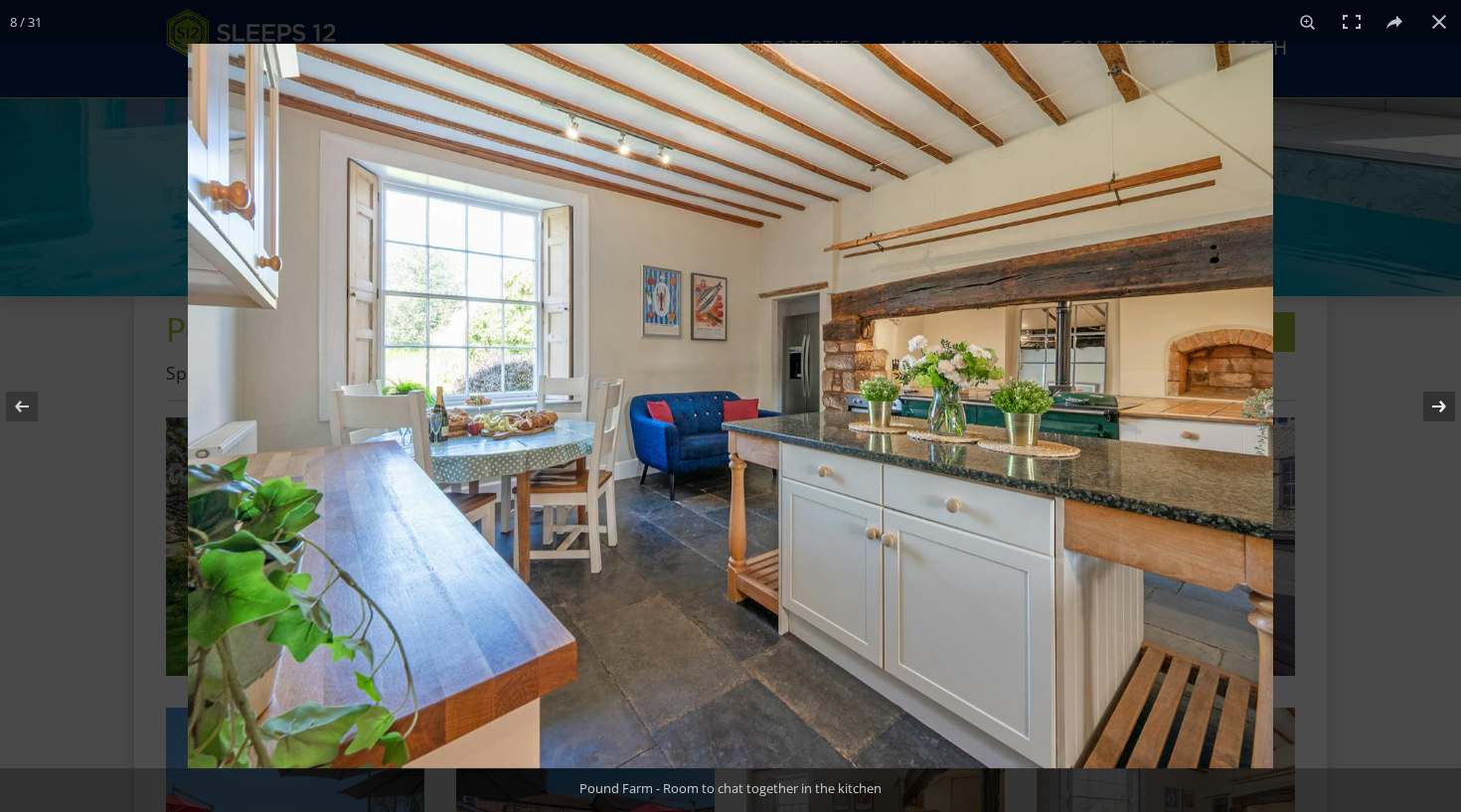 click at bounding box center (1426, 406) 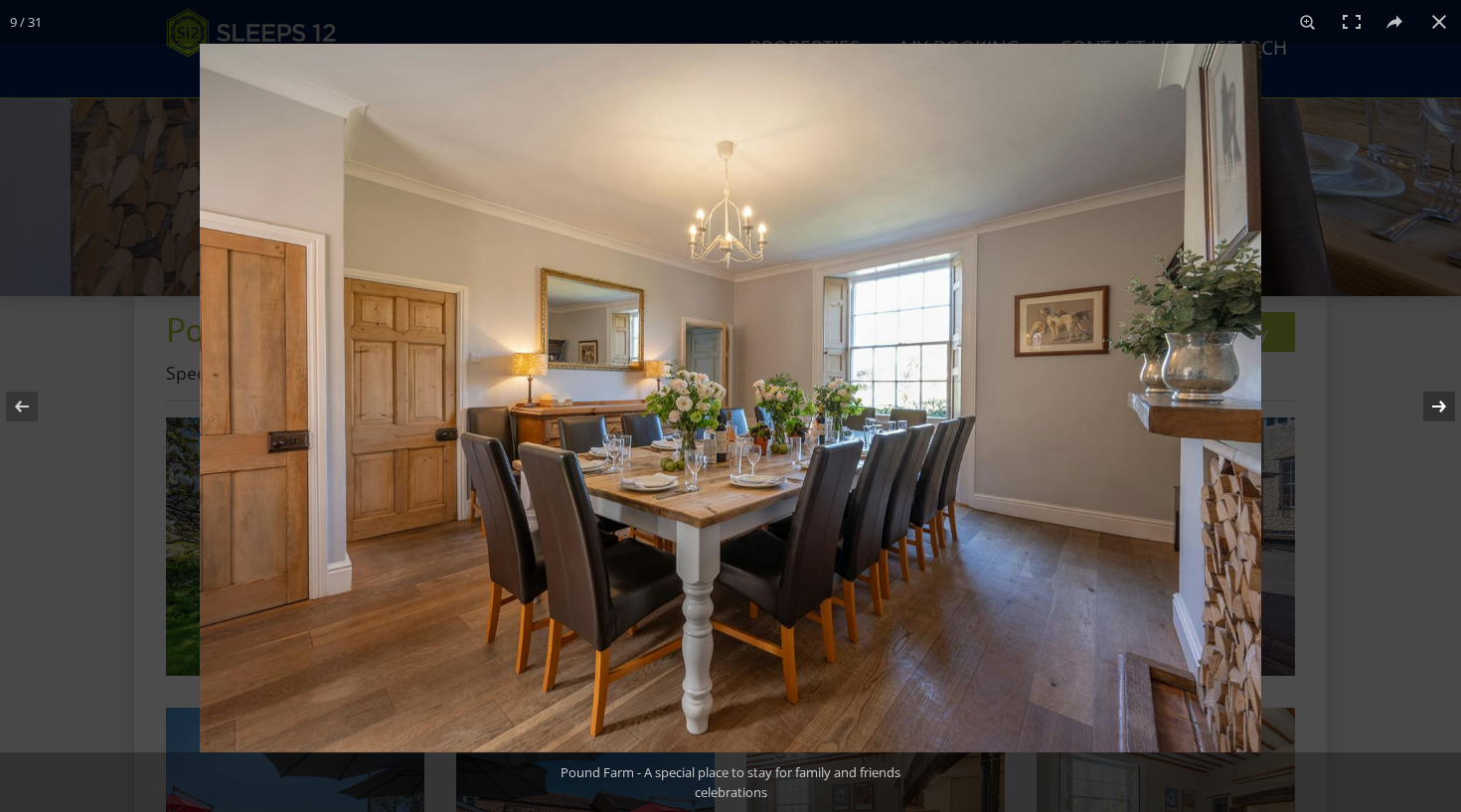 click at bounding box center (1426, 406) 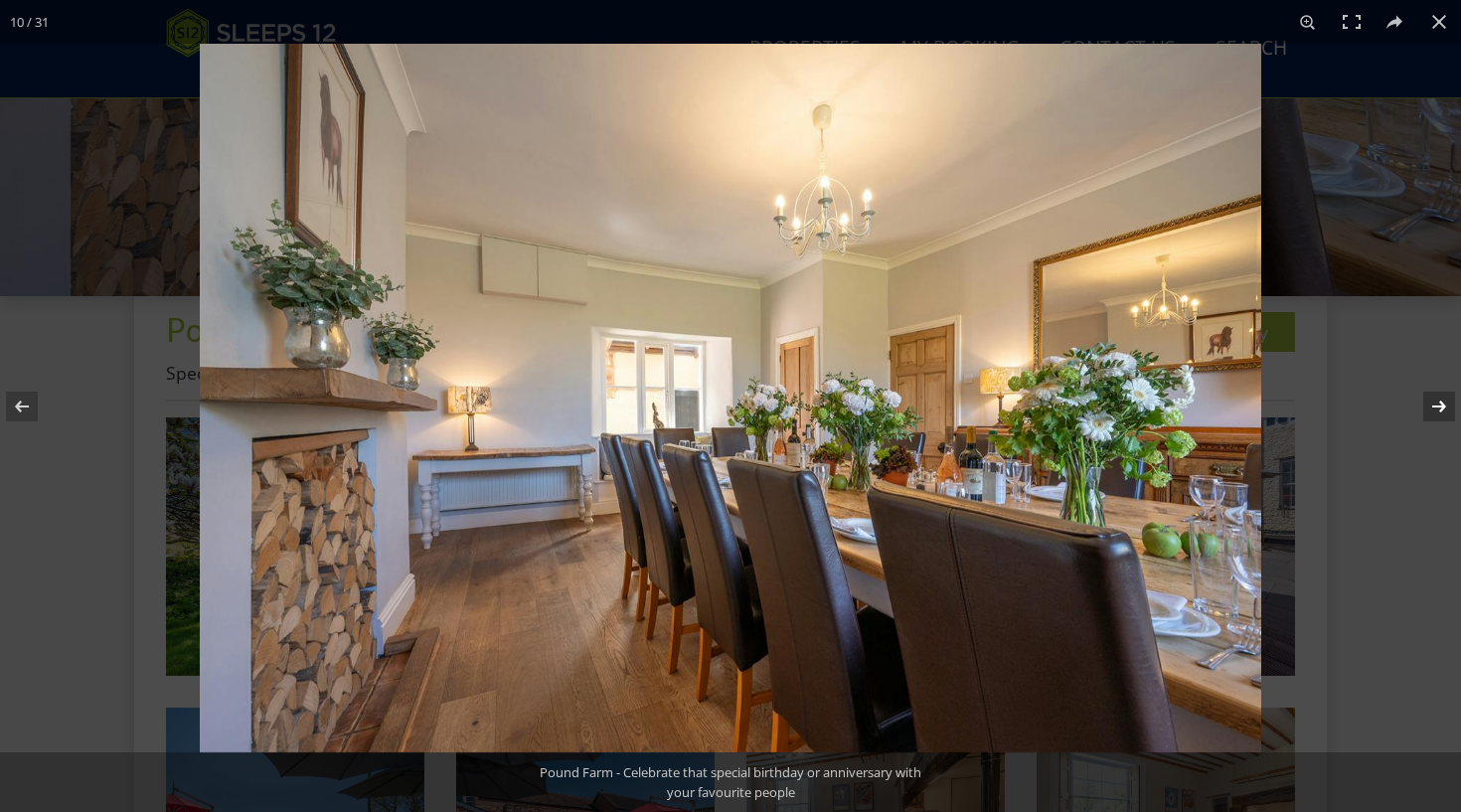 click at bounding box center [1426, 406] 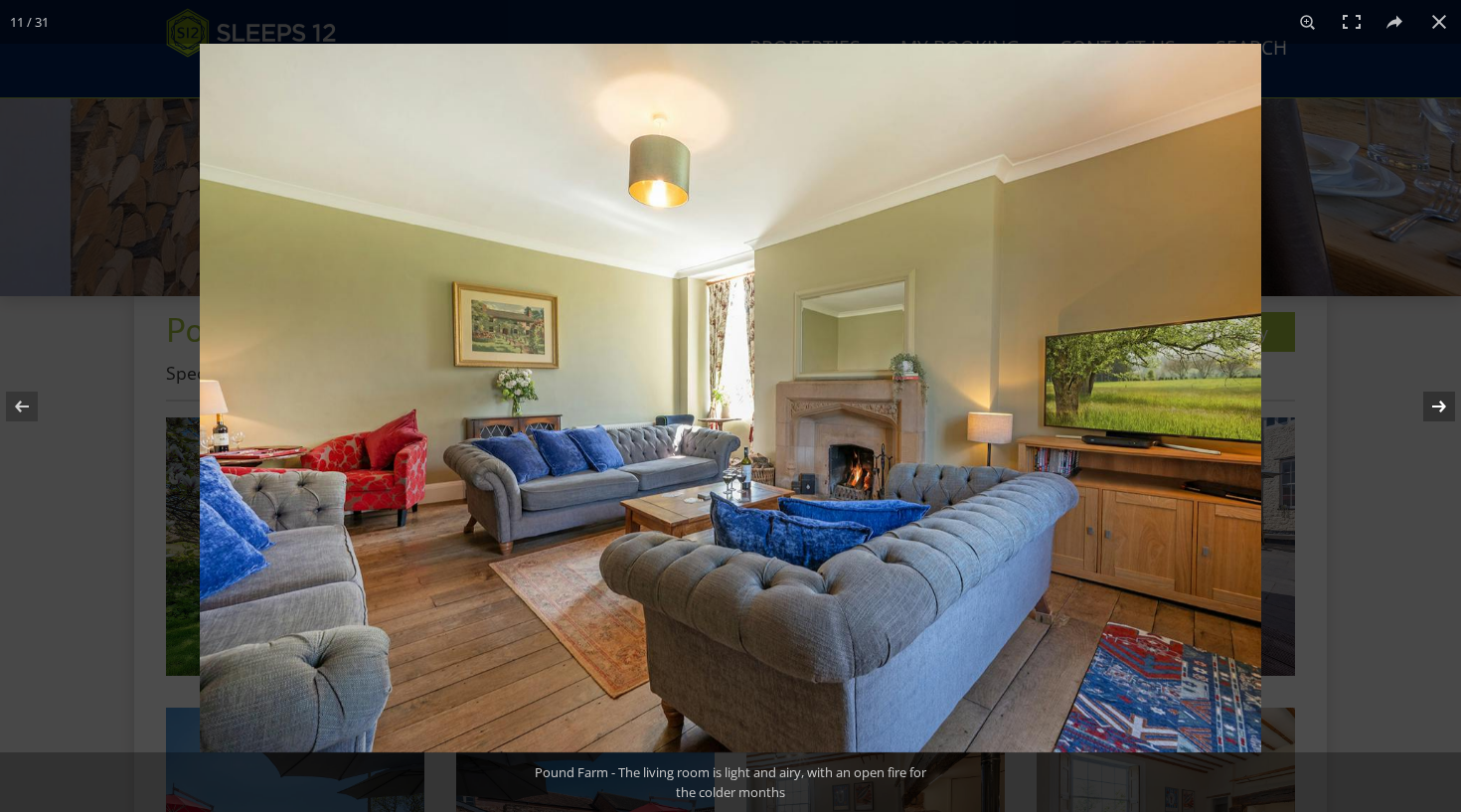 click at bounding box center [1426, 406] 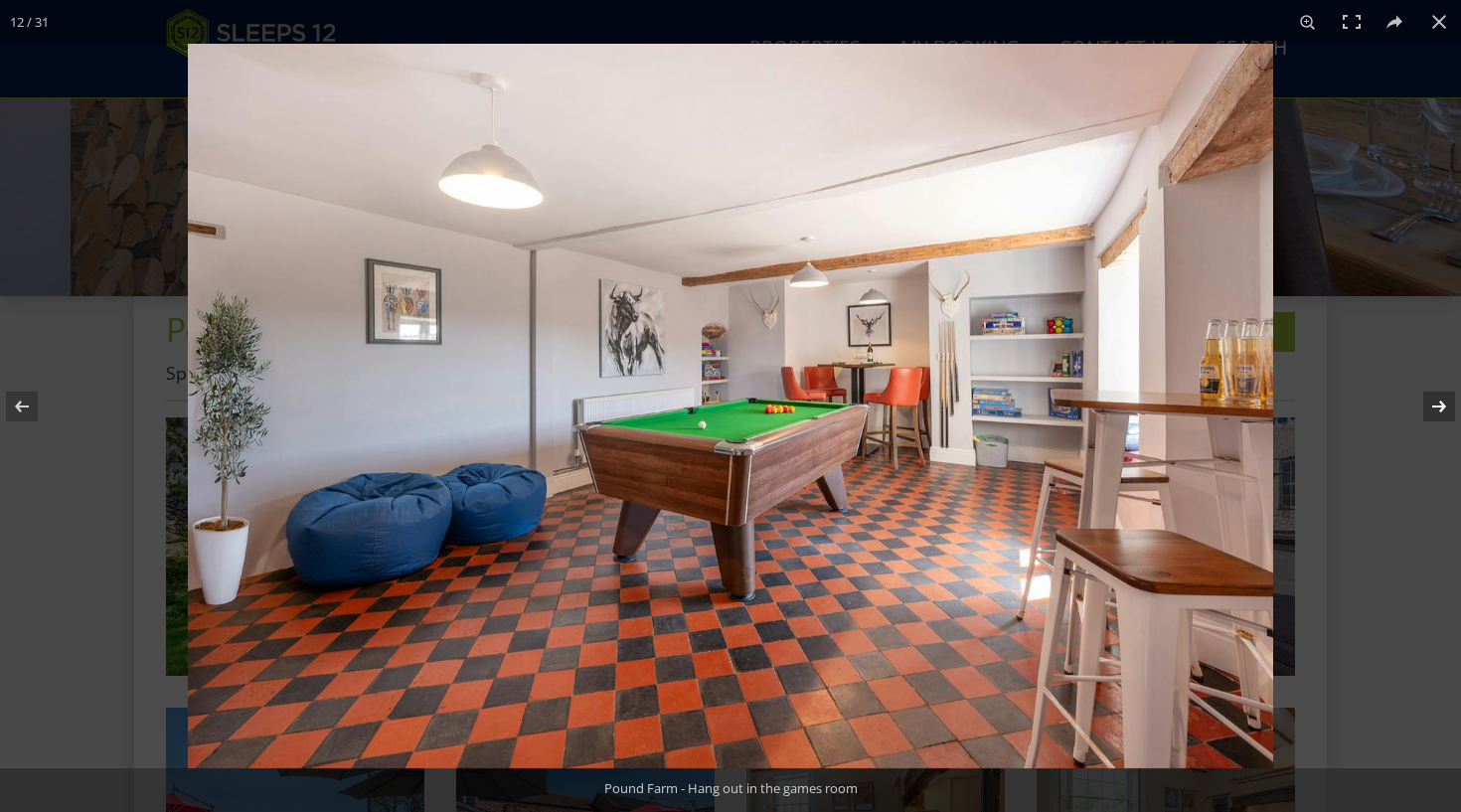 click at bounding box center [1426, 406] 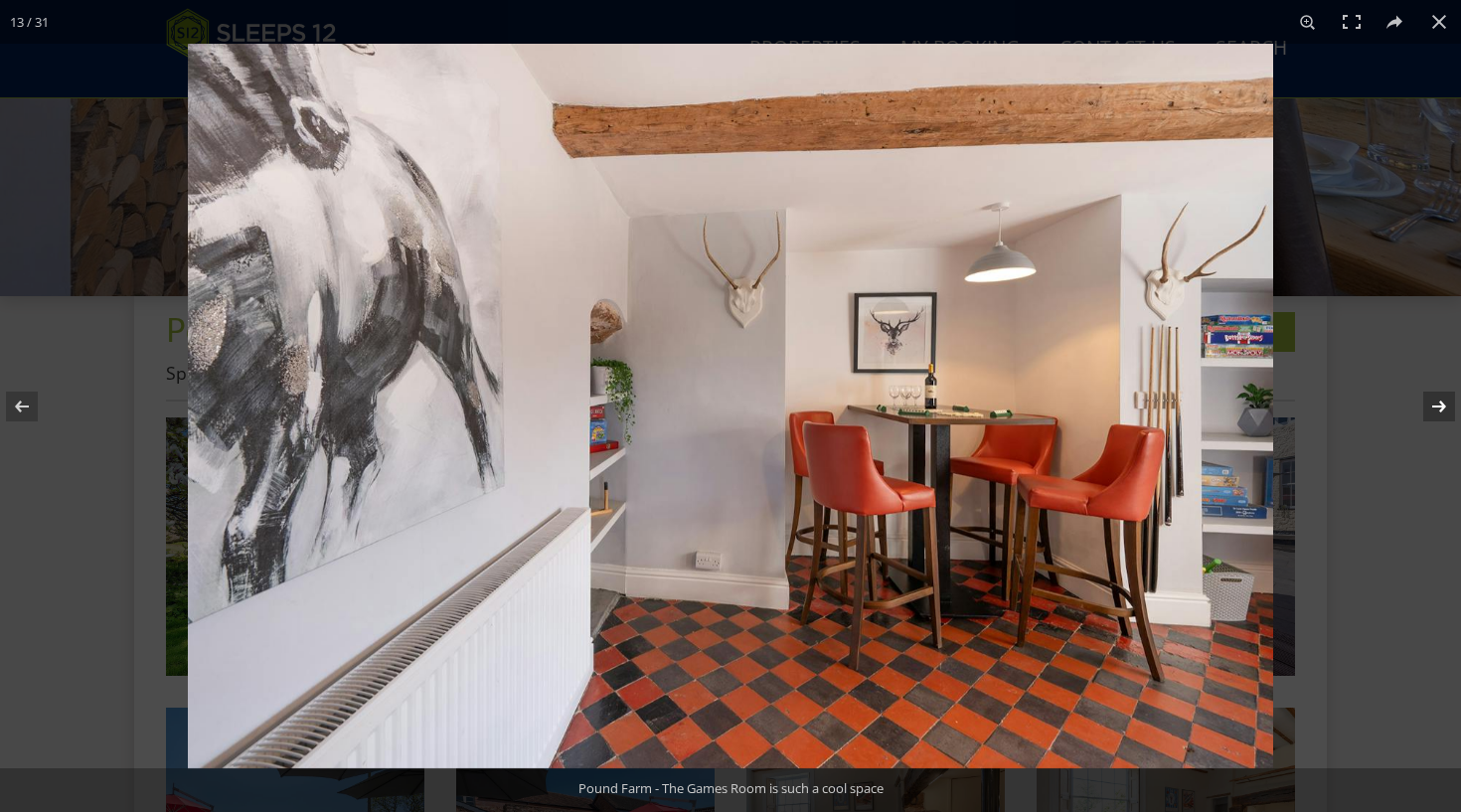 click at bounding box center (1426, 406) 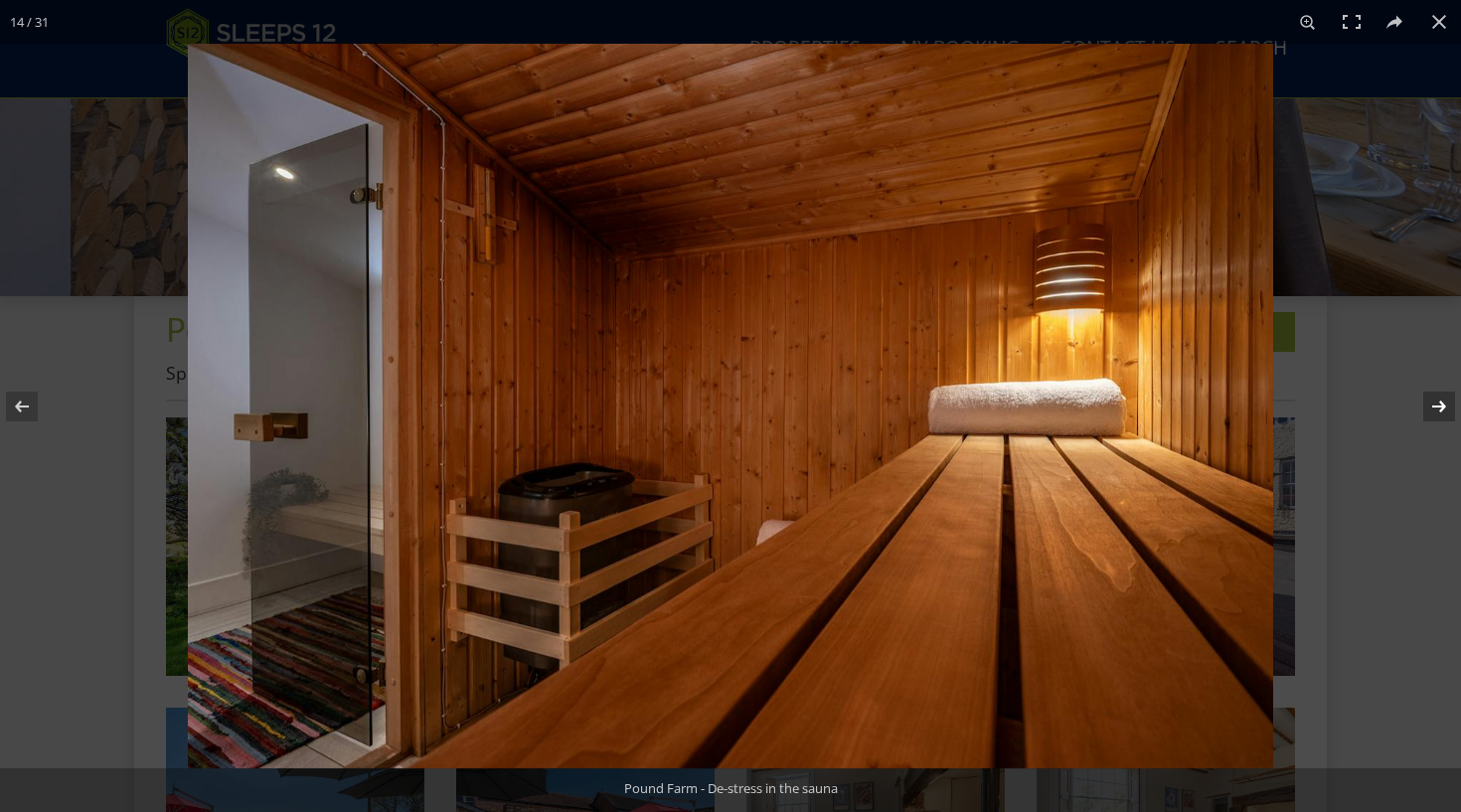 click at bounding box center (1426, 406) 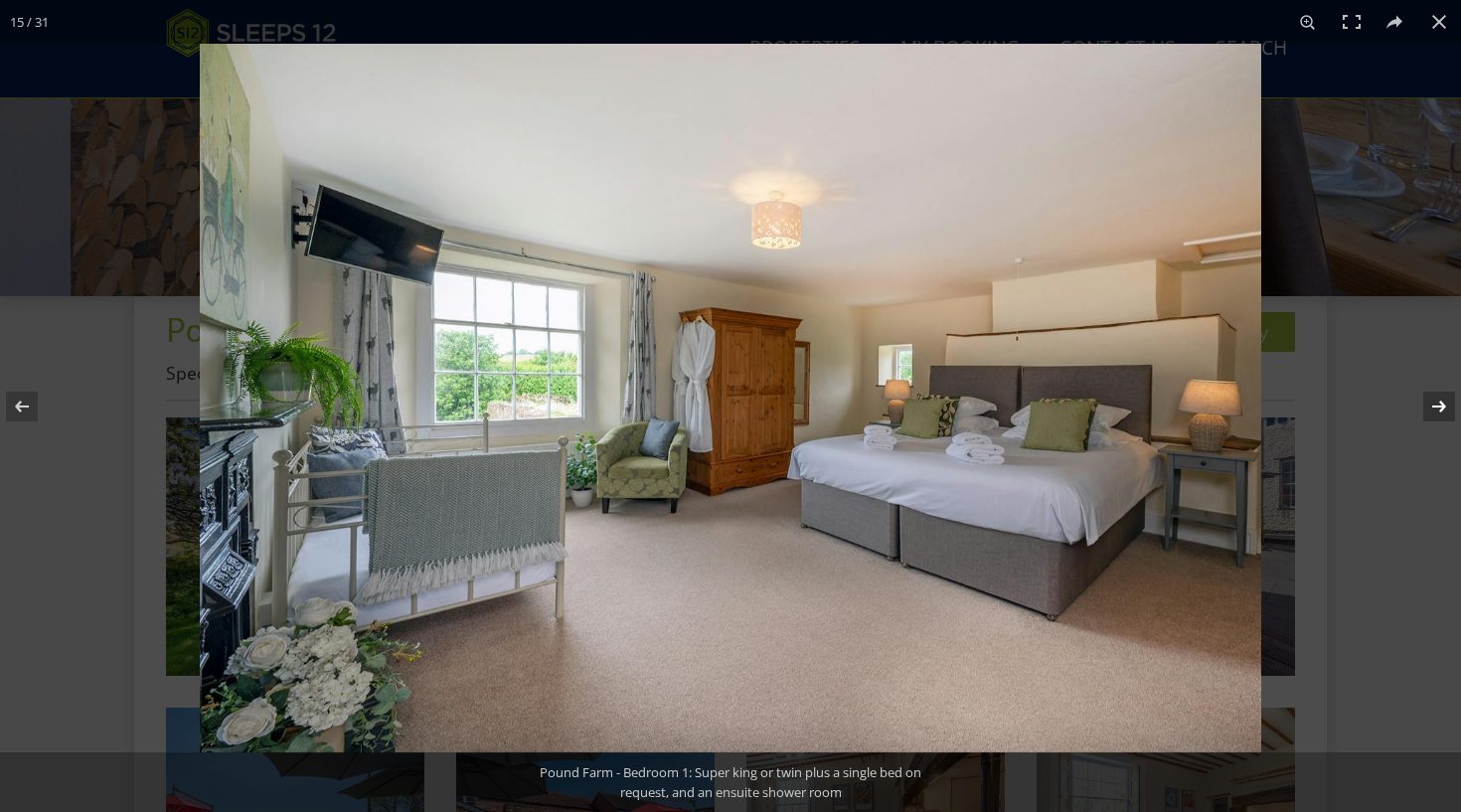 click at bounding box center (1426, 406) 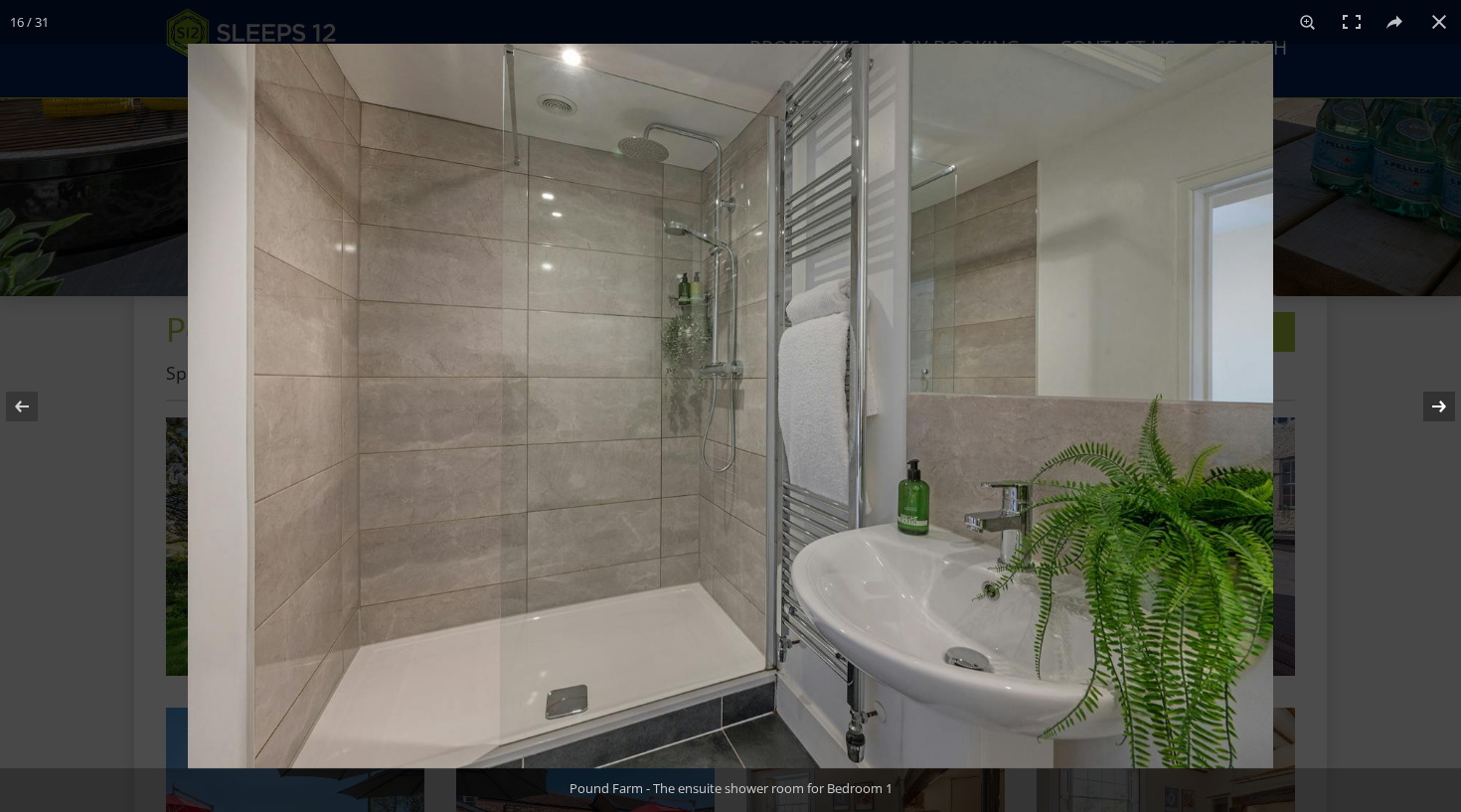click at bounding box center [1426, 406] 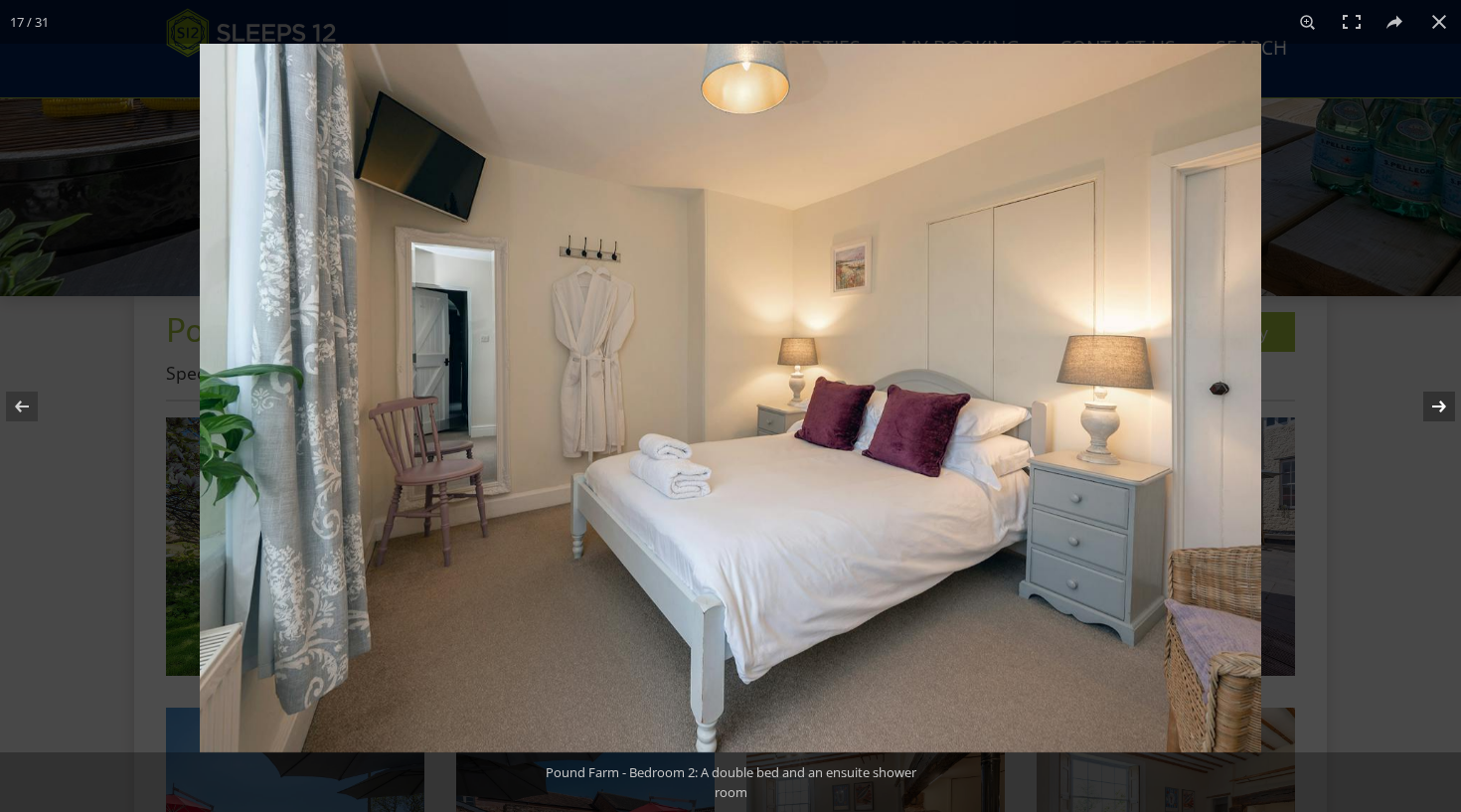 click at bounding box center [1426, 406] 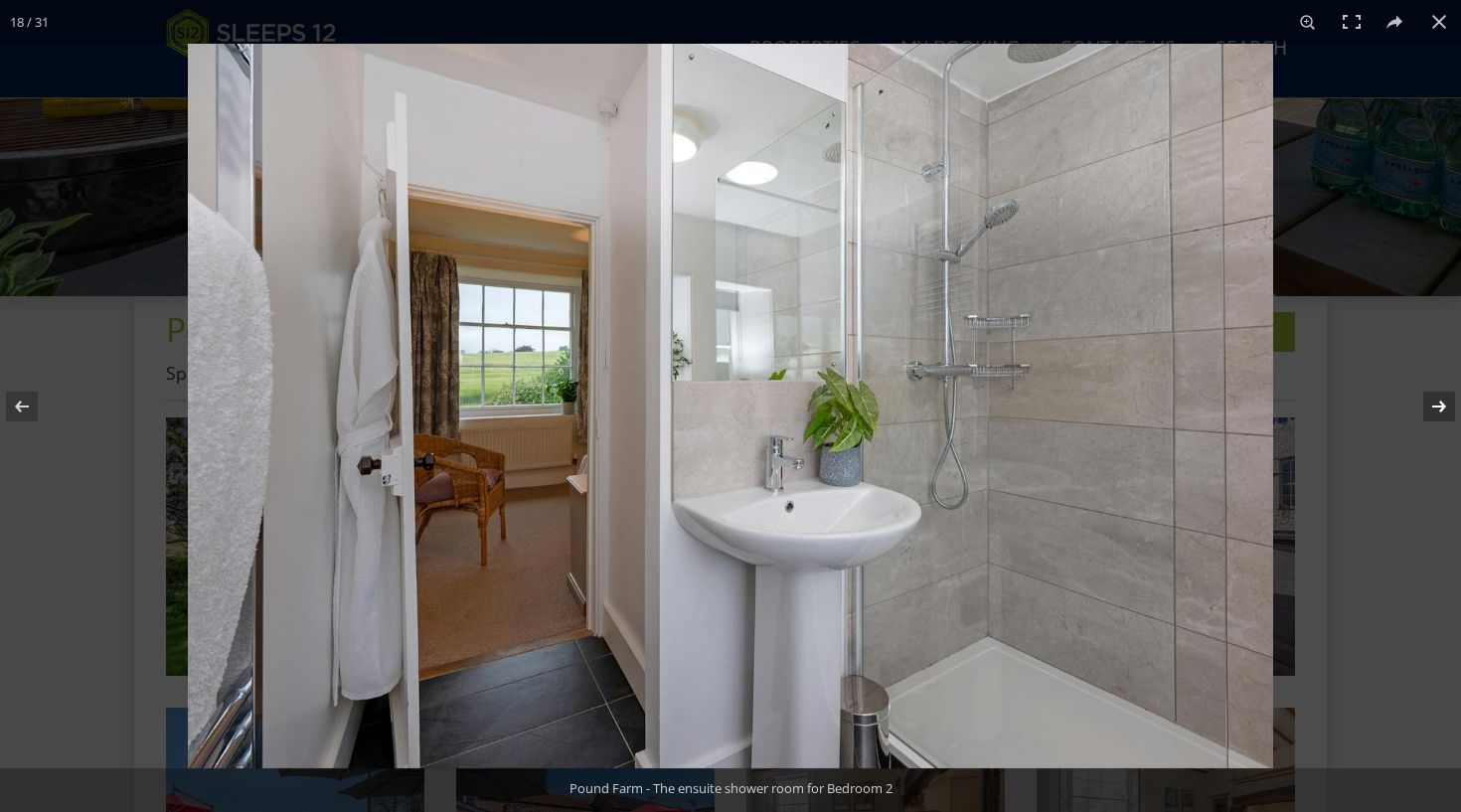 click at bounding box center [1426, 406] 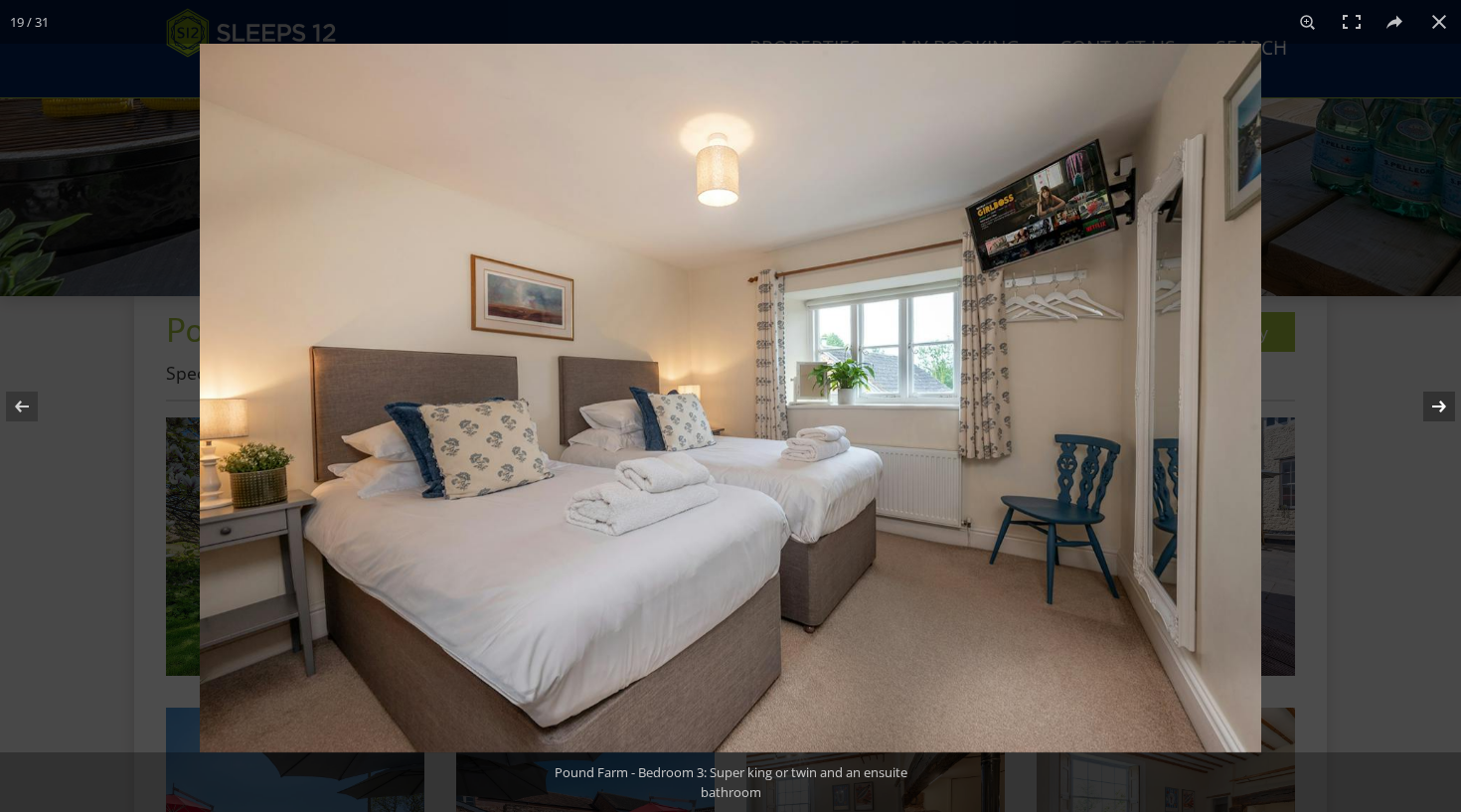 click at bounding box center [1426, 406] 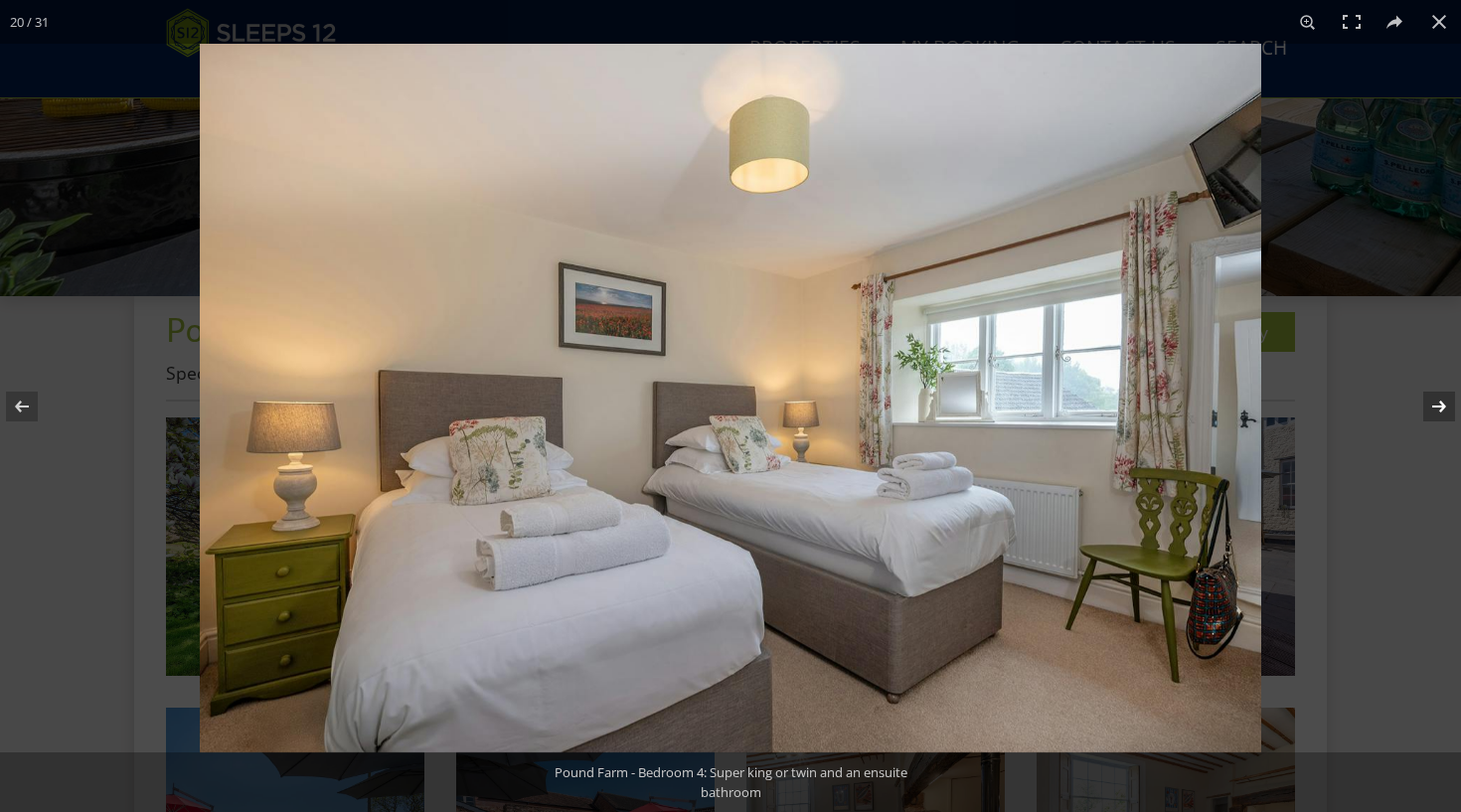 click at bounding box center [1426, 406] 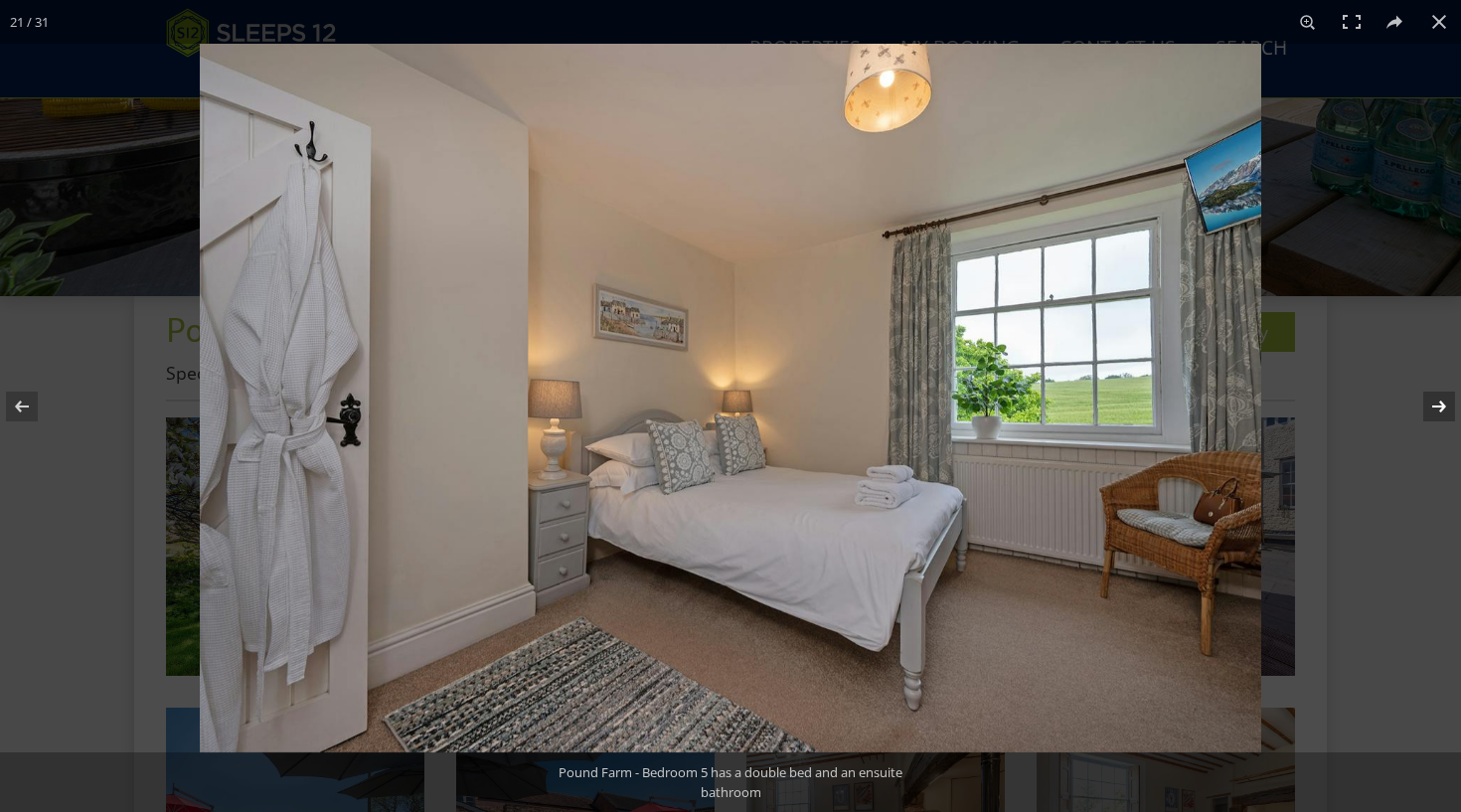 click at bounding box center [1426, 406] 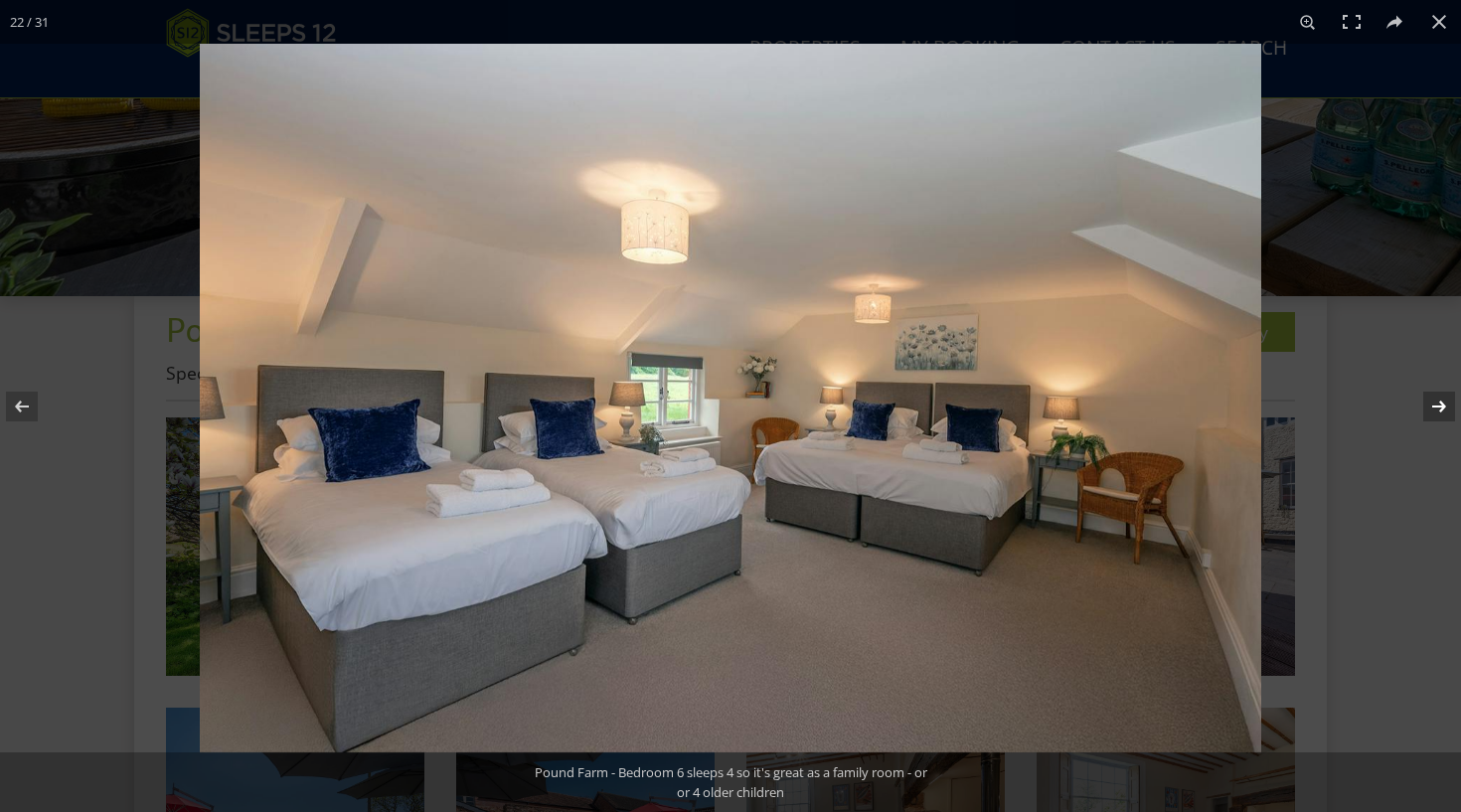 click at bounding box center [1426, 406] 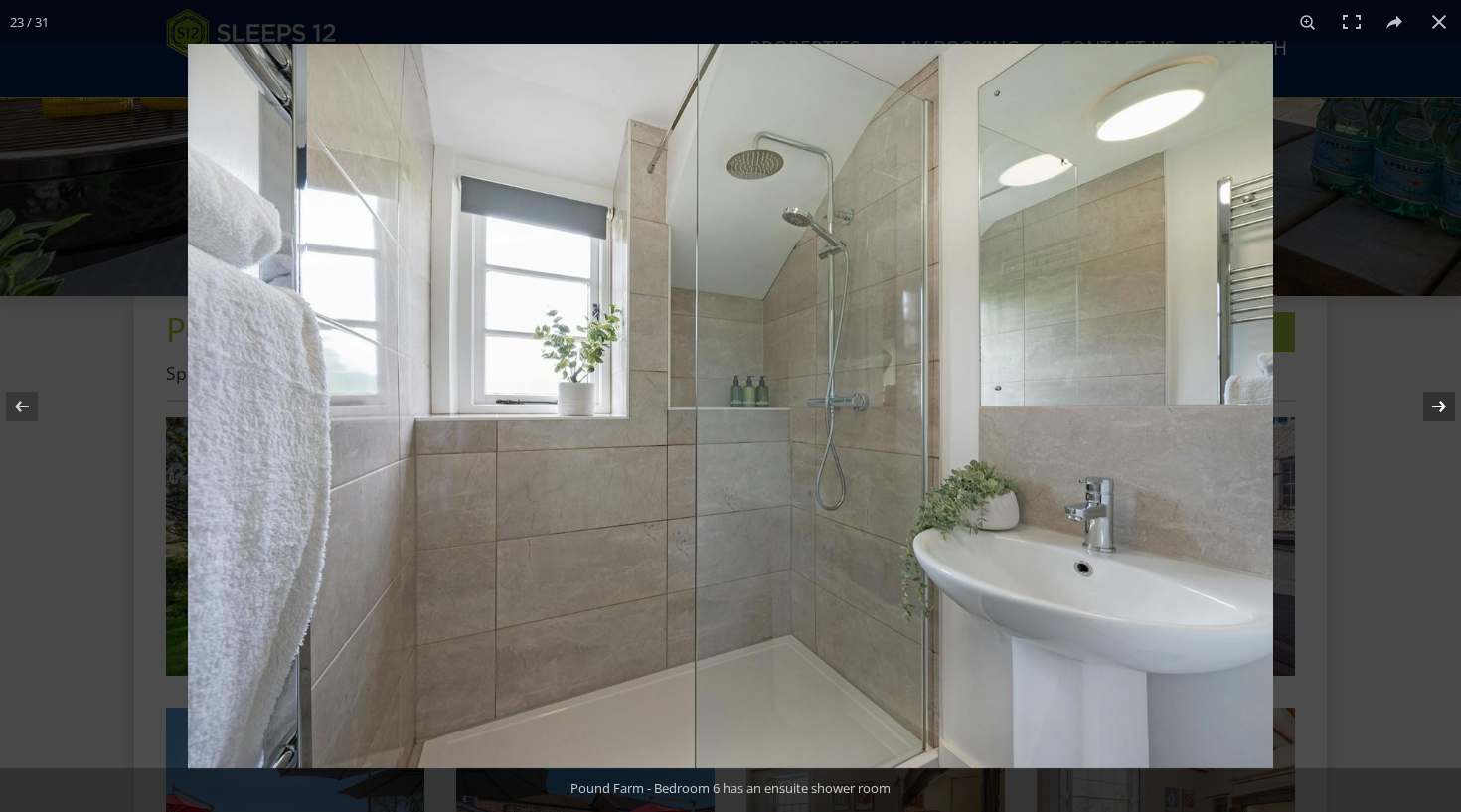 click at bounding box center [1426, 406] 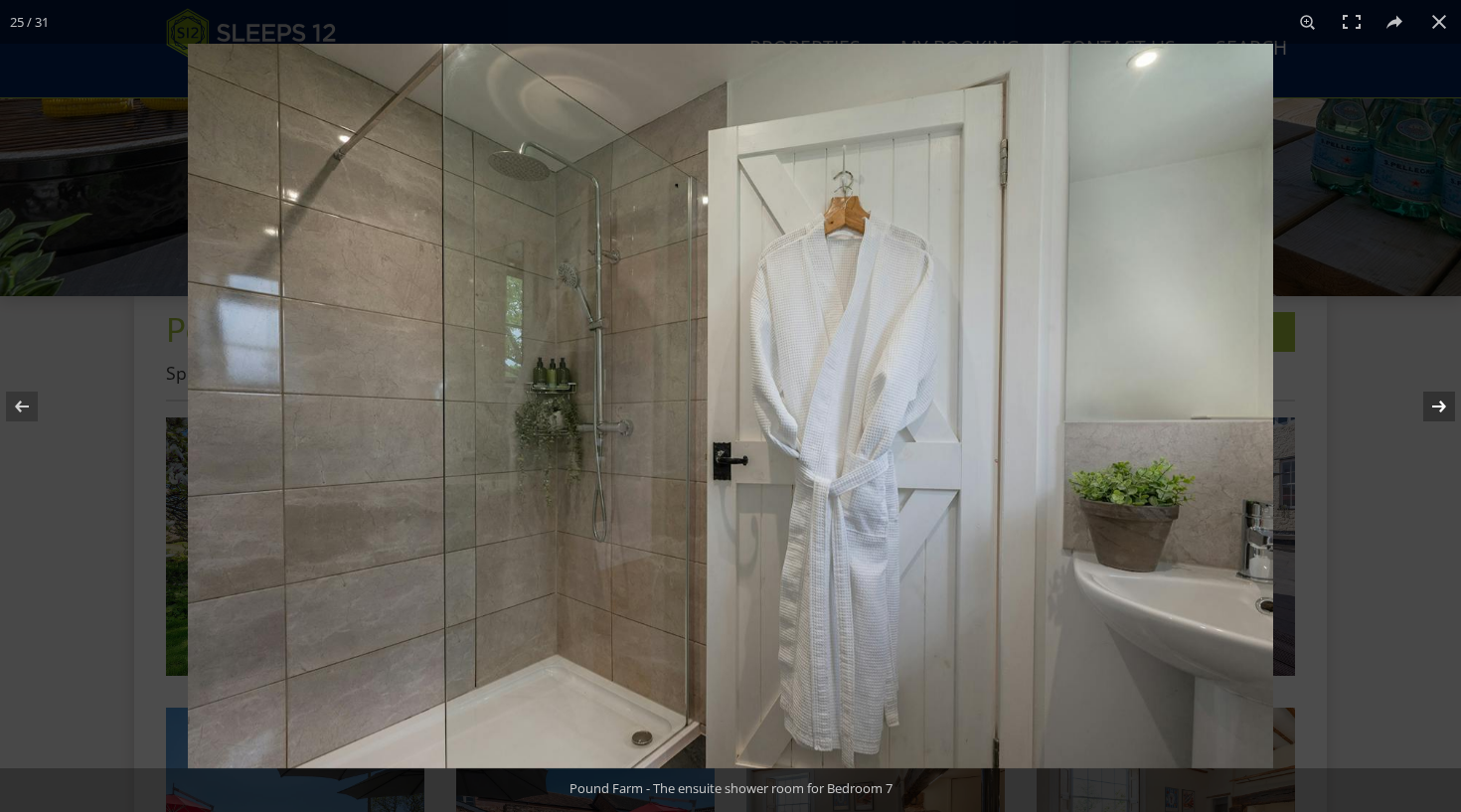 click at bounding box center [1426, 406] 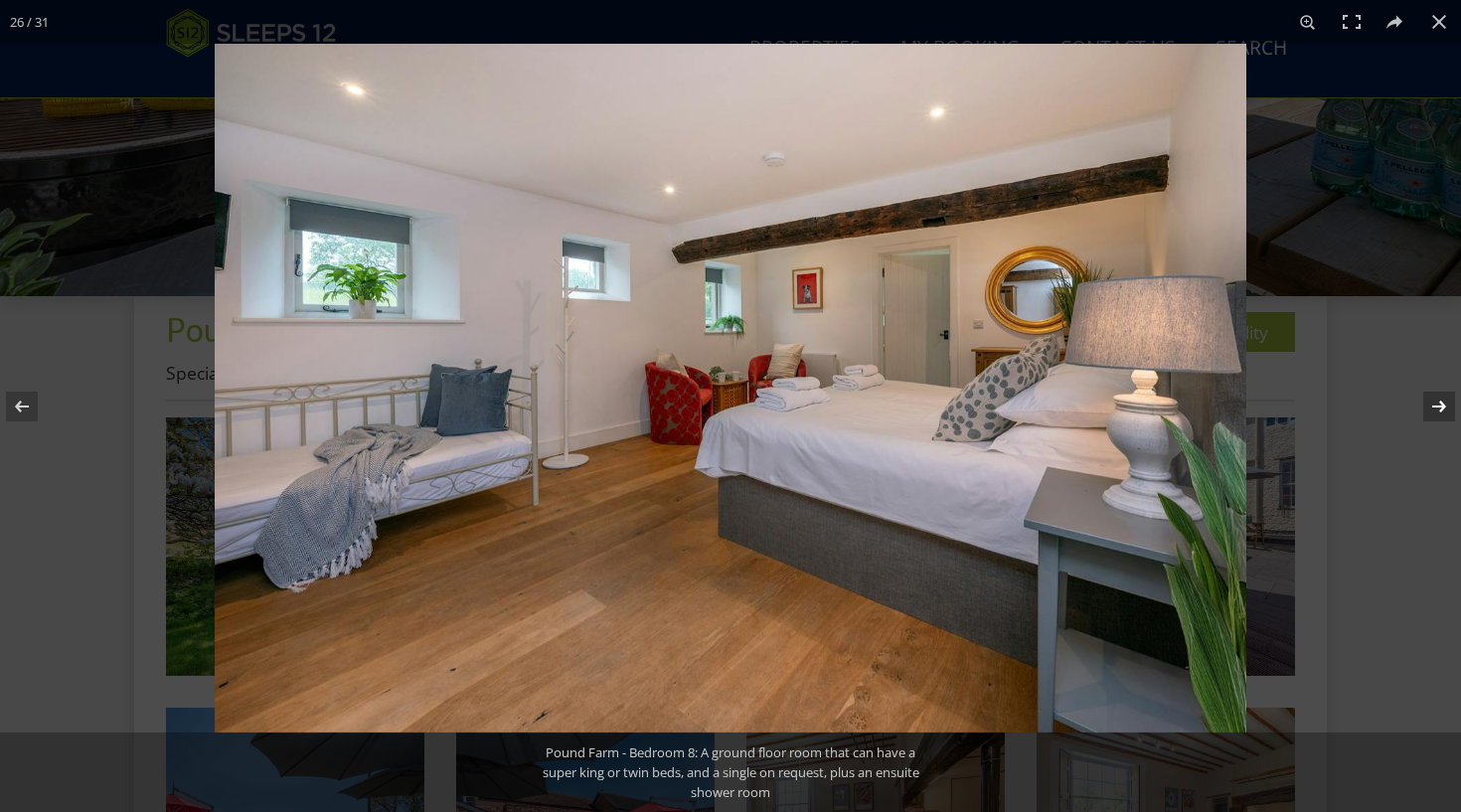 click at bounding box center [1426, 406] 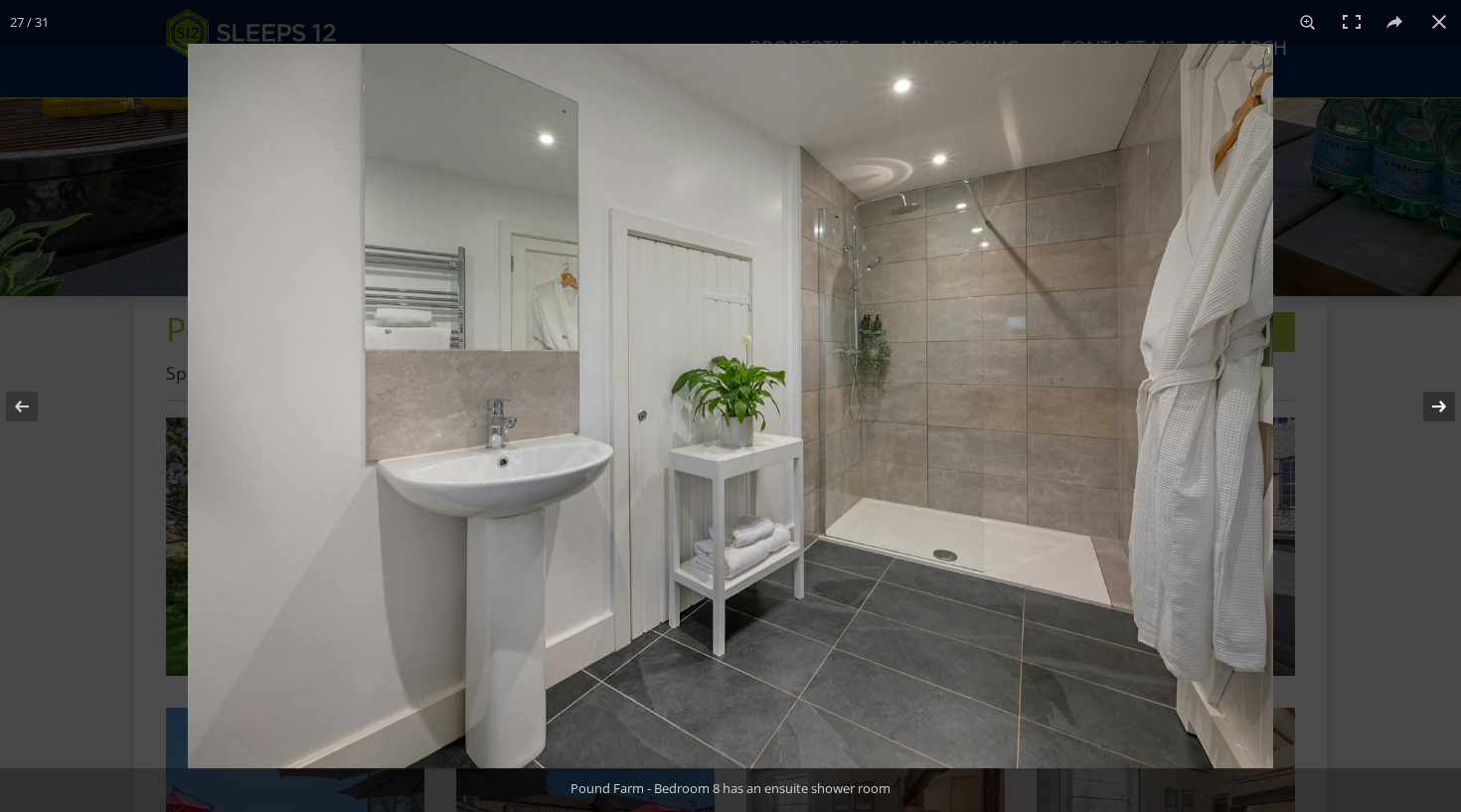 click at bounding box center (1426, 406) 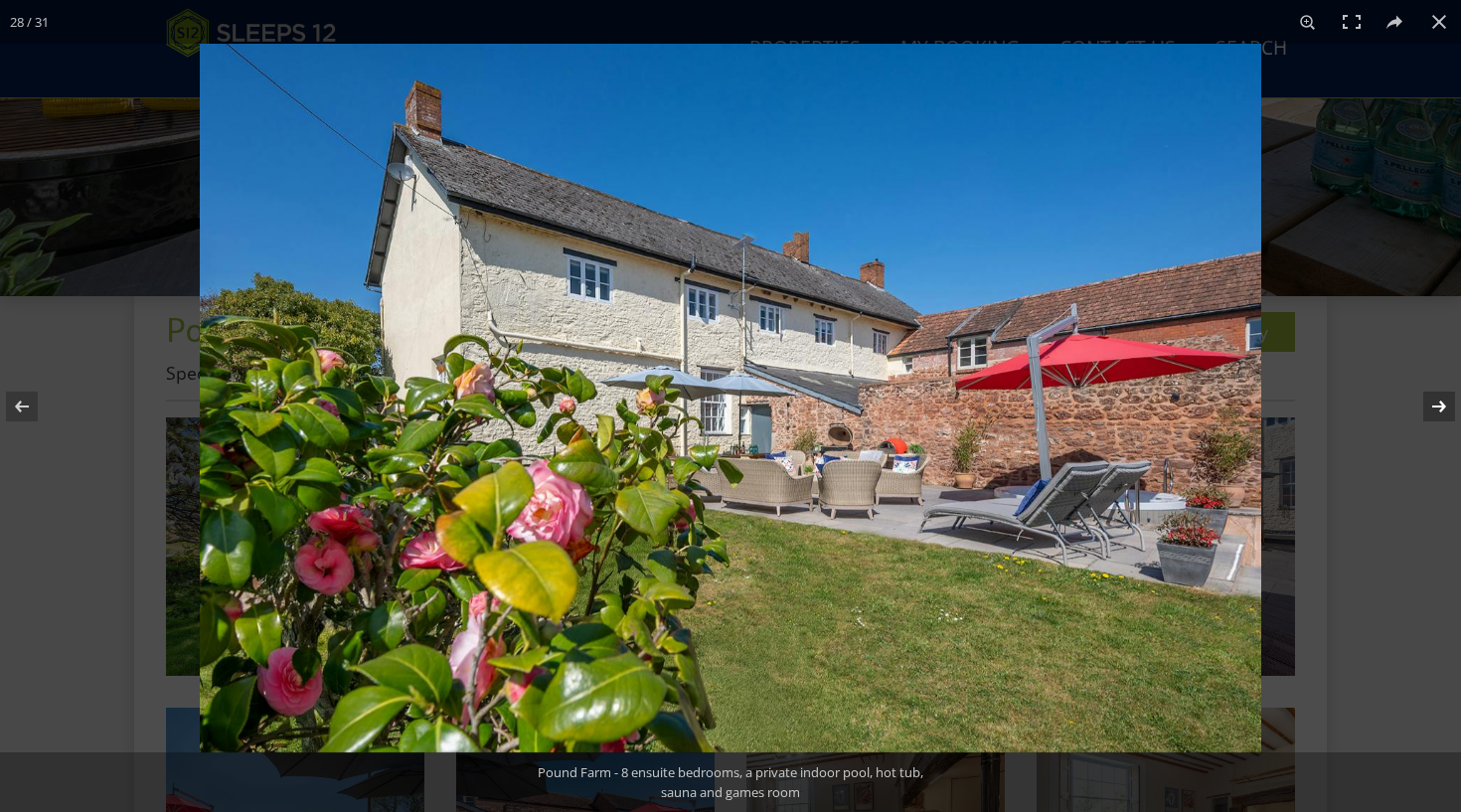 click at bounding box center [1426, 406] 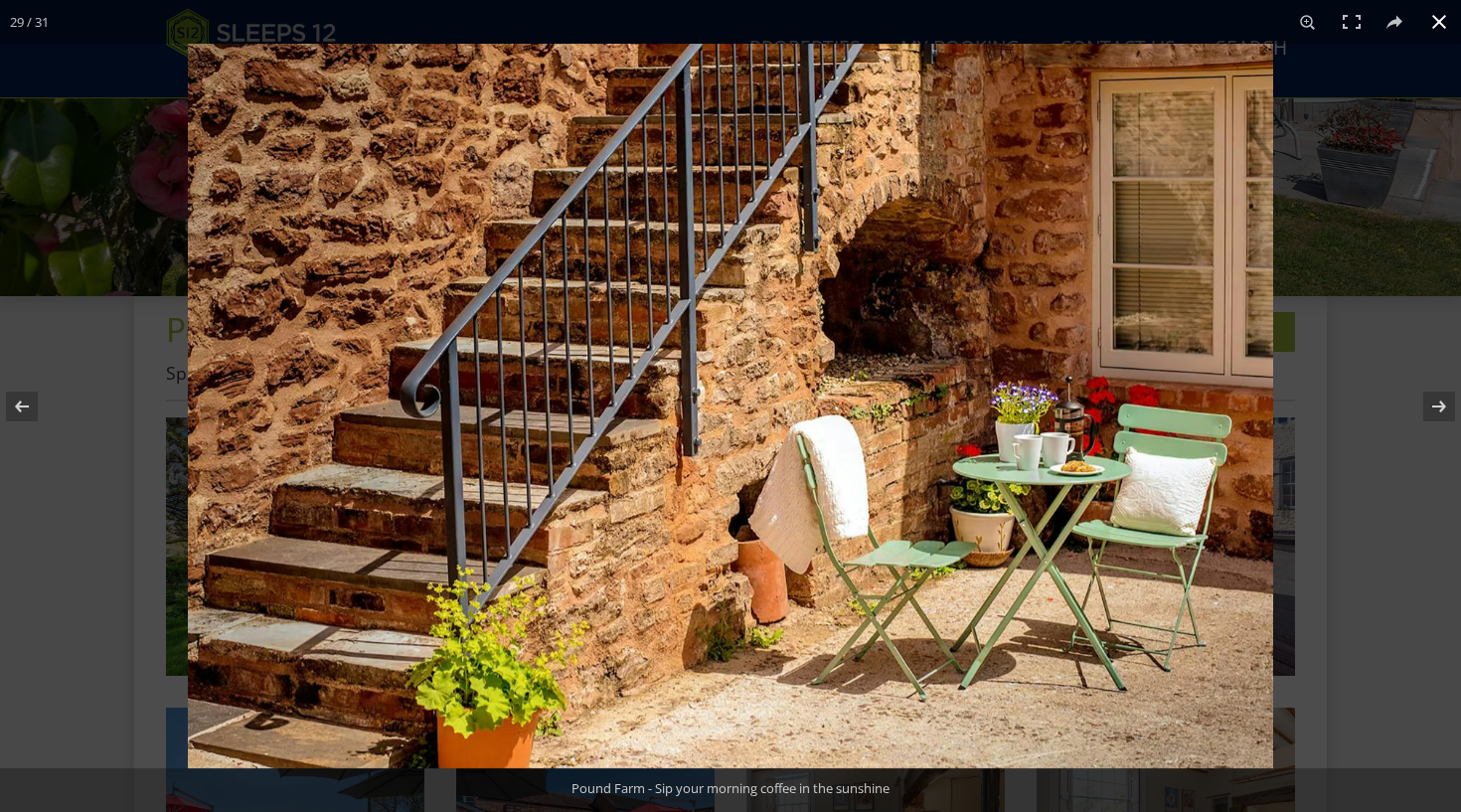 click at bounding box center (1439, 22) 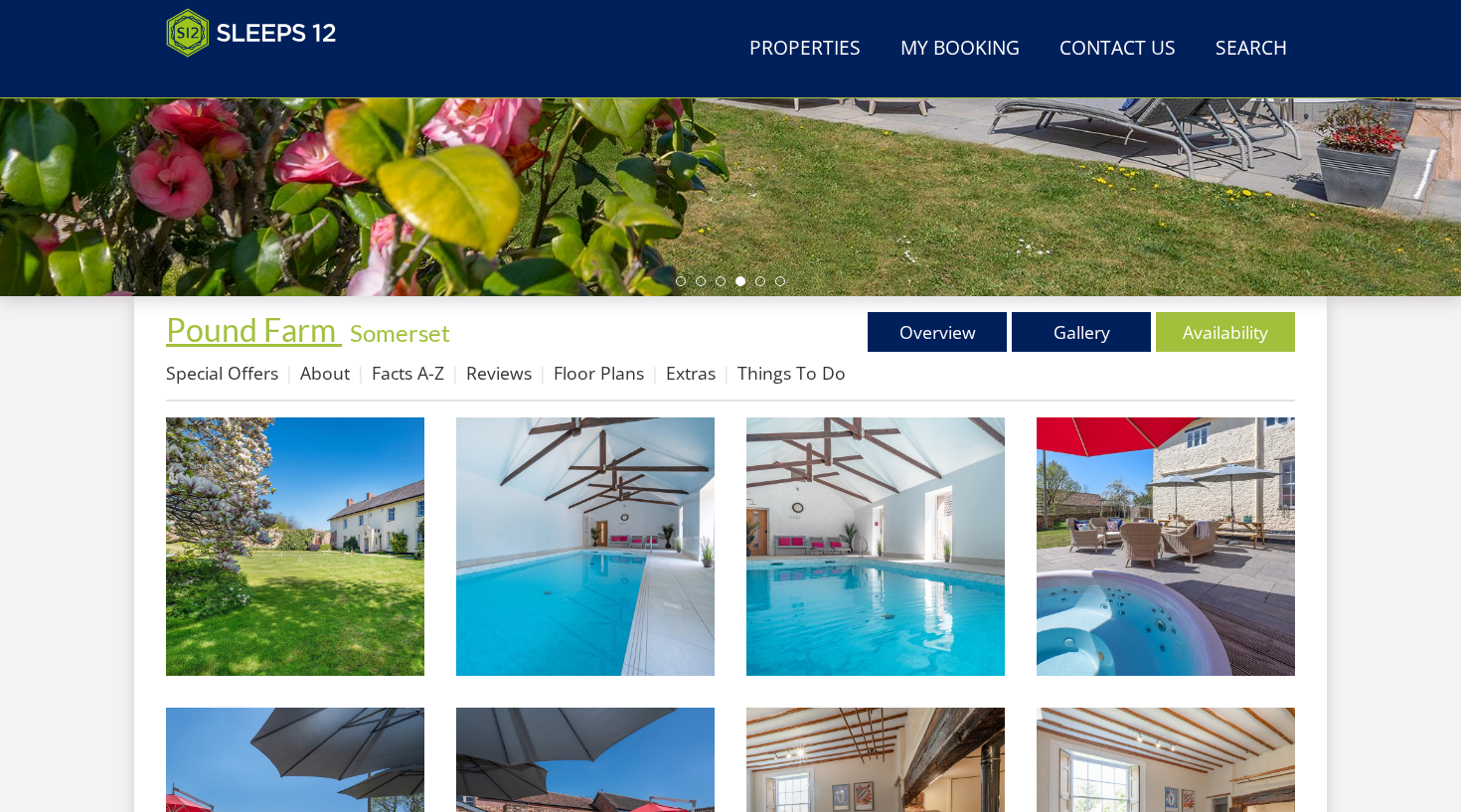 click on "Pound Farm" at bounding box center (250, 329) 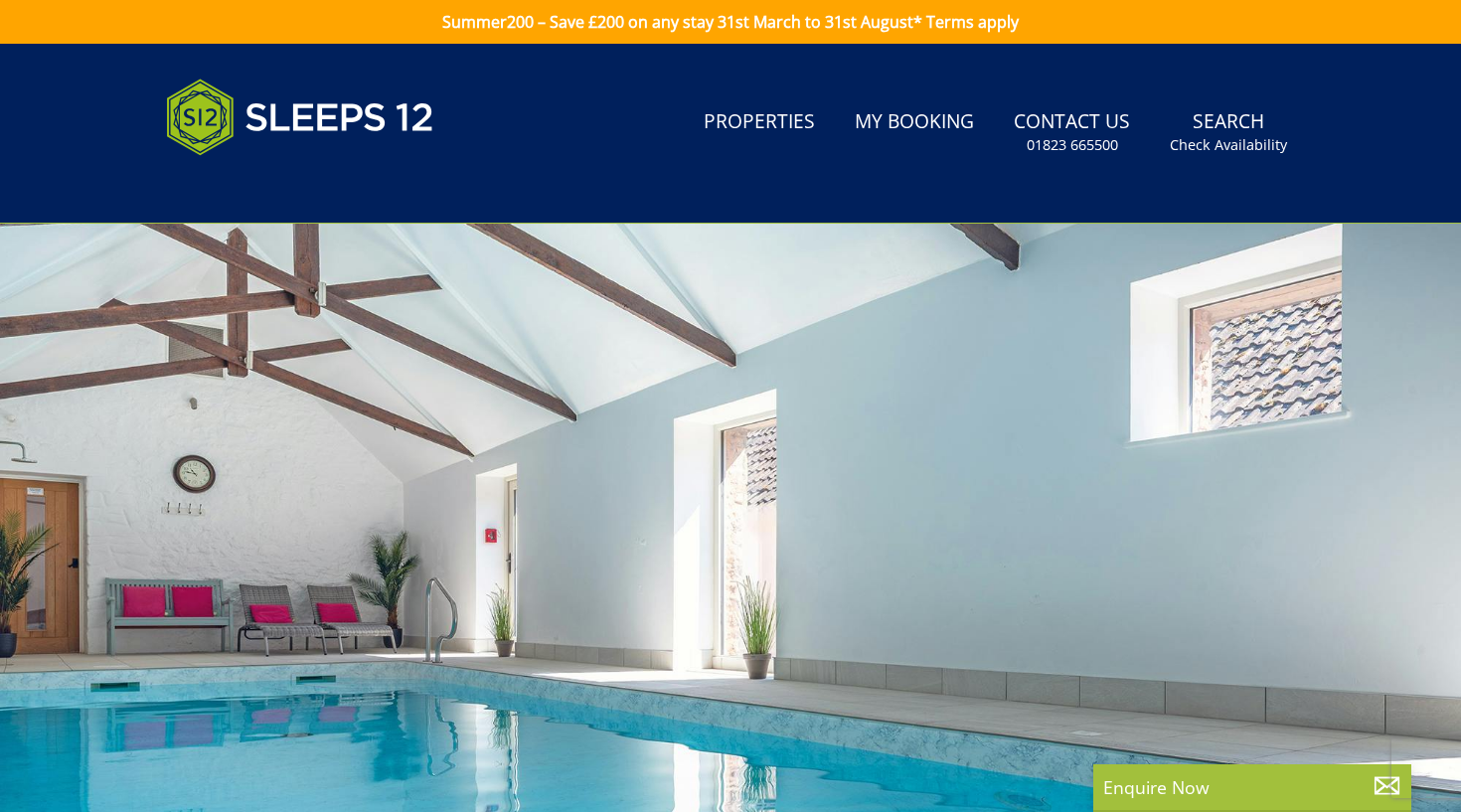 scroll, scrollTop: 0, scrollLeft: 0, axis: both 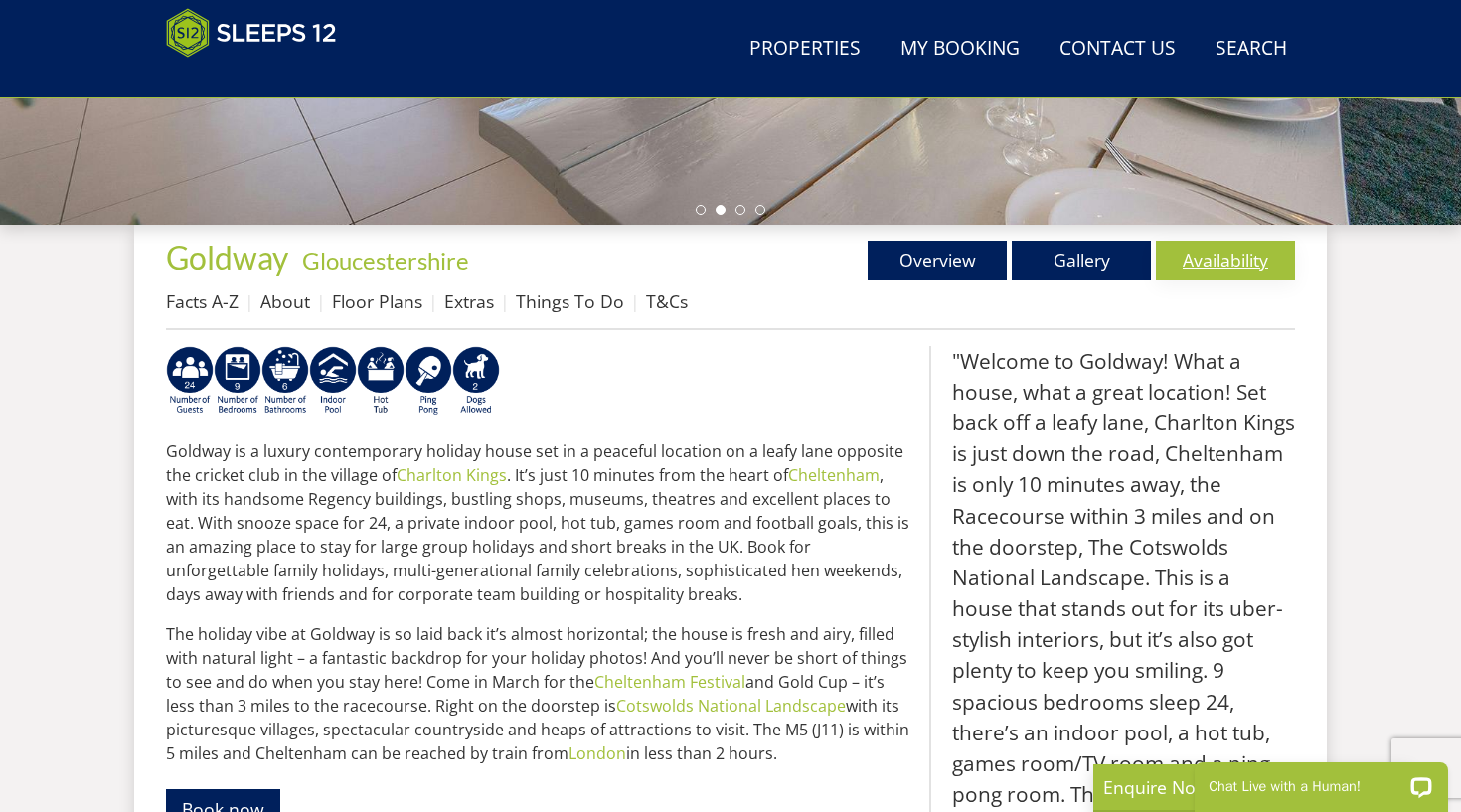 click on "Availability" at bounding box center [1225, 260] 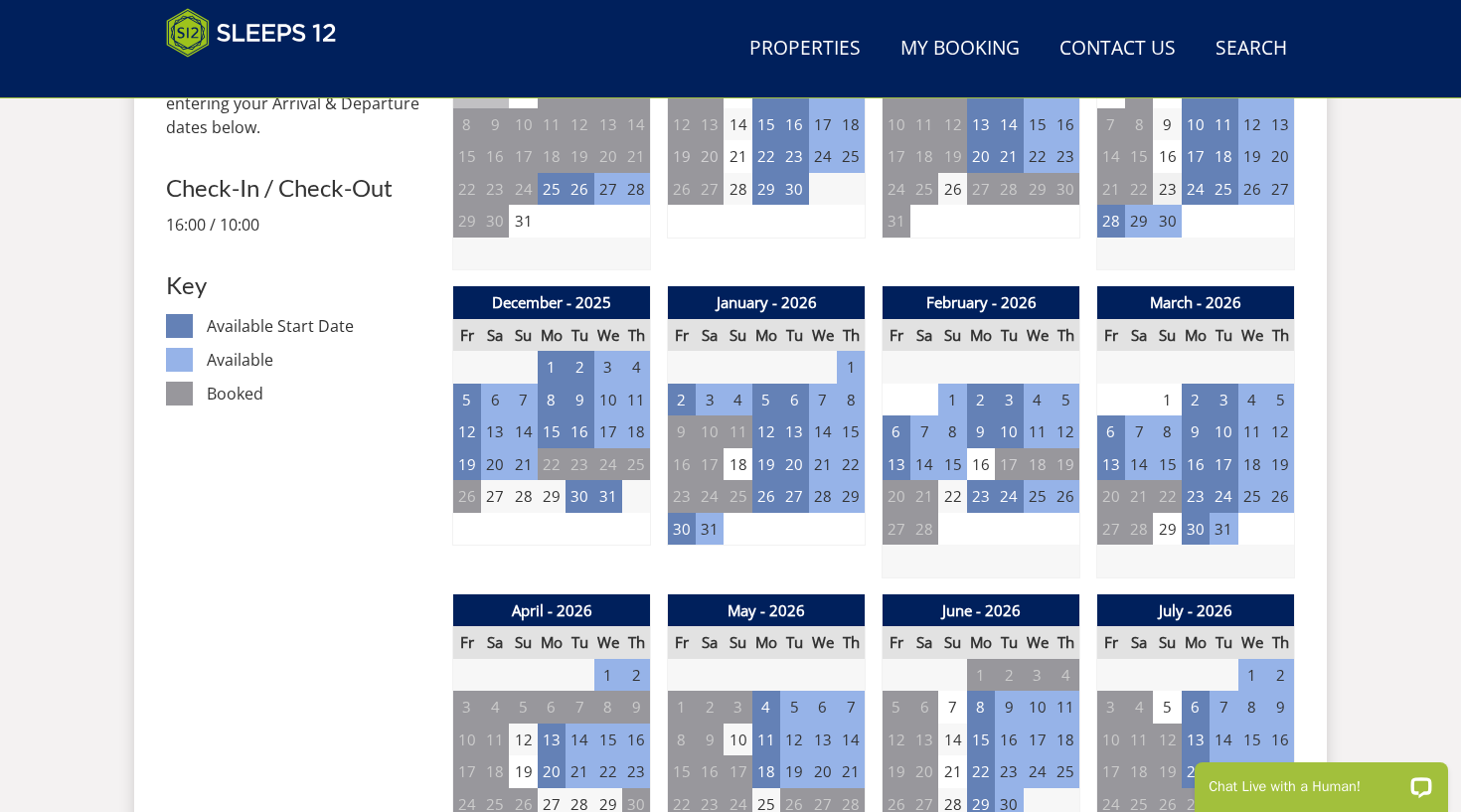 scroll, scrollTop: 1053, scrollLeft: 0, axis: vertical 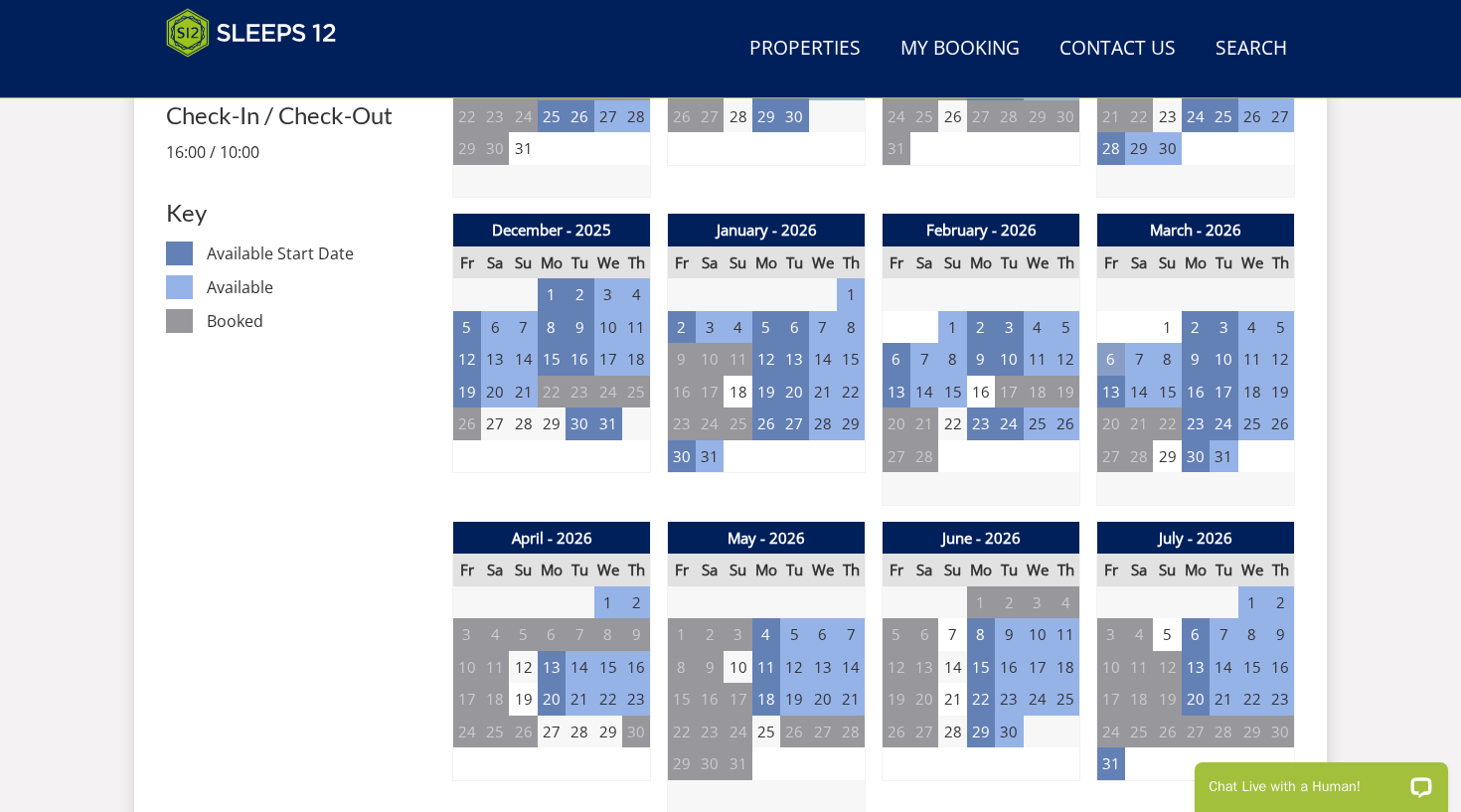 click on "6" at bounding box center (1111, 359) 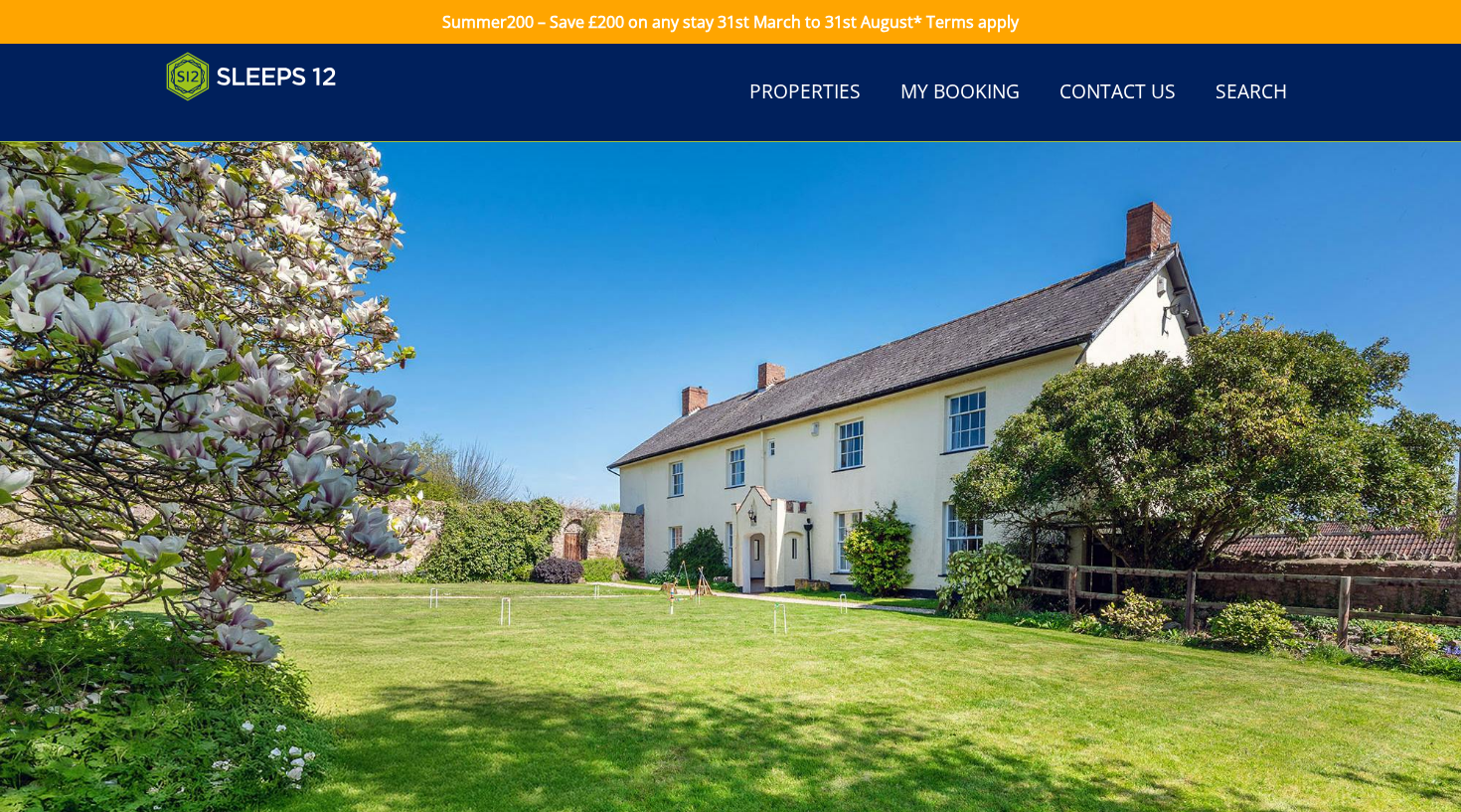 scroll, scrollTop: 886, scrollLeft: 0, axis: vertical 